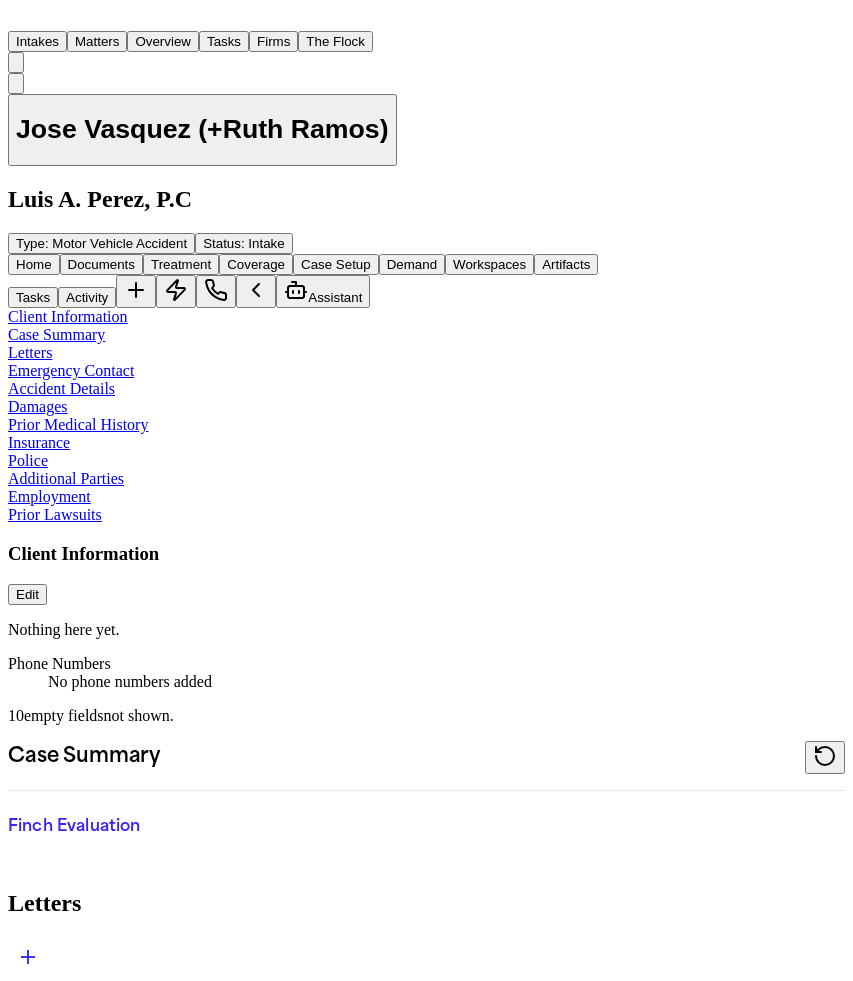 scroll, scrollTop: 0, scrollLeft: 0, axis: both 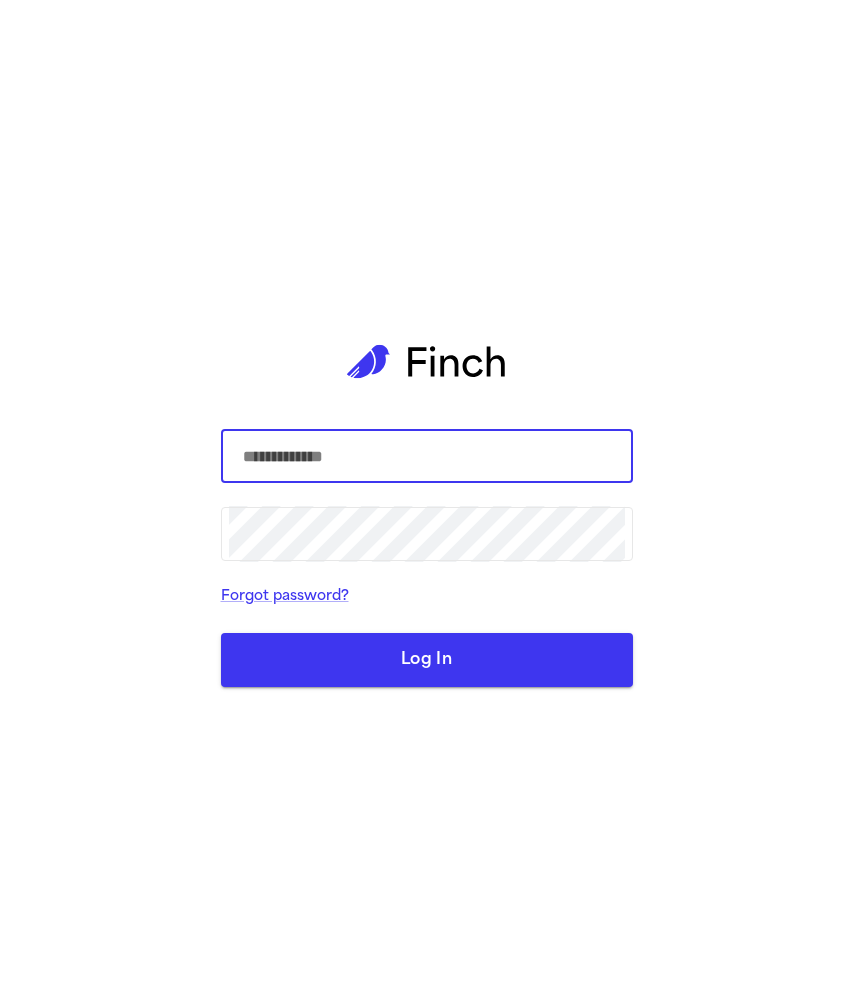 click at bounding box center [427, 456] 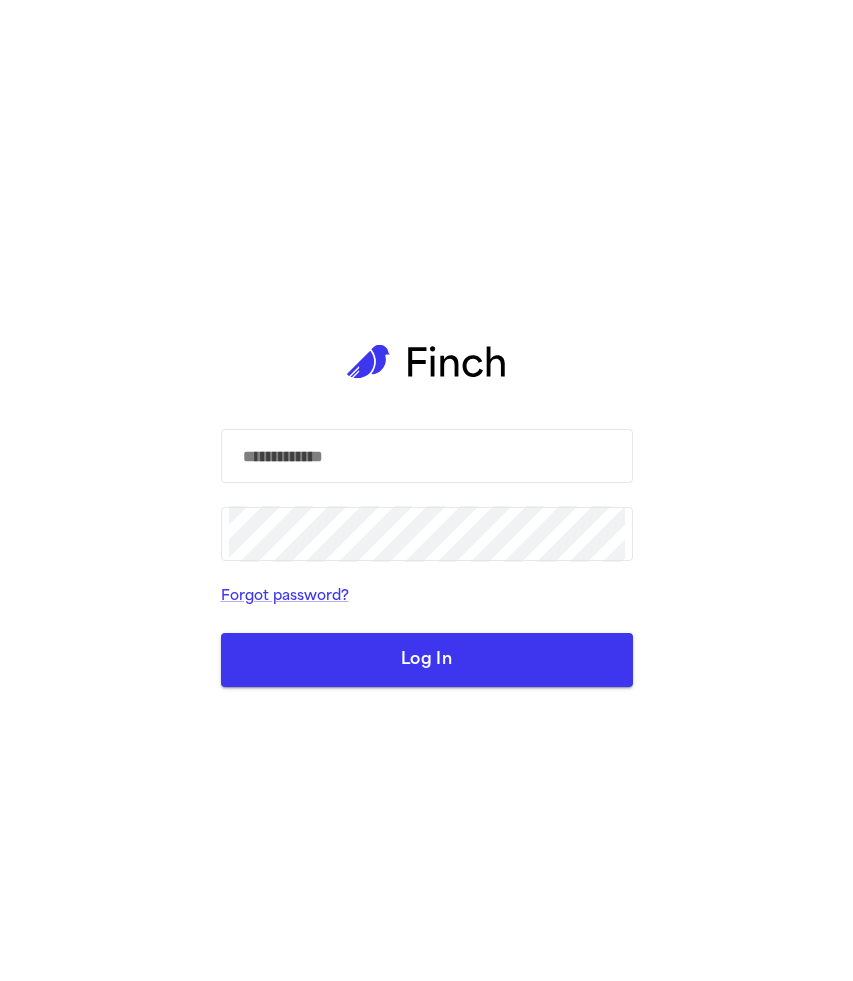 type on "**********" 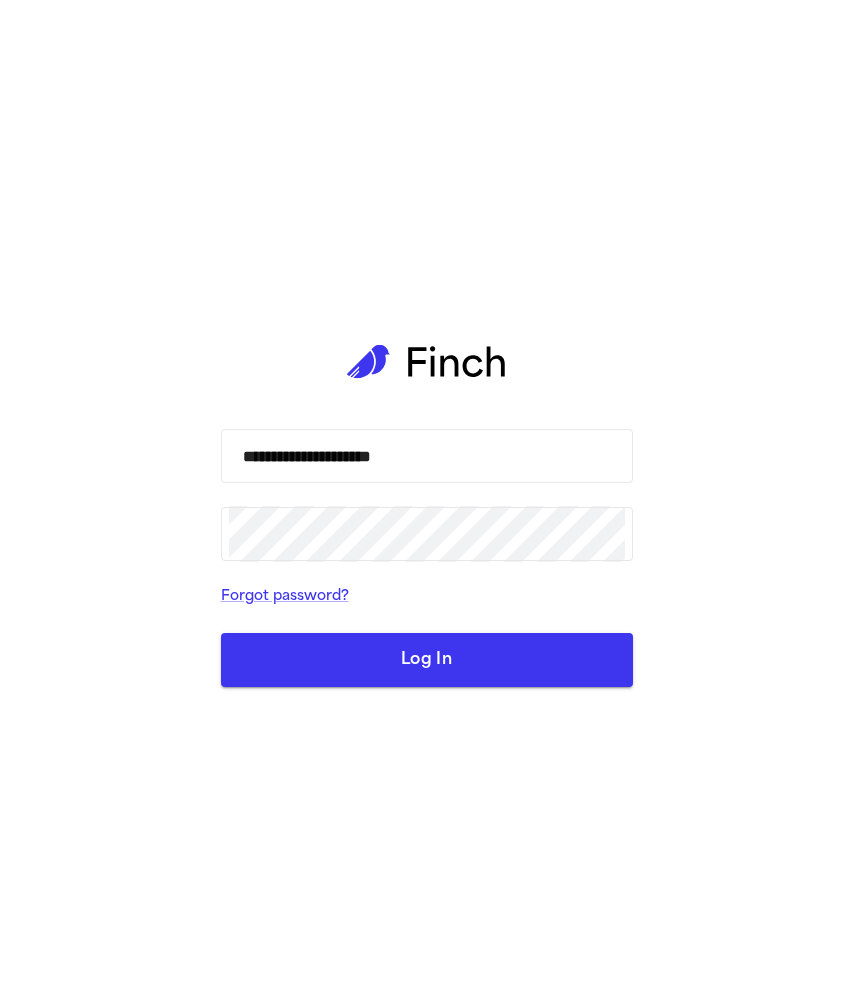 click on "Log In" at bounding box center (427, 660) 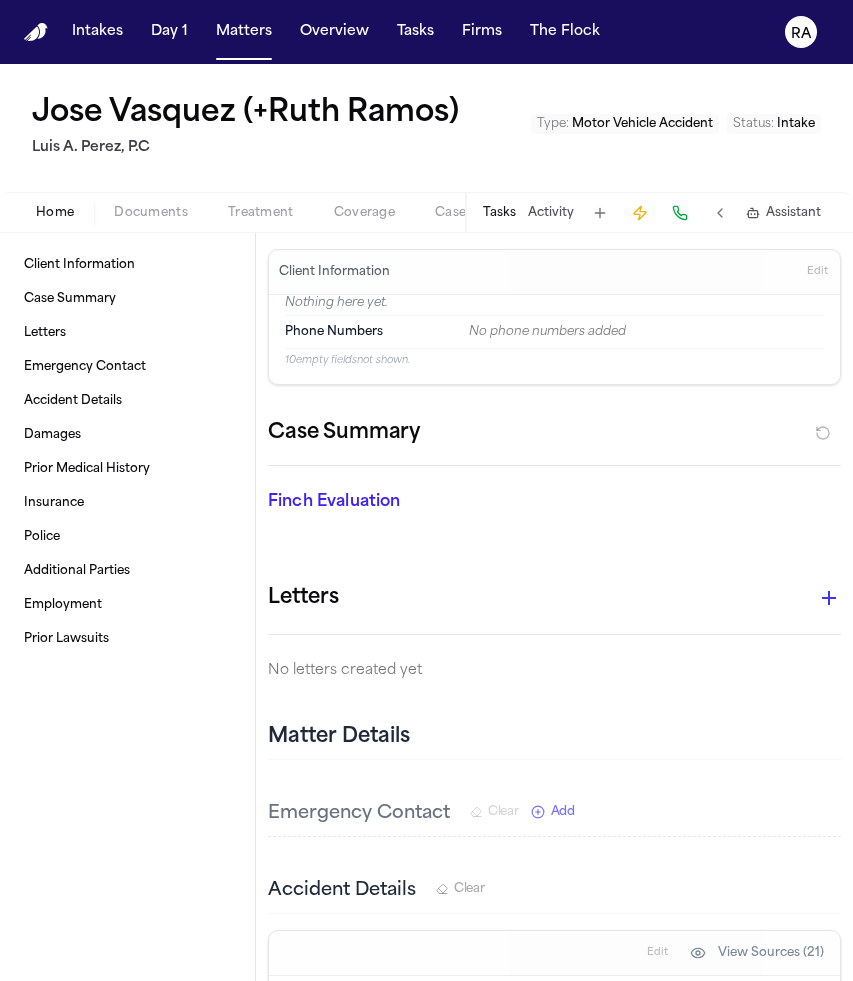 click on "Assistant" at bounding box center [793, 213] 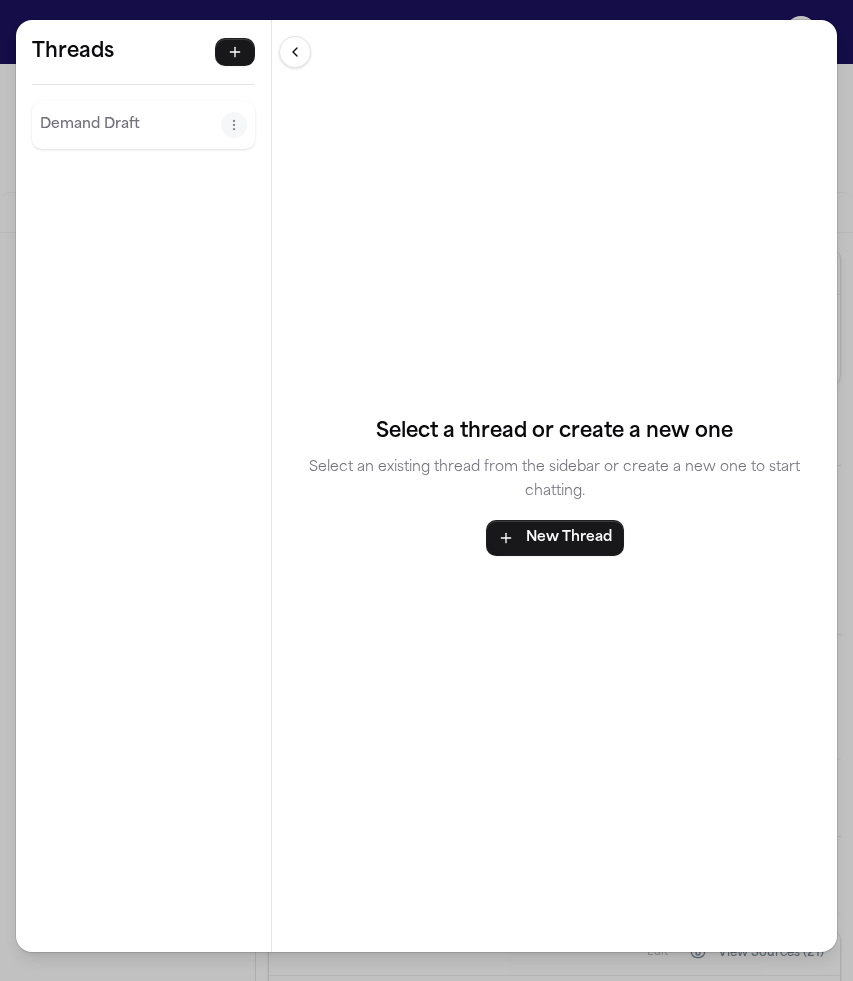 click on "Demand Draft" at bounding box center [143, 125] 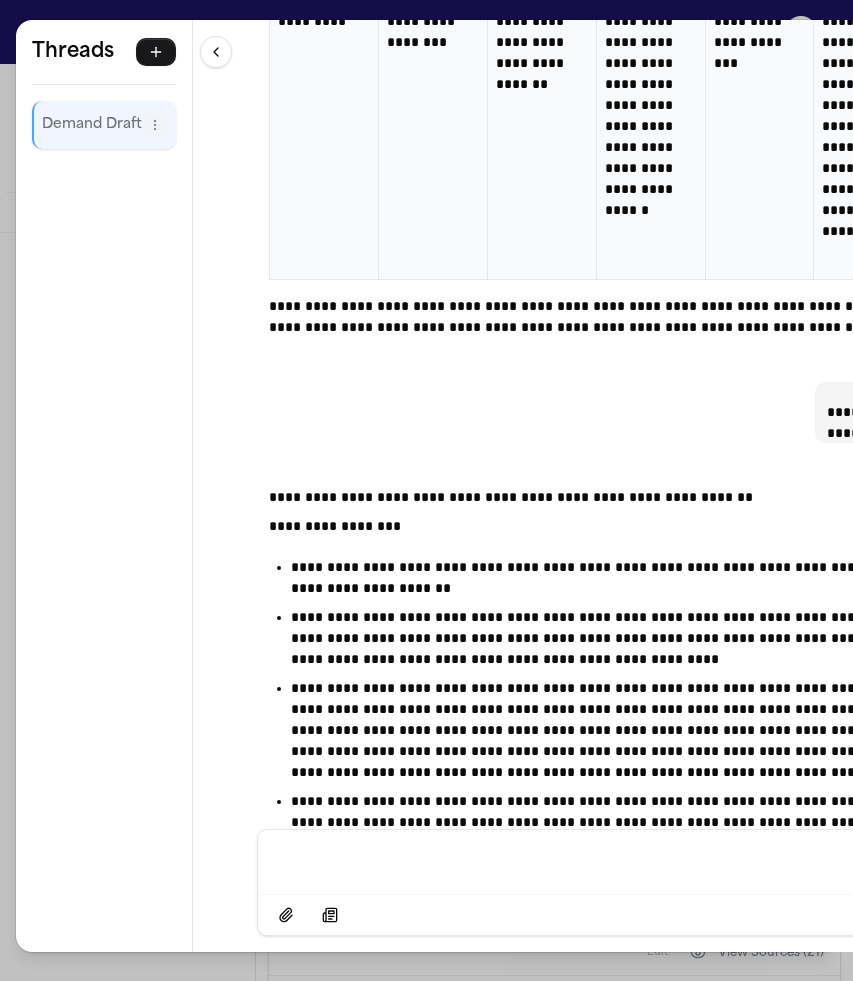 scroll, scrollTop: 18655, scrollLeft: 0, axis: vertical 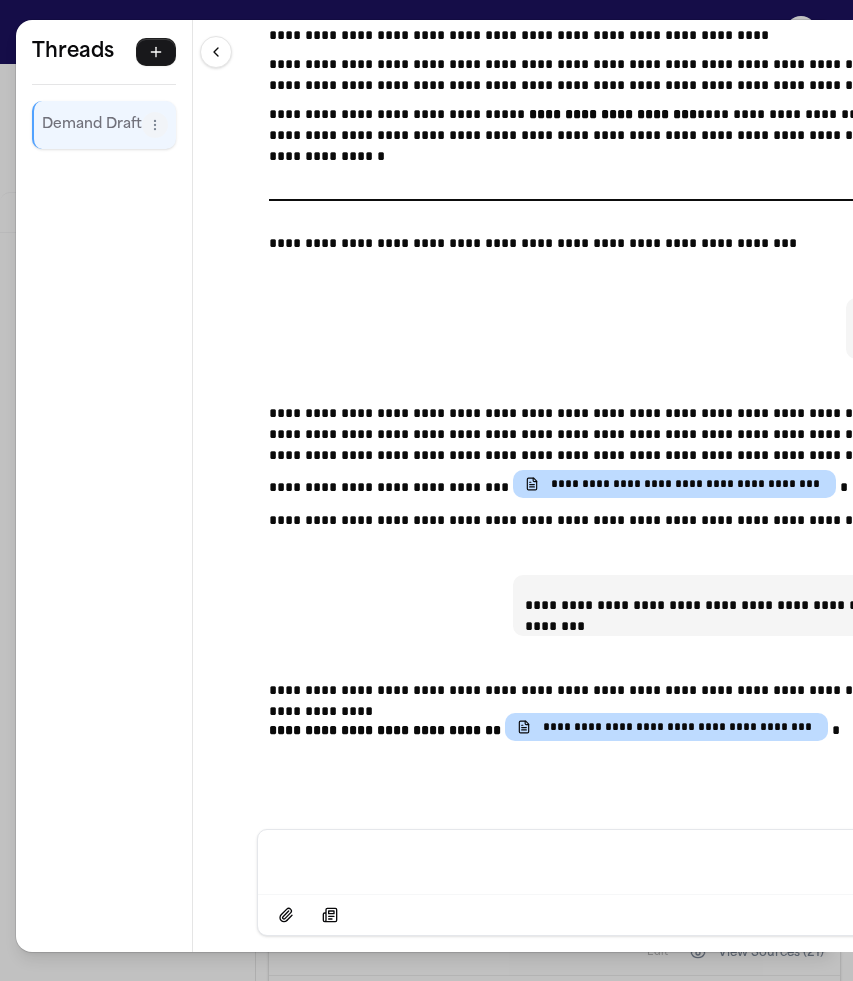 click on "**********" at bounding box center [426, 490] 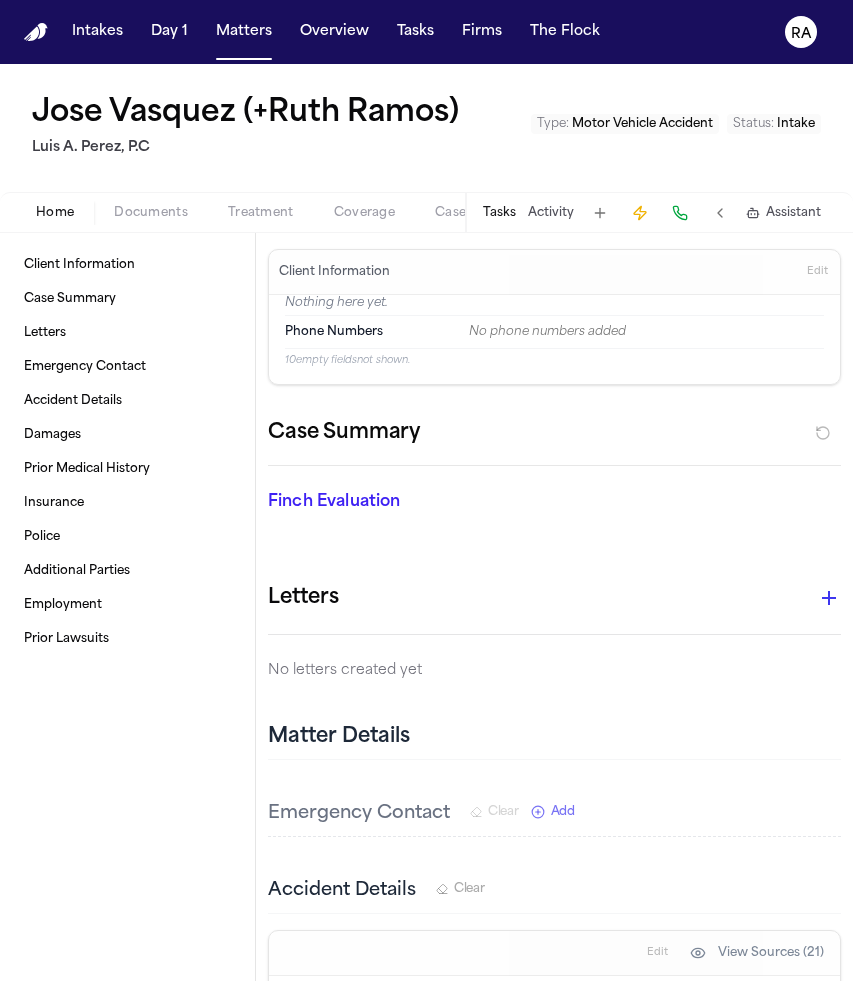 click on "Documents" at bounding box center [151, 213] 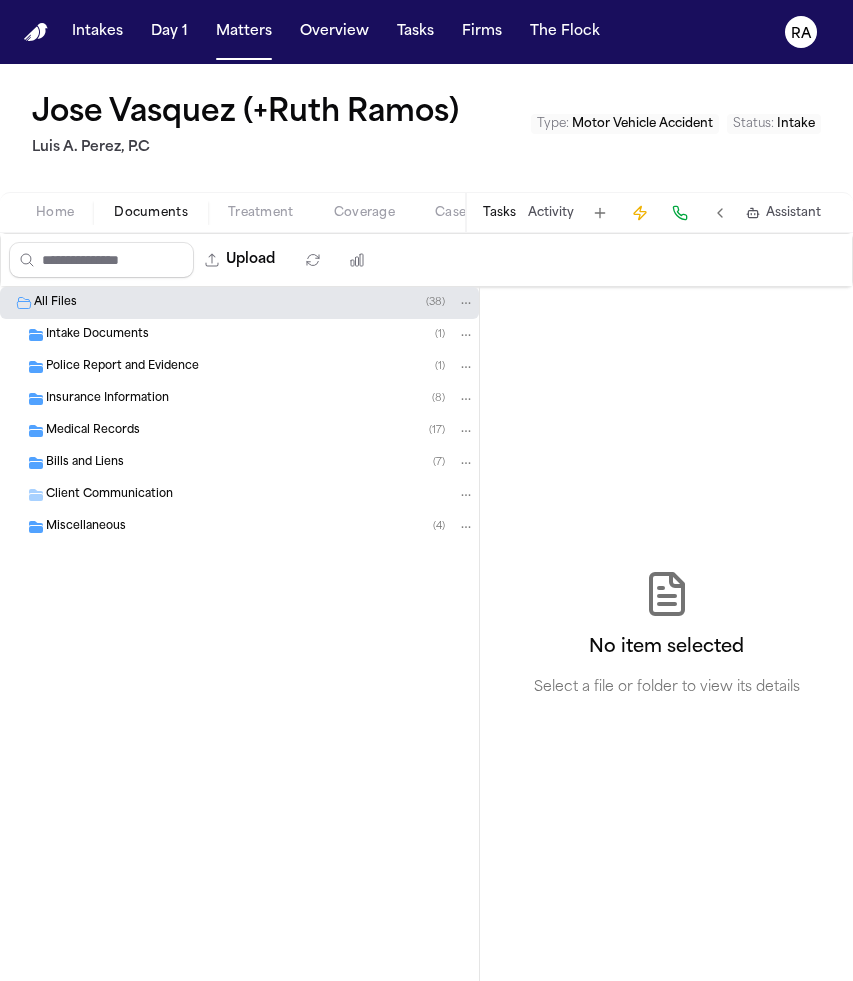 click on "Intake Documents ( 1 )" at bounding box center [260, 335] 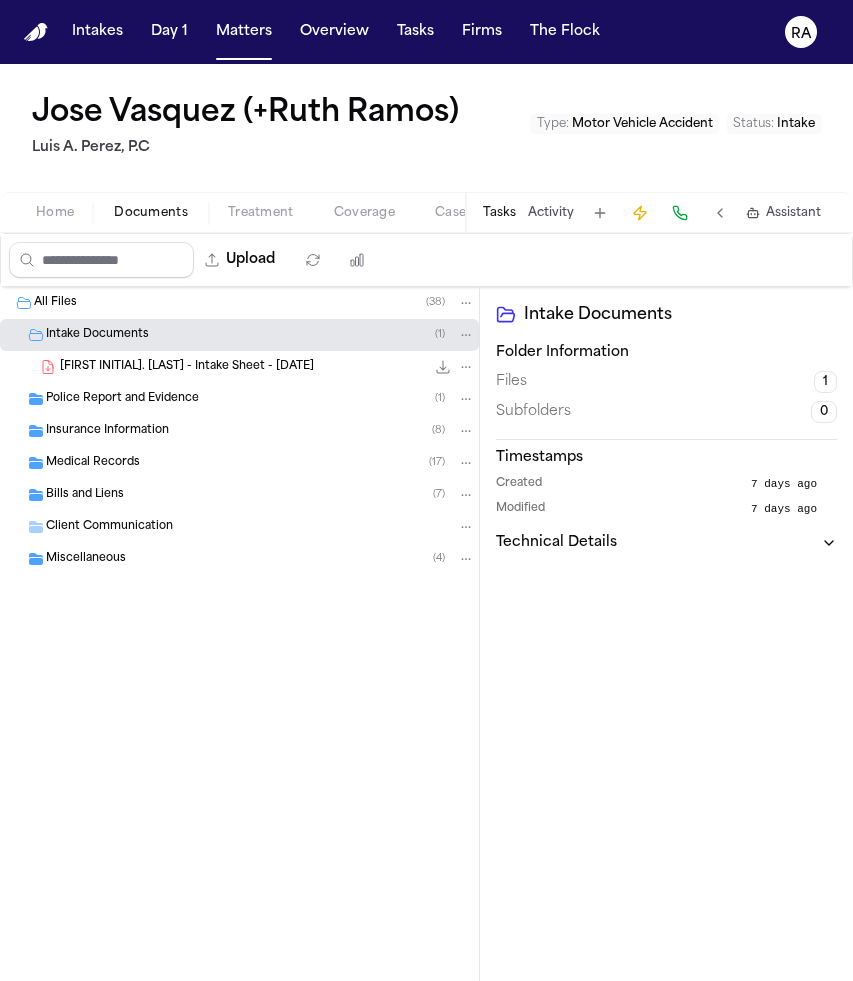 click on "Police Report and Evidence" at bounding box center (122, 399) 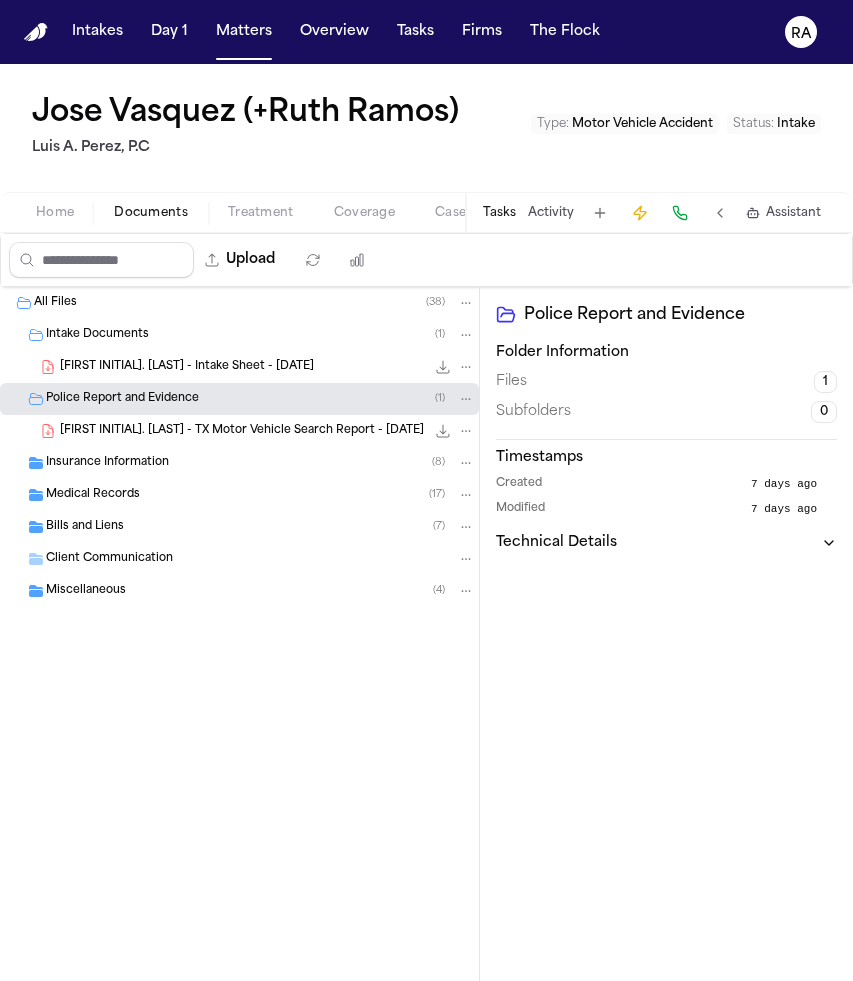 click on "Insurance Information" at bounding box center (107, 463) 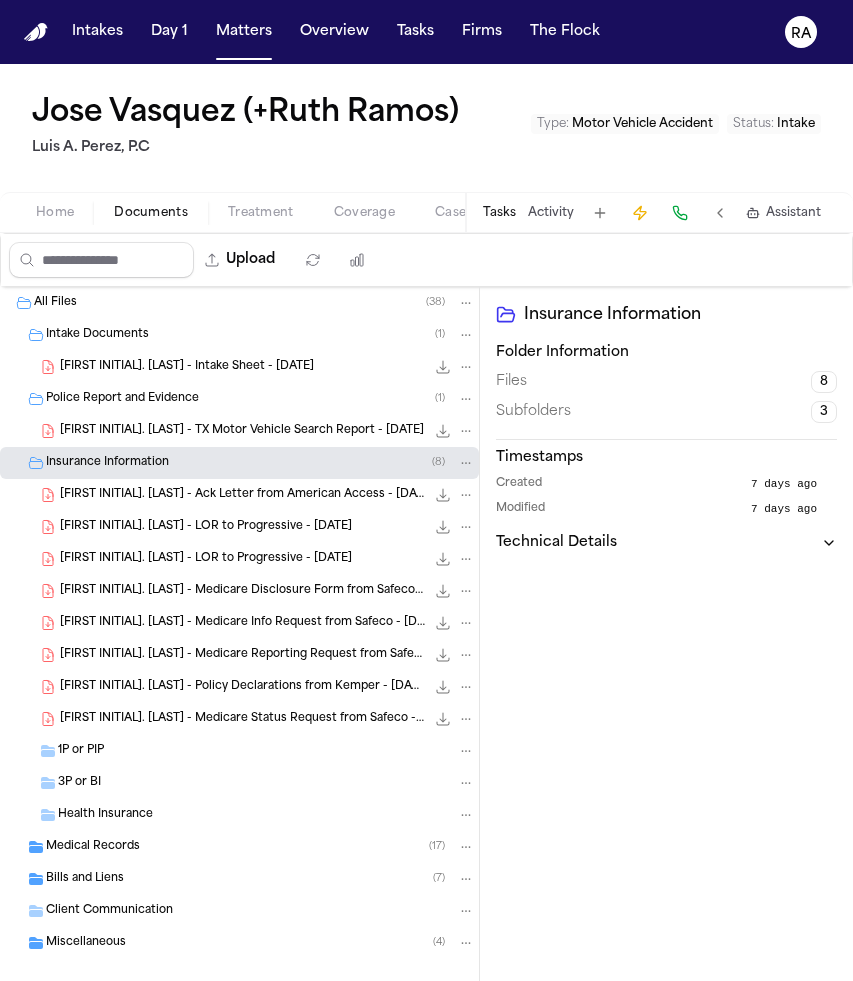 scroll, scrollTop: 24, scrollLeft: 0, axis: vertical 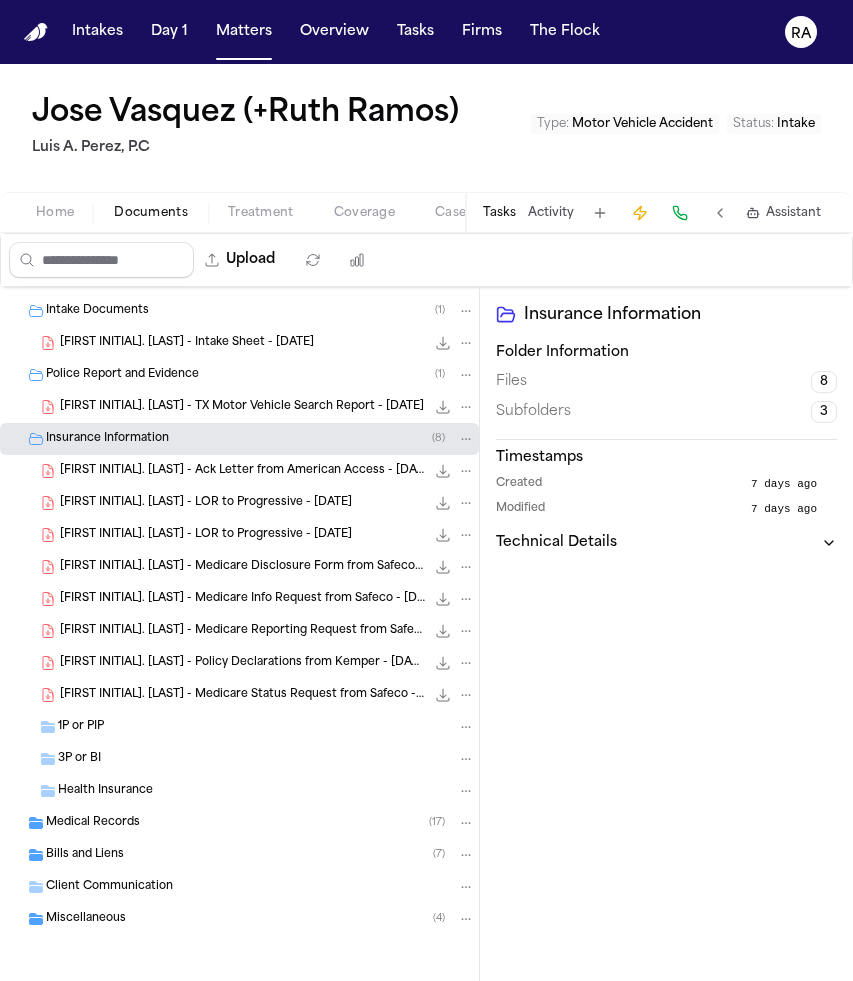 click on "1P or PIP" at bounding box center (266, 727) 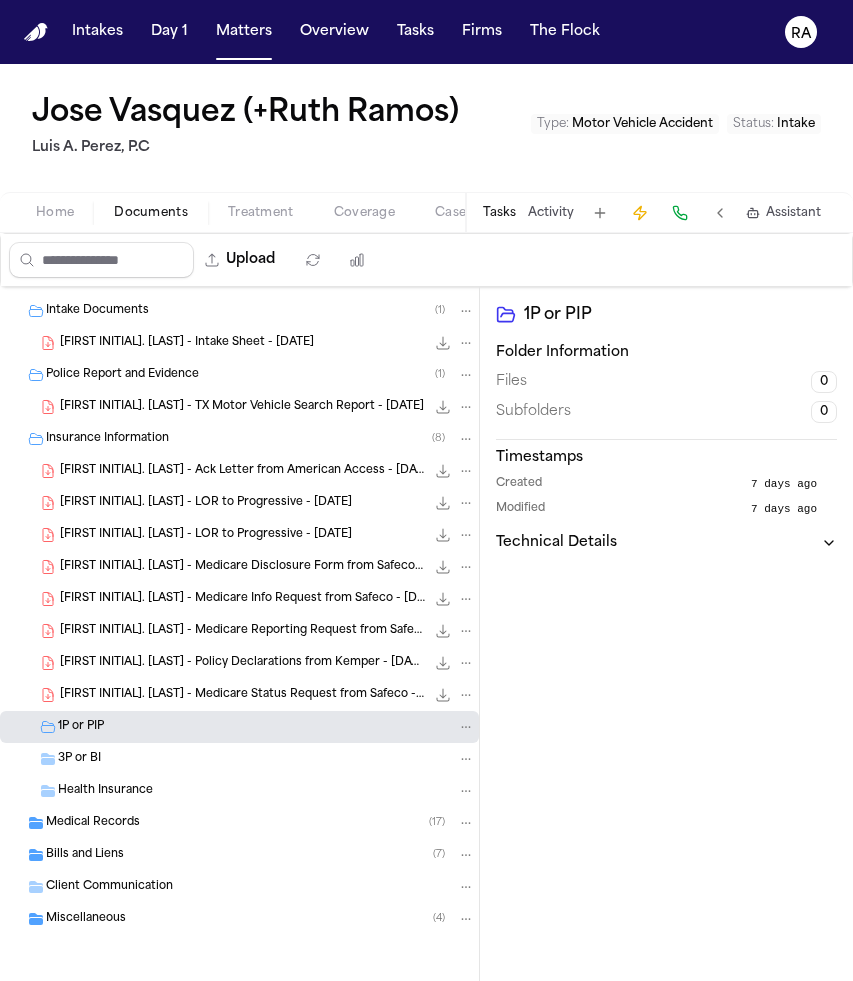 click on "3P or BI" at bounding box center (266, 759) 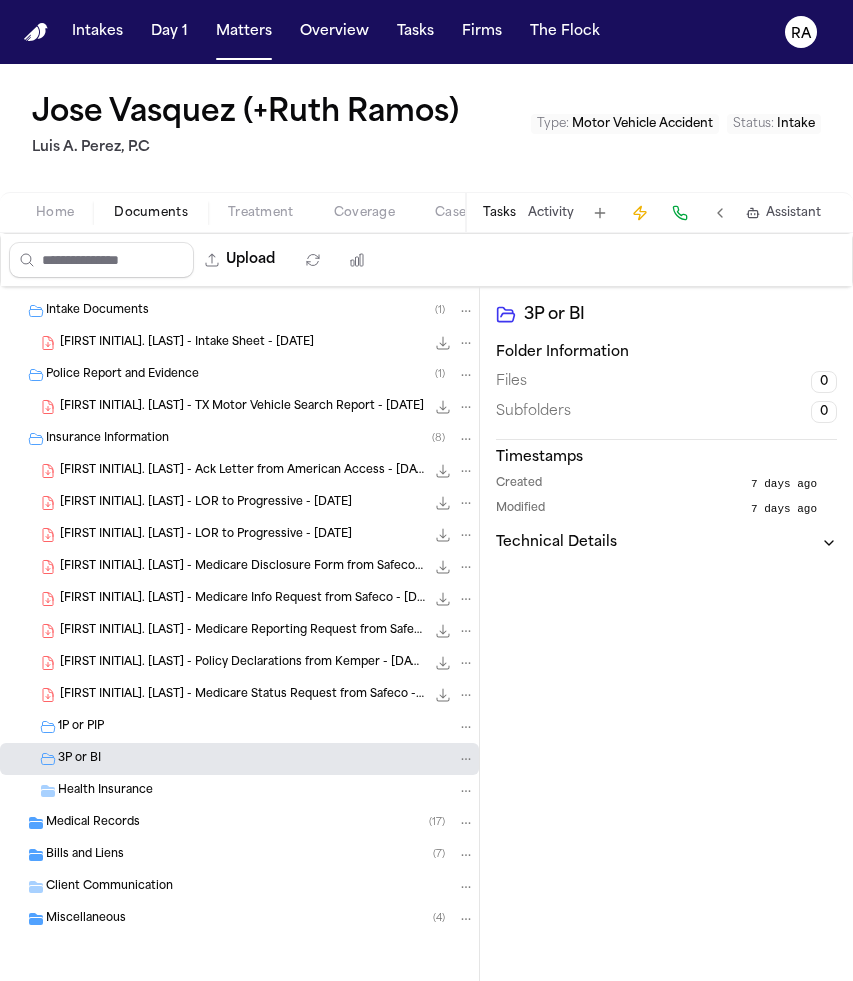 click on "Health Insurance" at bounding box center (105, 791) 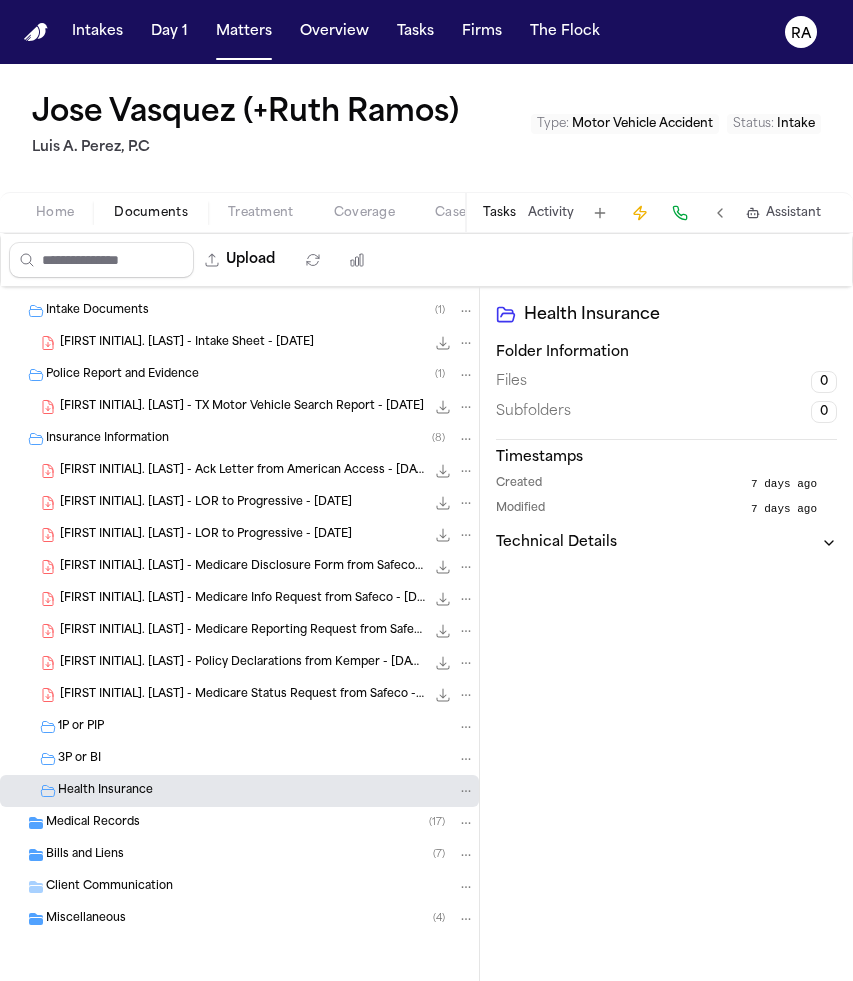 click on "Medical Records ( 17 )" at bounding box center (260, 823) 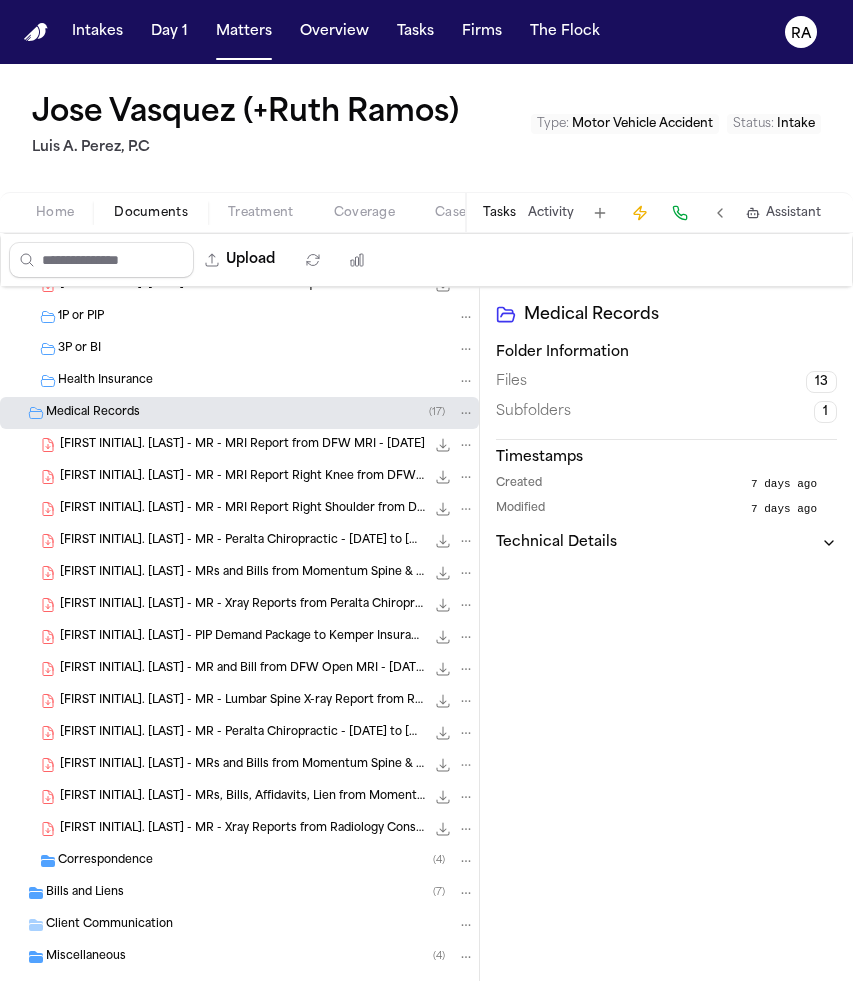 scroll, scrollTop: 472, scrollLeft: 0, axis: vertical 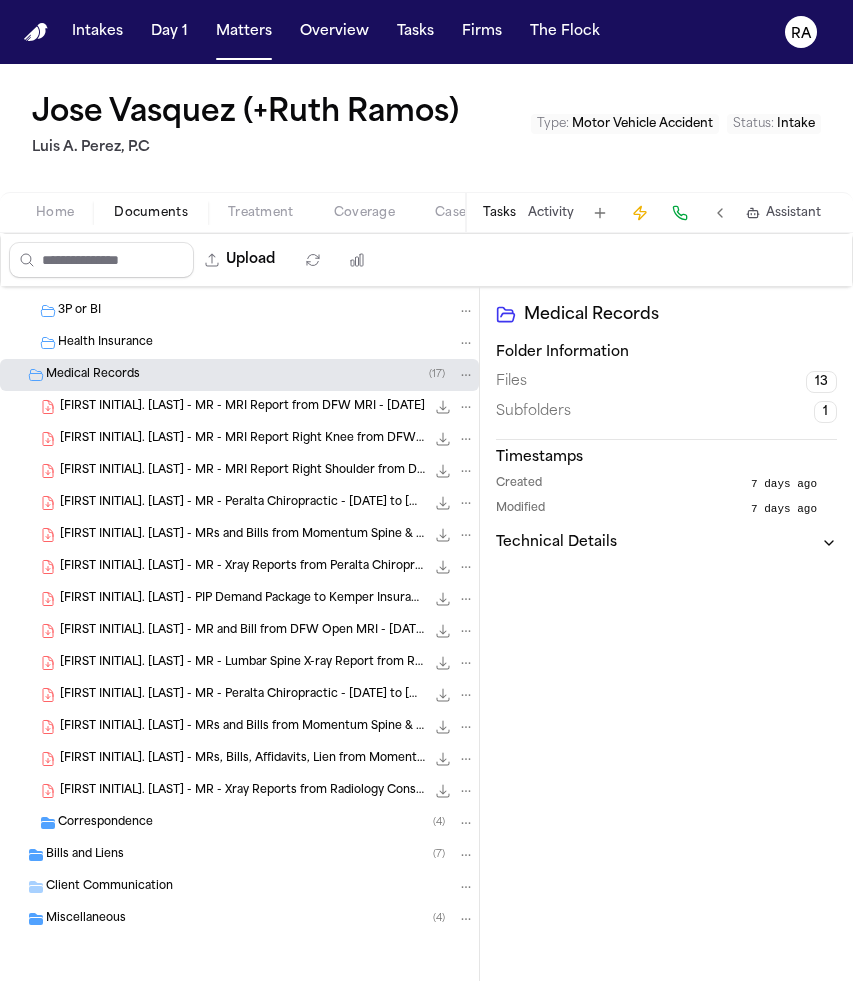 click on "Correspondence ( 4 )" at bounding box center (239, 823) 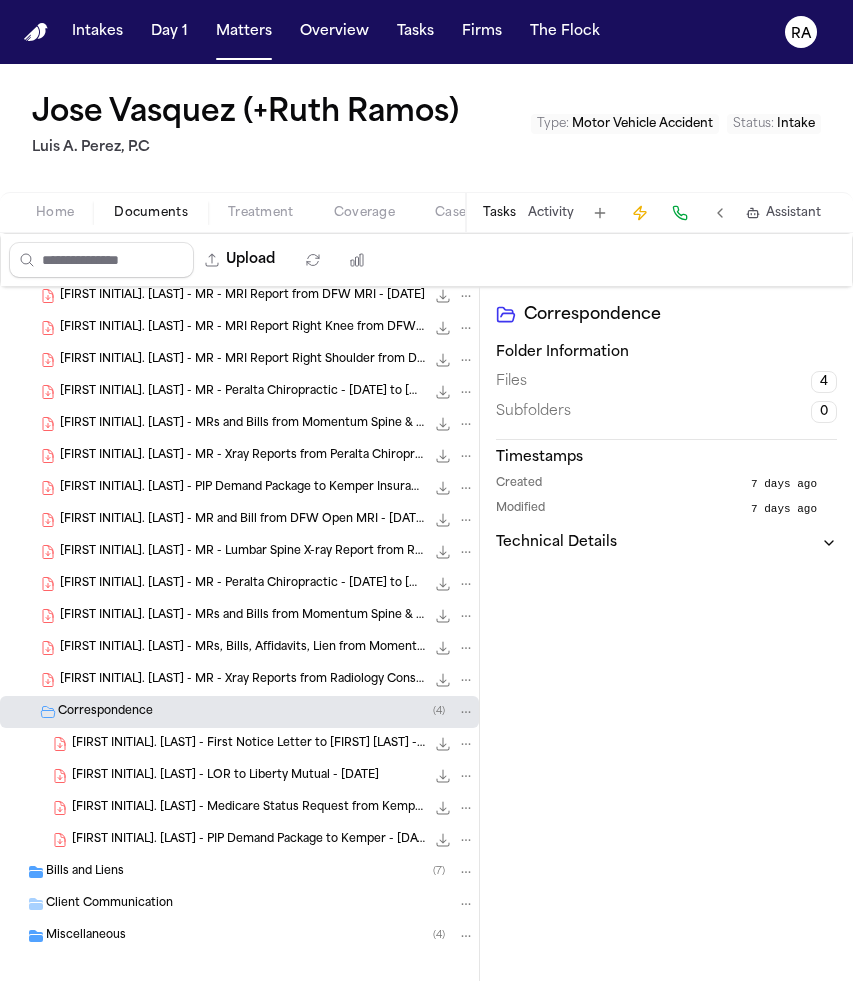 scroll, scrollTop: 600, scrollLeft: 0, axis: vertical 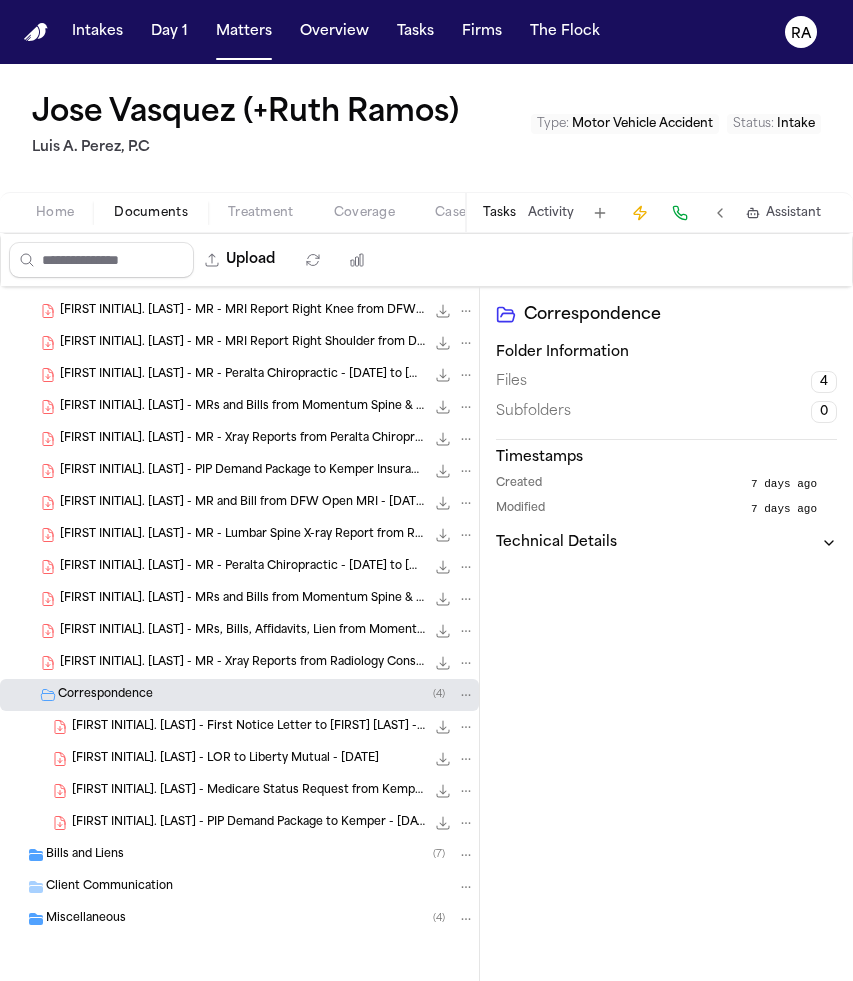 click on "Bills and Liens ( 7 )" at bounding box center (260, 855) 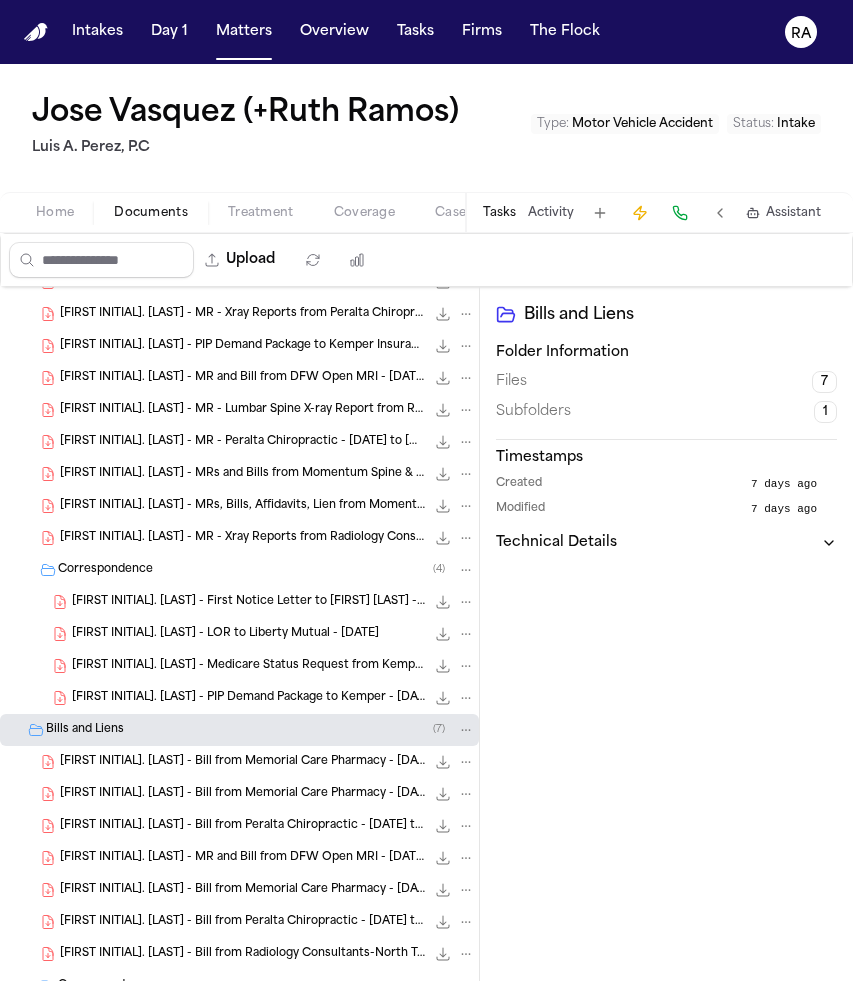 scroll, scrollTop: 856, scrollLeft: 0, axis: vertical 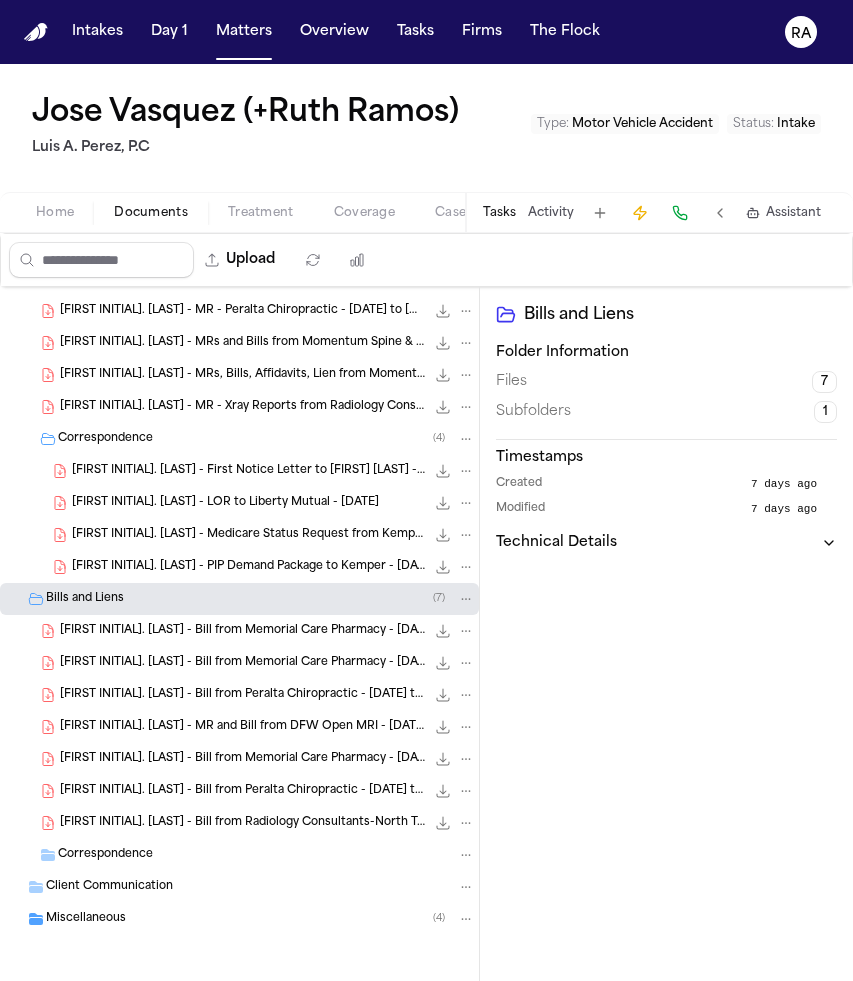click on "Client Communication" at bounding box center [239, 887] 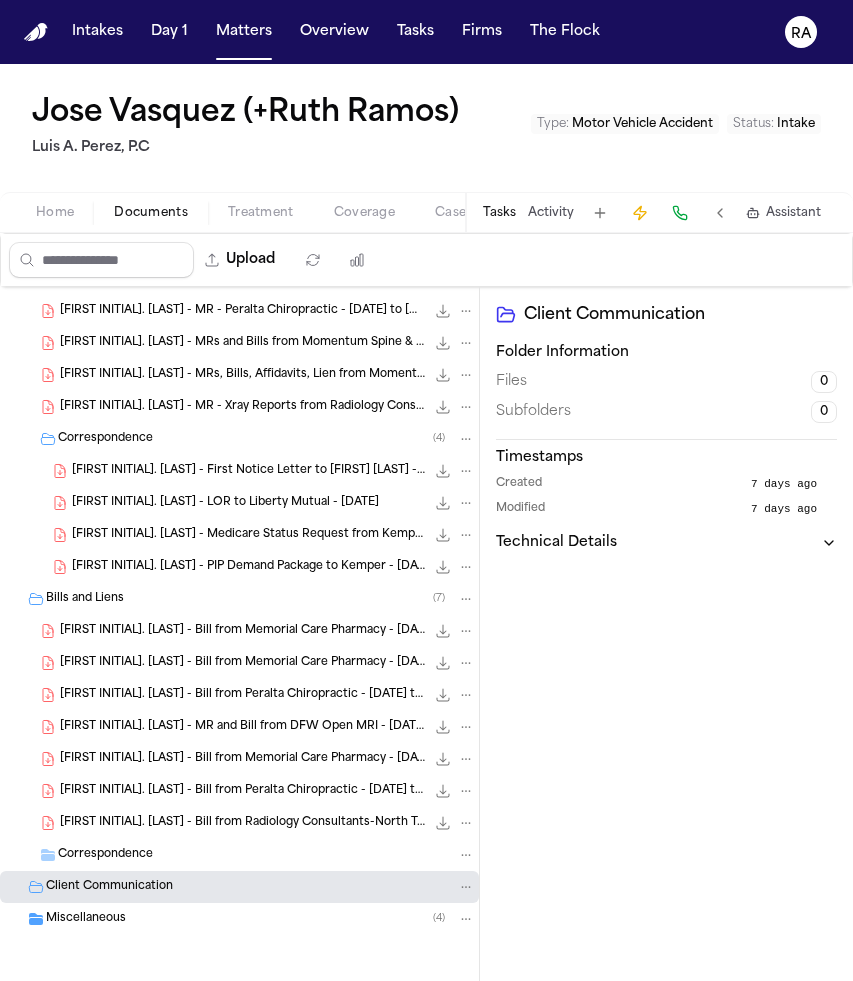 click on "Miscellaneous ( 4 )" at bounding box center (260, 919) 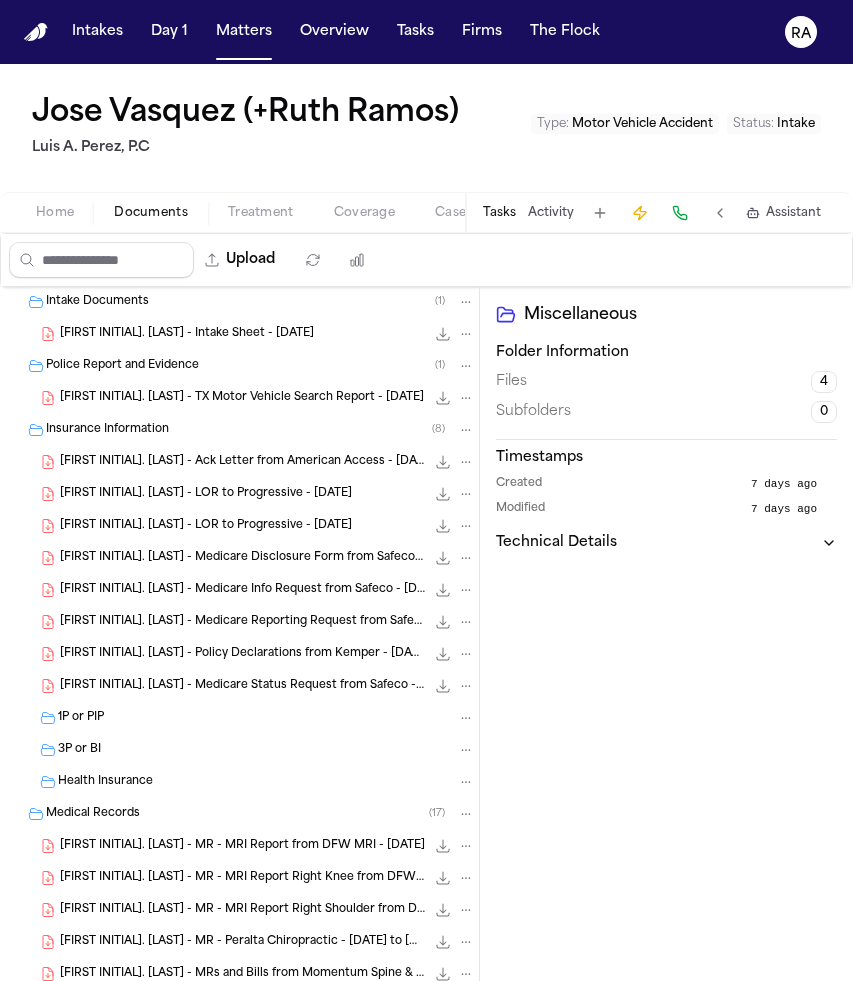 scroll, scrollTop: 0, scrollLeft: 0, axis: both 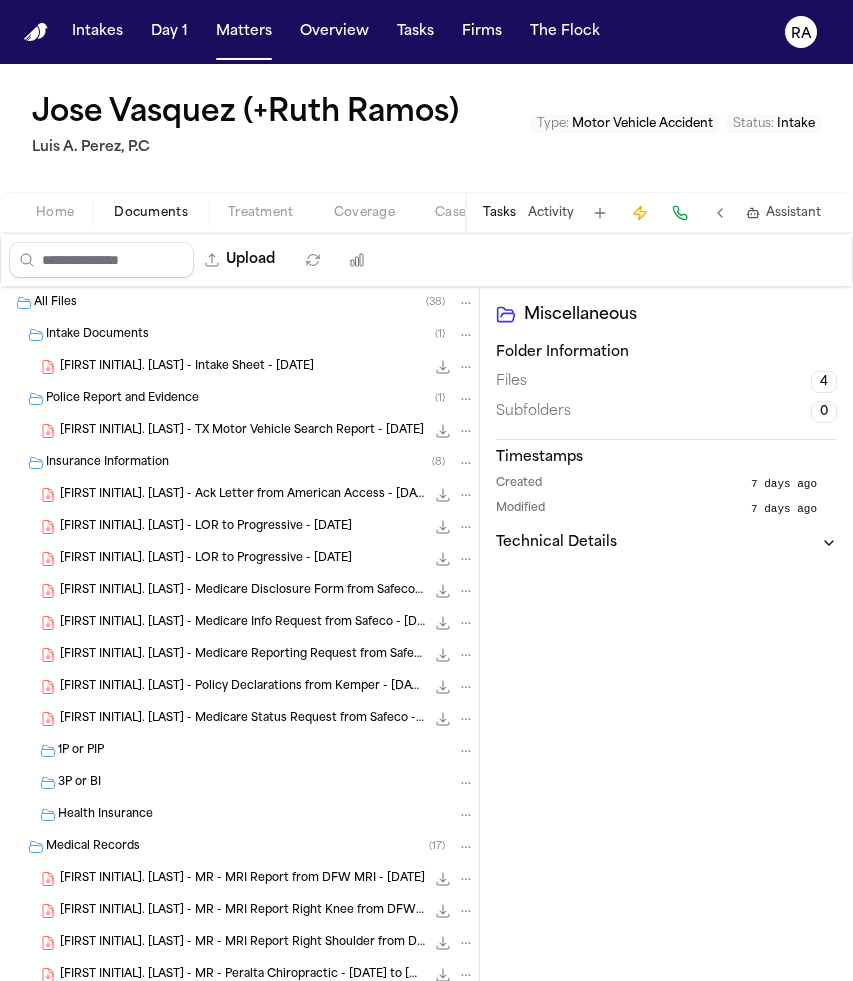 click on "Assistant" at bounding box center (793, 213) 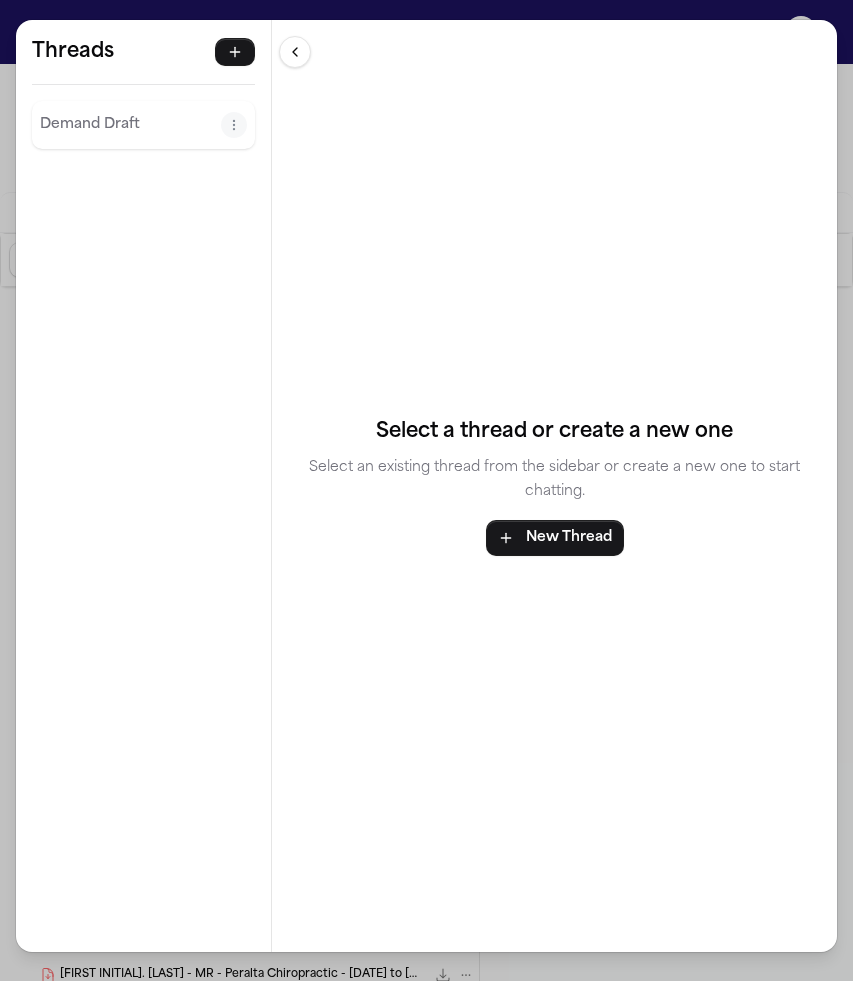 click on "Demand Draft" at bounding box center (130, 125) 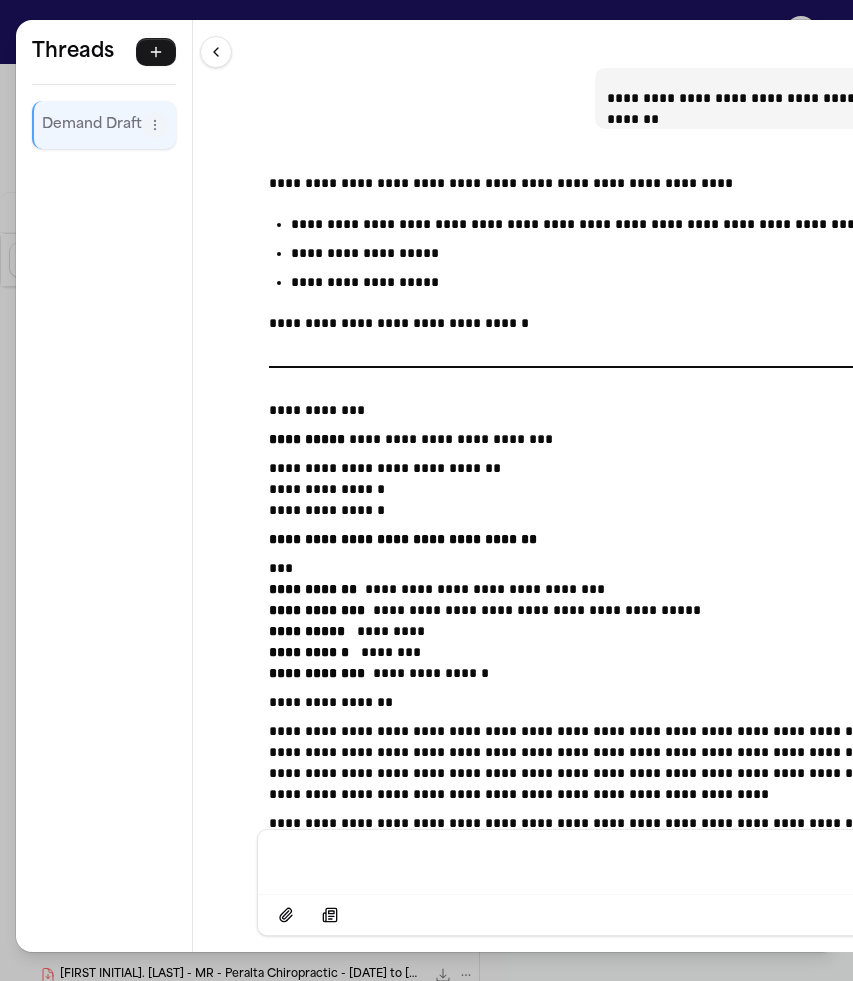 scroll, scrollTop: 18655, scrollLeft: 0, axis: vertical 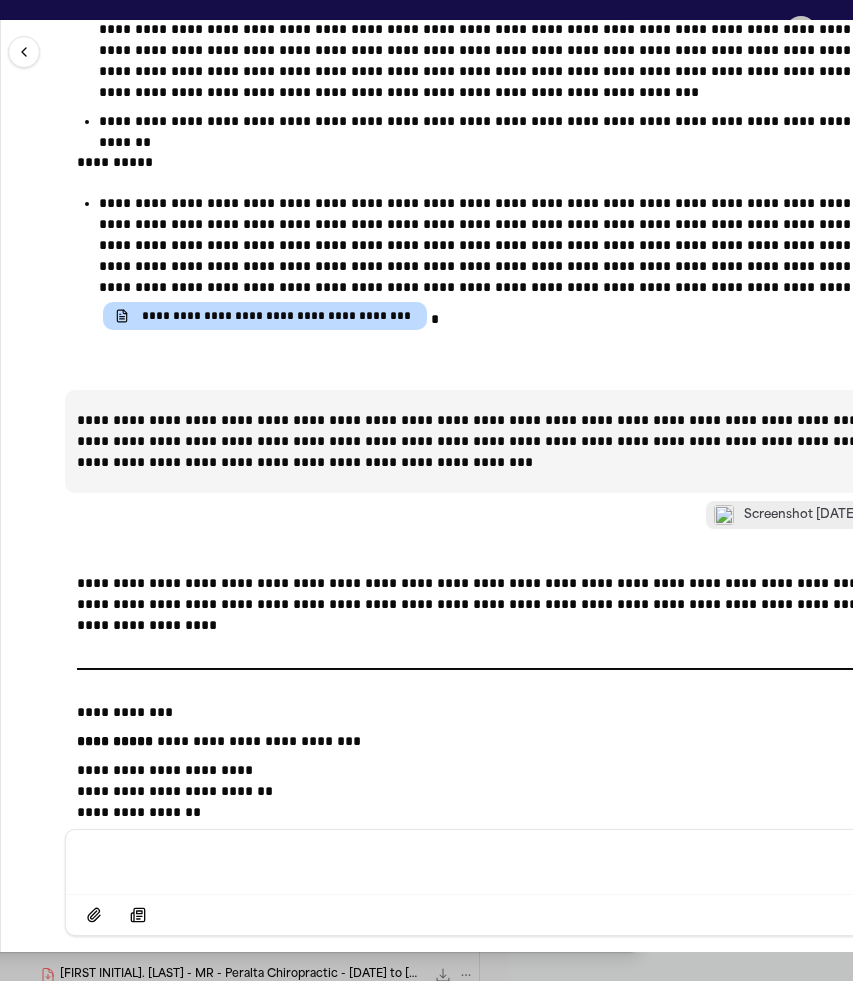 click on "**********" at bounding box center [513, 441] 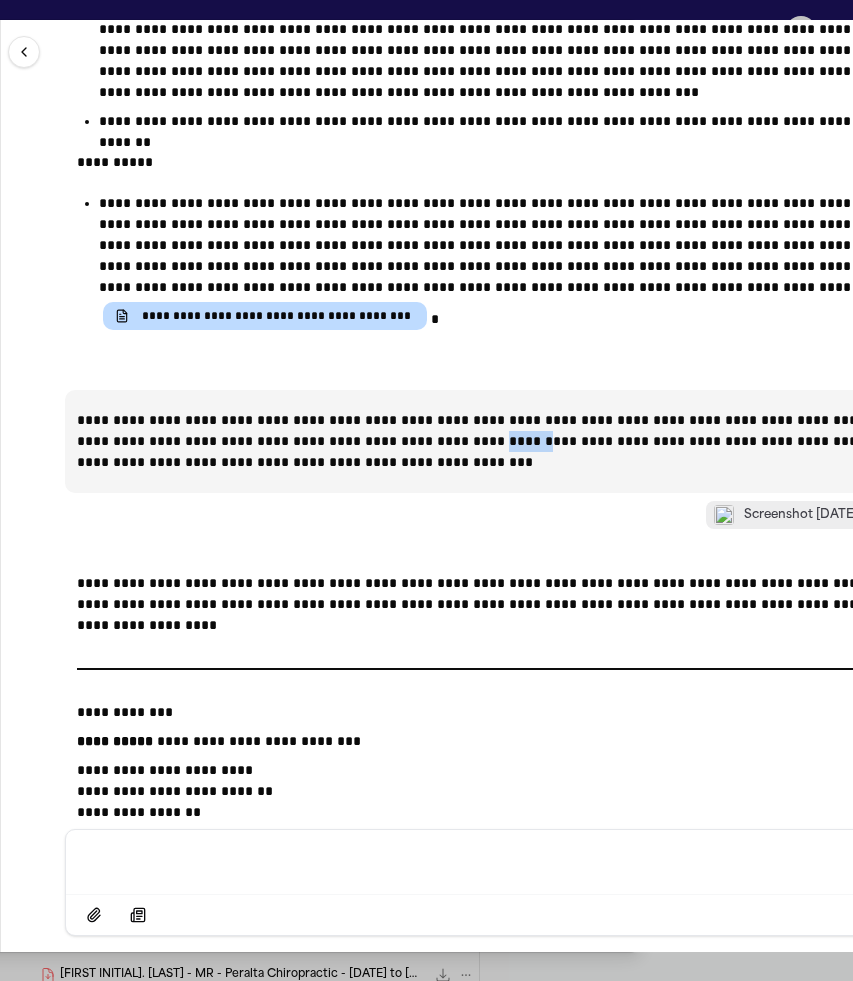 click on "**********" at bounding box center [513, 441] 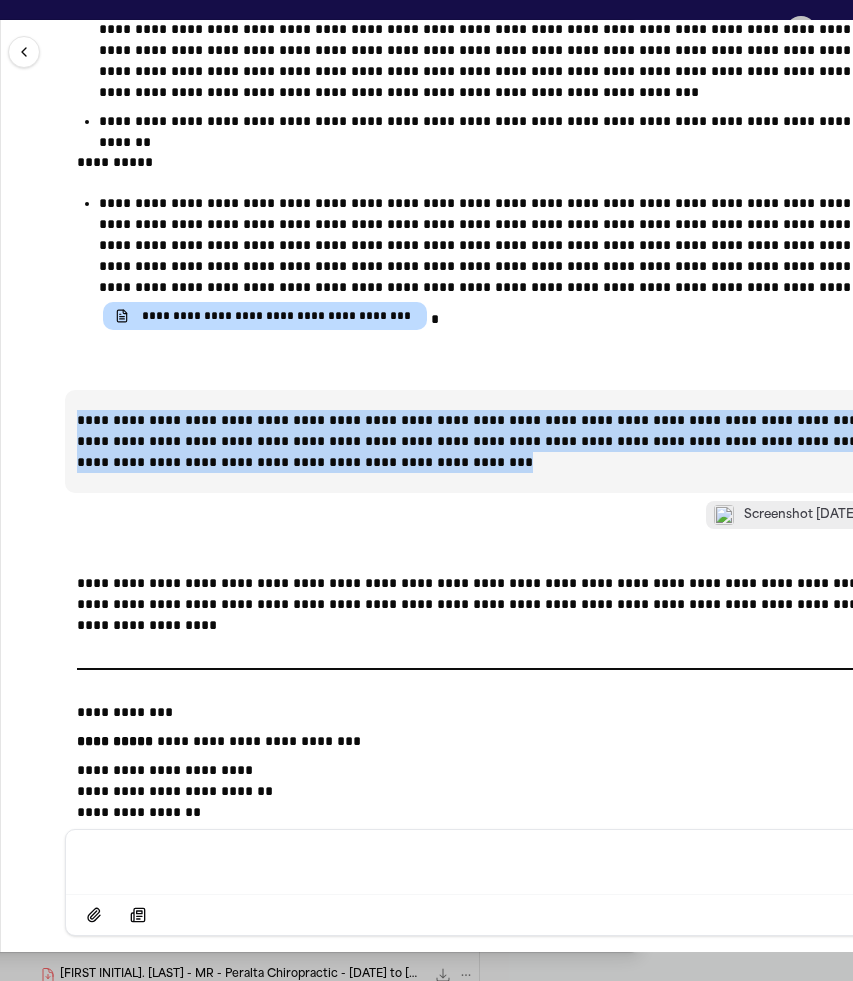 click on "**********" at bounding box center (513, 441) 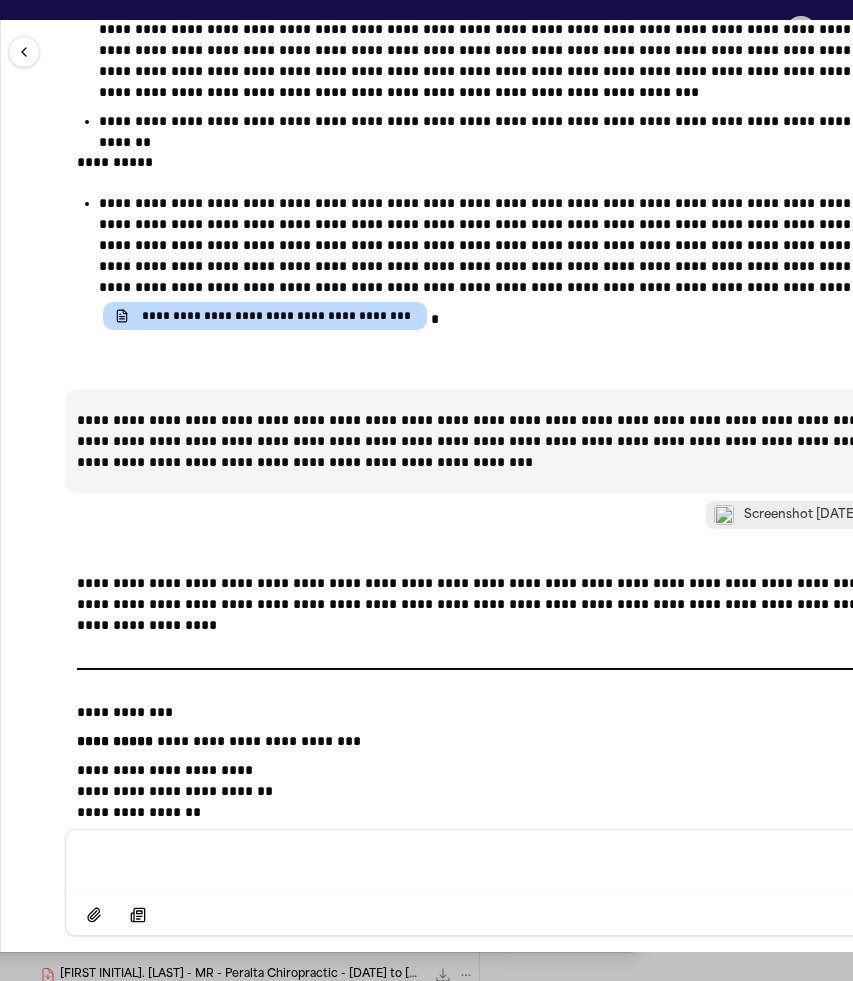 click at bounding box center [513, 860] 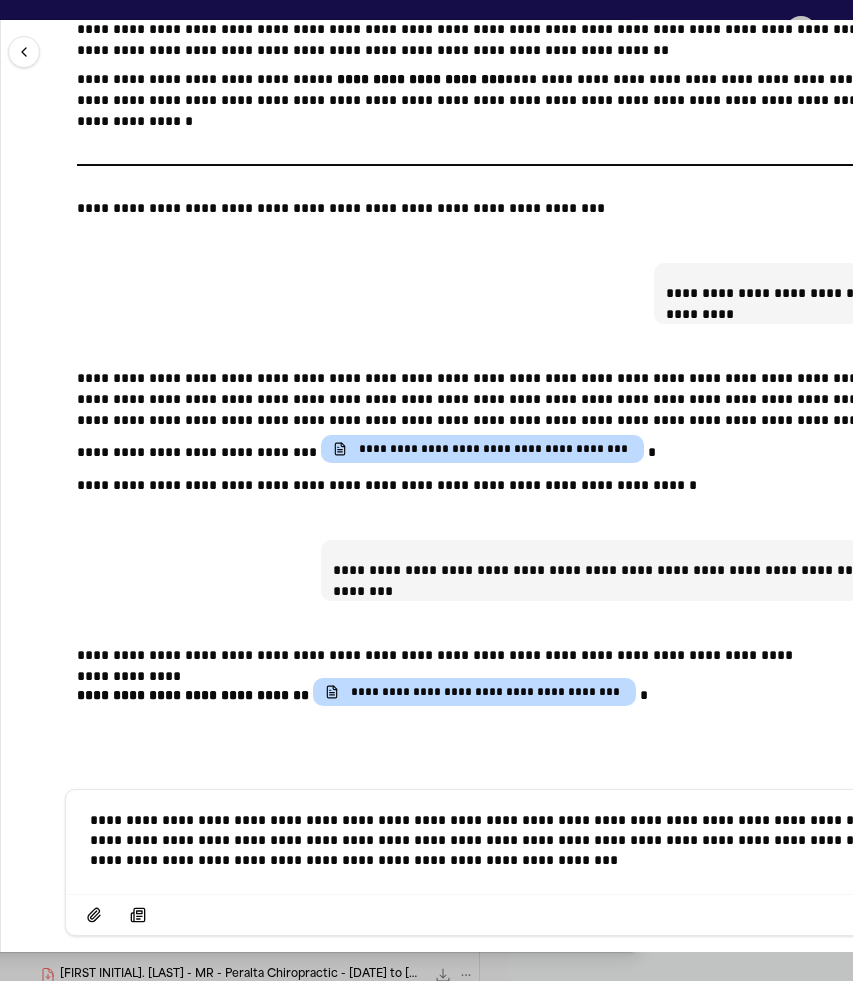 scroll, scrollTop: 18929, scrollLeft: 0, axis: vertical 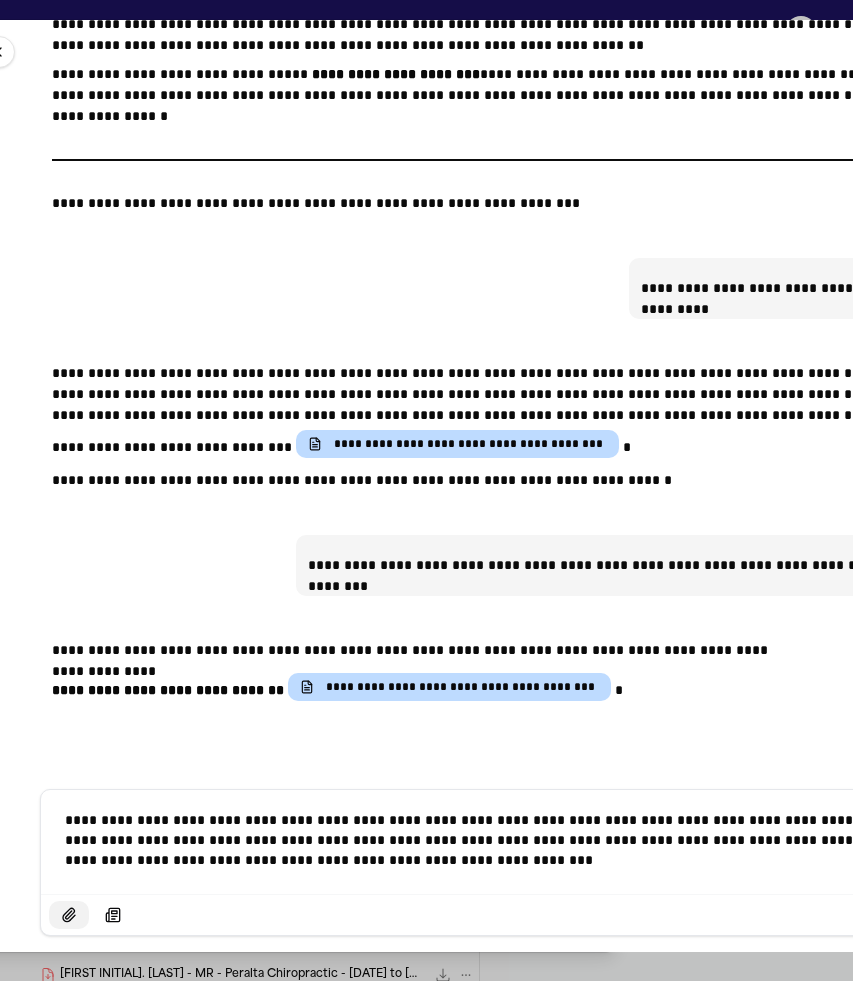 click 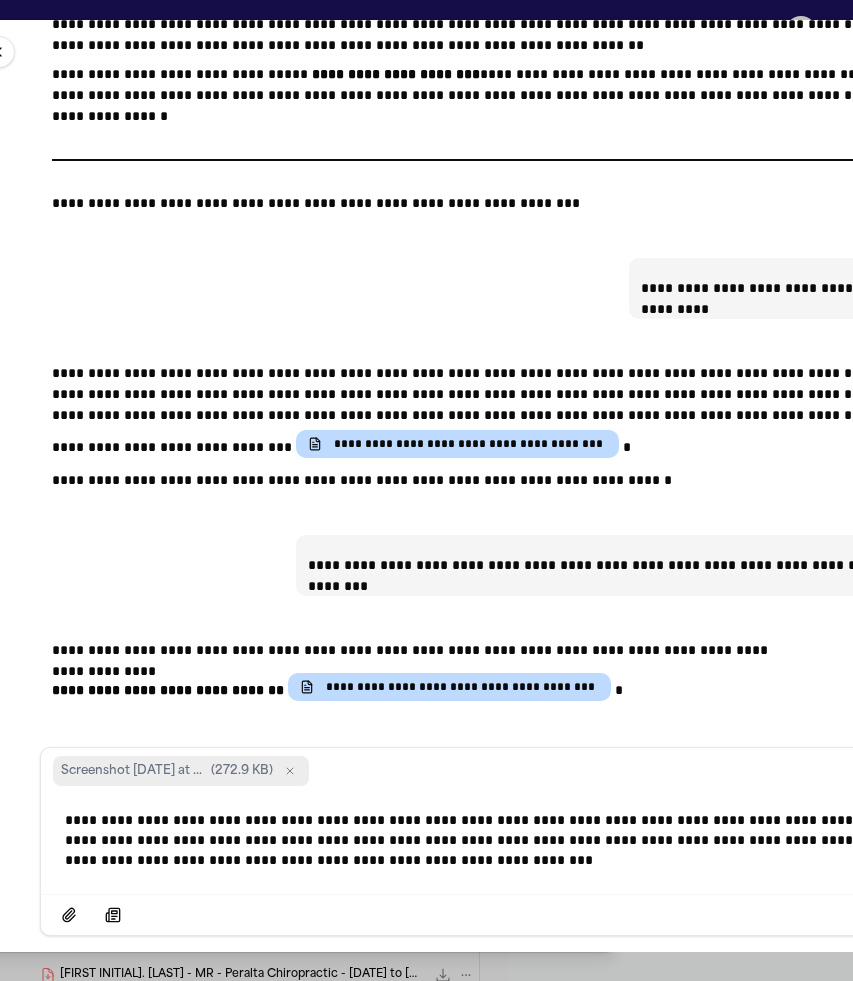 scroll, scrollTop: 18966, scrollLeft: 0, axis: vertical 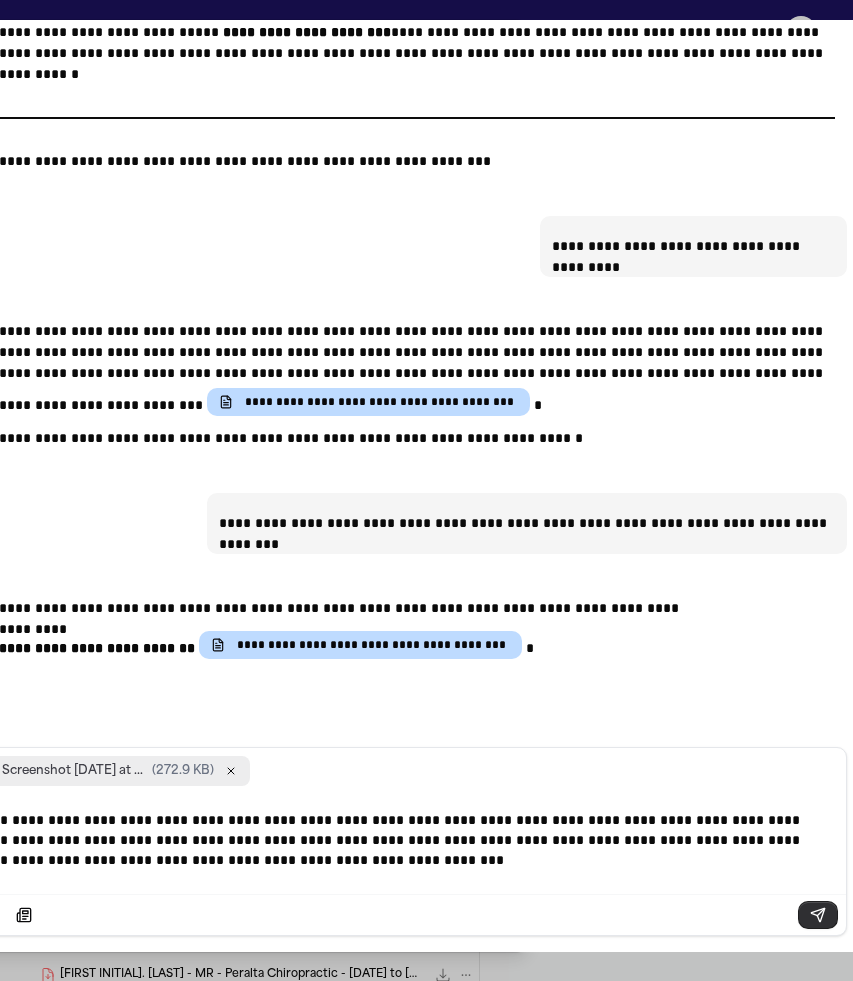click 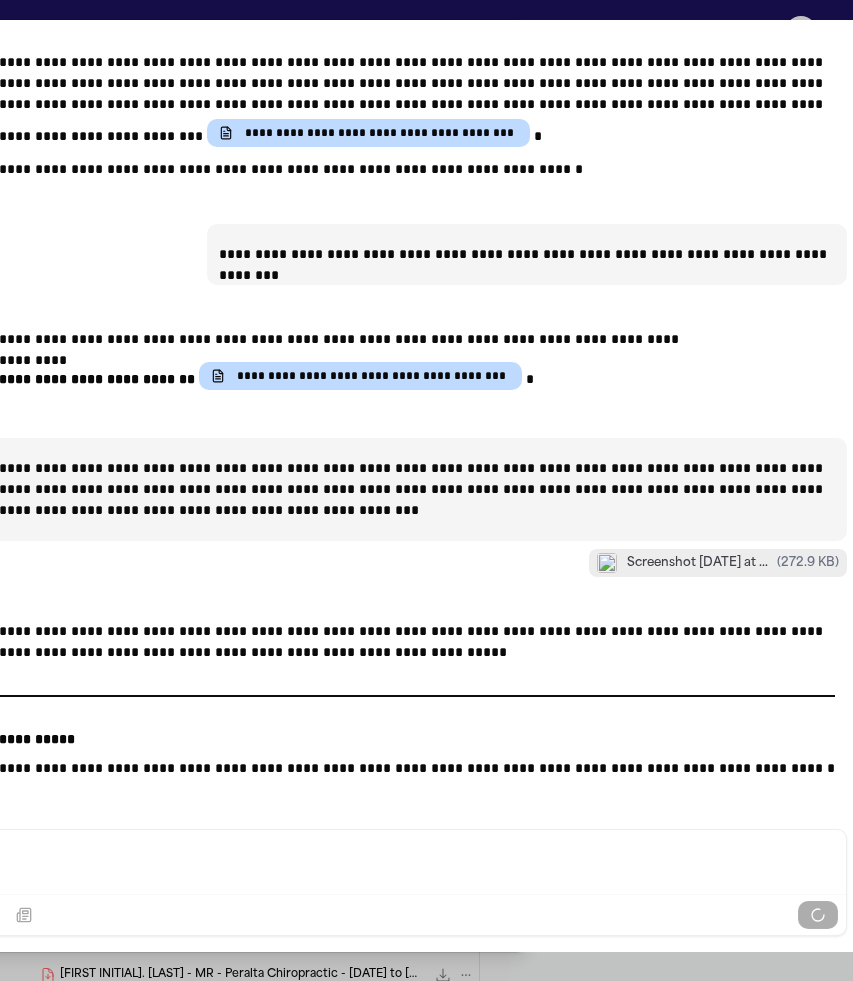 scroll, scrollTop: 19245, scrollLeft: 0, axis: vertical 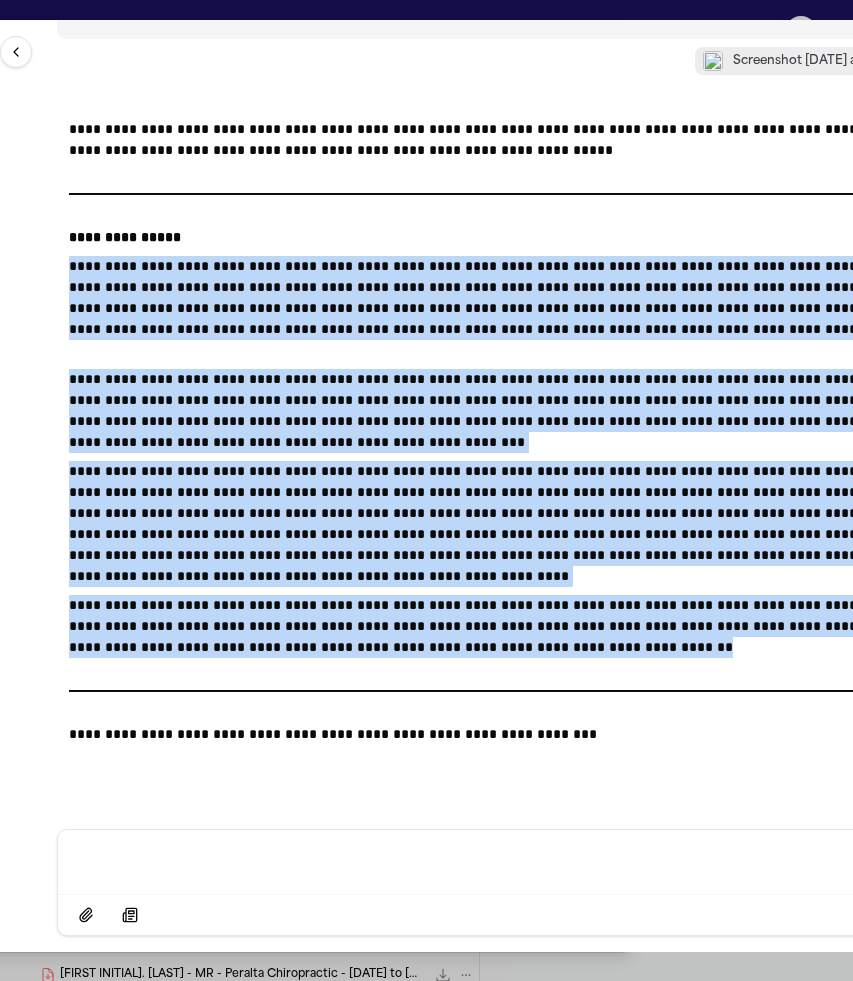 drag, startPoint x: 71, startPoint y: 266, endPoint x: 658, endPoint y: 648, distance: 700.35205 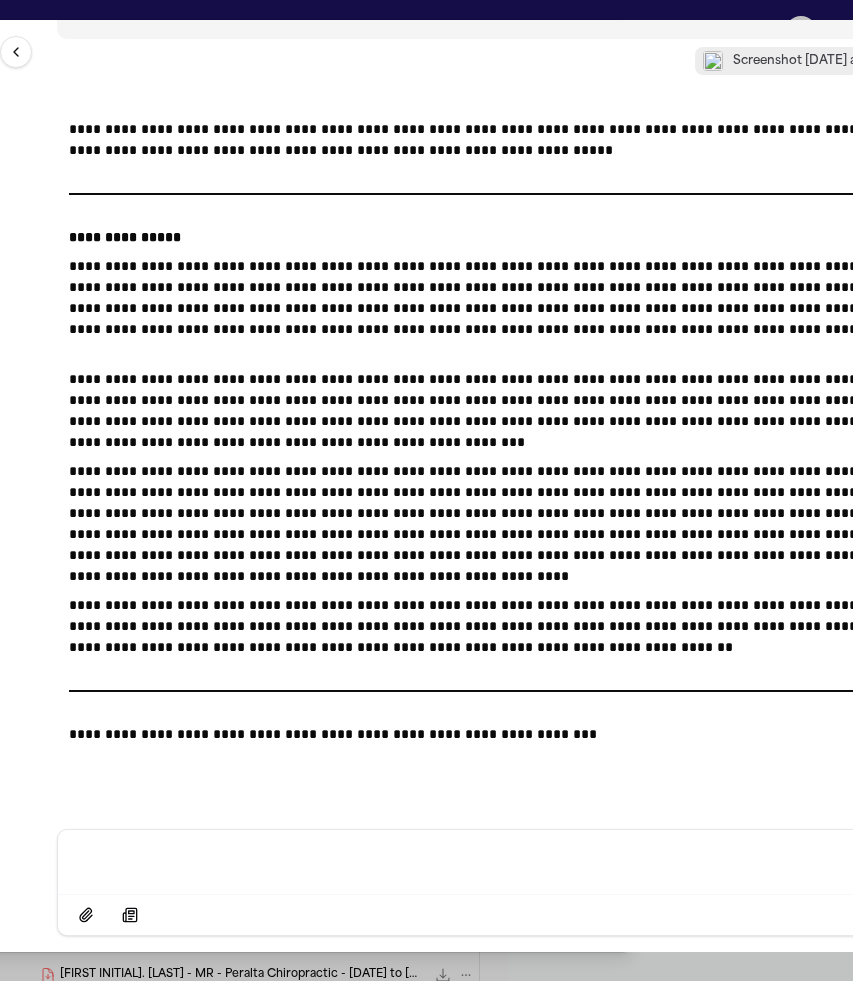 click on "**********" at bounding box center [505, 140] 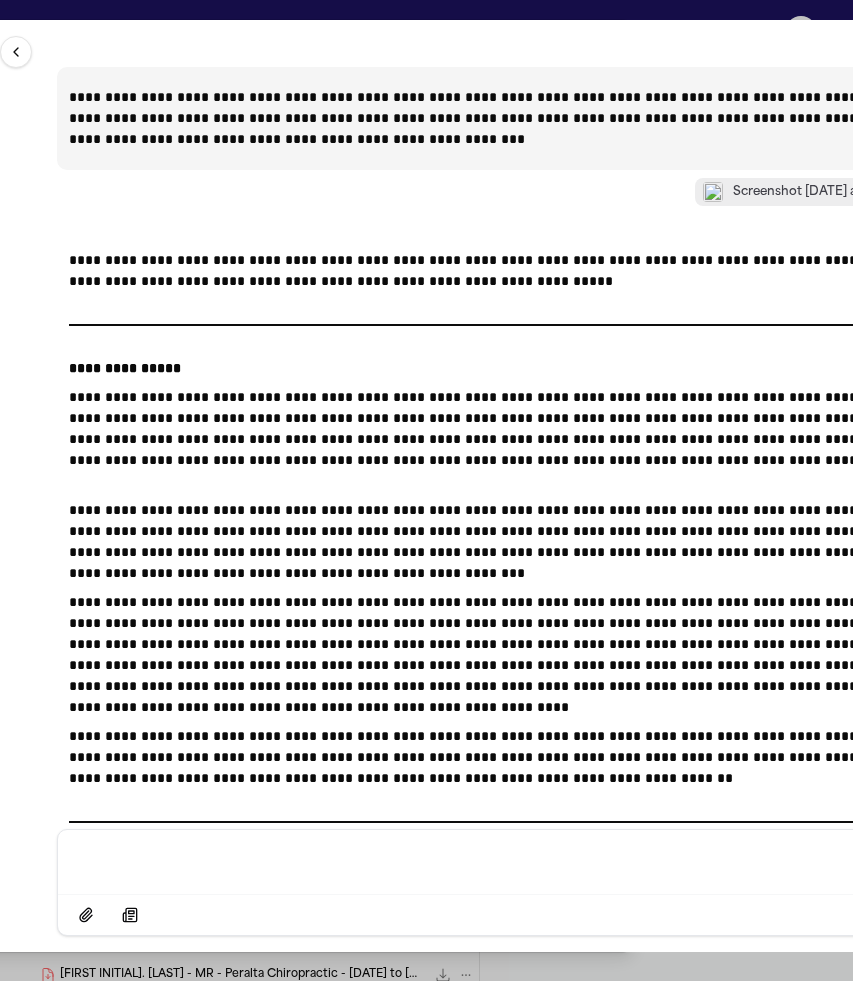 scroll, scrollTop: 19604, scrollLeft: 0, axis: vertical 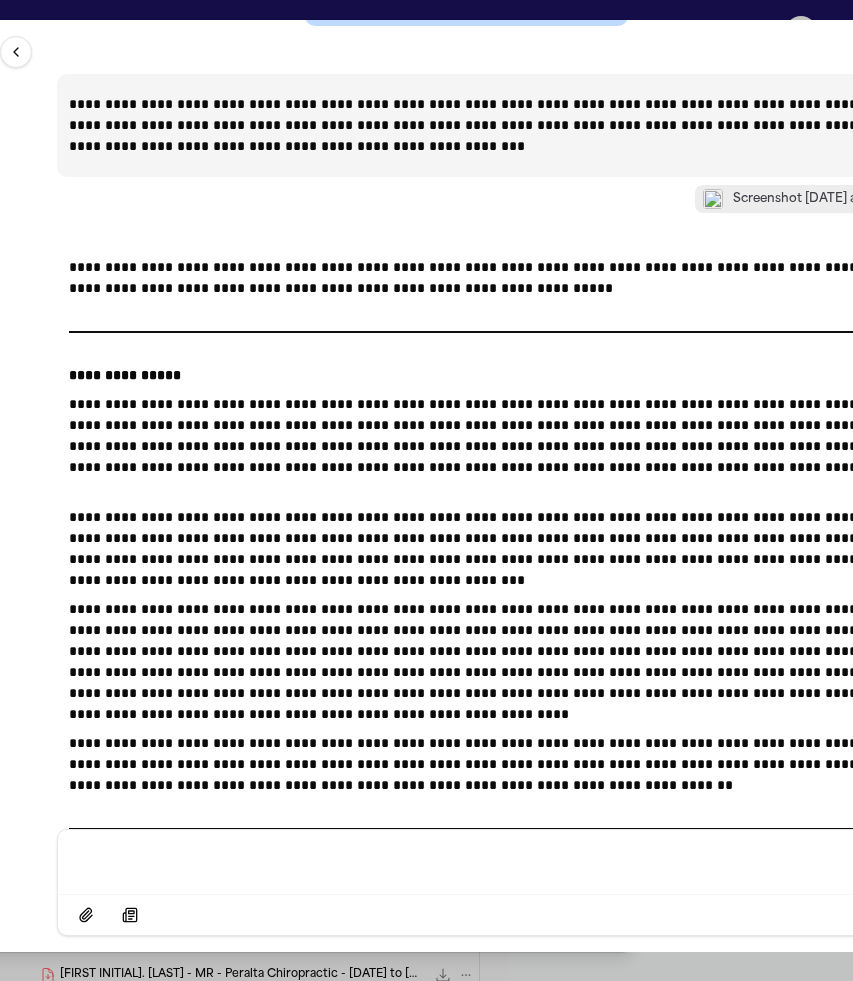 click on "**********" at bounding box center (505, 125) 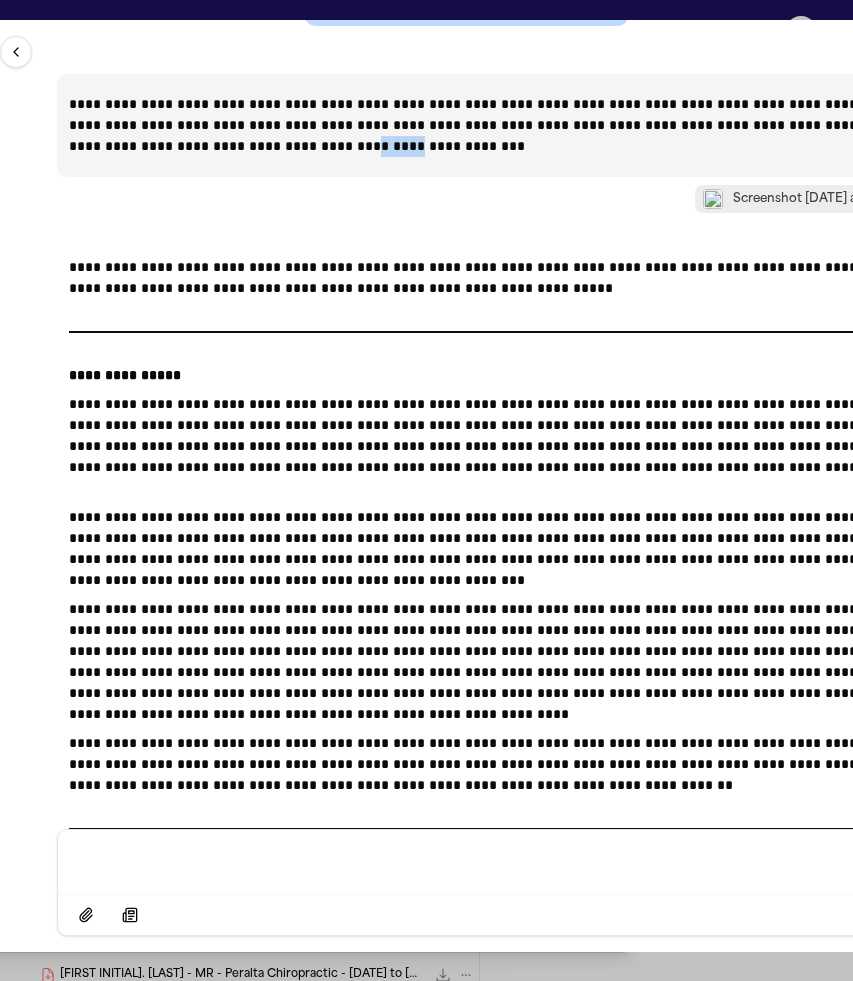 click on "**********" at bounding box center [505, 125] 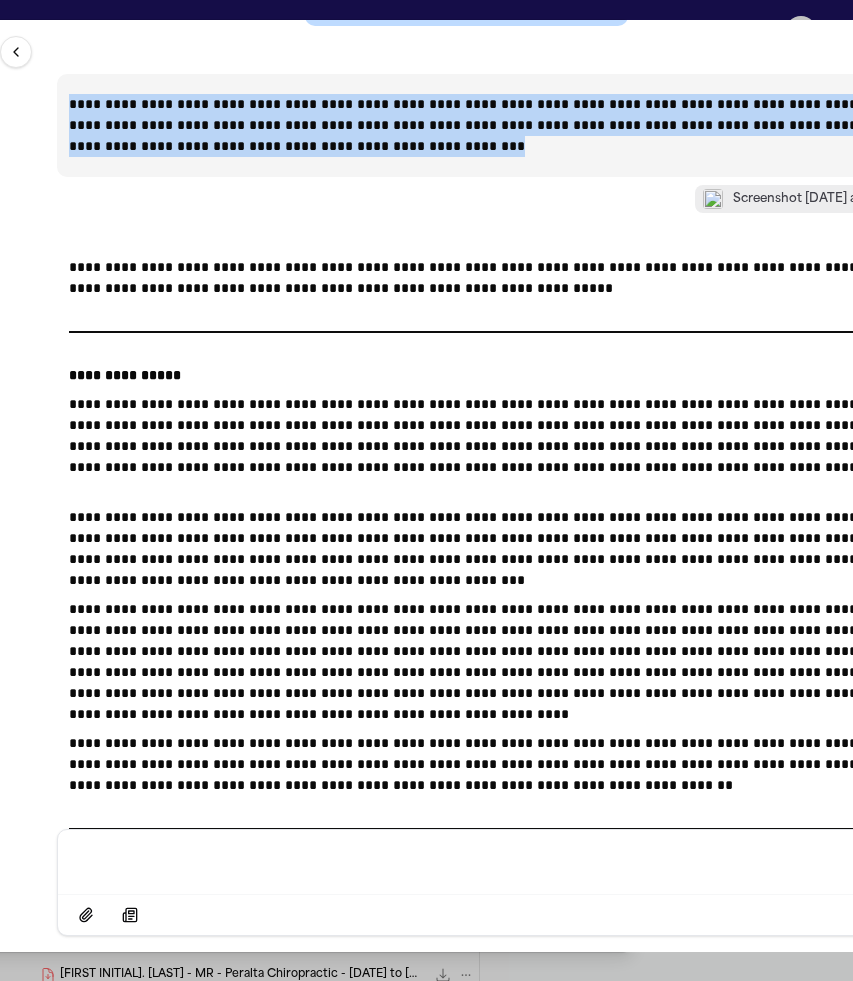 click on "**********" at bounding box center [505, 125] 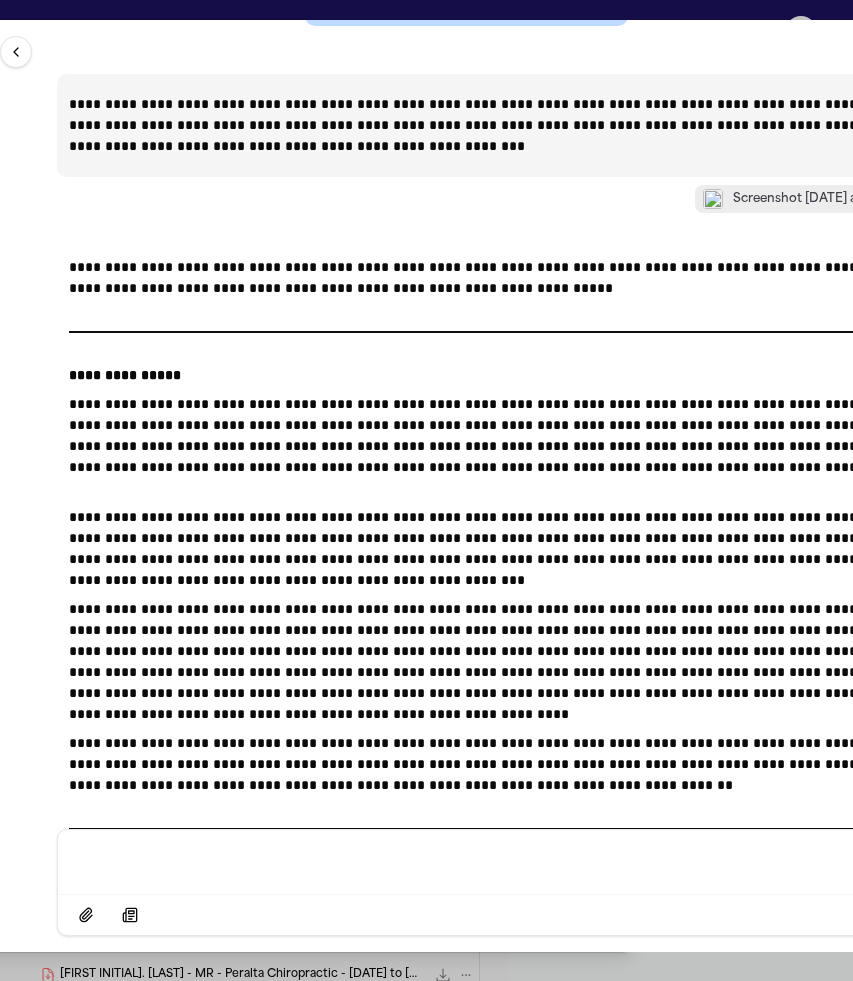 click at bounding box center (505, 860) 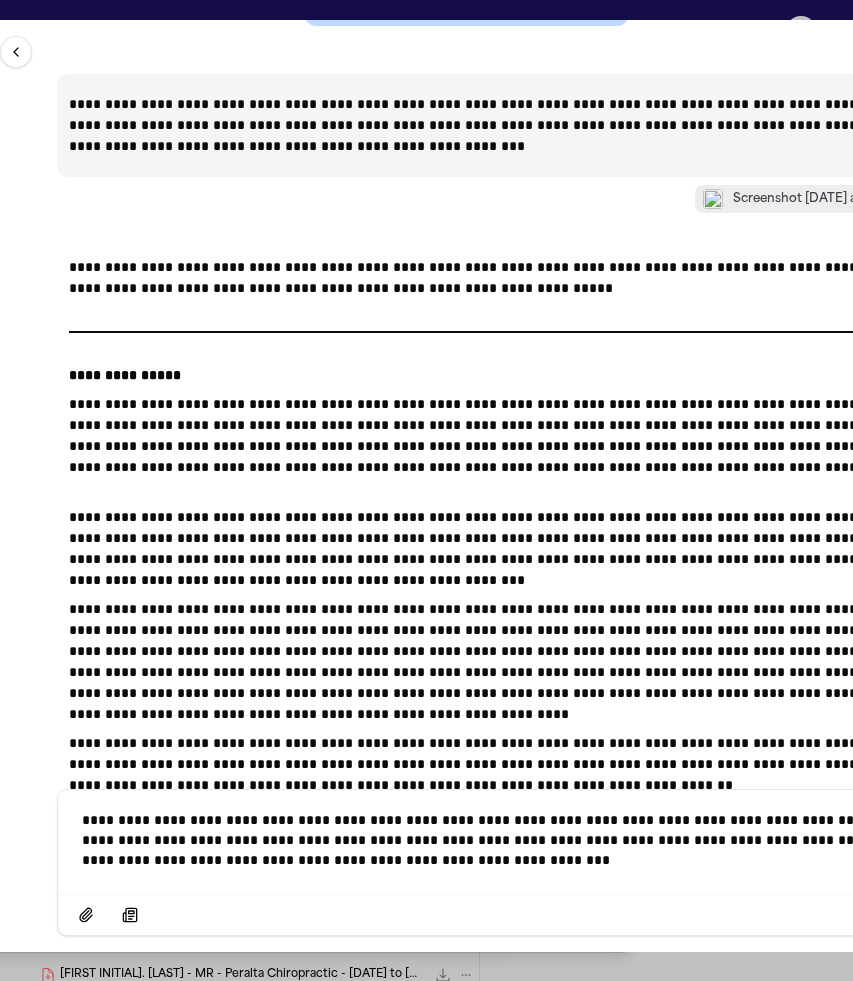 scroll, scrollTop: 19782, scrollLeft: 0, axis: vertical 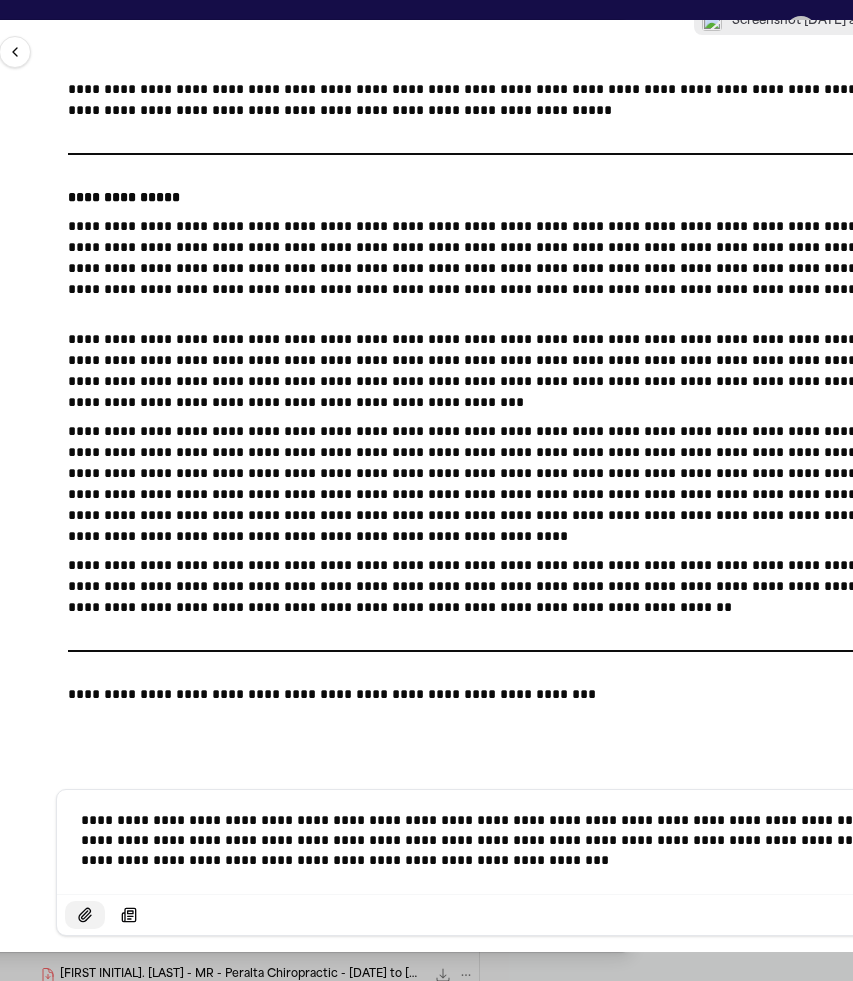 click 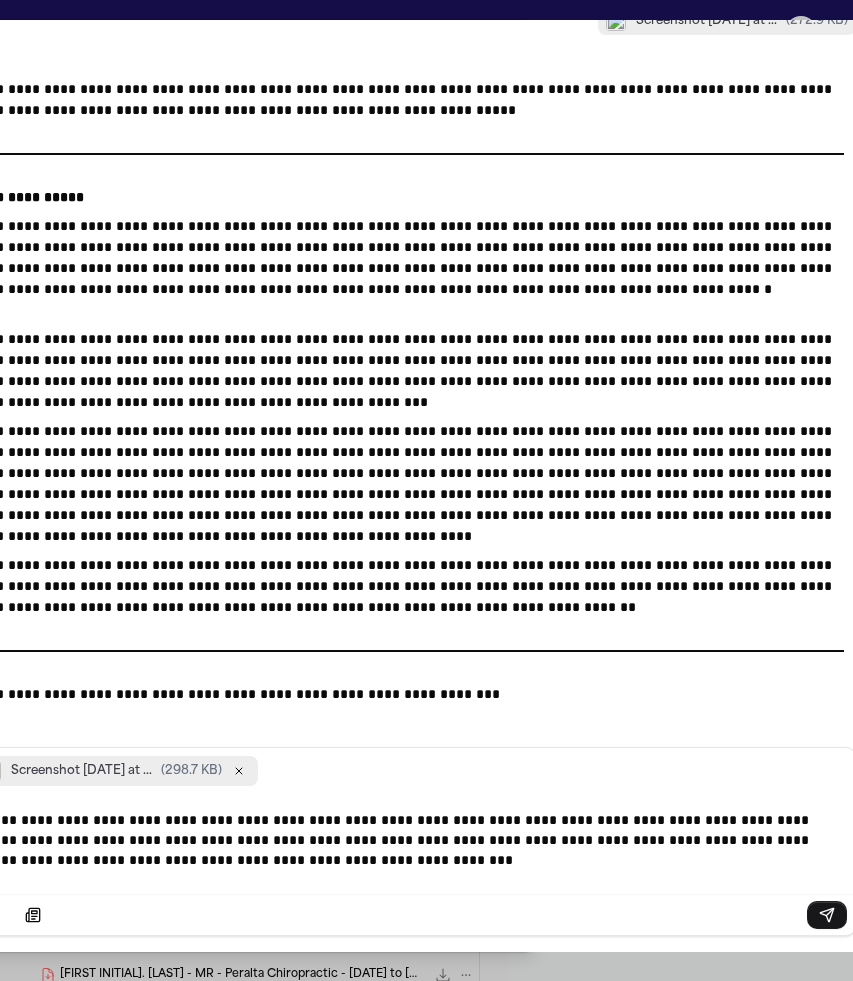 scroll, scrollTop: 0, scrollLeft: 278, axis: horizontal 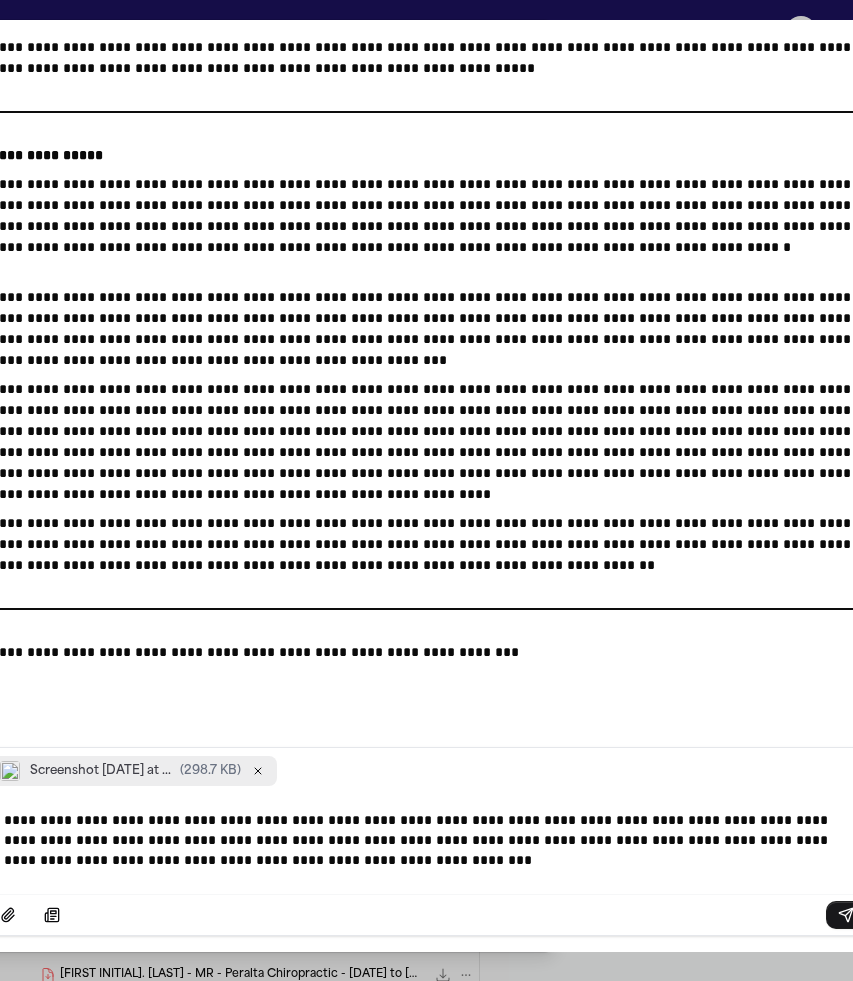 click on "**********" at bounding box center [427, 840] 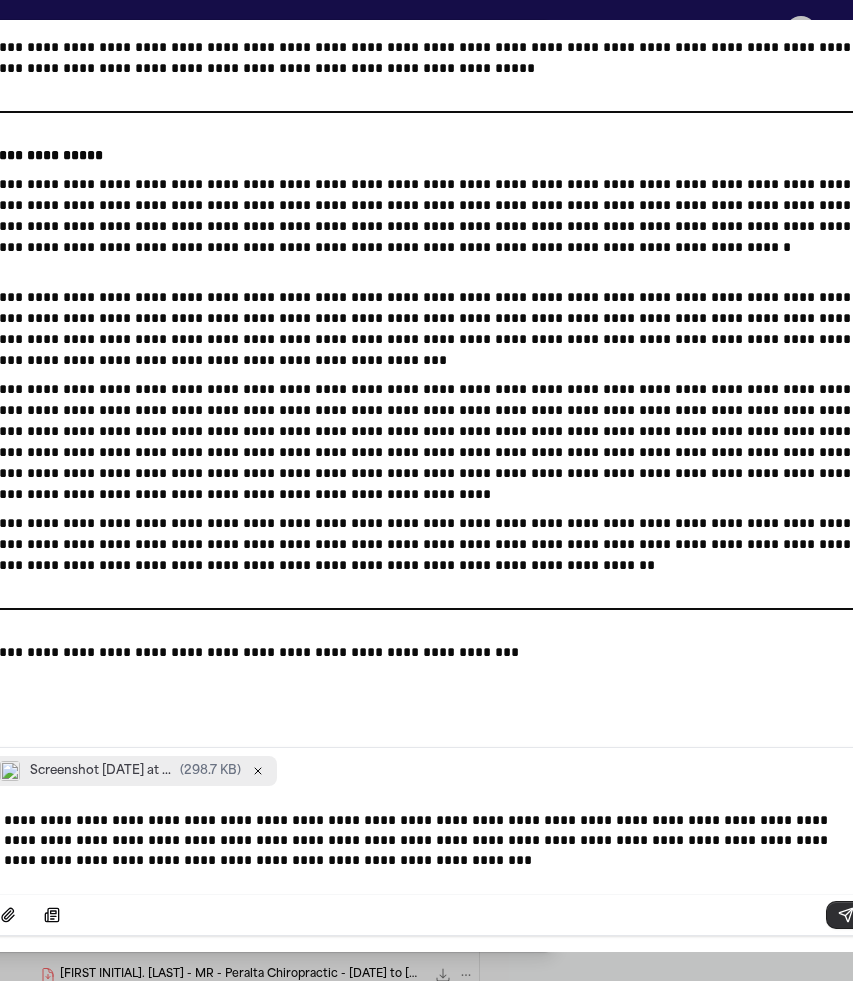 click 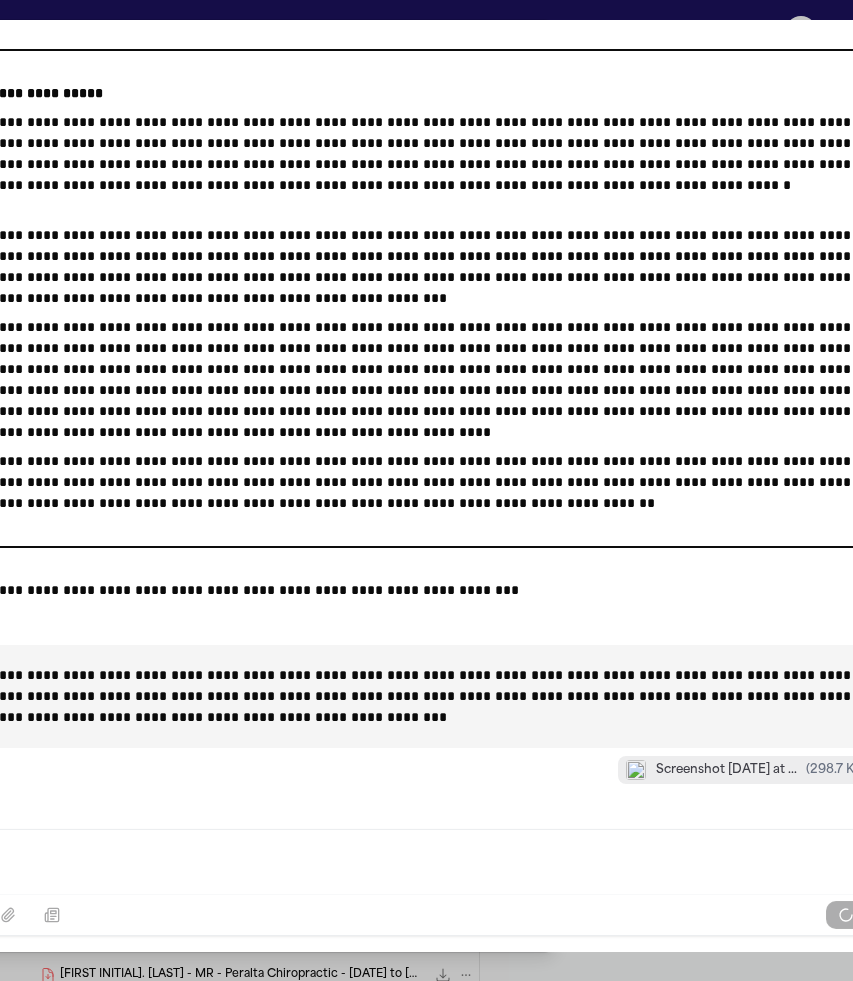scroll, scrollTop: 19905, scrollLeft: 0, axis: vertical 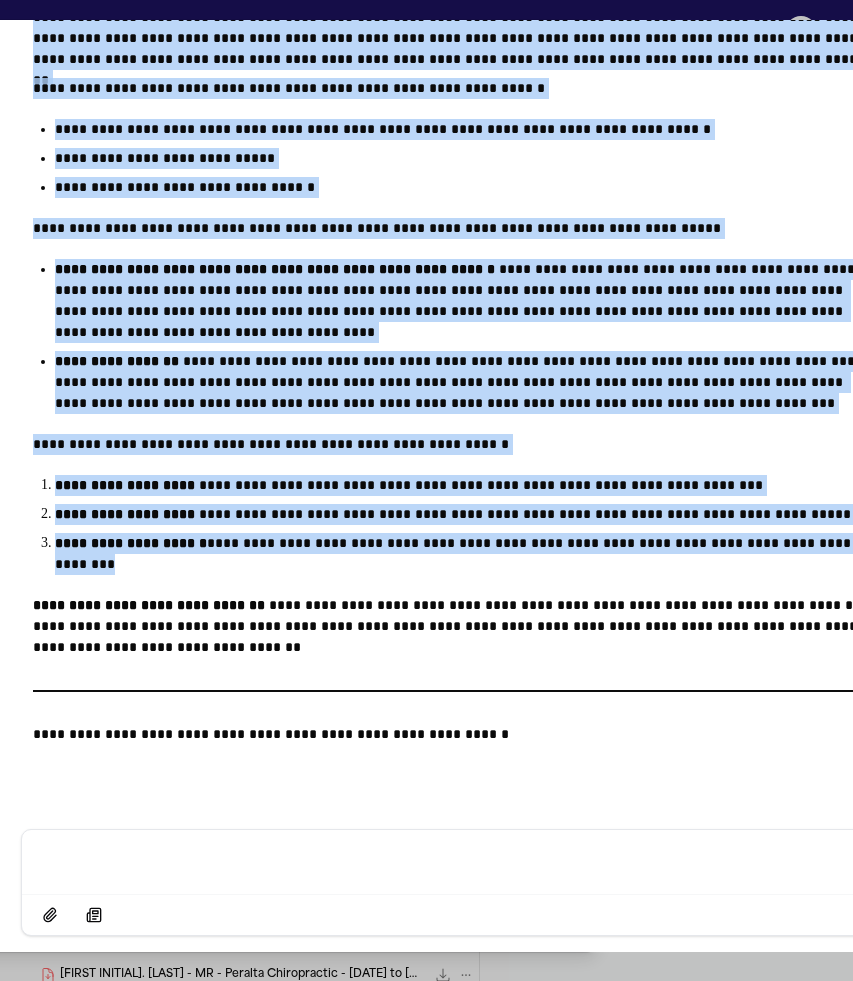 drag, startPoint x: 34, startPoint y: 359, endPoint x: 252, endPoint y: 666, distance: 376.52756 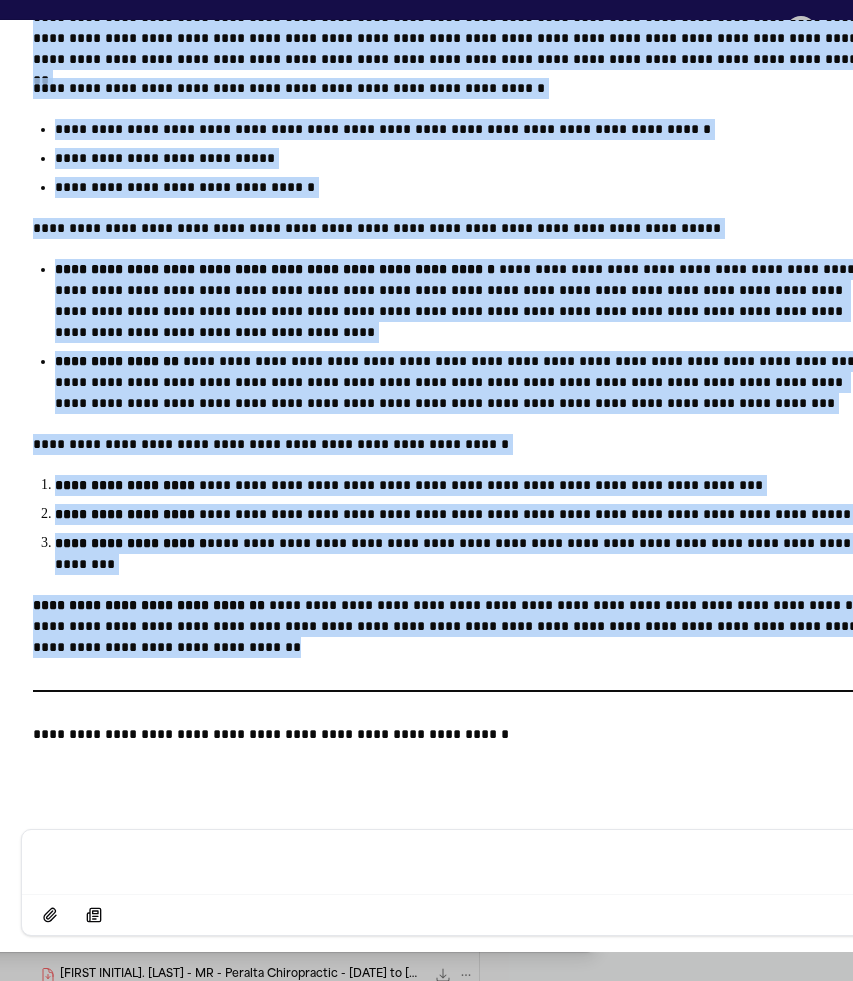 copy on "**********" 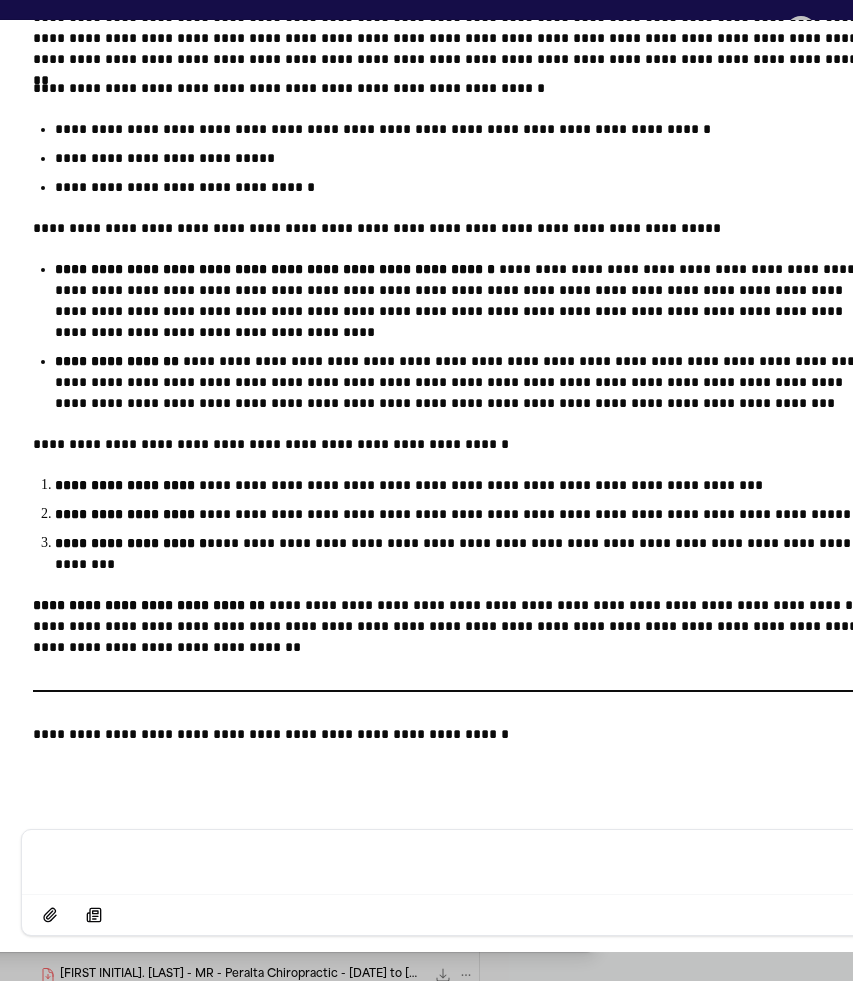 click at bounding box center [469, 860] 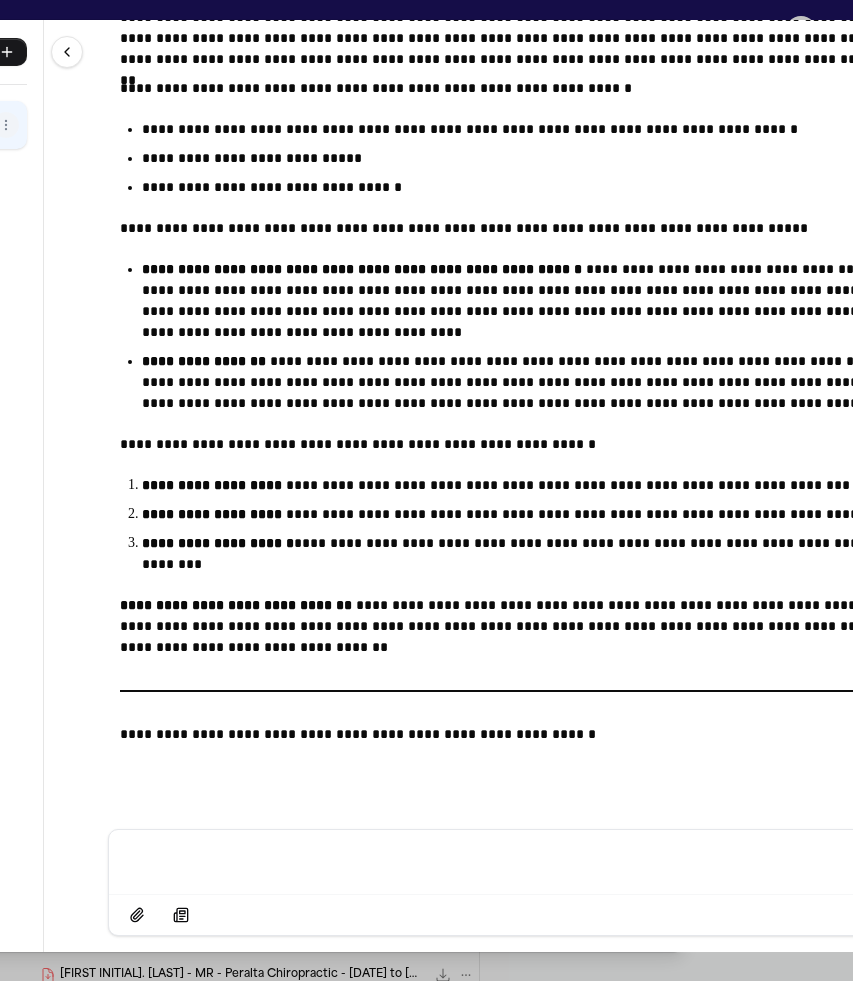 scroll, scrollTop: 0, scrollLeft: 130, axis: horizontal 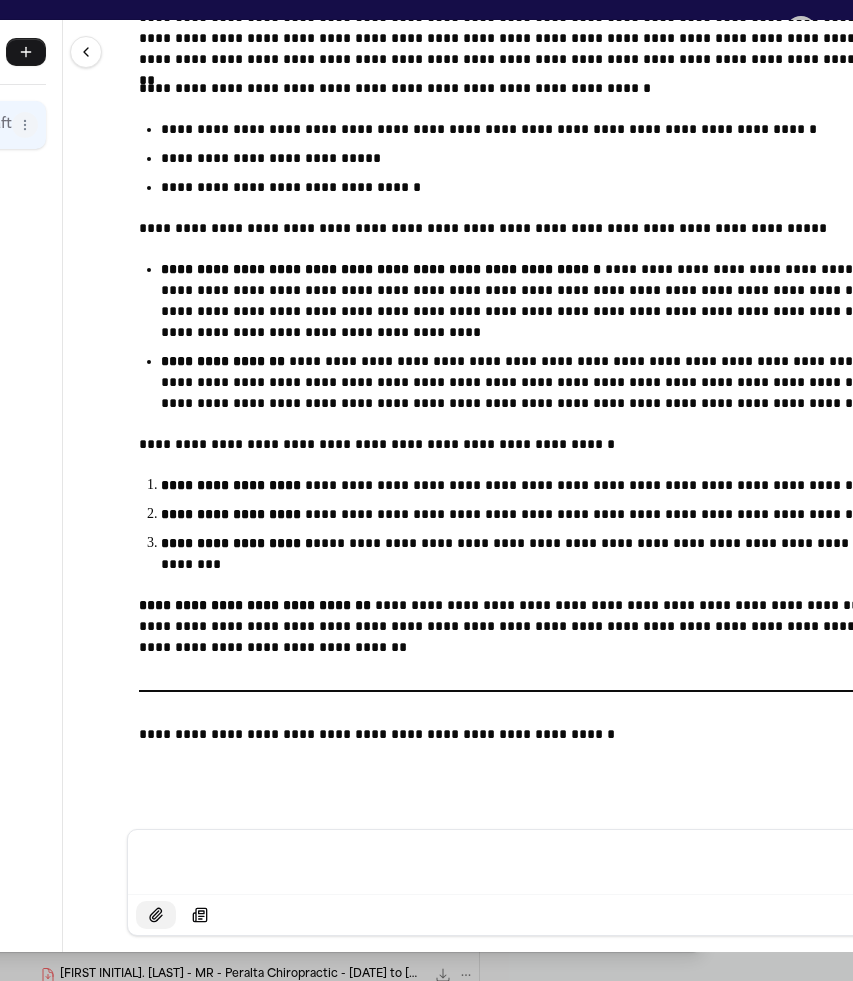click 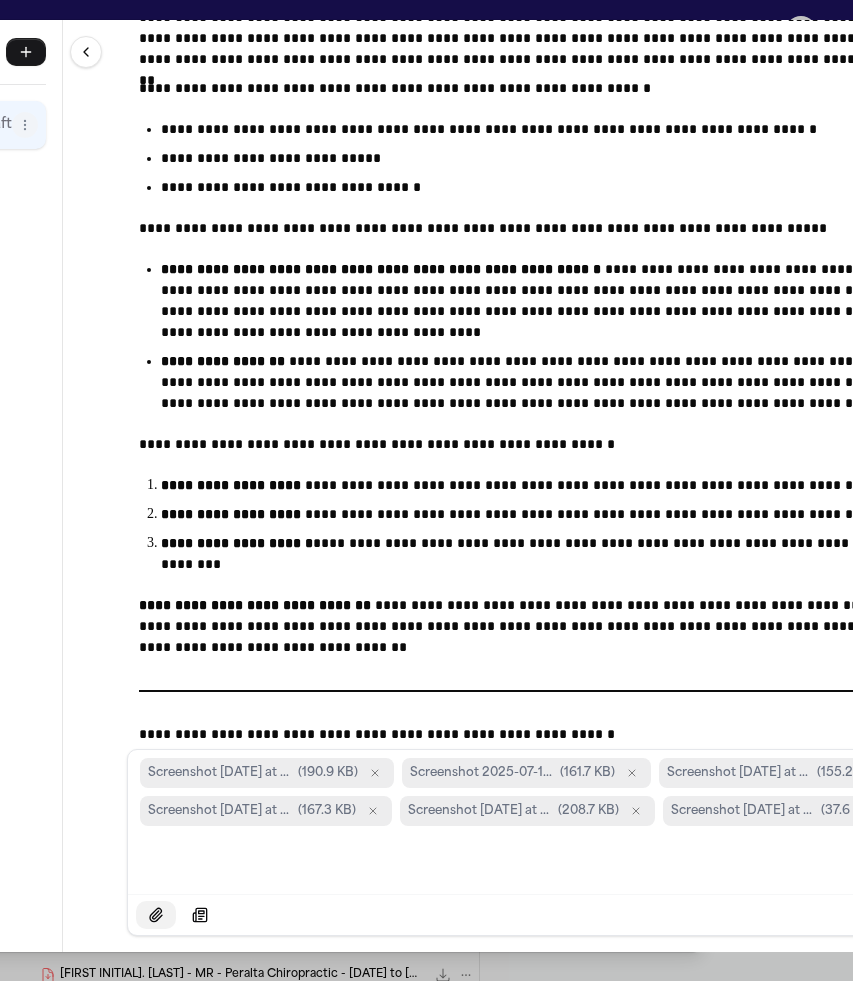 scroll, scrollTop: 21192, scrollLeft: 0, axis: vertical 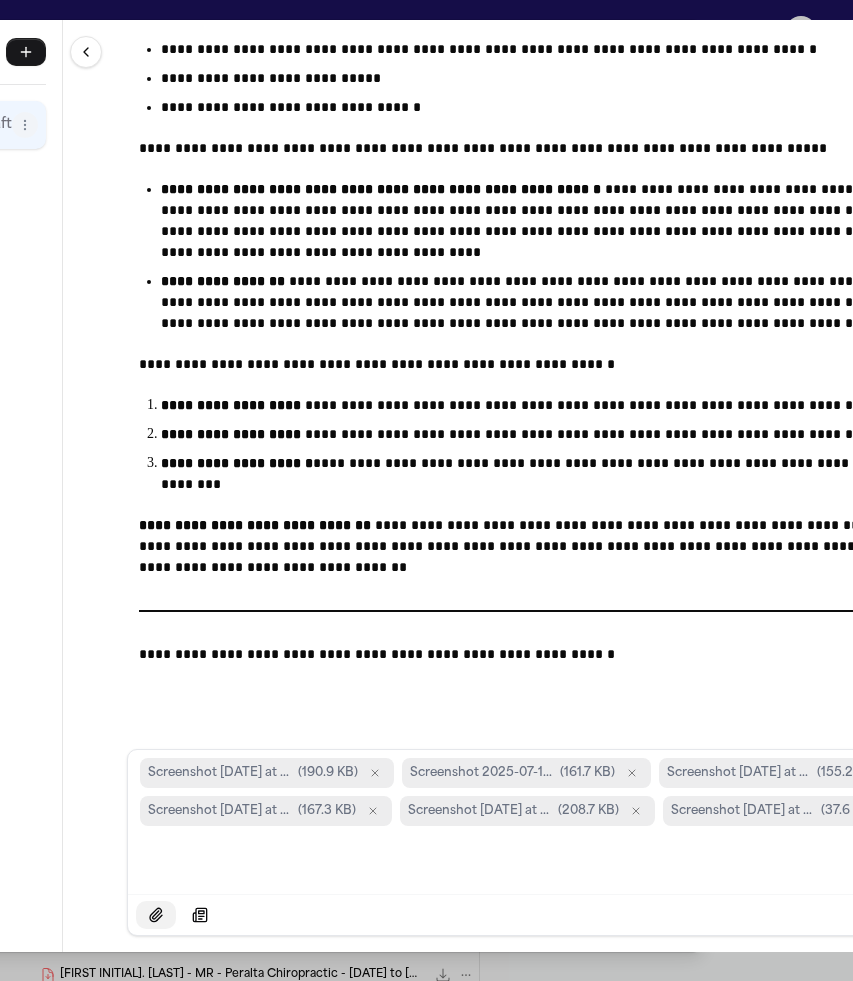 click 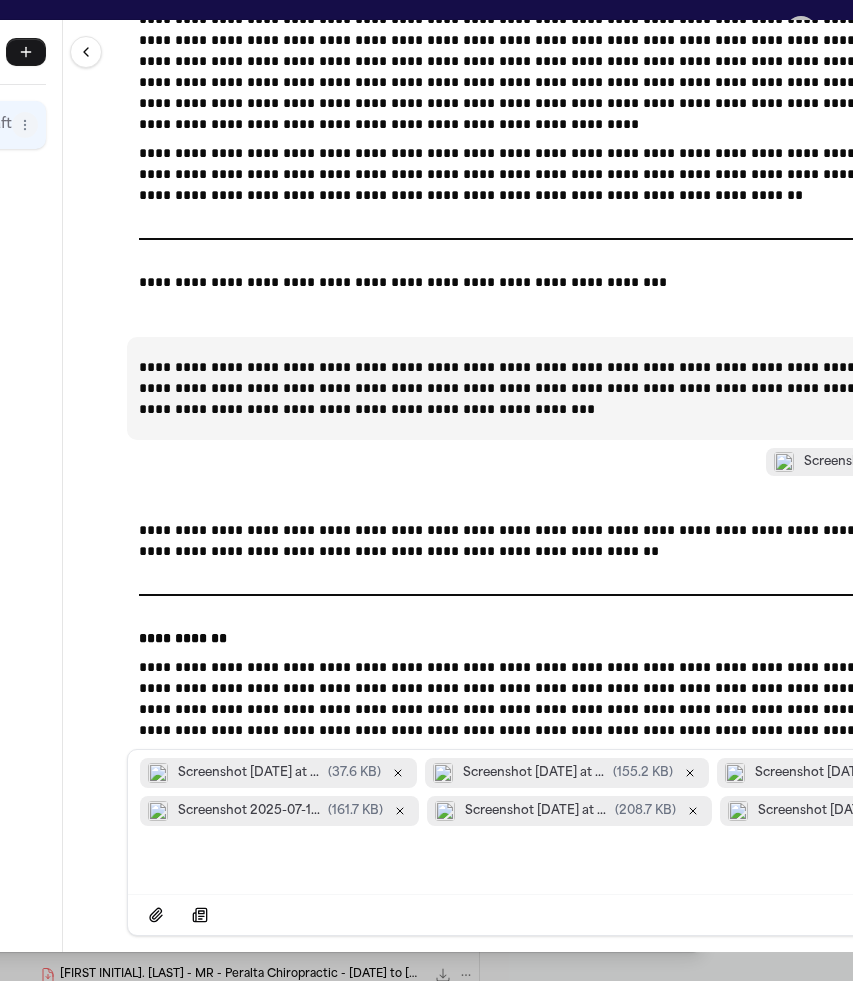 scroll, scrollTop: 20149, scrollLeft: 0, axis: vertical 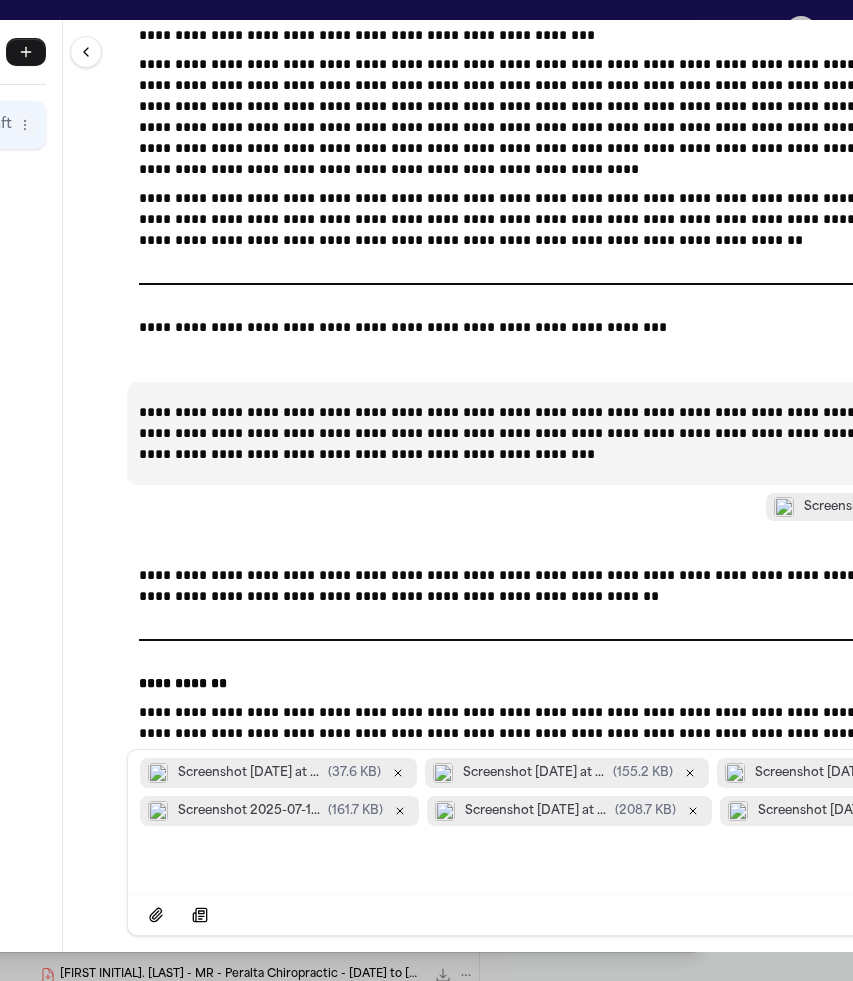 click on "**********" at bounding box center (575, 433) 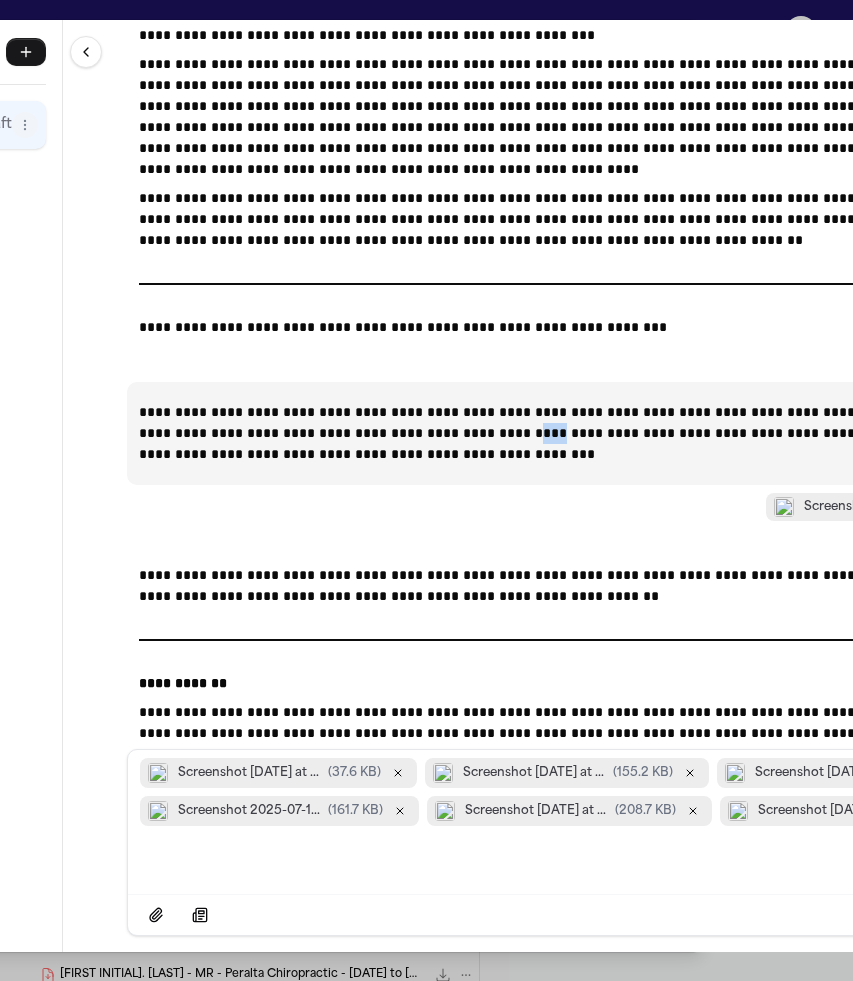 click on "**********" at bounding box center [575, 433] 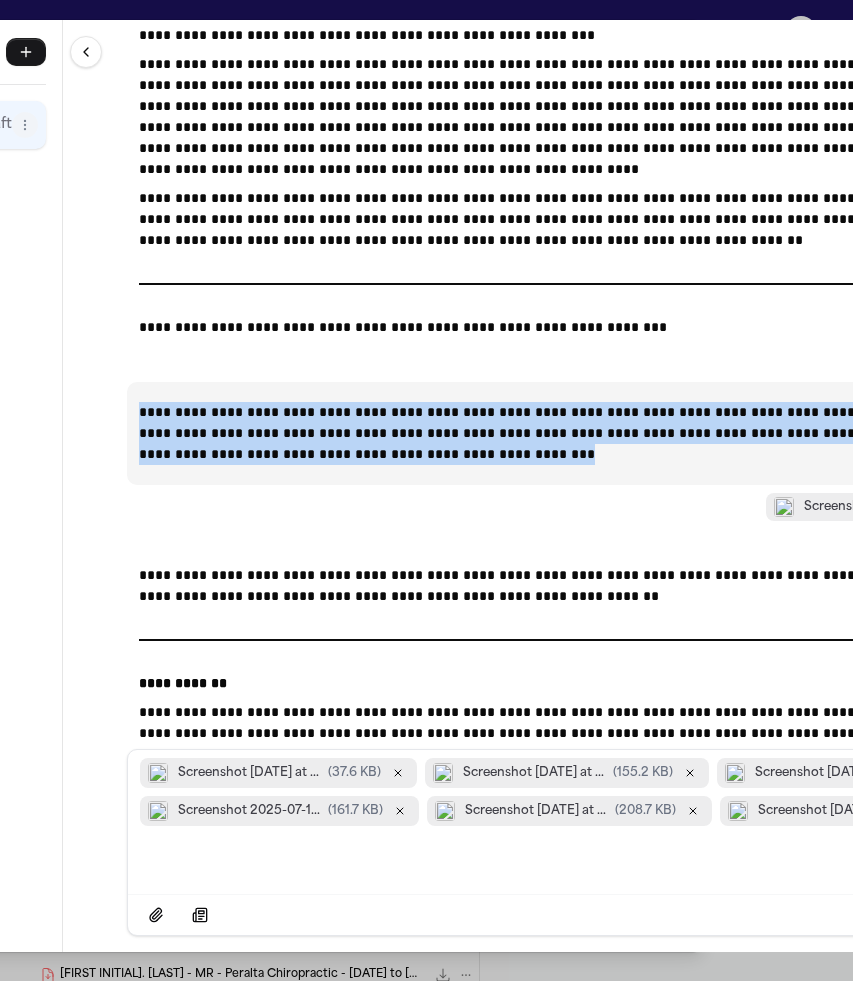 click on "**********" at bounding box center [575, 433] 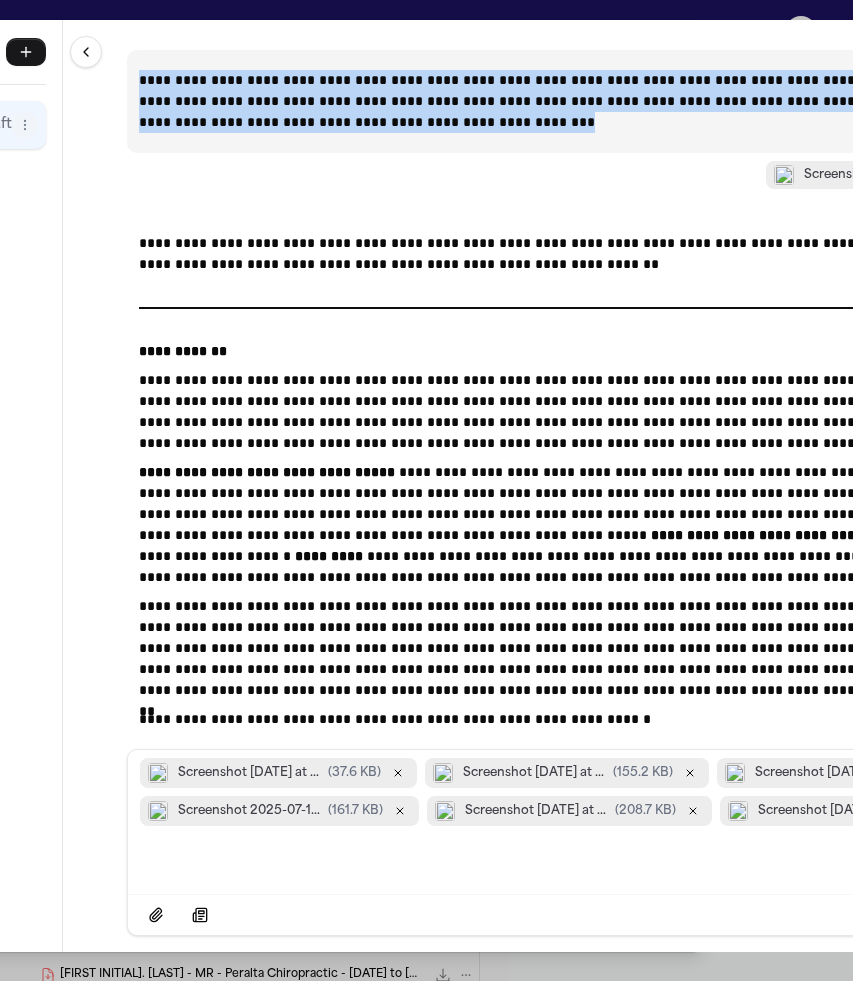 scroll, scrollTop: 21192, scrollLeft: 0, axis: vertical 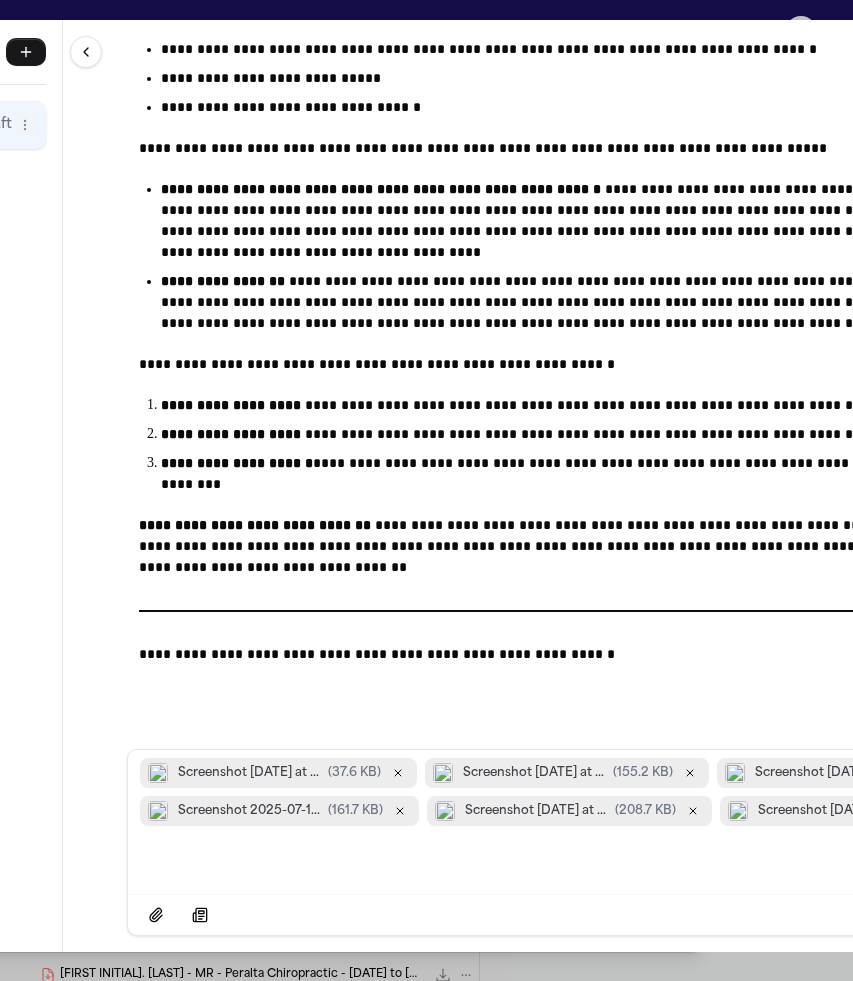 click at bounding box center [575, 860] 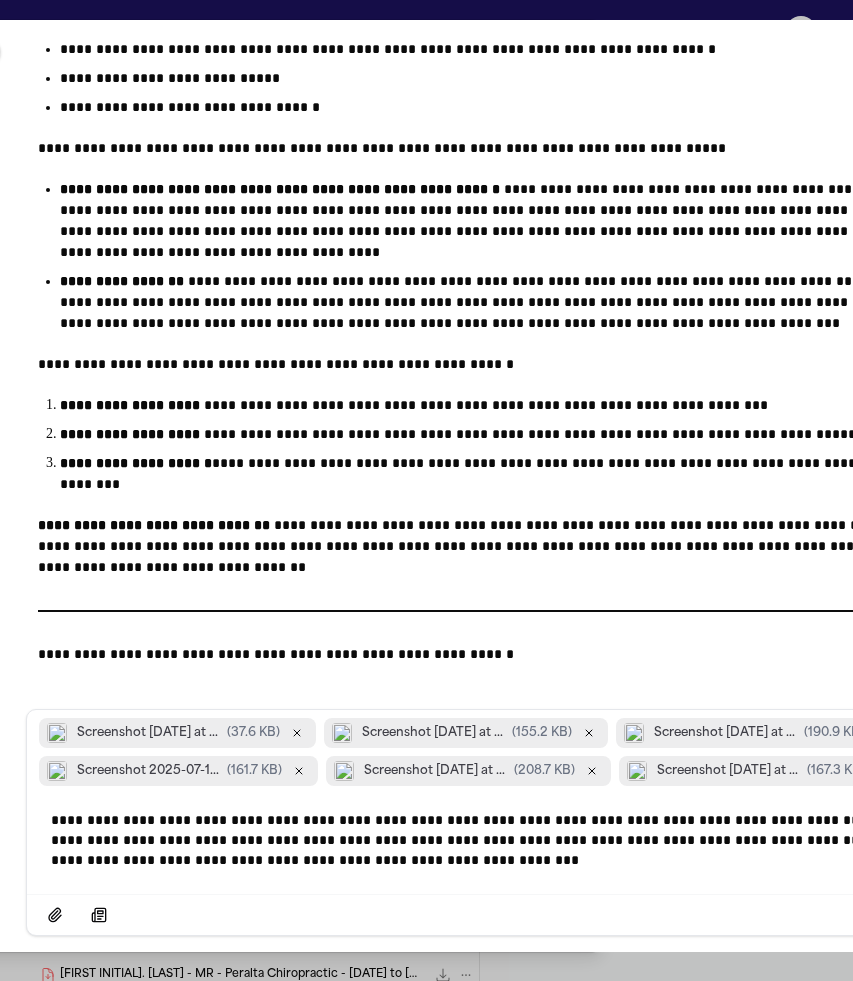 scroll, scrollTop: 0, scrollLeft: 233, axis: horizontal 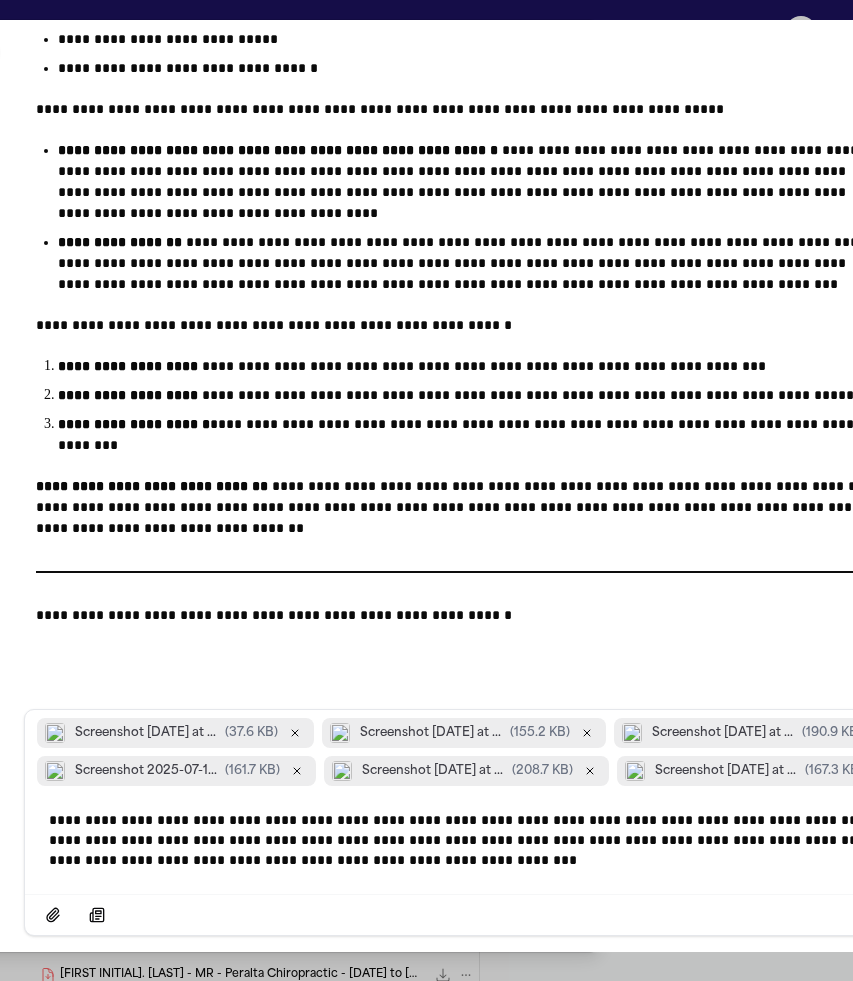 type 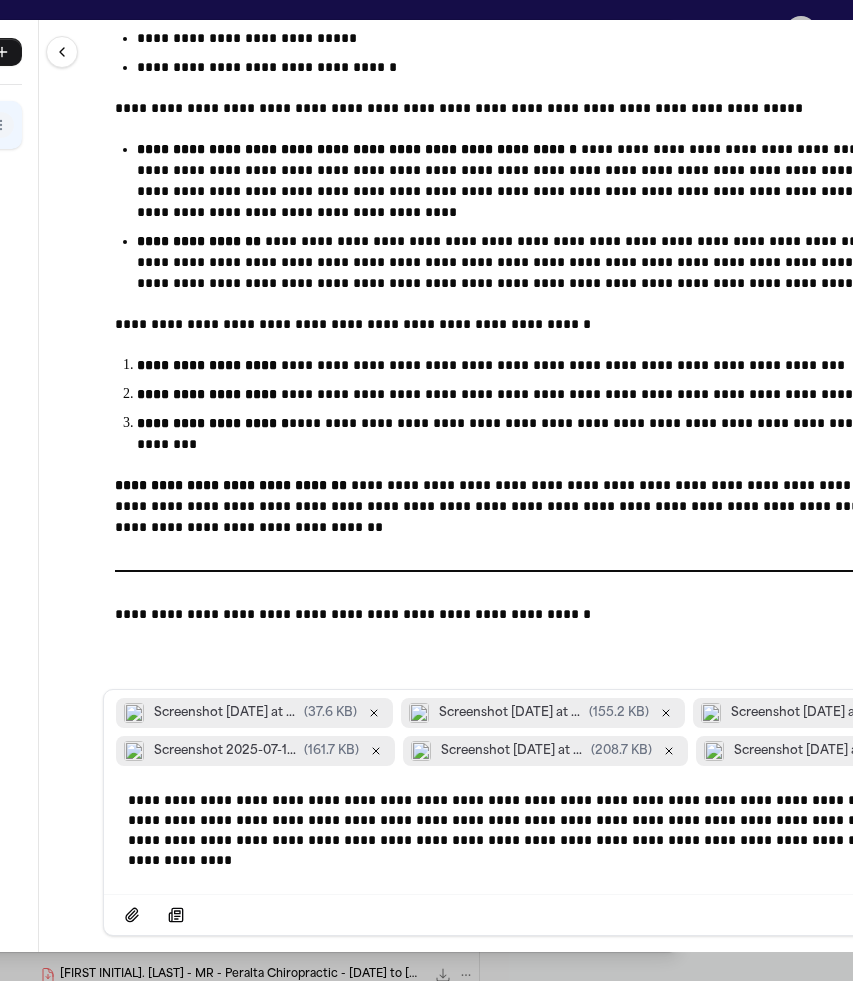 scroll, scrollTop: 0, scrollLeft: 148, axis: horizontal 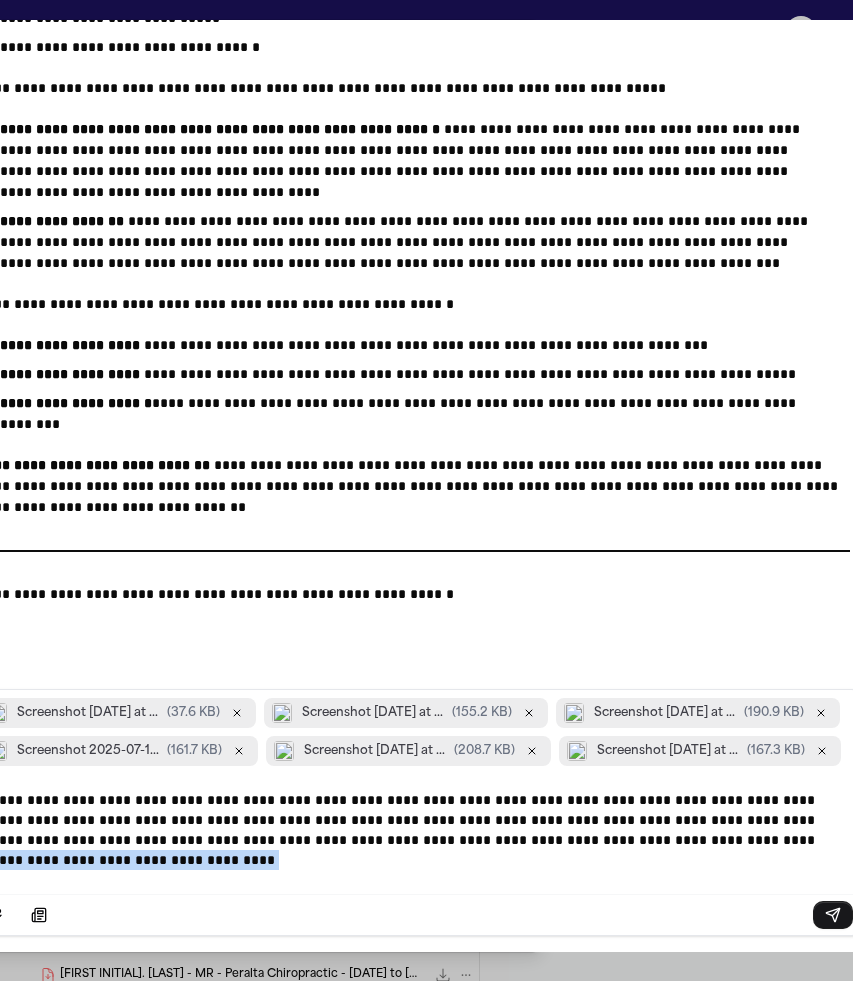 drag, startPoint x: 757, startPoint y: 843, endPoint x: 768, endPoint y: 864, distance: 23.70654 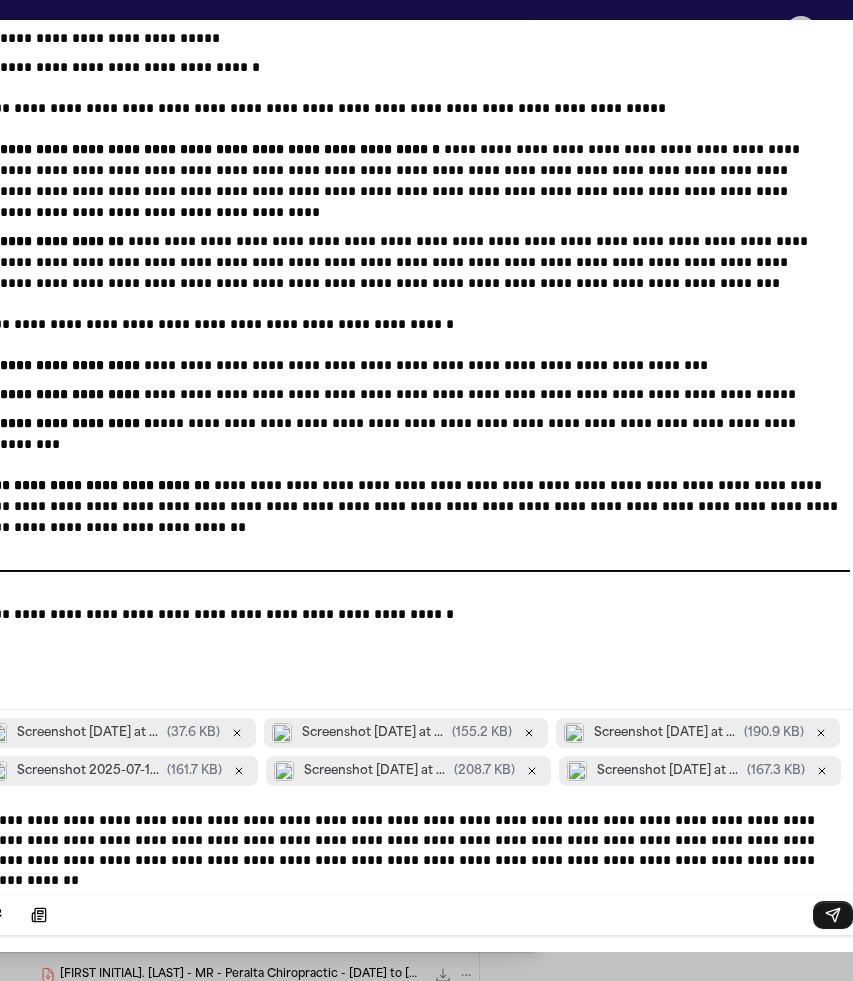 scroll, scrollTop: 21252, scrollLeft: 0, axis: vertical 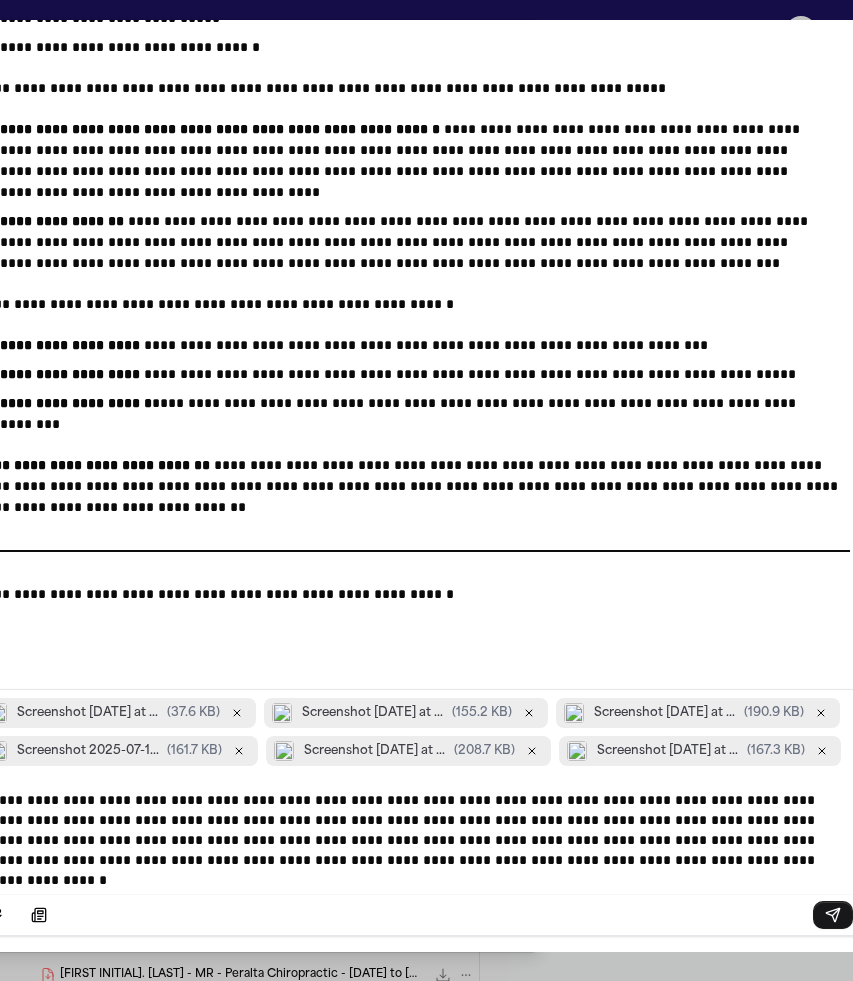click on "**********" 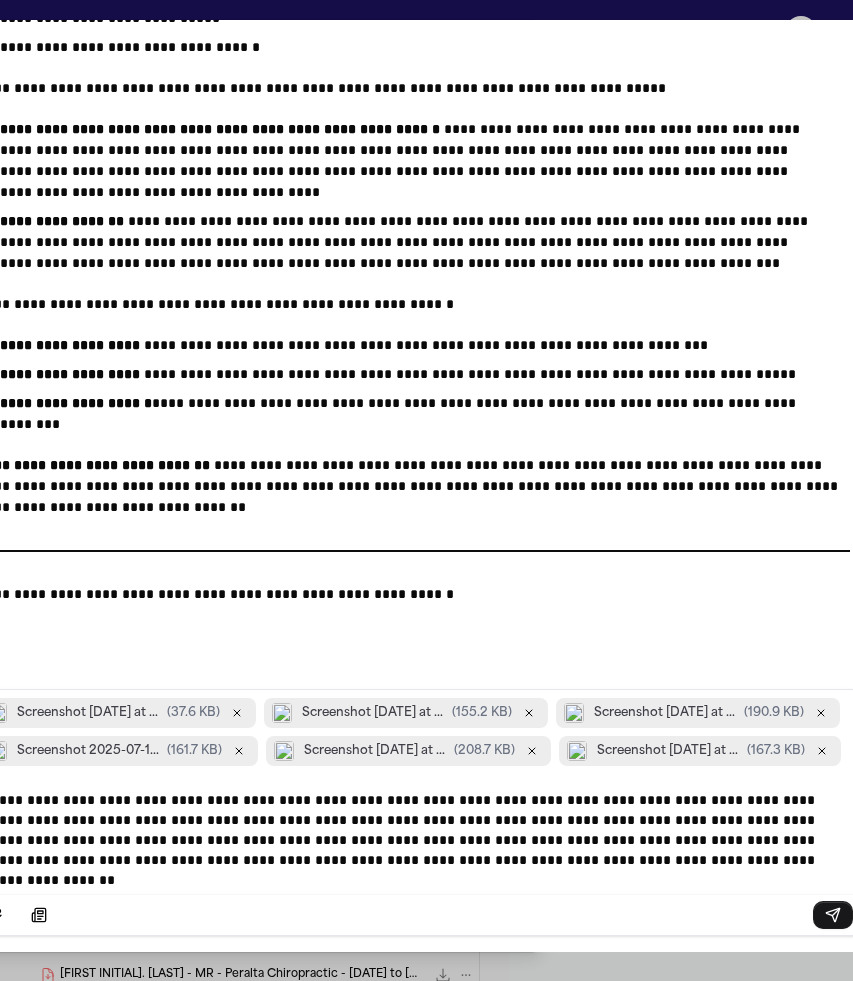 click at bounding box center [0, 0] 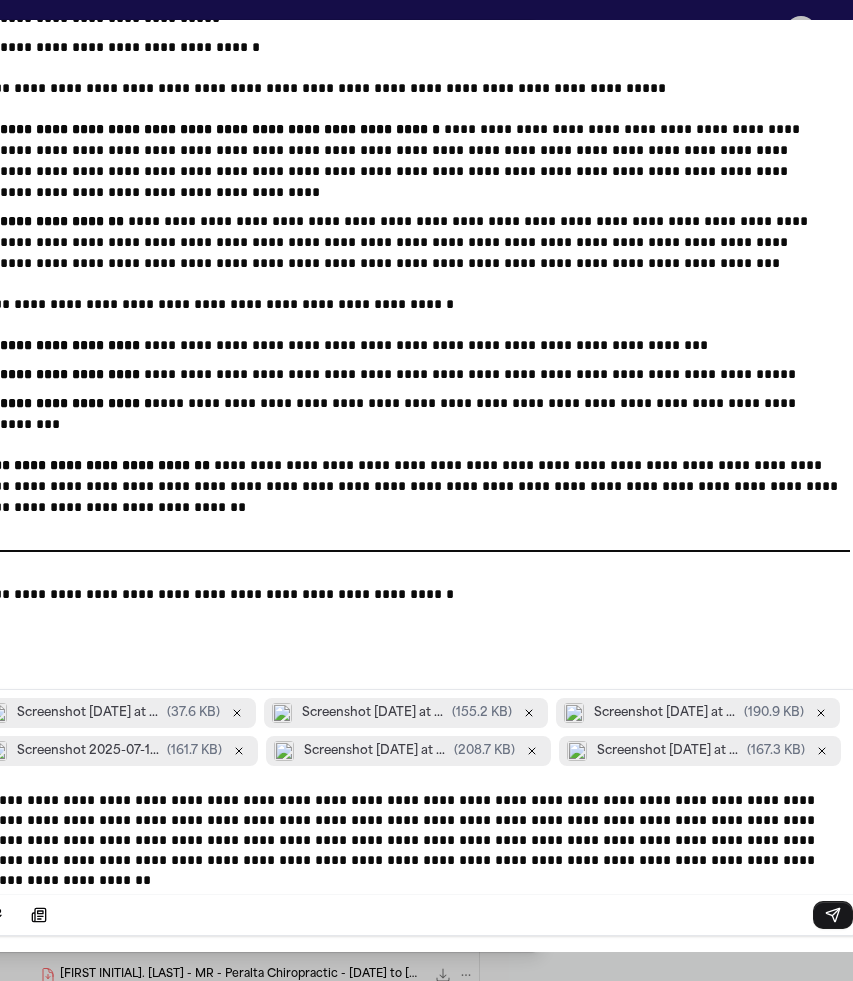 scroll, scrollTop: 0, scrollLeft: 282, axis: horizontal 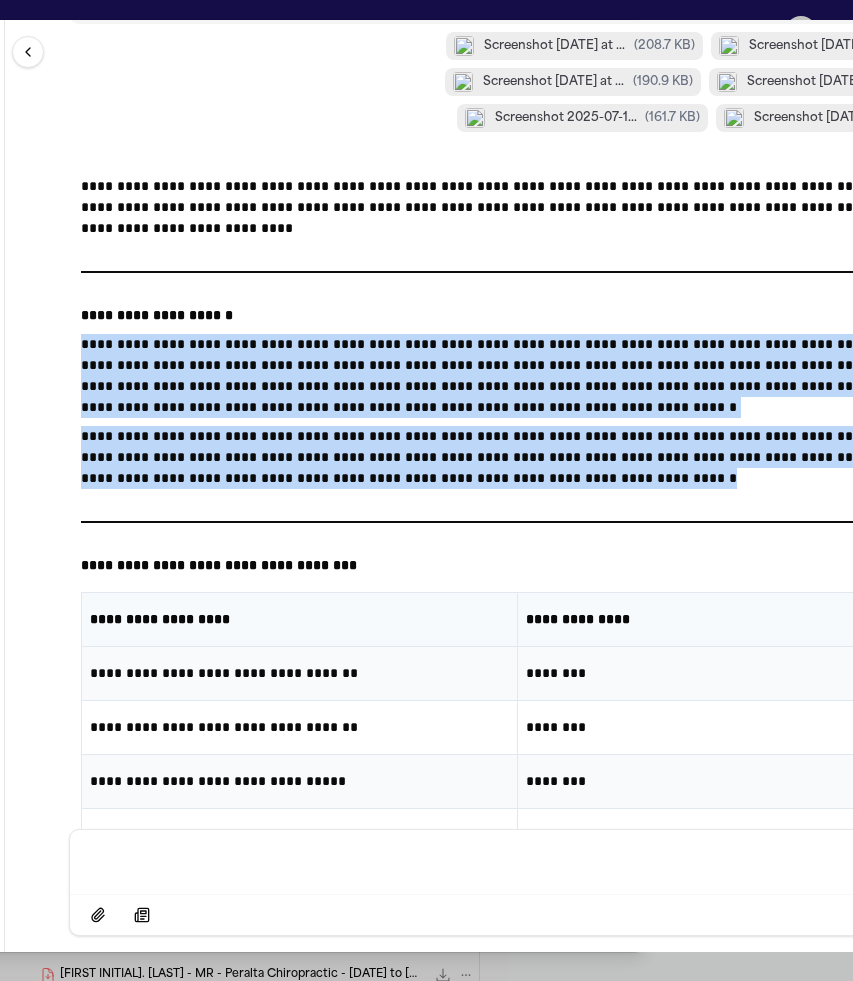 drag, startPoint x: 83, startPoint y: 345, endPoint x: 637, endPoint y: 475, distance: 569.04834 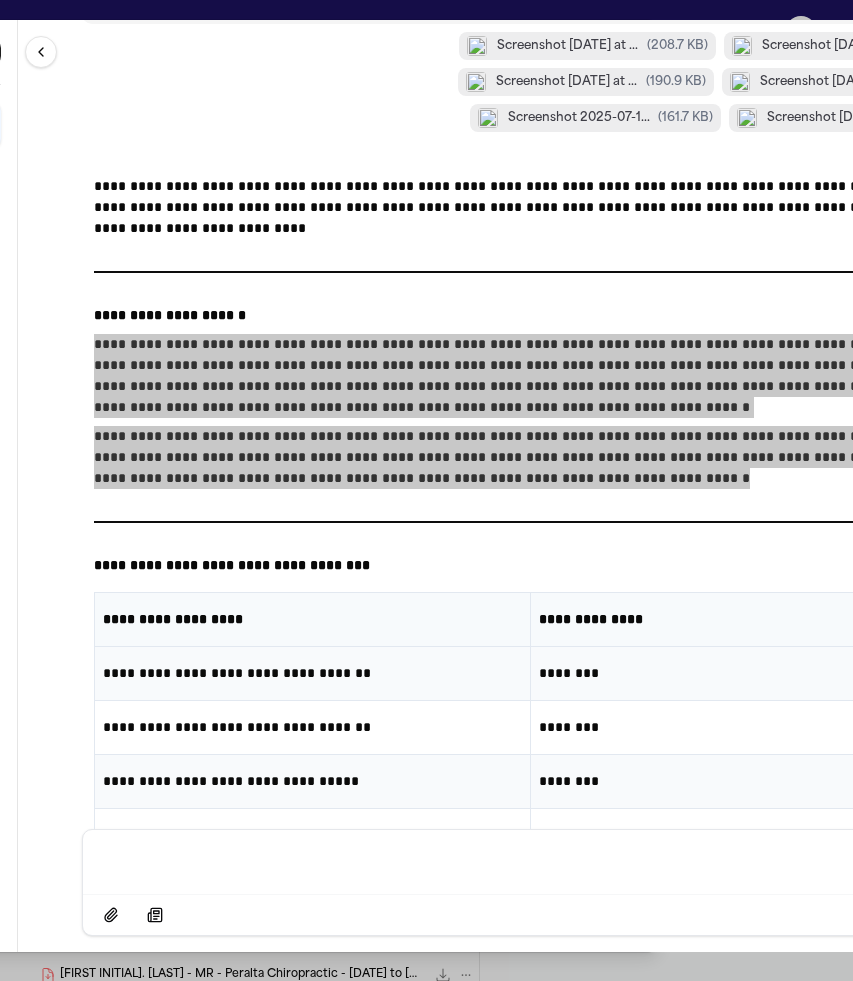 scroll, scrollTop: 0, scrollLeft: 172, axis: horizontal 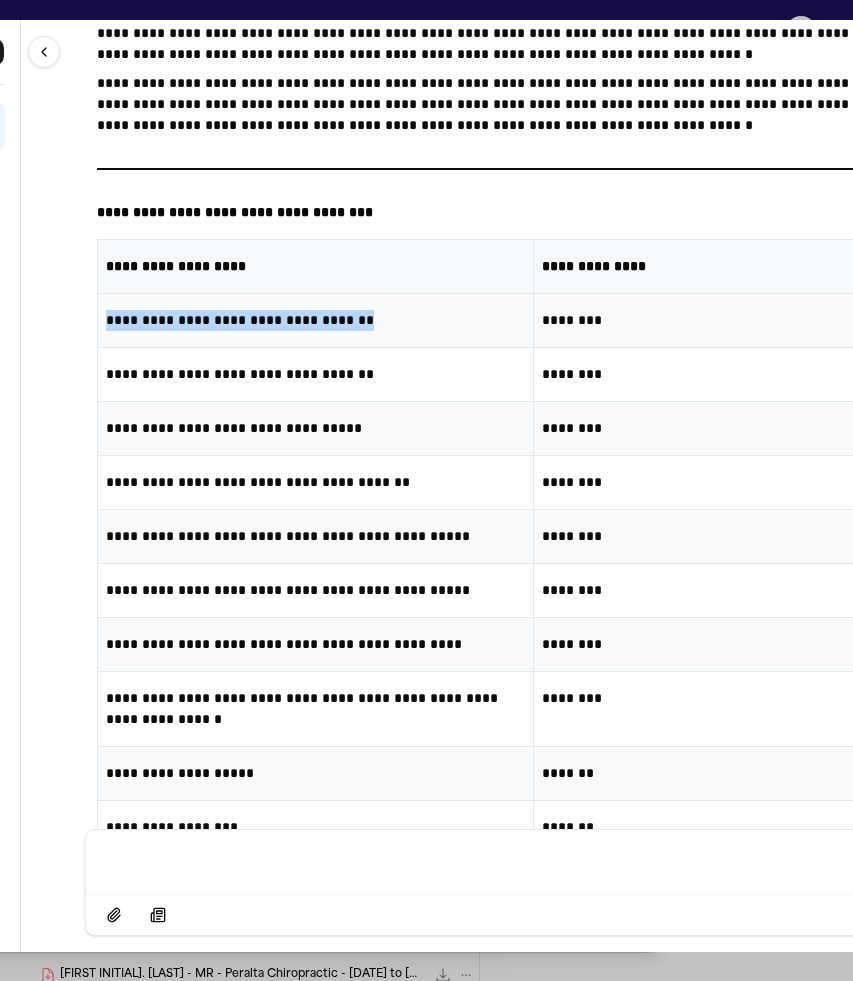 drag, startPoint x: 105, startPoint y: 324, endPoint x: 342, endPoint y: 323, distance: 237.0021 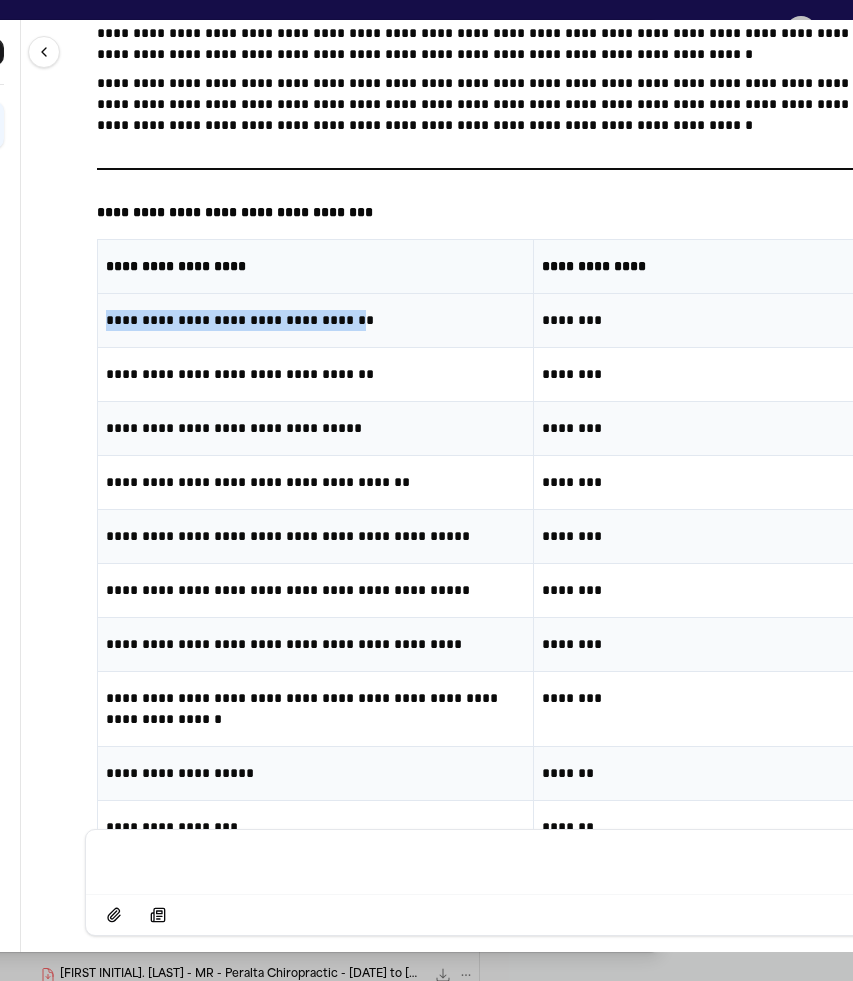 copy on "**********" 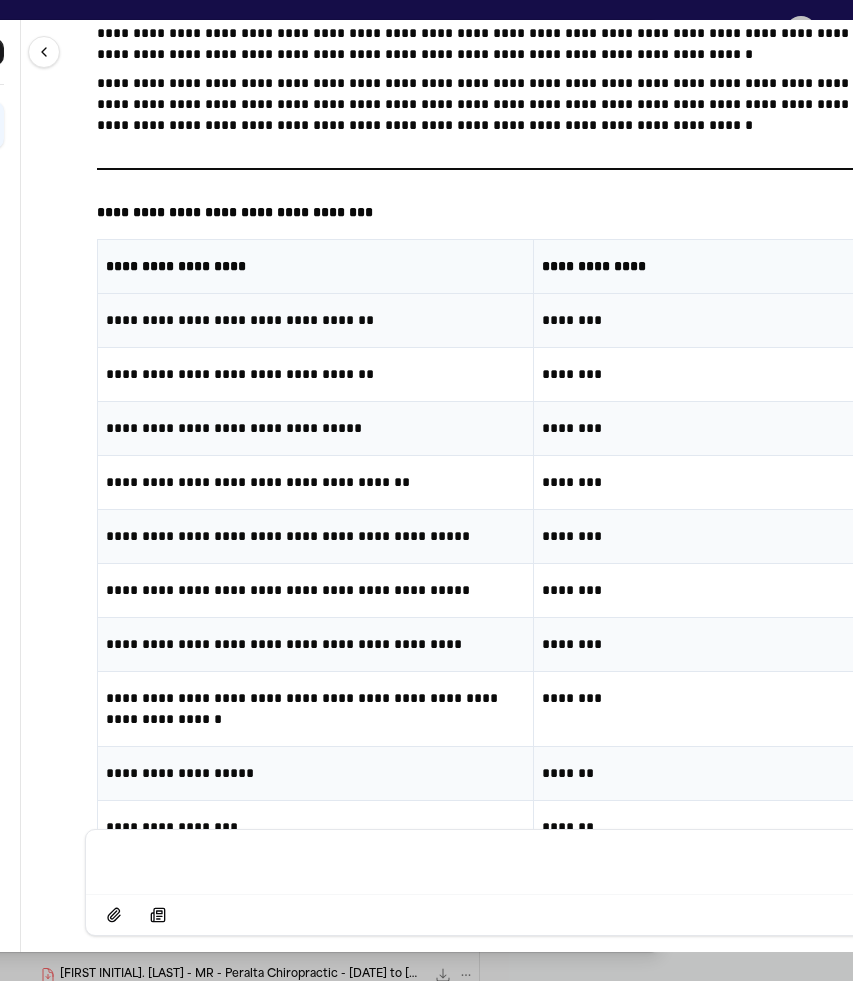 click on "**********" at bounding box center (316, 321) 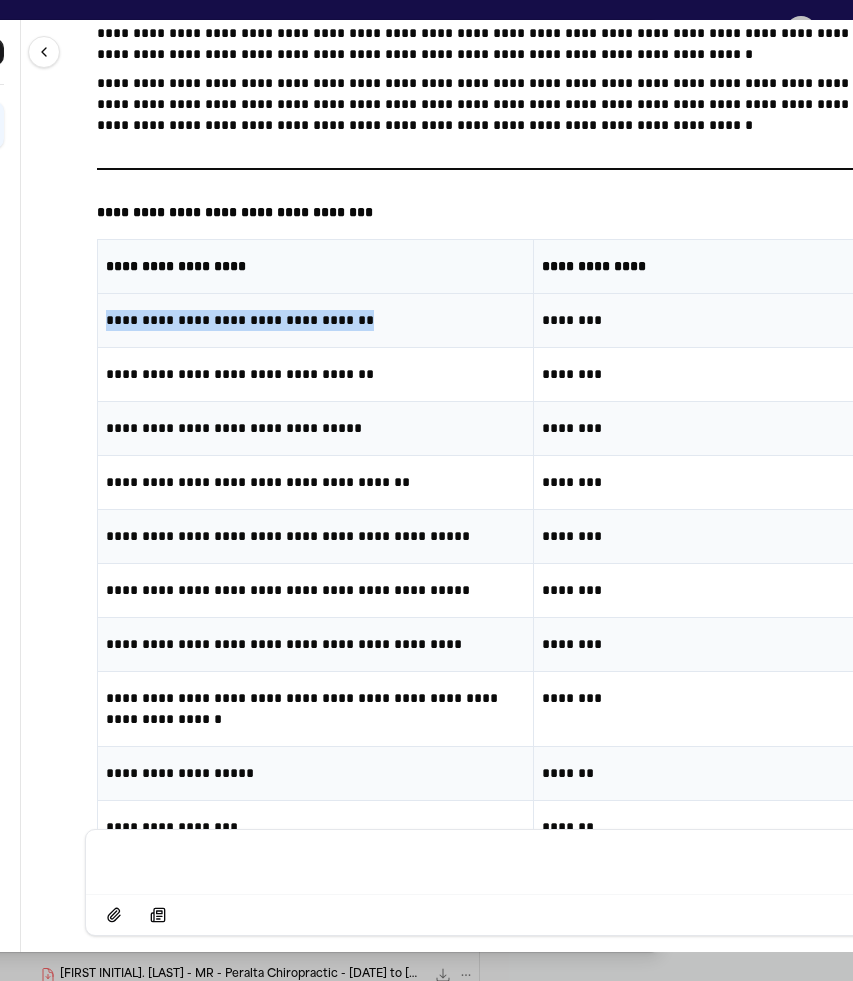 drag, startPoint x: 352, startPoint y: 323, endPoint x: 104, endPoint y: 321, distance: 248.00807 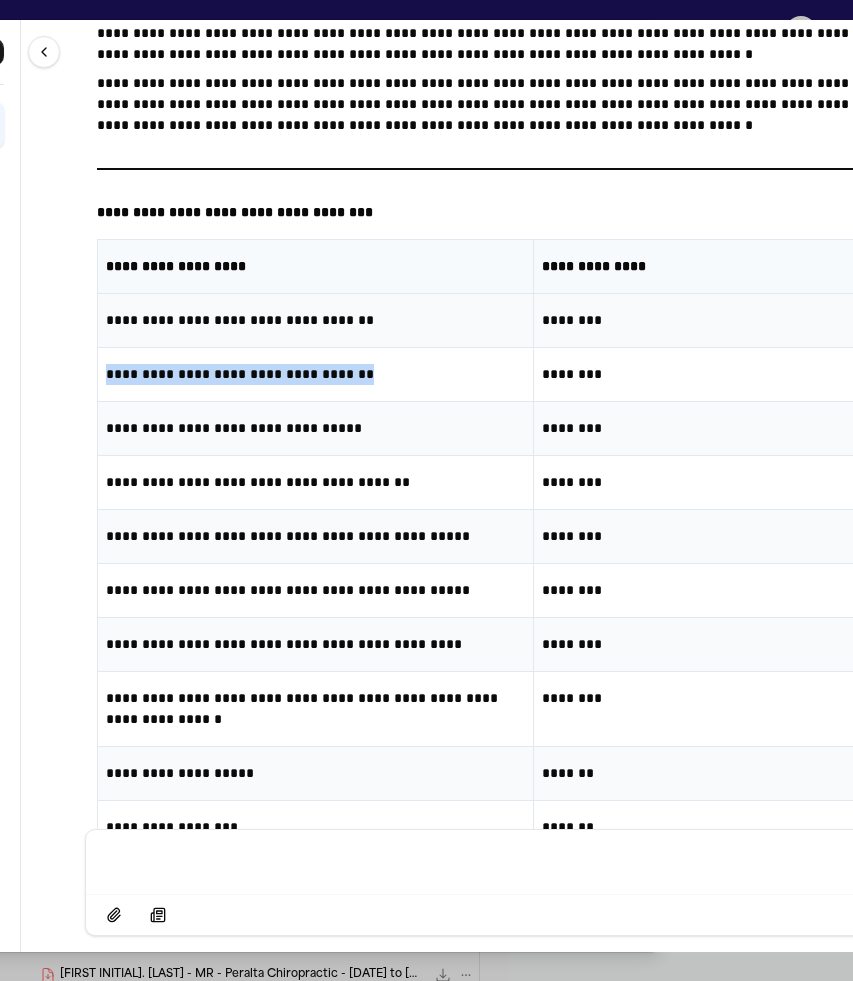drag, startPoint x: 359, startPoint y: 375, endPoint x: 106, endPoint y: 371, distance: 253.03162 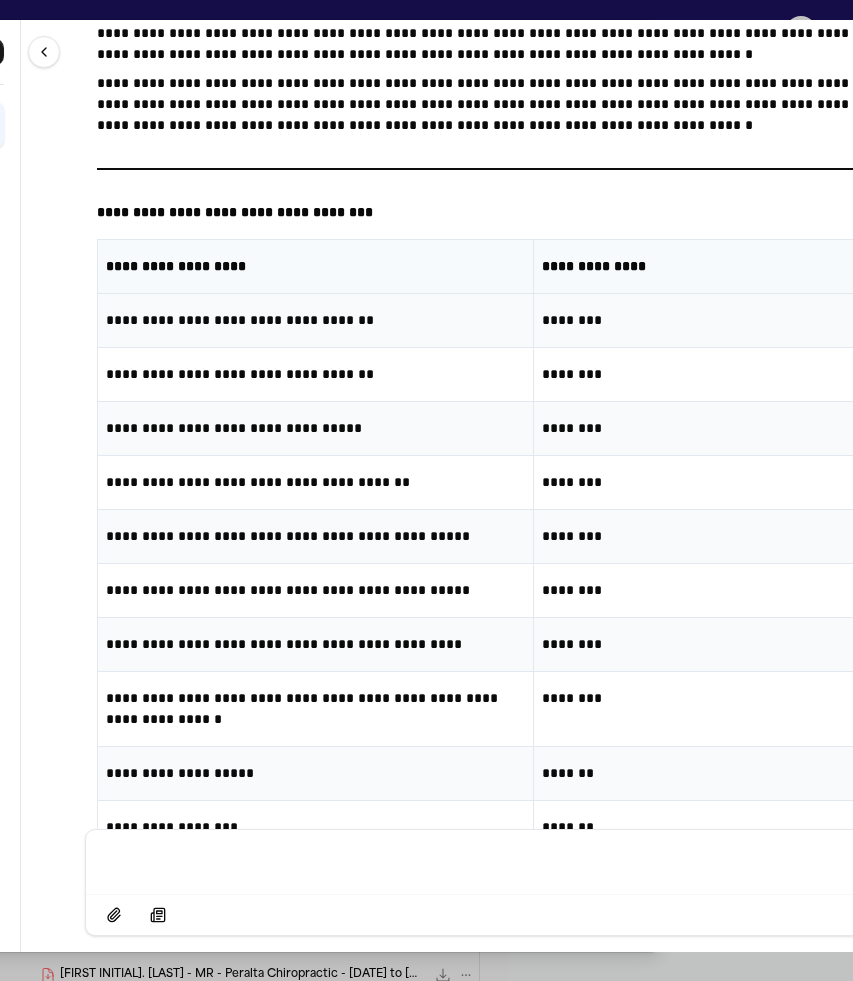 click on "**********" at bounding box center [315, 428] 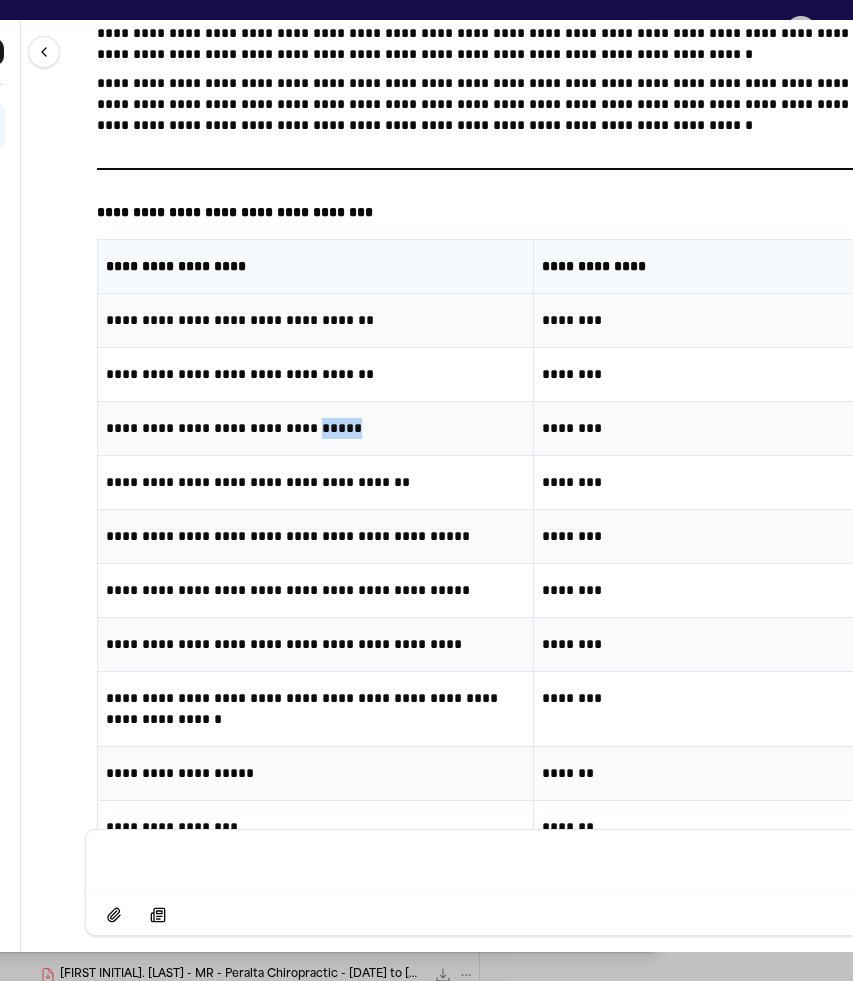 click on "**********" at bounding box center [315, 428] 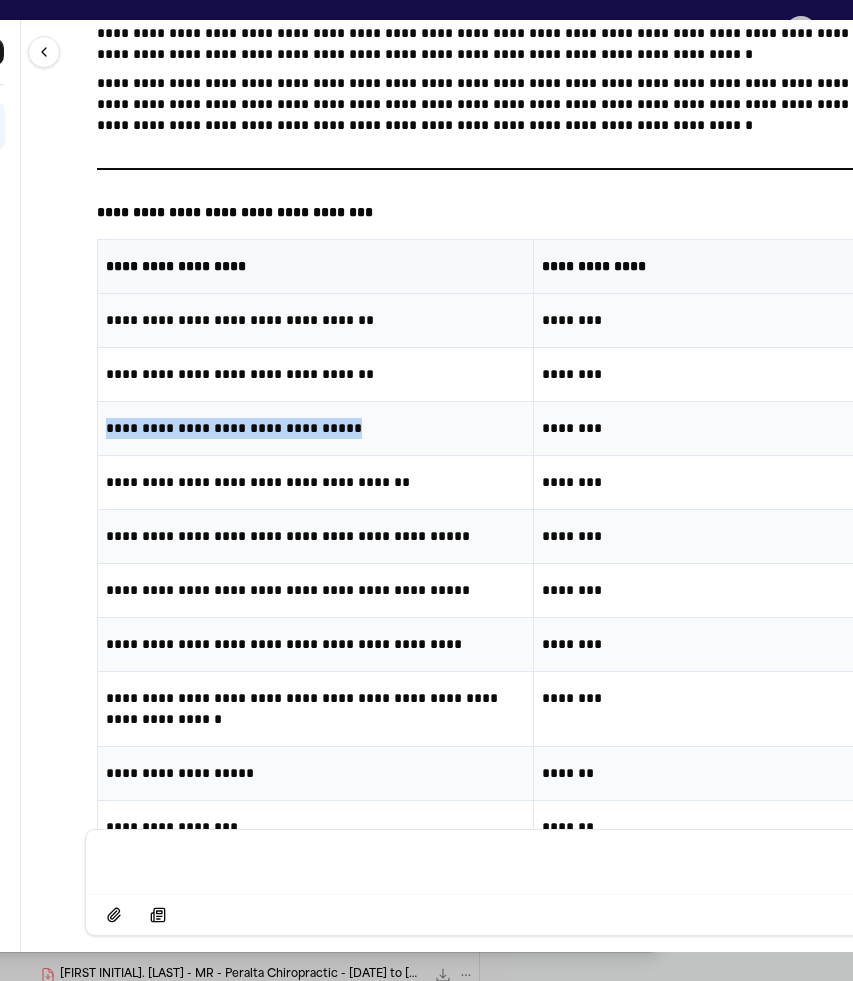 click on "**********" at bounding box center (315, 428) 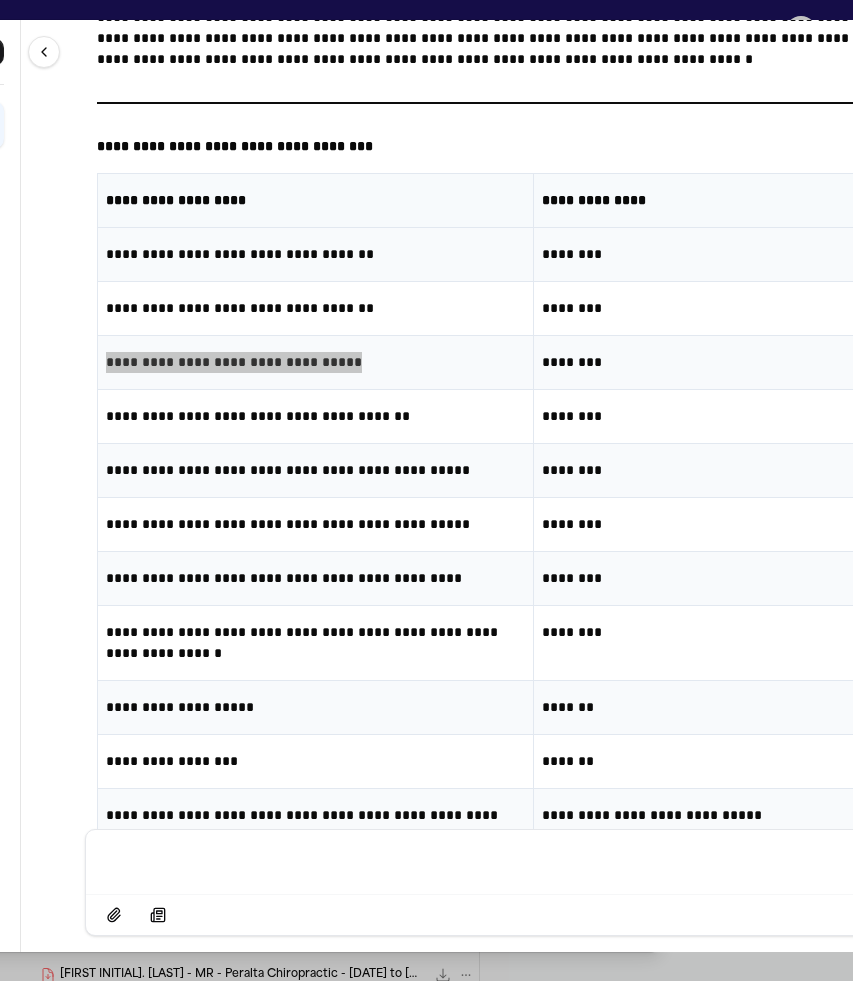 scroll, scrollTop: 22439, scrollLeft: 0, axis: vertical 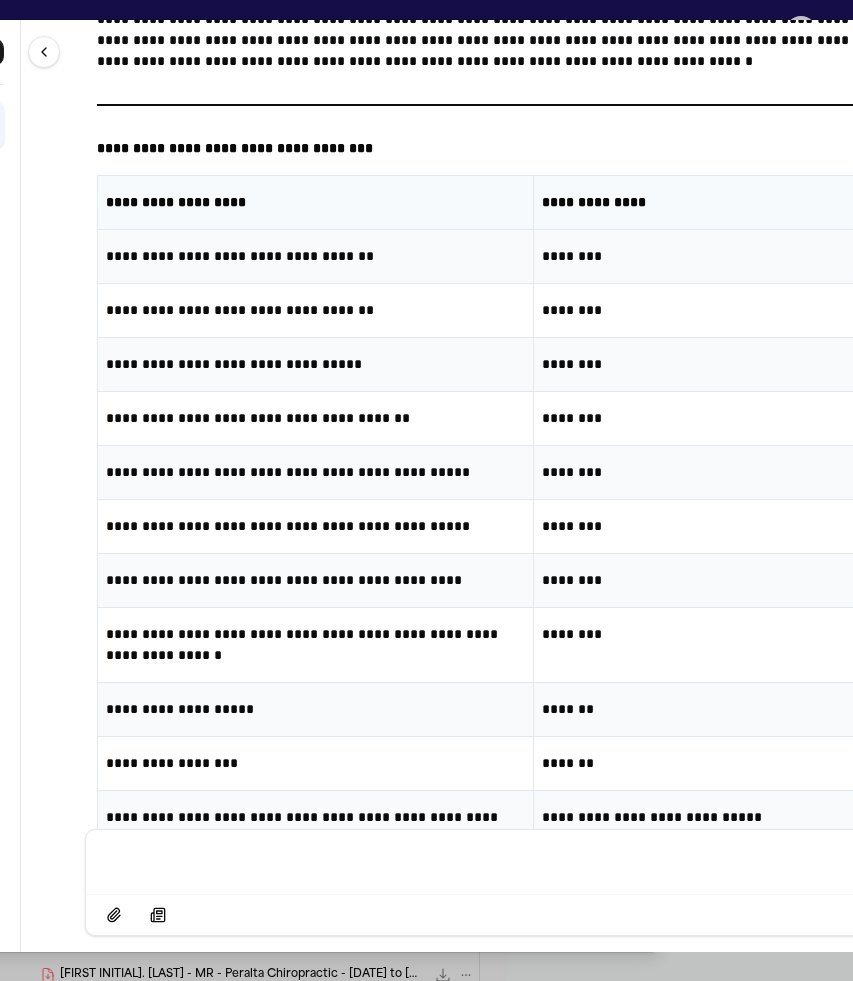 click on "********" at bounding box center [751, 256] 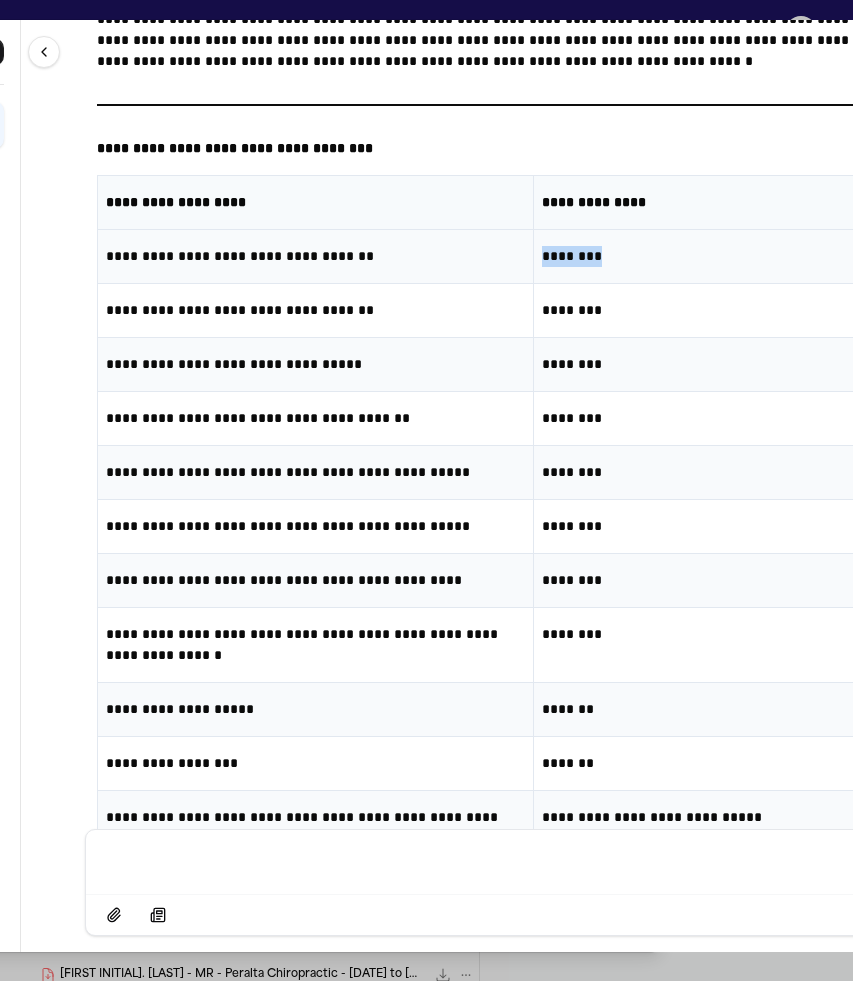 click on "********" at bounding box center [751, 256] 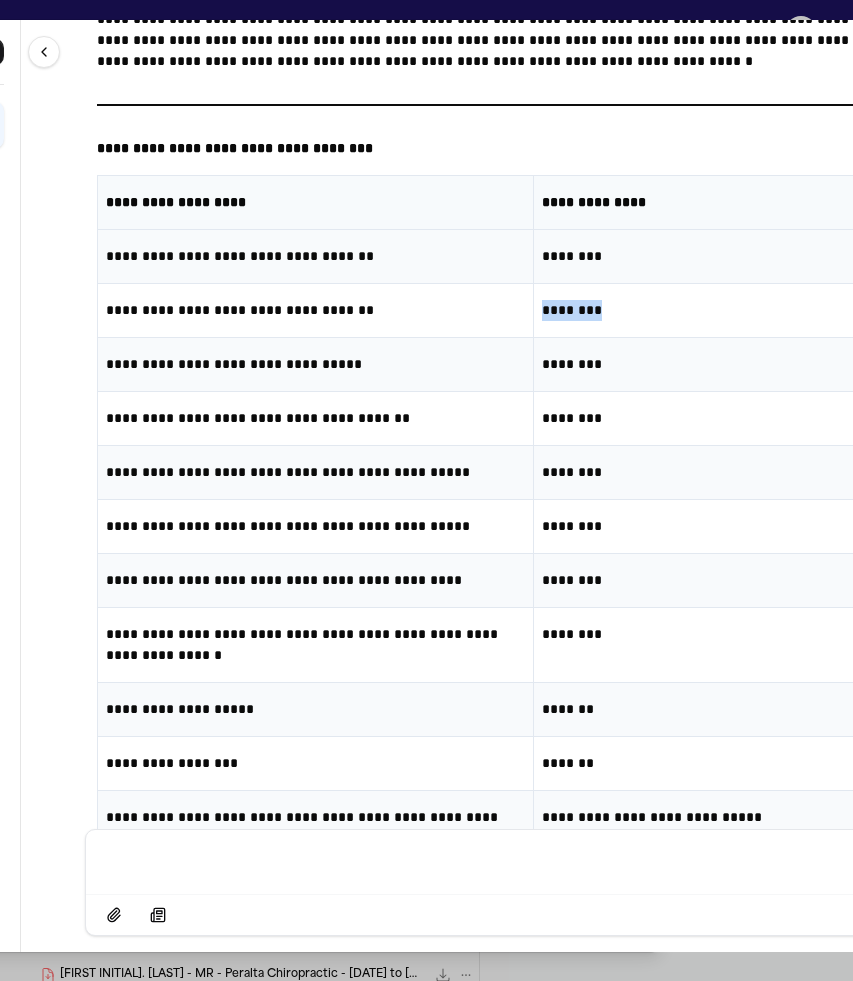 click on "********" at bounding box center (751, 310) 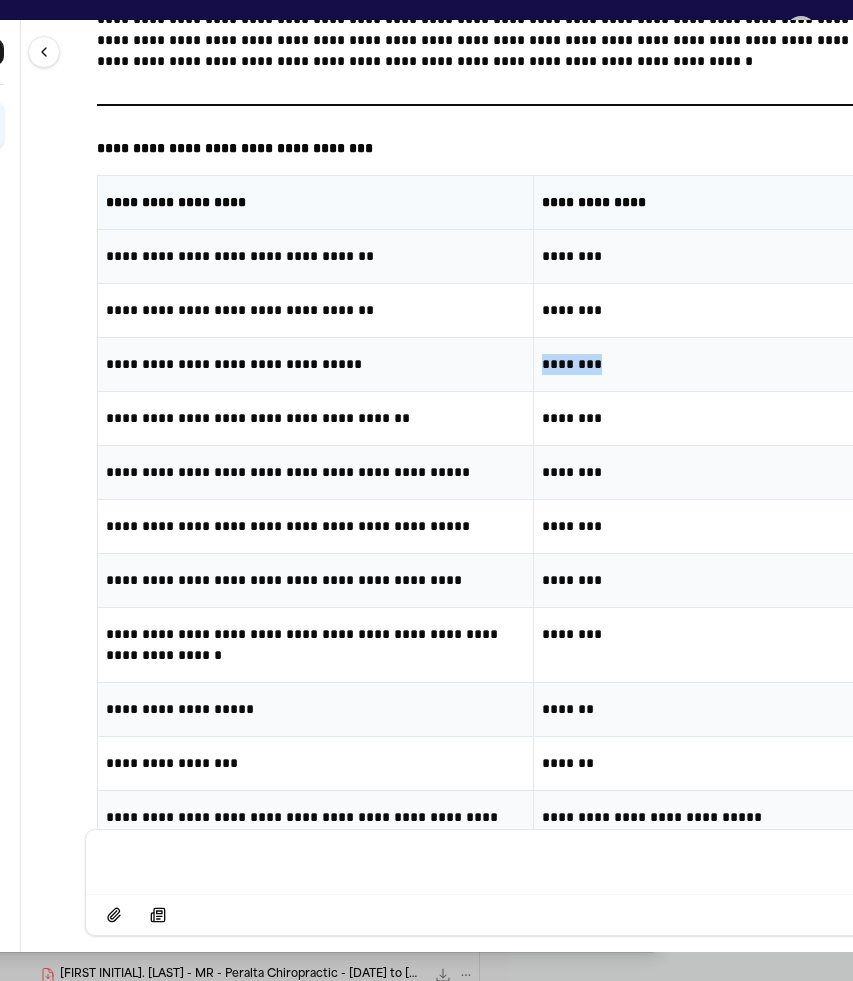 click on "********" at bounding box center [751, 364] 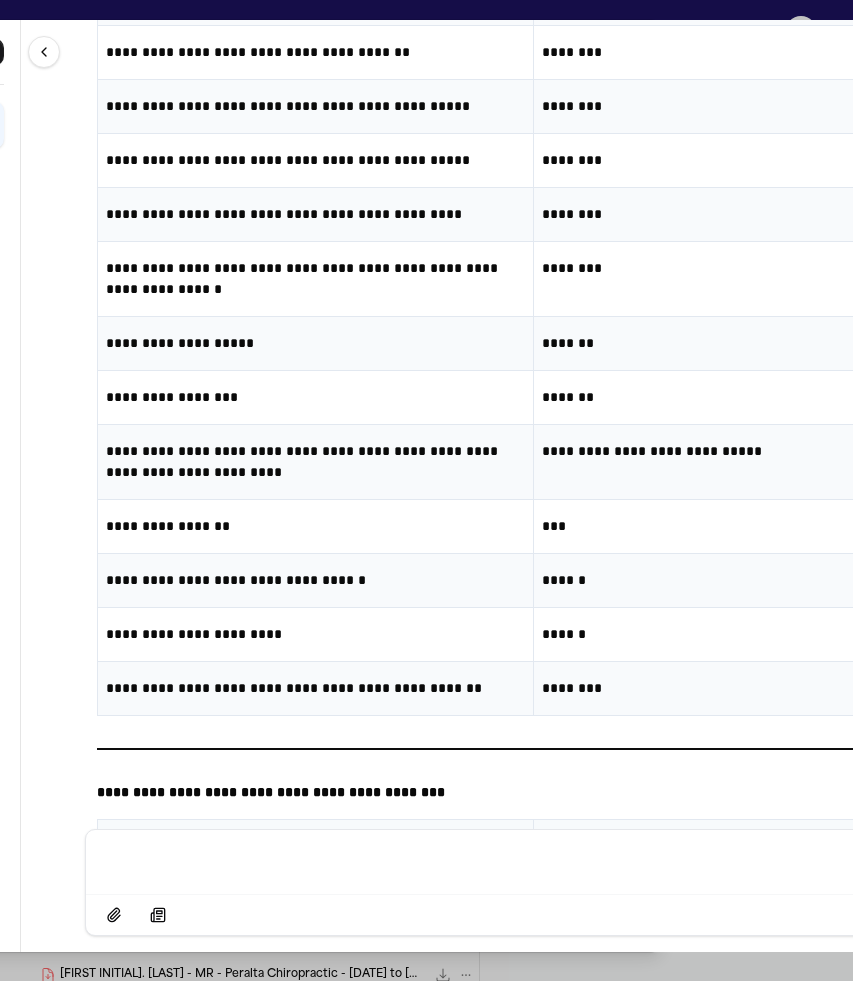 scroll, scrollTop: 22807, scrollLeft: 0, axis: vertical 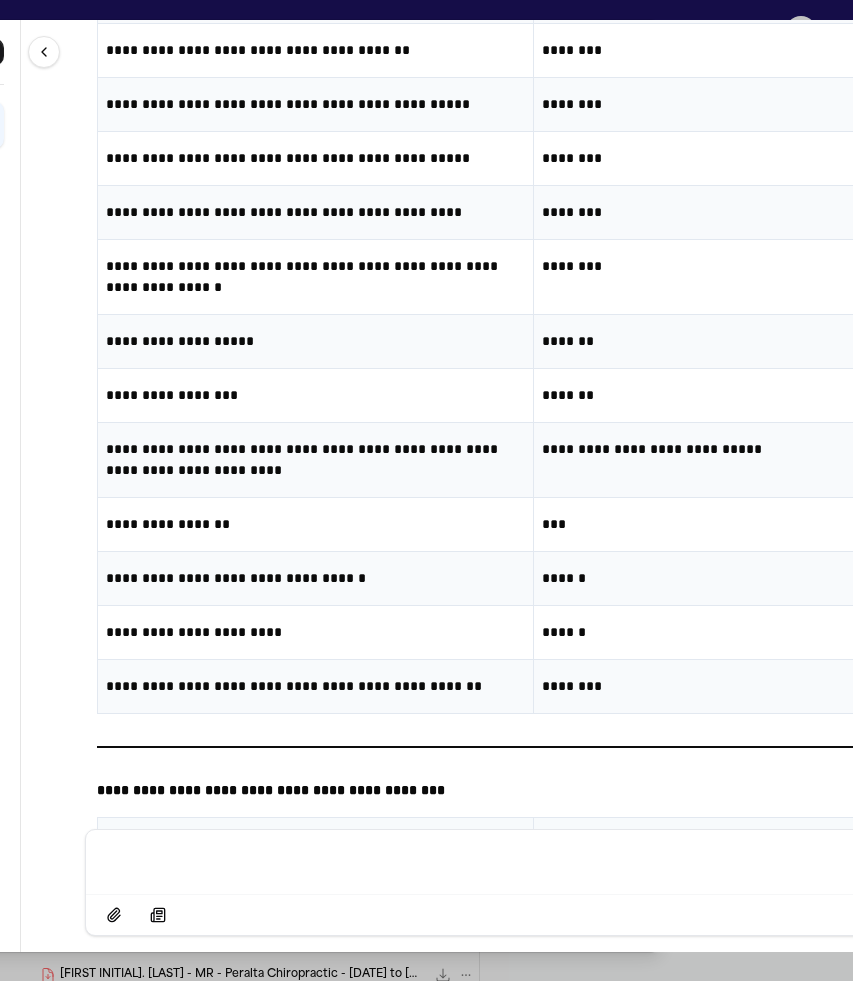 click on "**********" at bounding box center (315, 50) 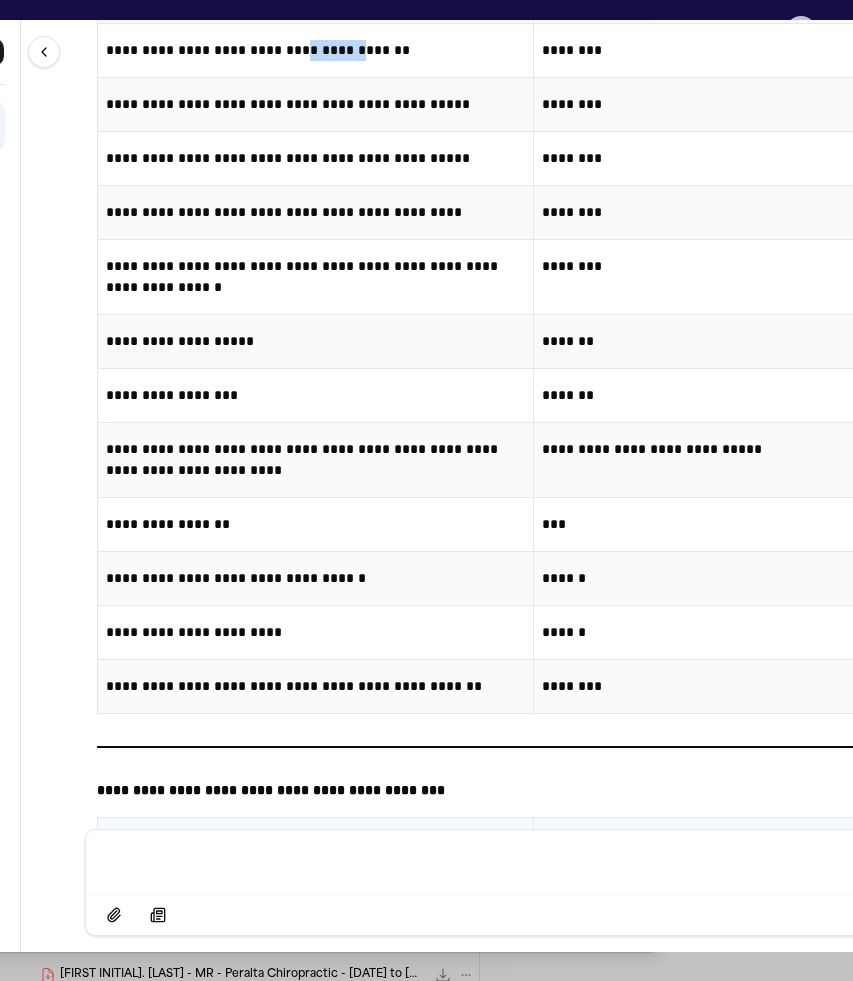 click on "**********" at bounding box center [315, 50] 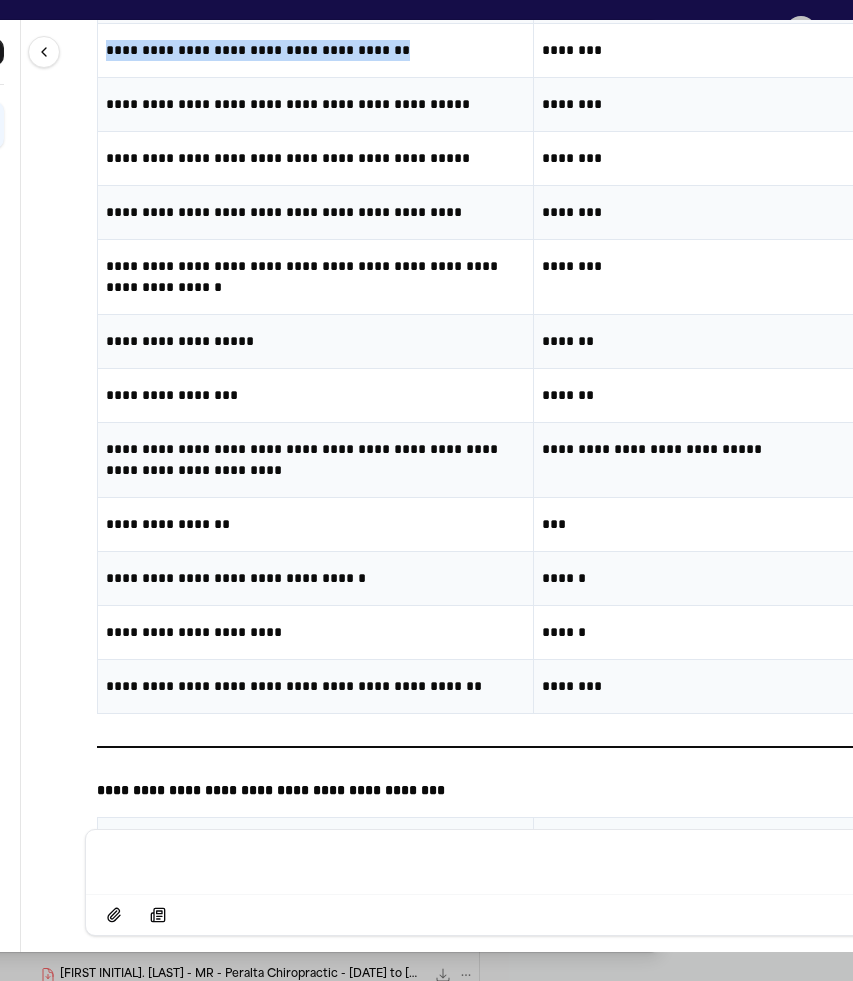click on "**********" at bounding box center [315, 50] 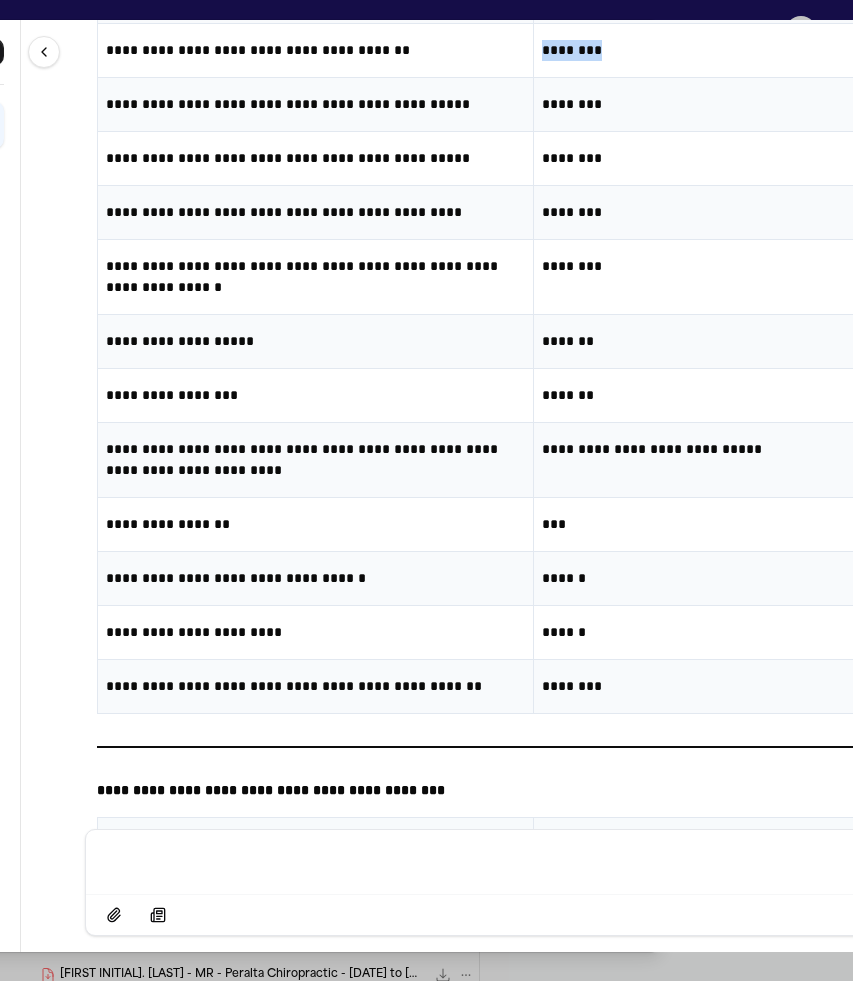 click on "********" at bounding box center (751, 50) 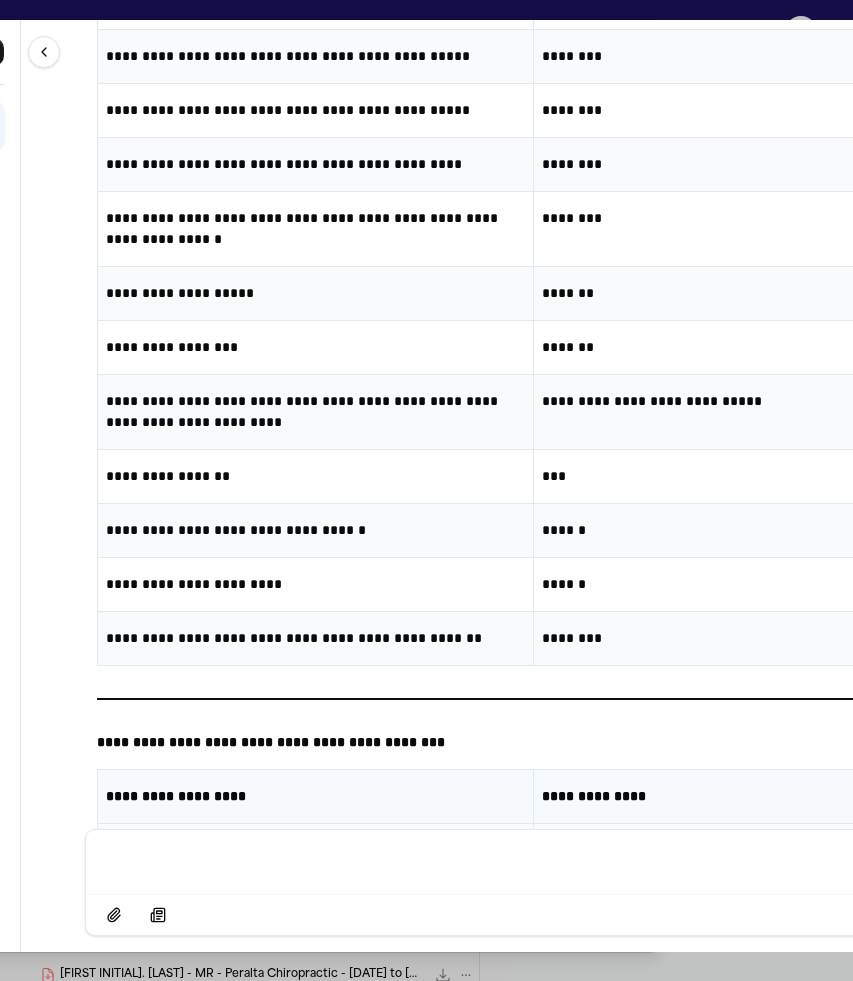 scroll, scrollTop: 22859, scrollLeft: 0, axis: vertical 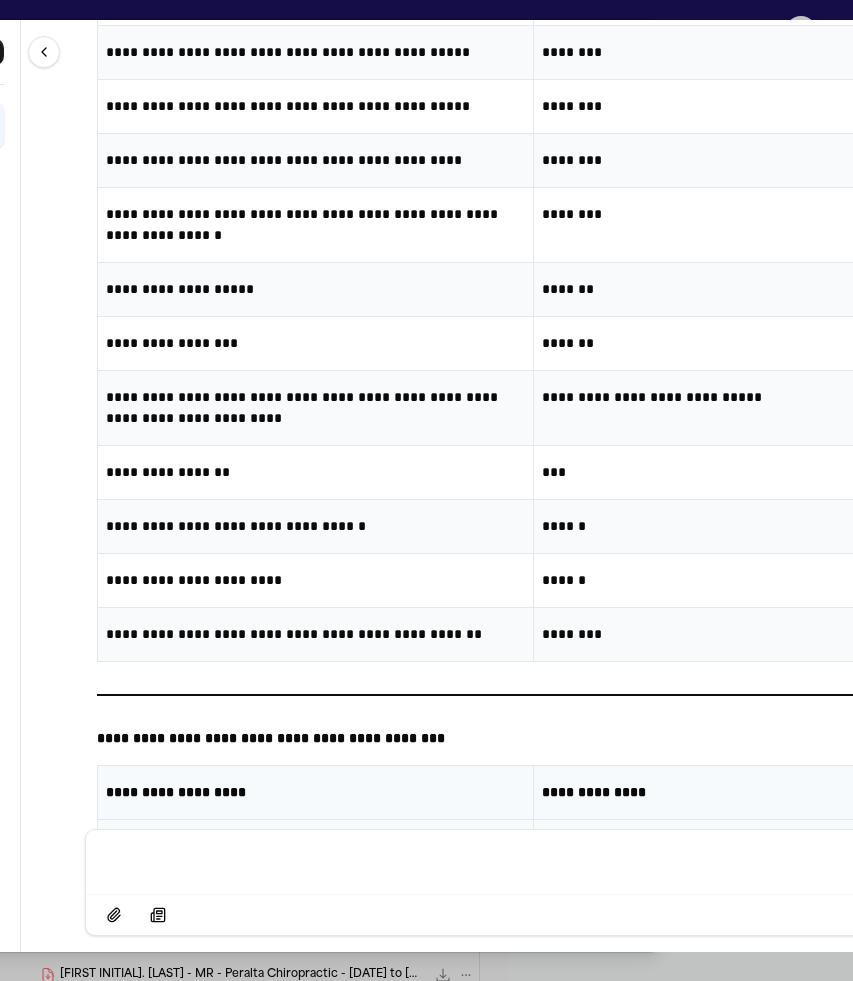 click on "**********" at bounding box center (315, 52) 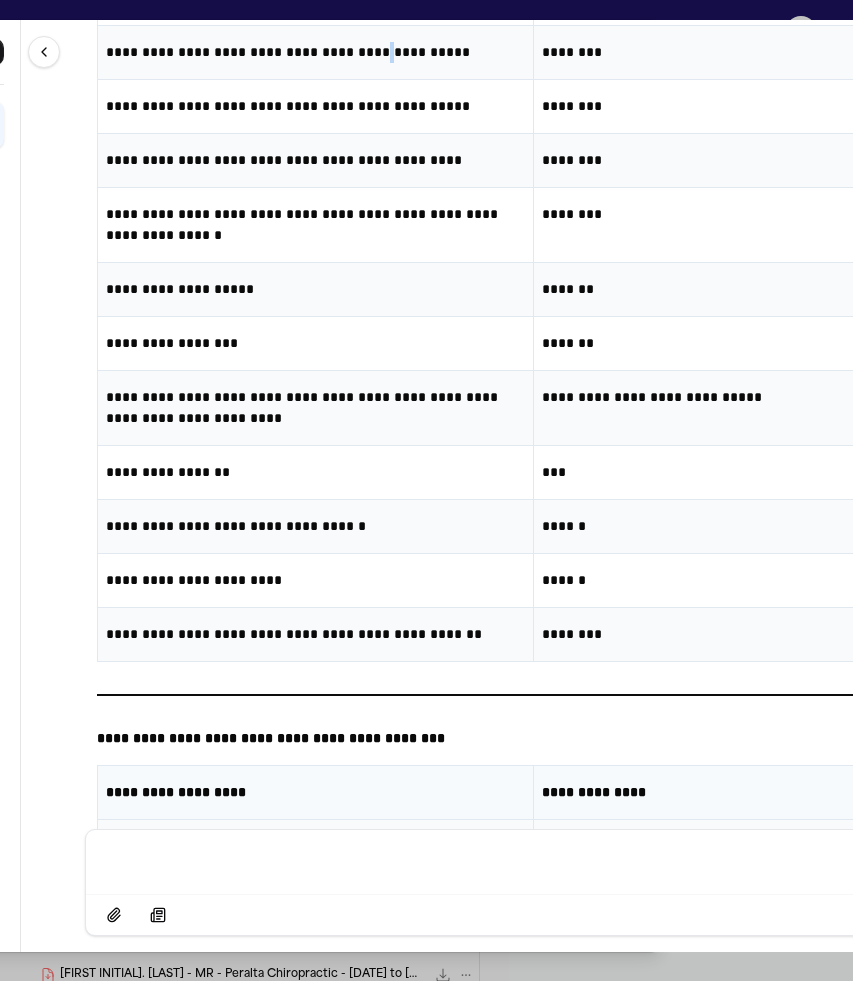 click on "**********" at bounding box center [315, 52] 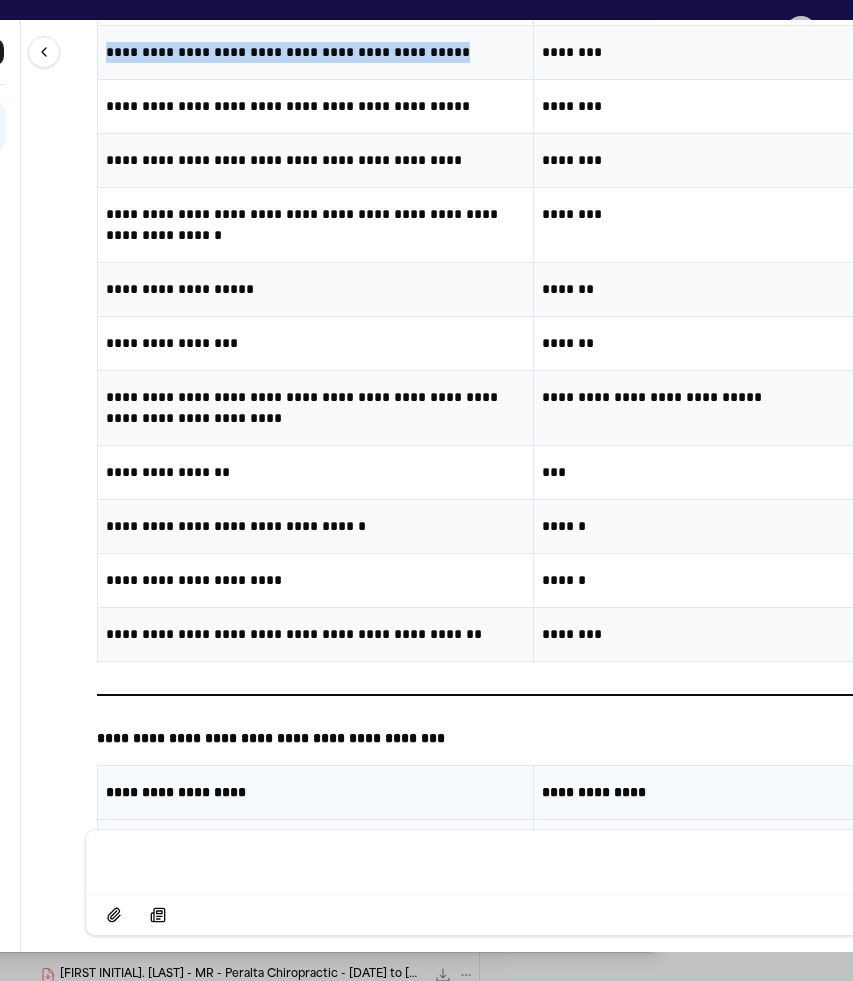 click on "**********" at bounding box center [315, 52] 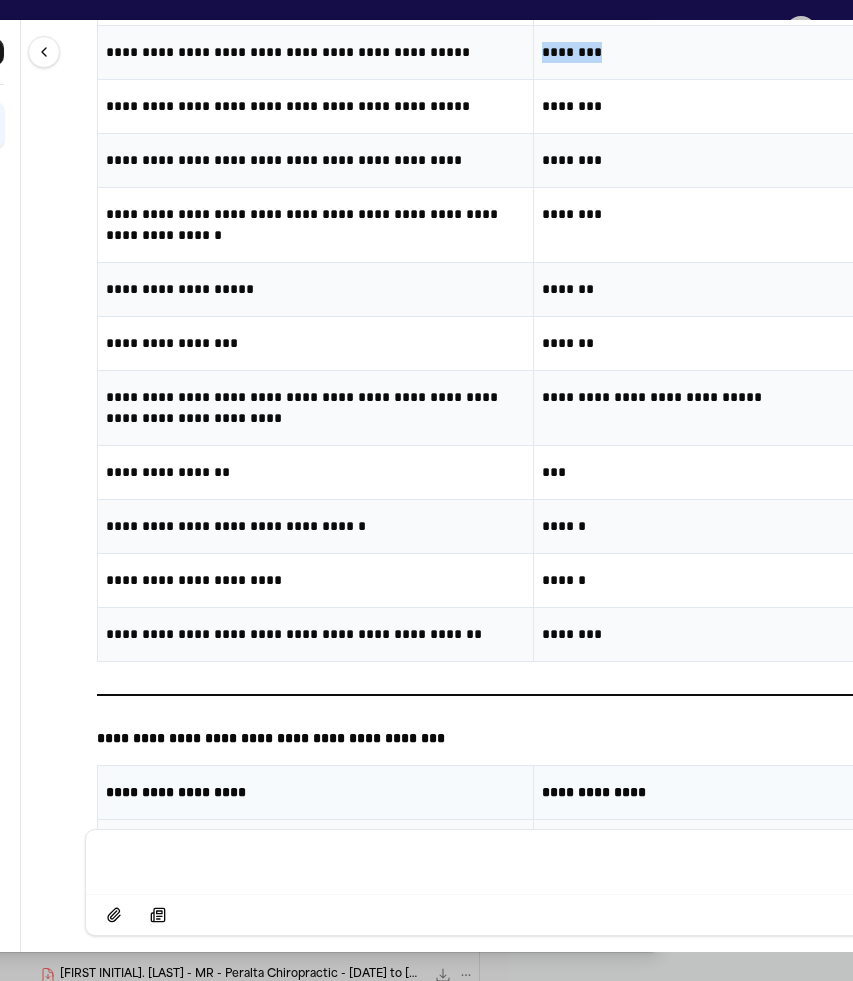 click on "********" at bounding box center (751, 52) 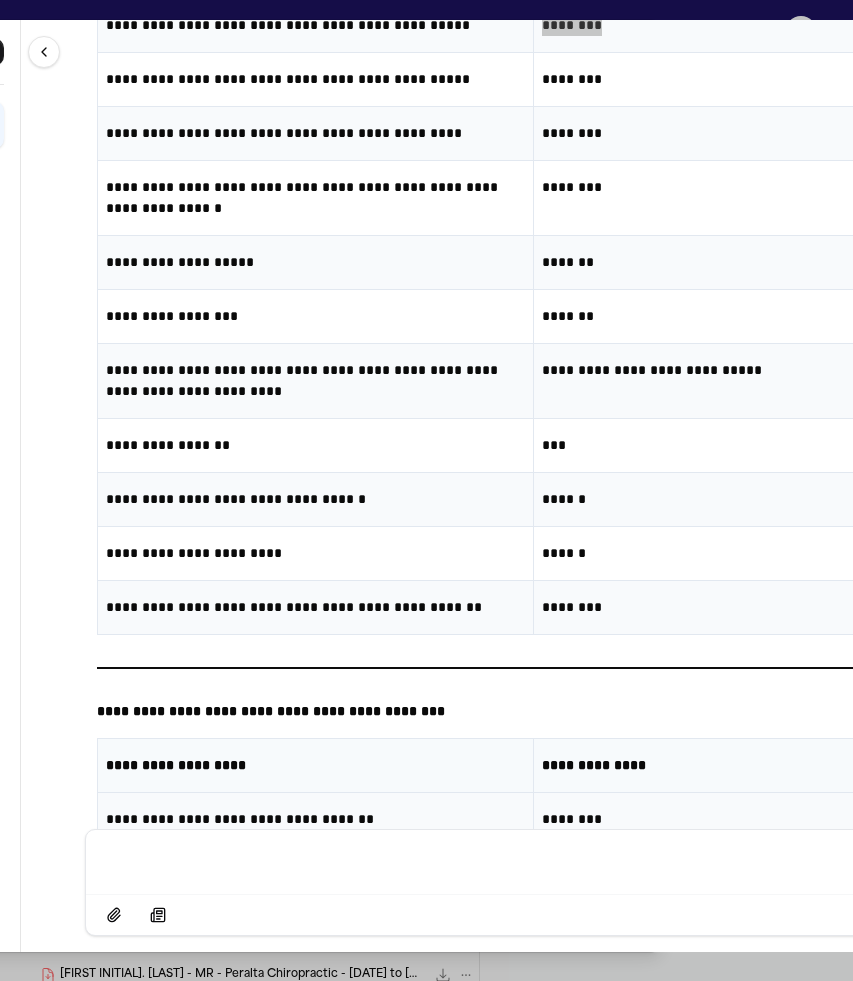 scroll, scrollTop: 22907, scrollLeft: 0, axis: vertical 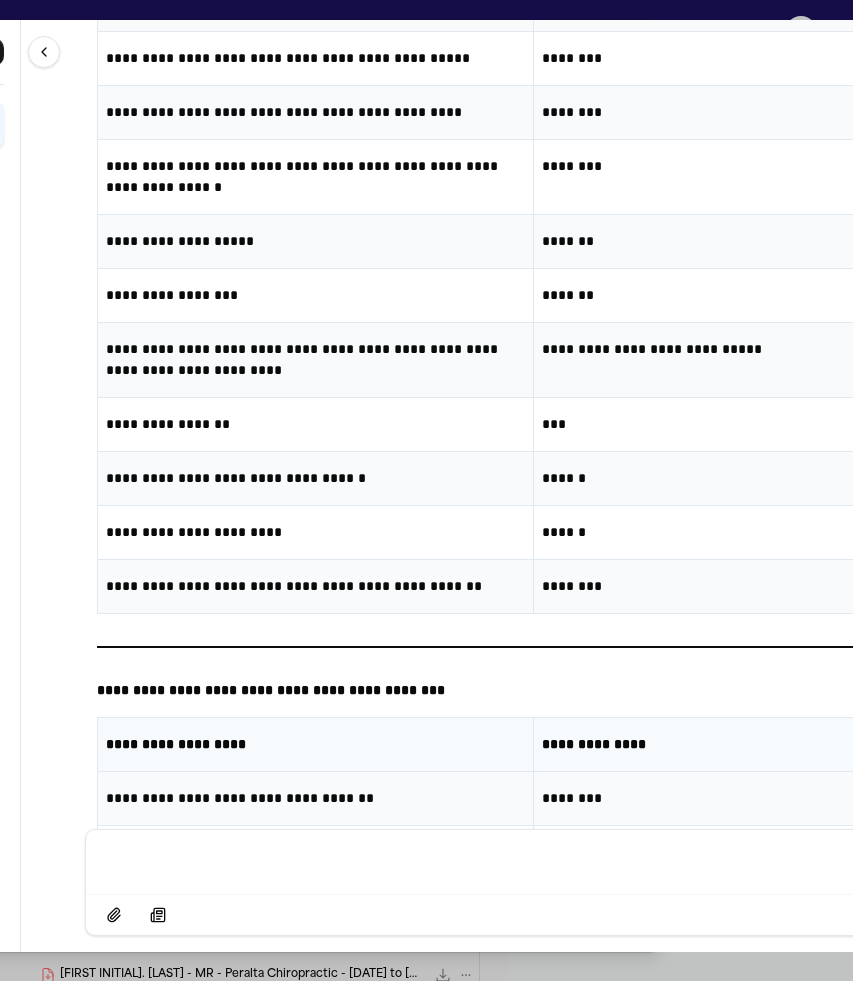 click on "**********" at bounding box center [315, 58] 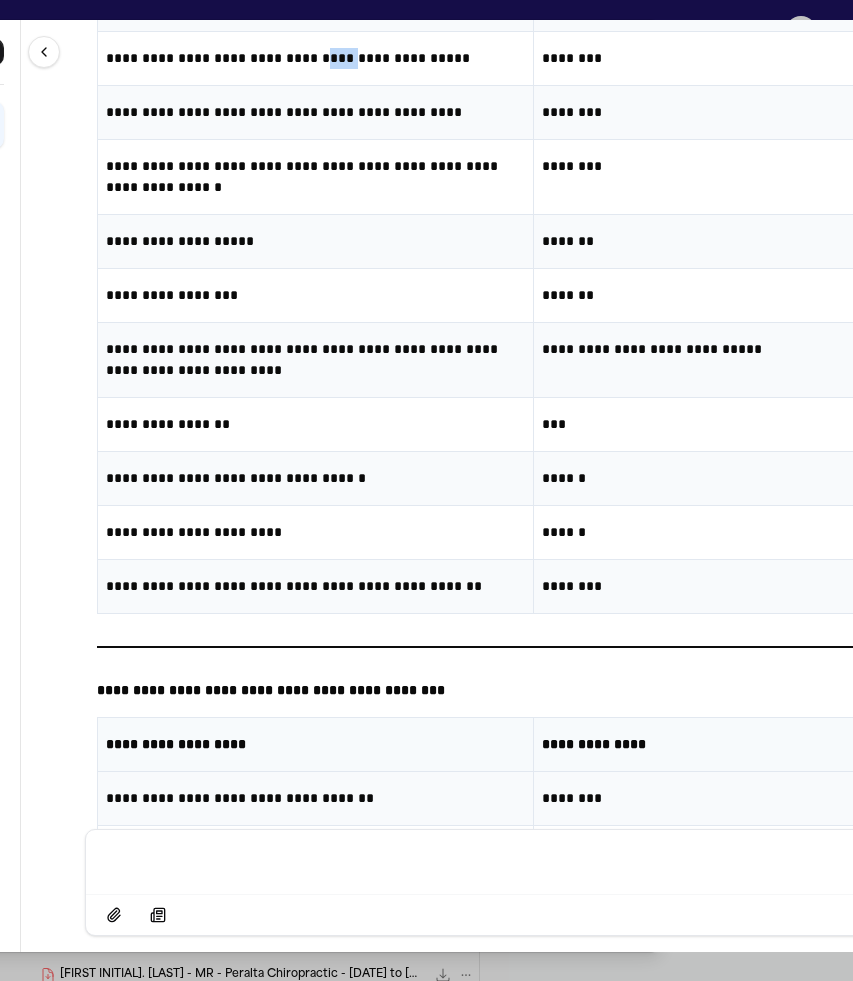 click on "**********" at bounding box center [315, 58] 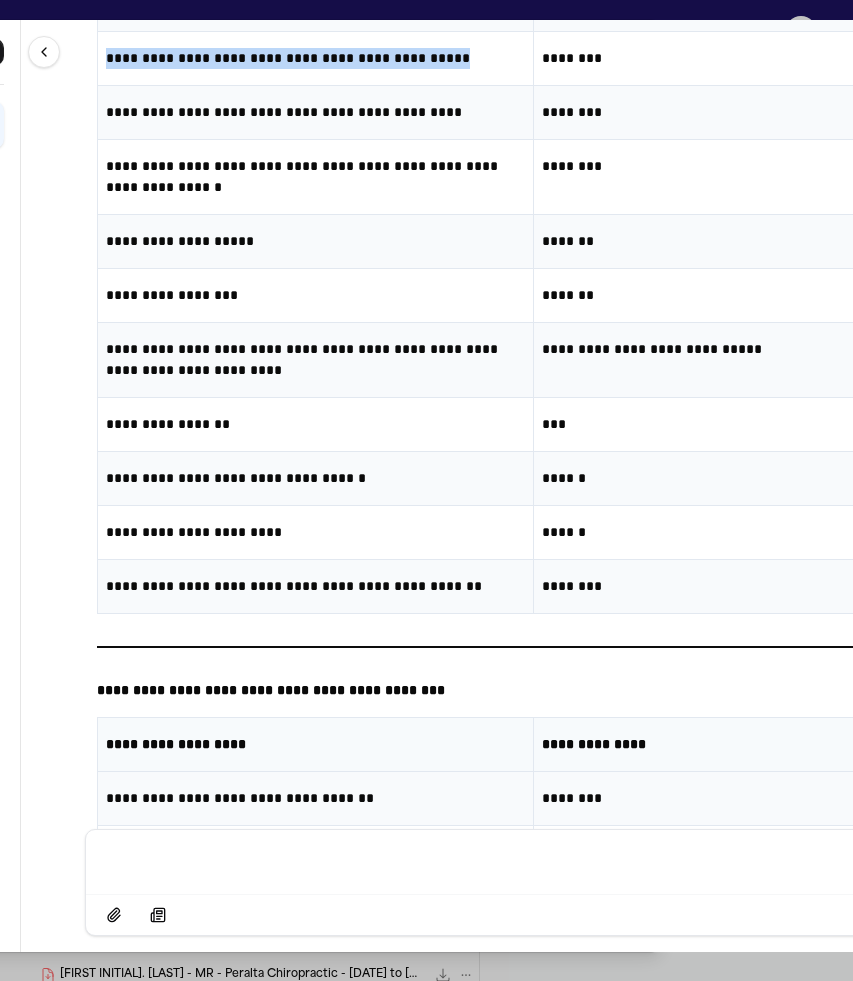 click on "**********" at bounding box center (315, 58) 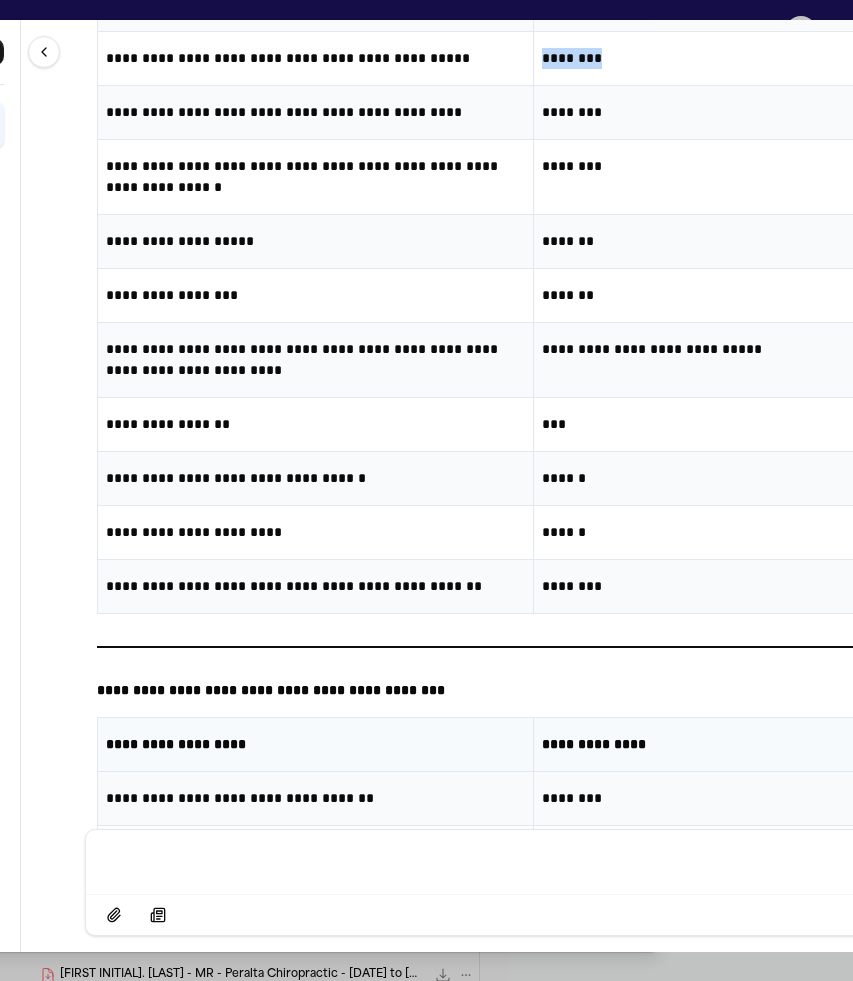 click on "********" at bounding box center (751, 58) 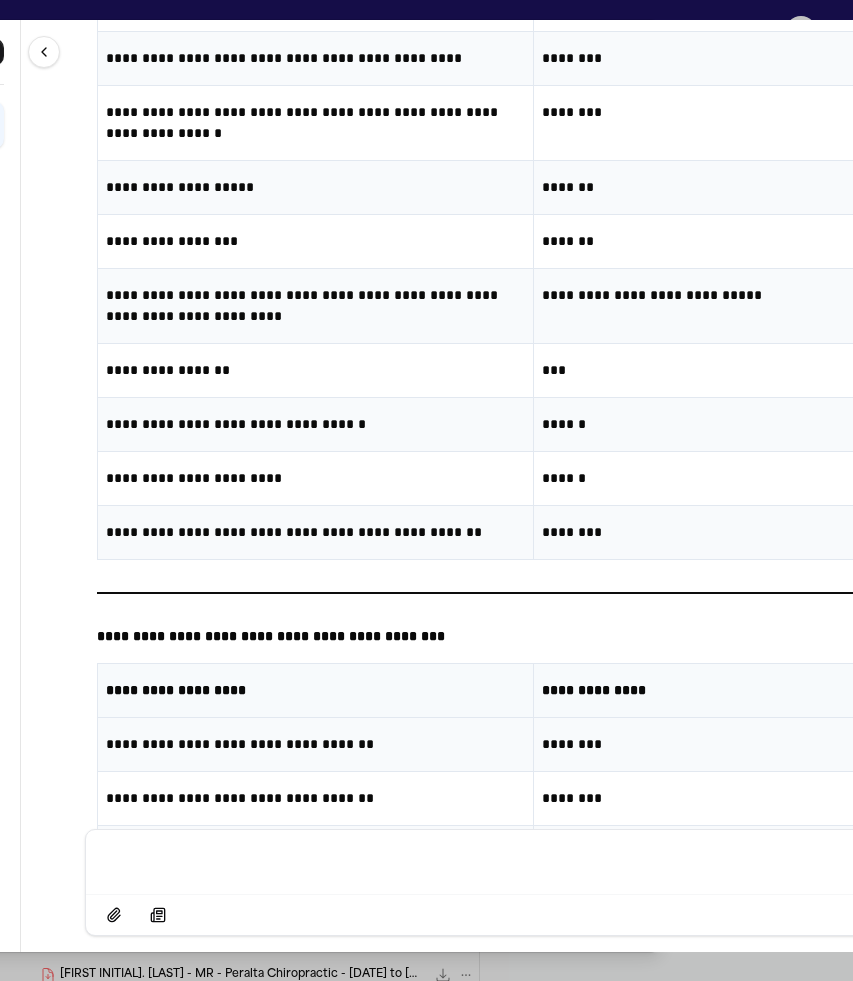 scroll, scrollTop: 22963, scrollLeft: 0, axis: vertical 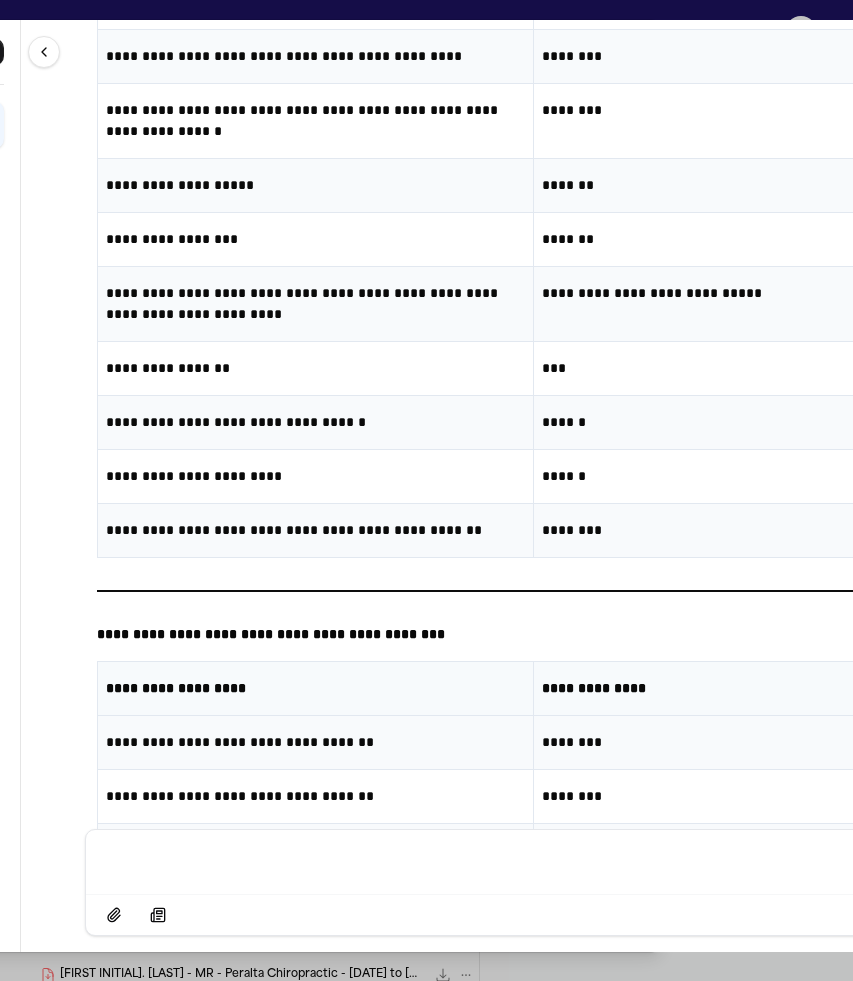 click on "**********" at bounding box center (315, 56) 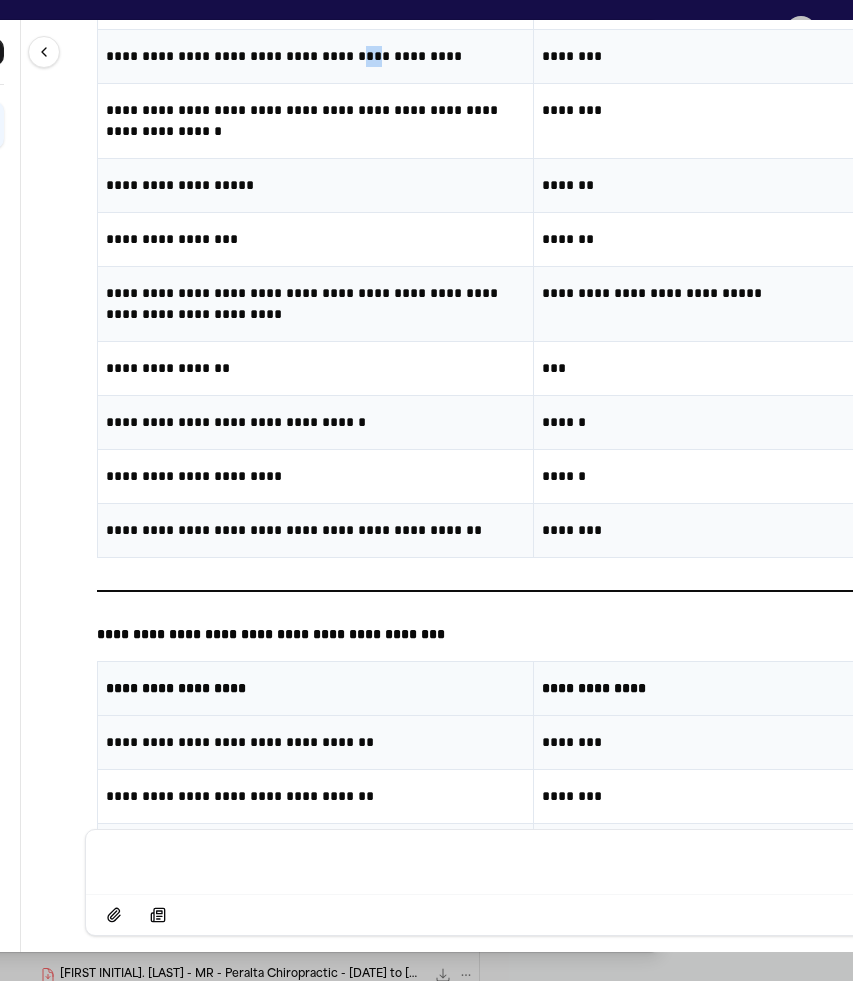 click on "**********" at bounding box center (315, 56) 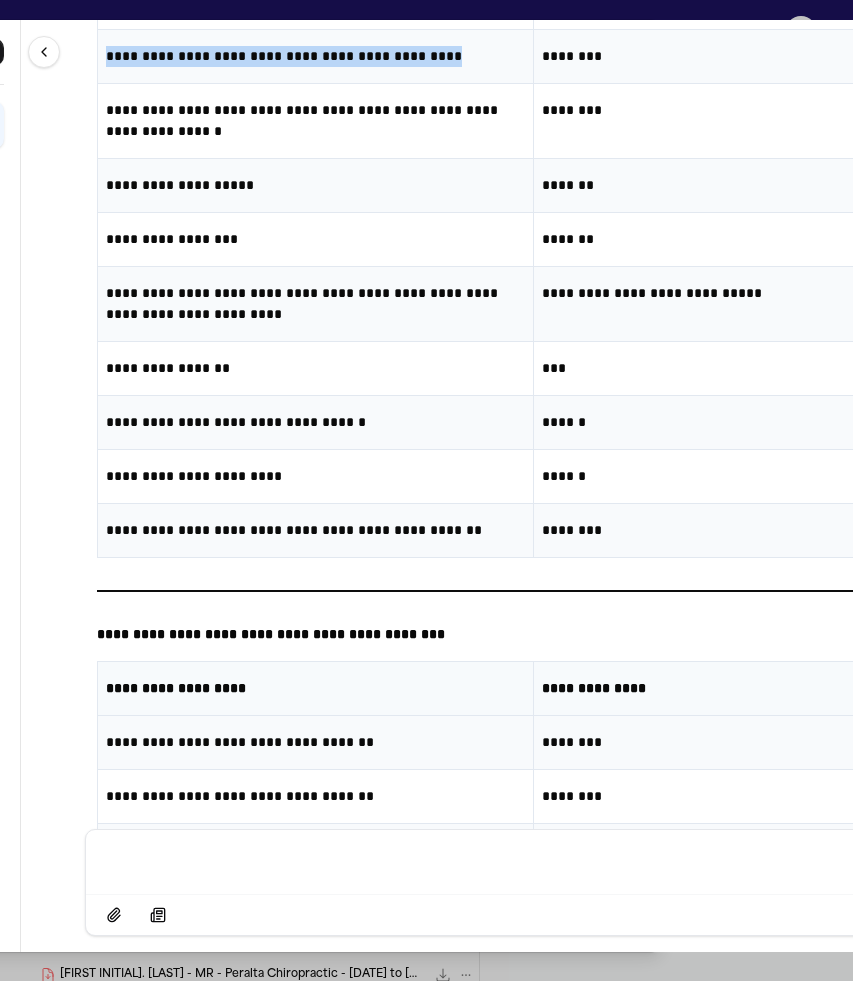 click on "**********" at bounding box center [315, 56] 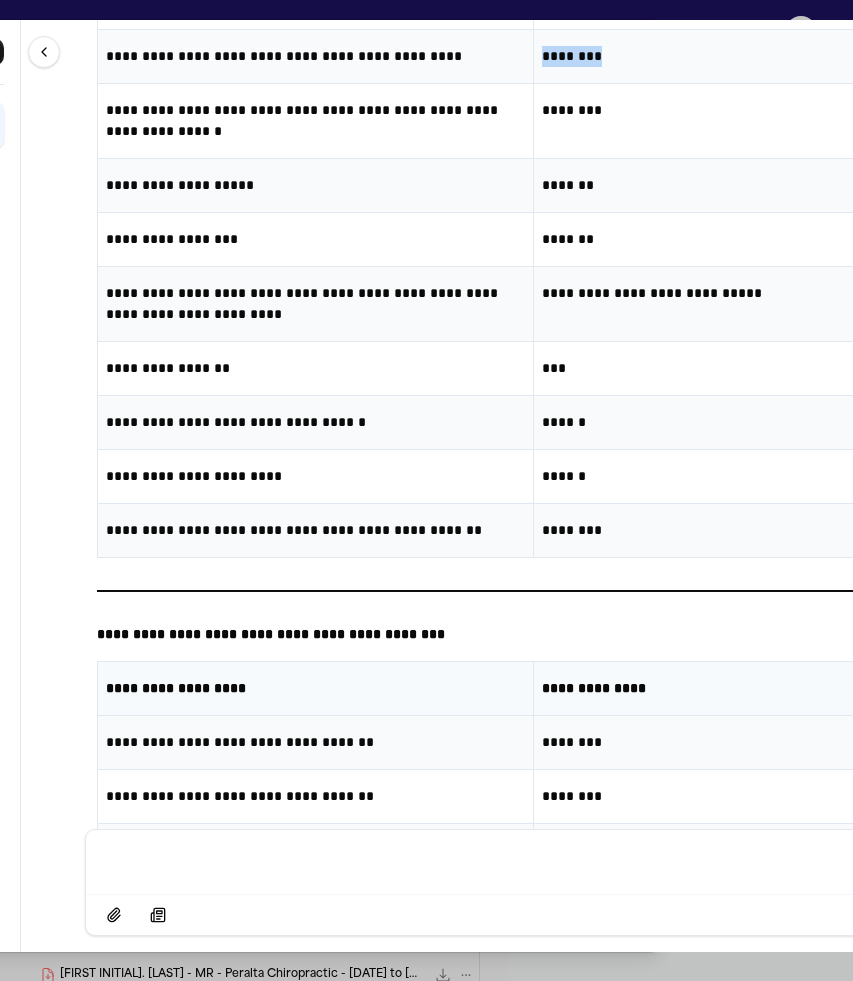 click on "********" at bounding box center (751, 56) 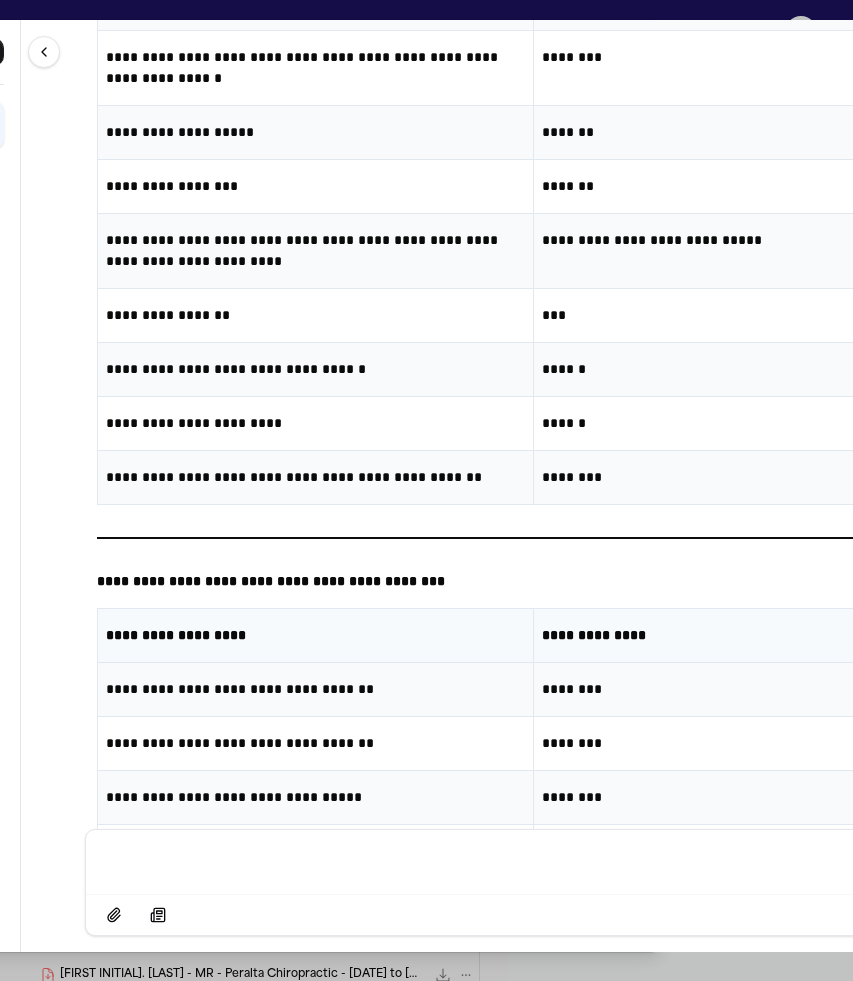 scroll, scrollTop: 23025, scrollLeft: 0, axis: vertical 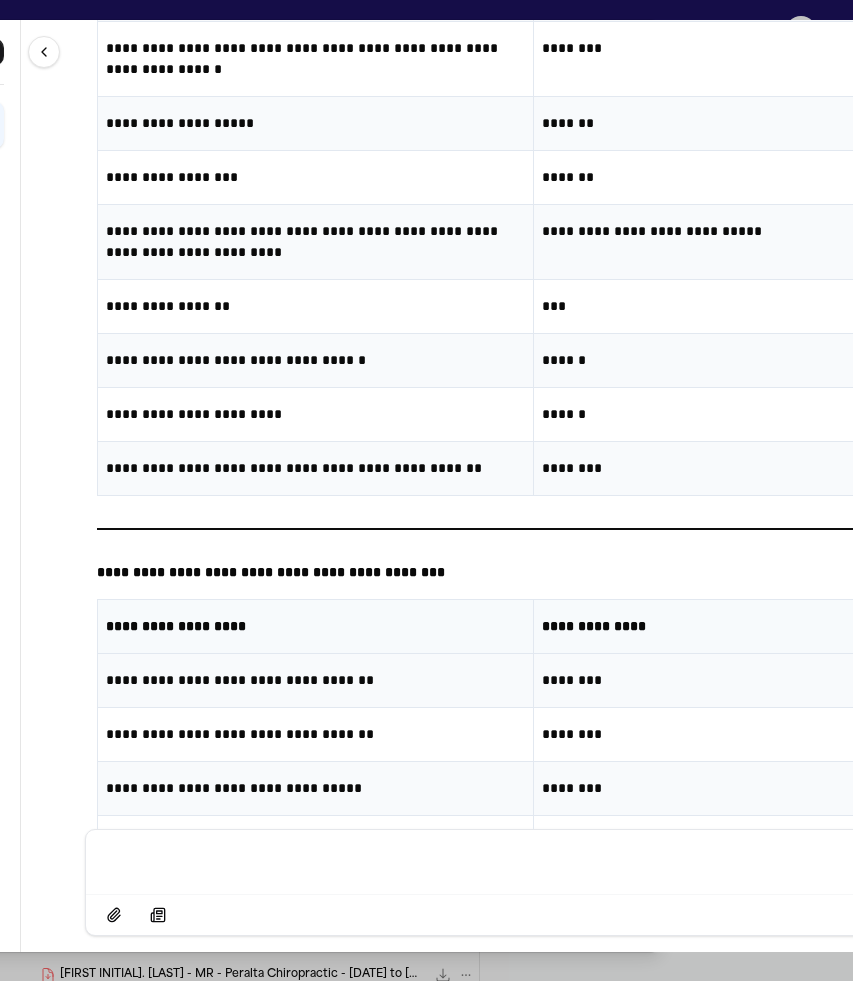 click on "**********" at bounding box center (315, 59) 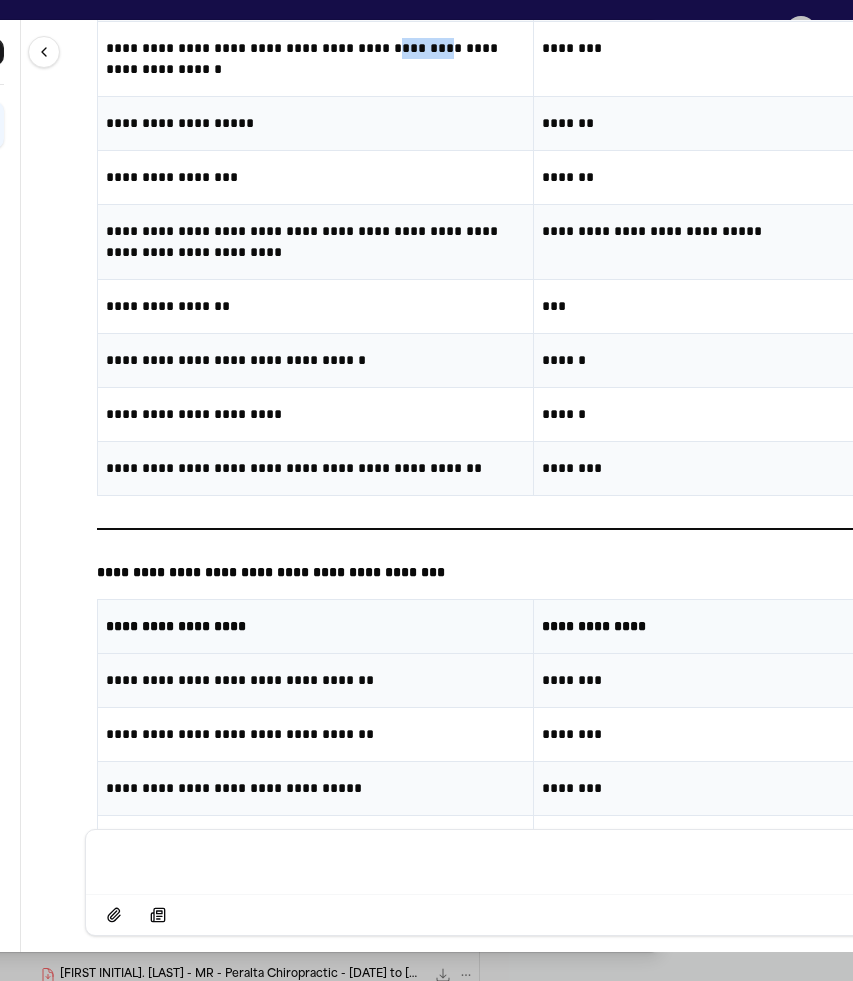 click on "**********" at bounding box center (315, 59) 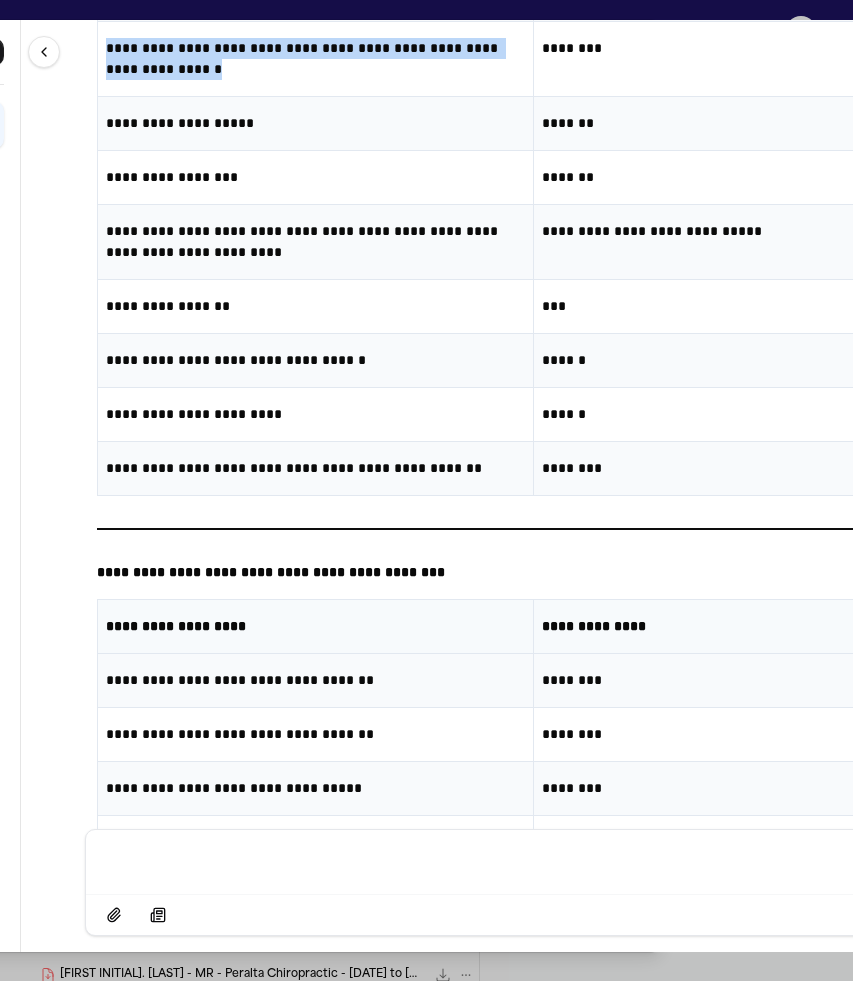 click on "**********" at bounding box center (315, 59) 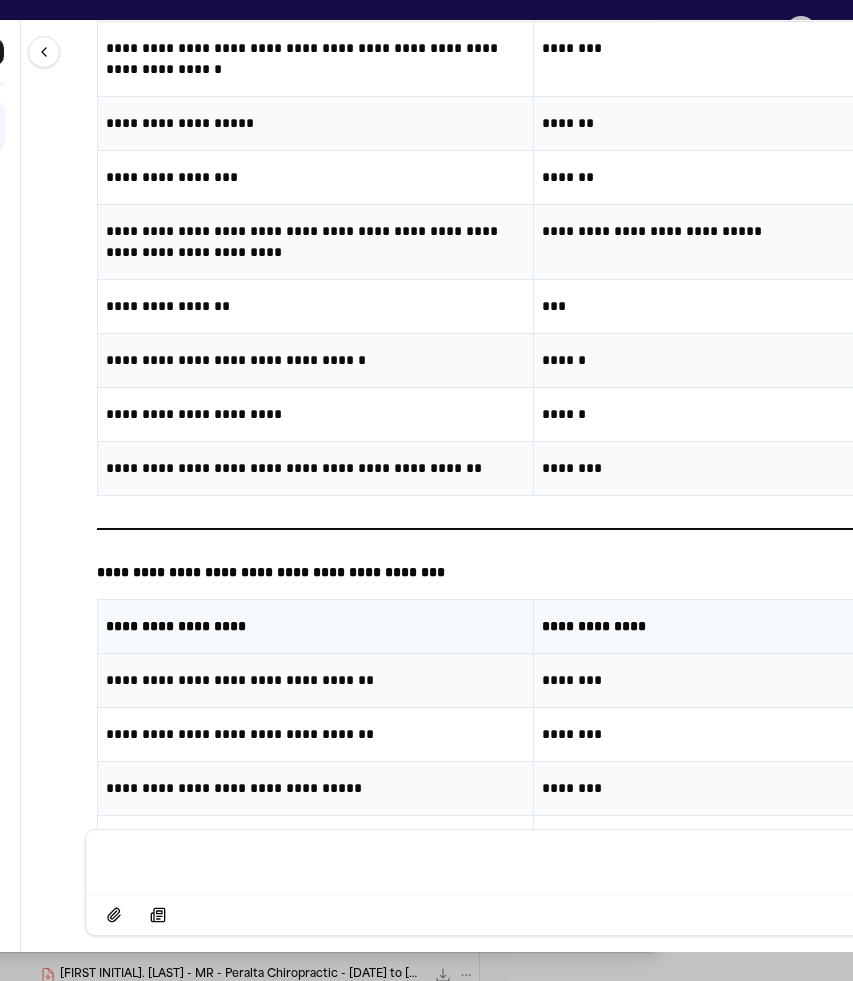 click on "********" at bounding box center (751, 48) 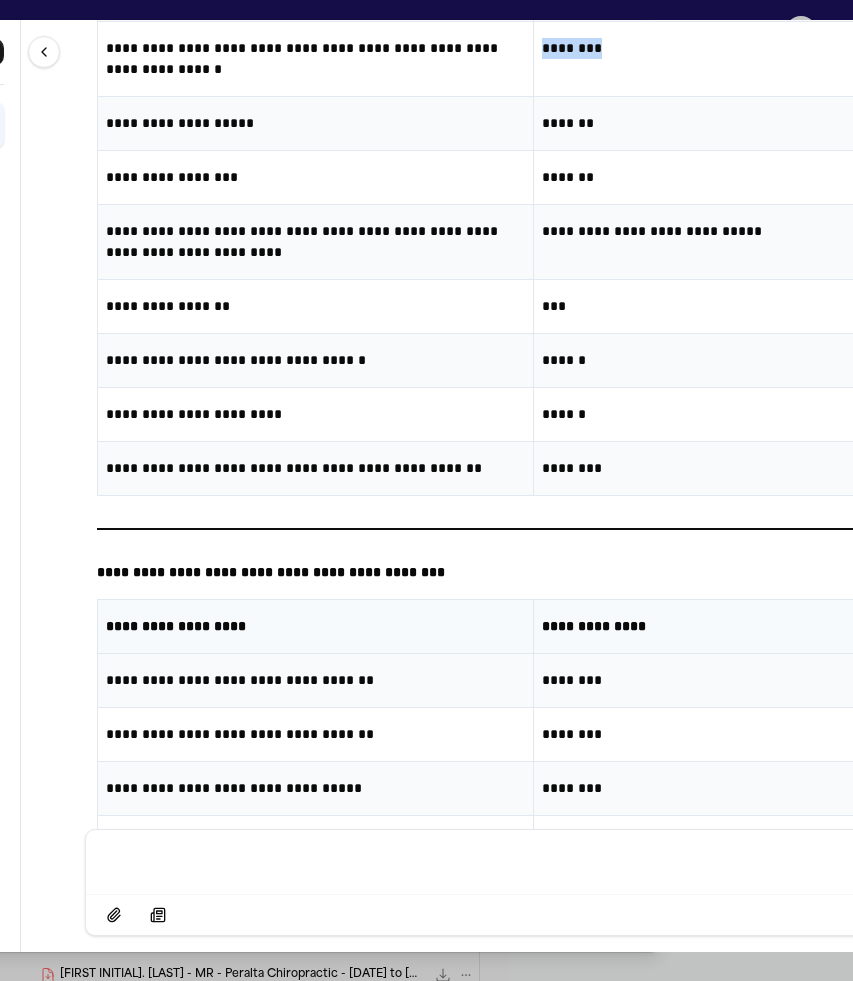 click on "********" at bounding box center (751, 48) 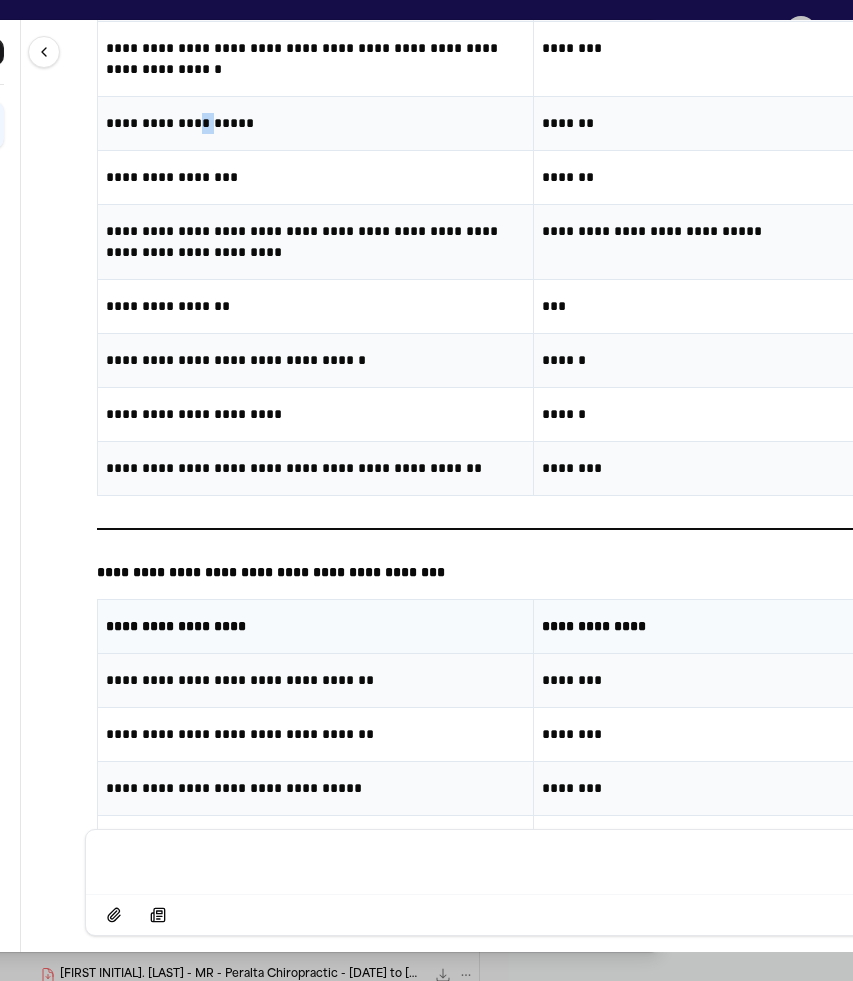 click on "**********" at bounding box center [315, 123] 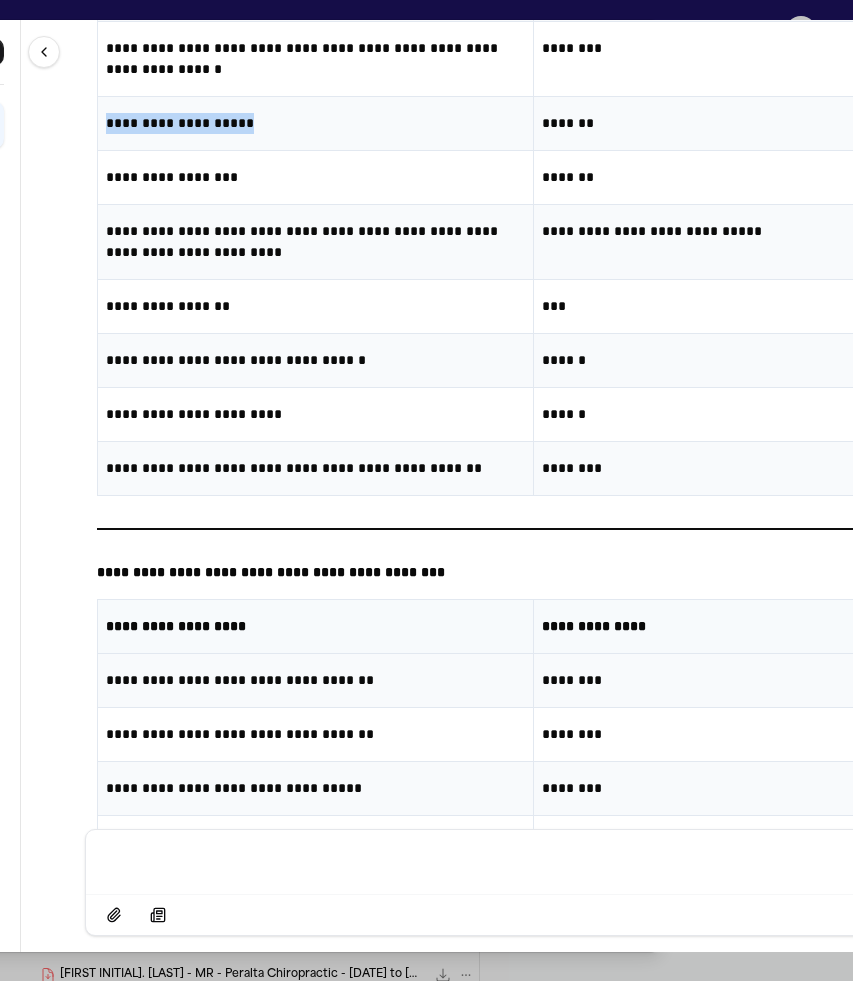 click on "**********" at bounding box center (315, 123) 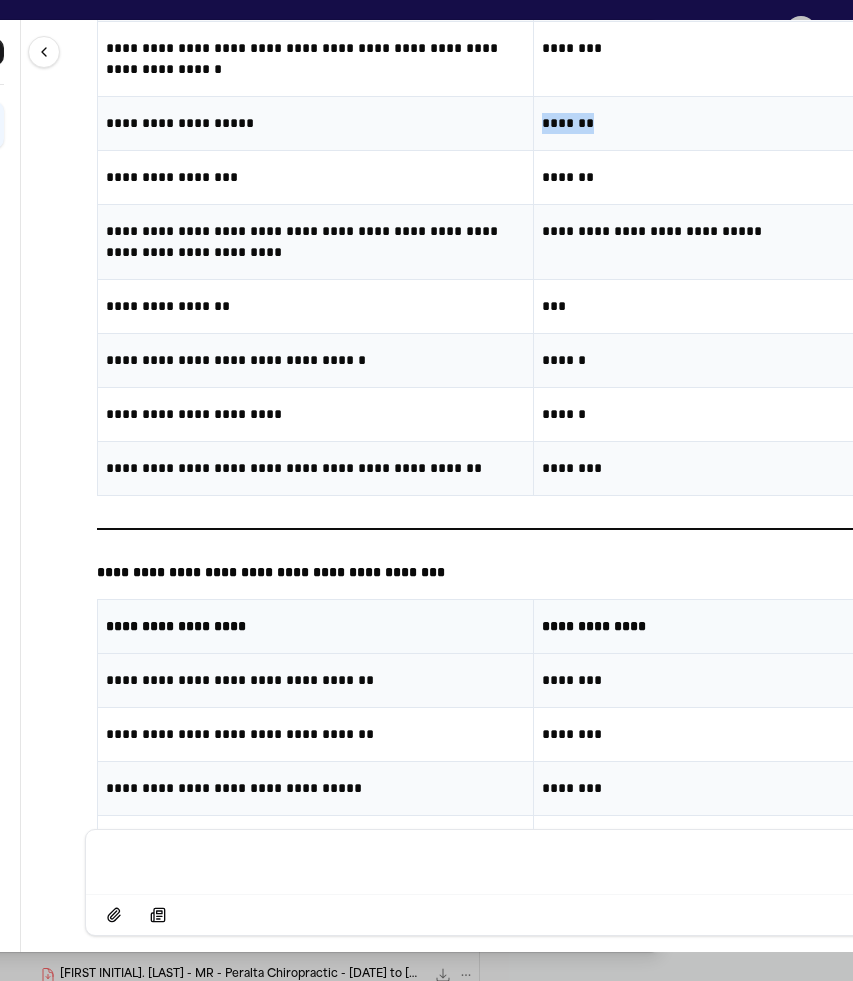click on "*******" at bounding box center (751, 123) 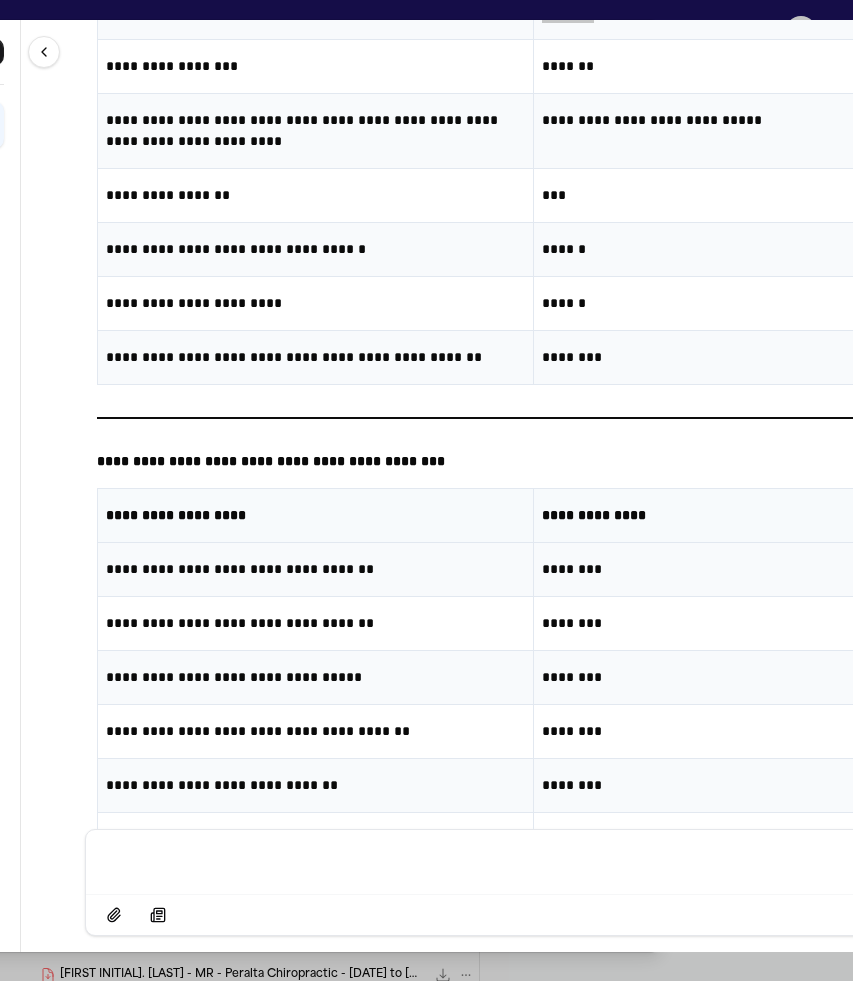 scroll, scrollTop: 23144, scrollLeft: 0, axis: vertical 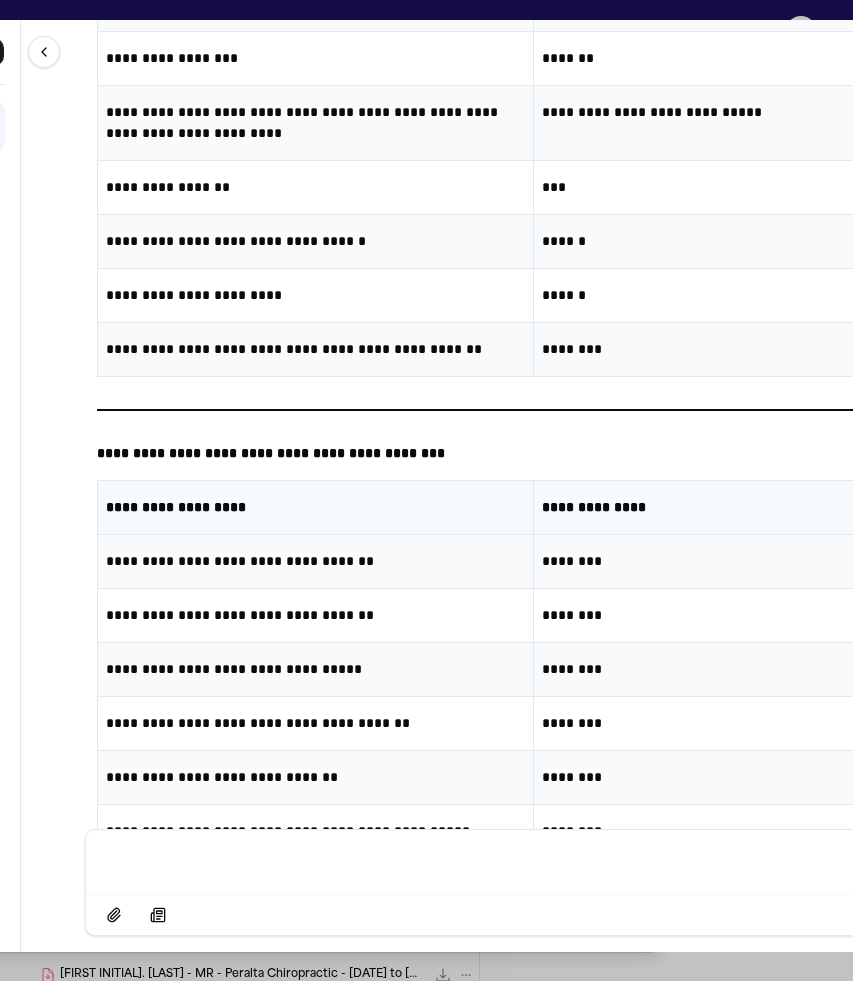 click on "**********" at bounding box center (315, 58) 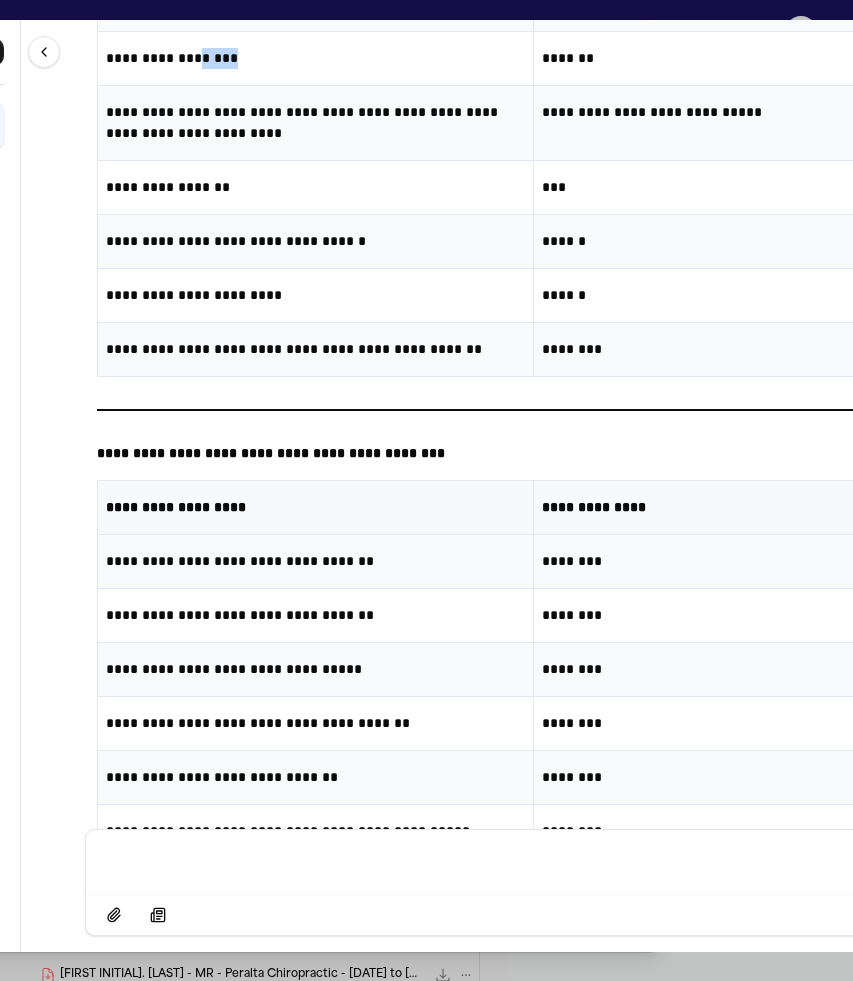 click on "**********" at bounding box center [315, 58] 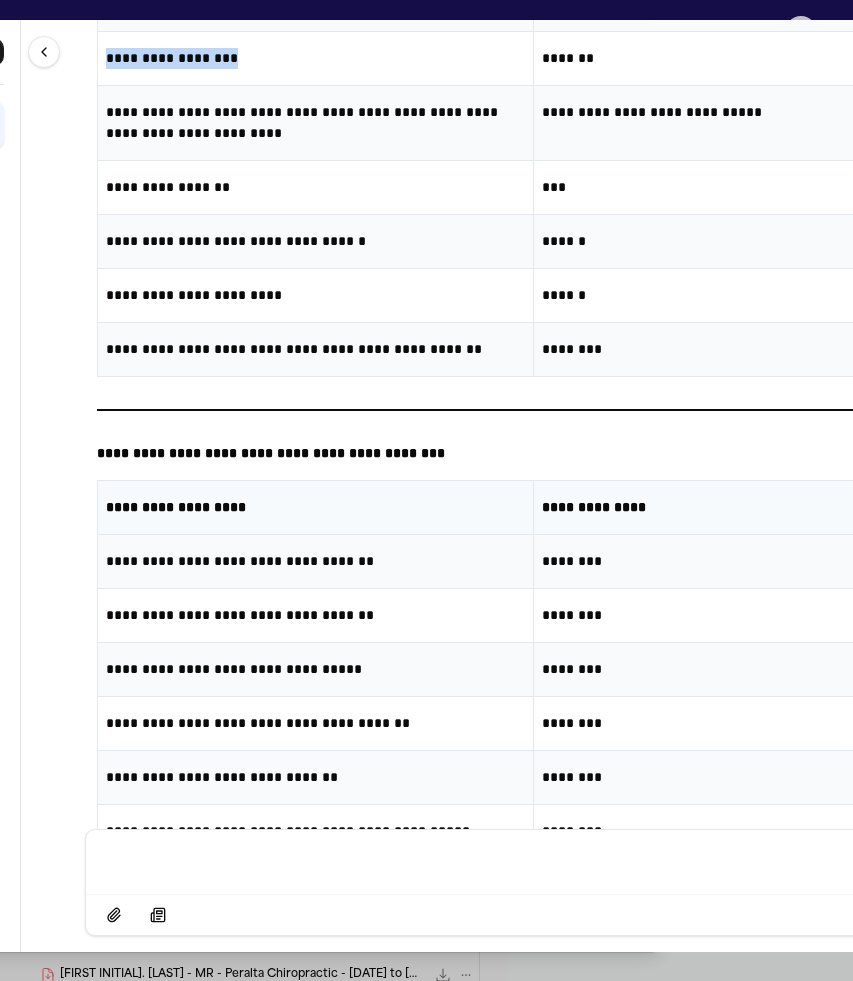 click on "**********" at bounding box center (315, 58) 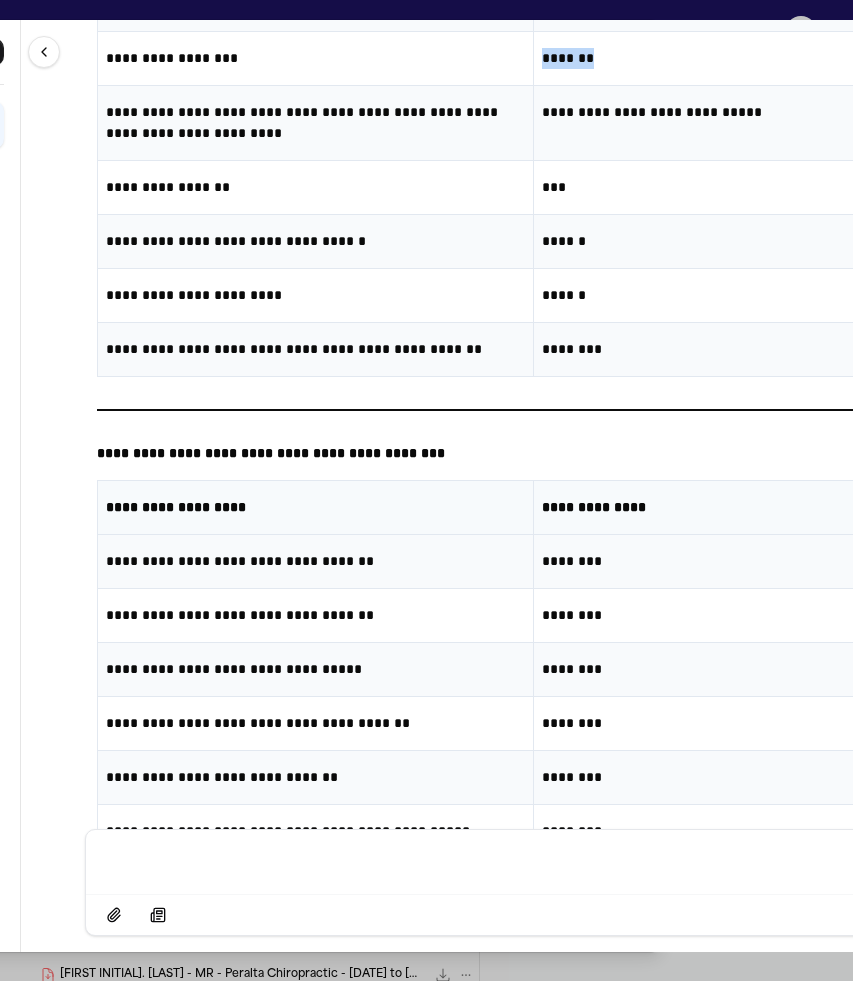 click on "*******" at bounding box center (751, 58) 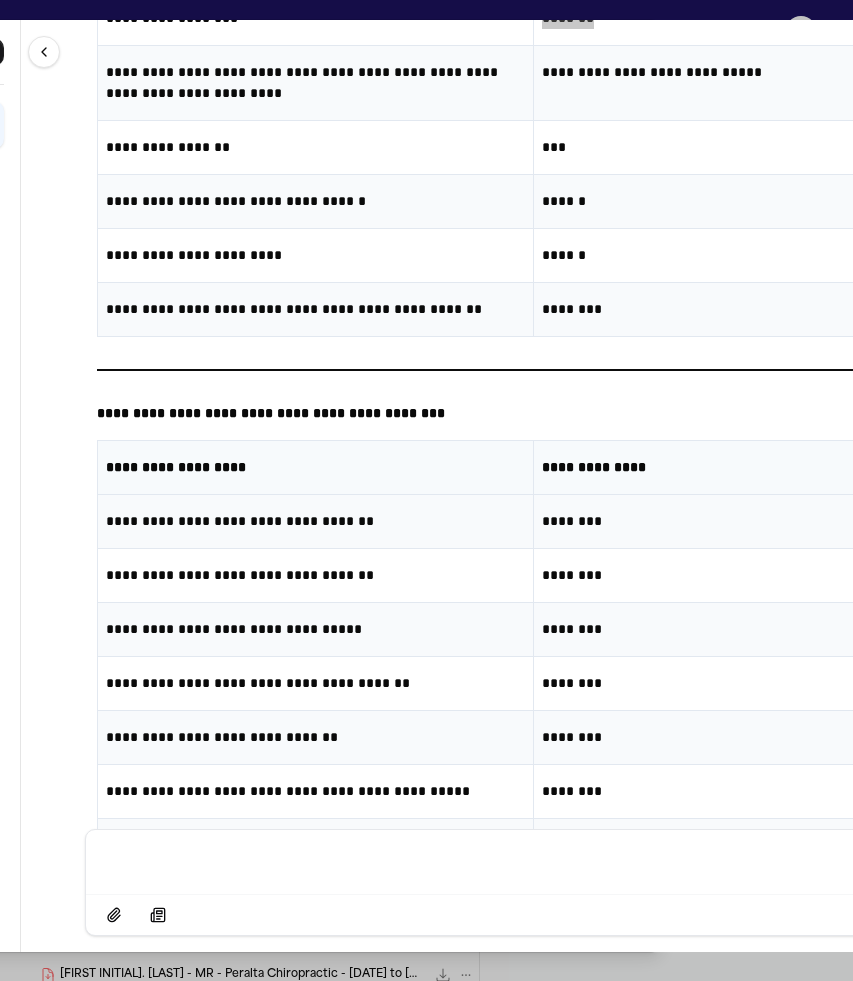 scroll, scrollTop: 23195, scrollLeft: 0, axis: vertical 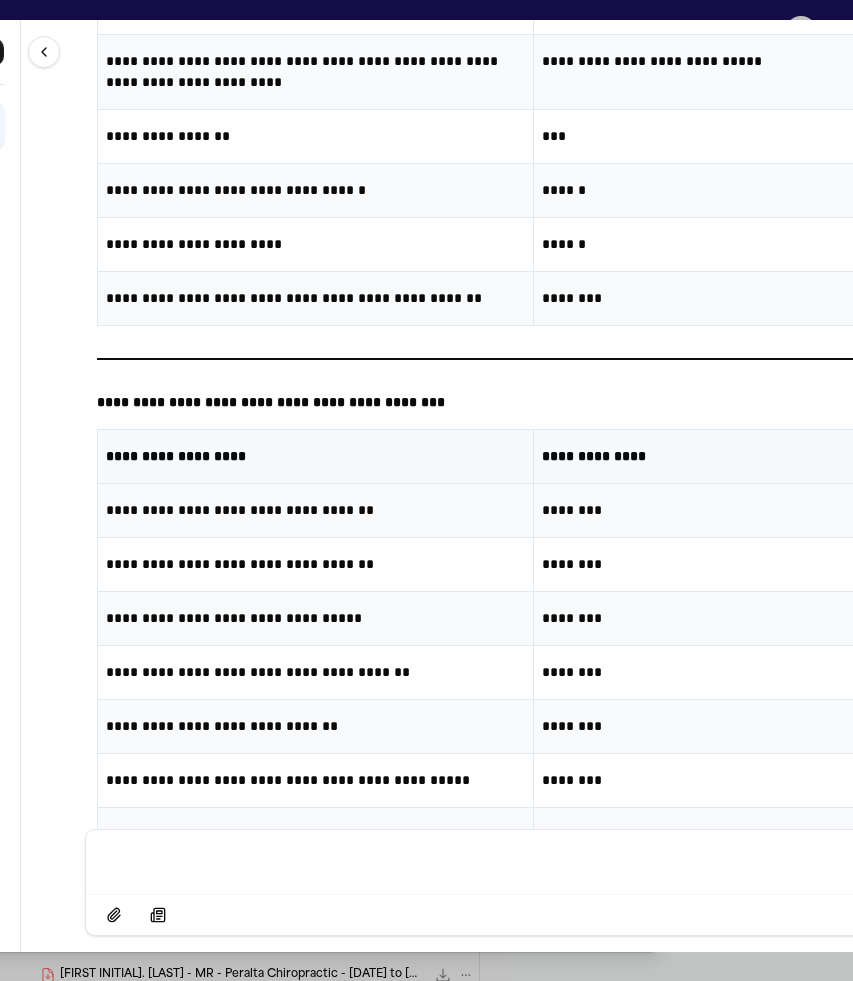 click on "**********" at bounding box center (315, 72) 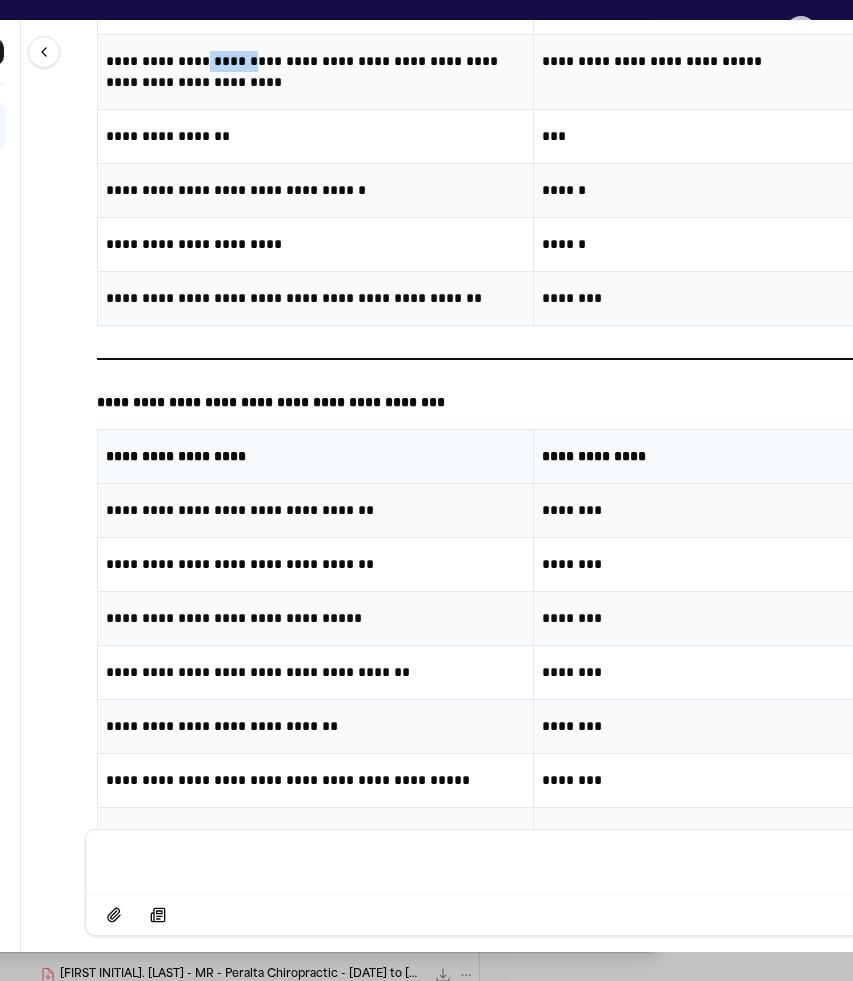click on "**********" at bounding box center [315, 72] 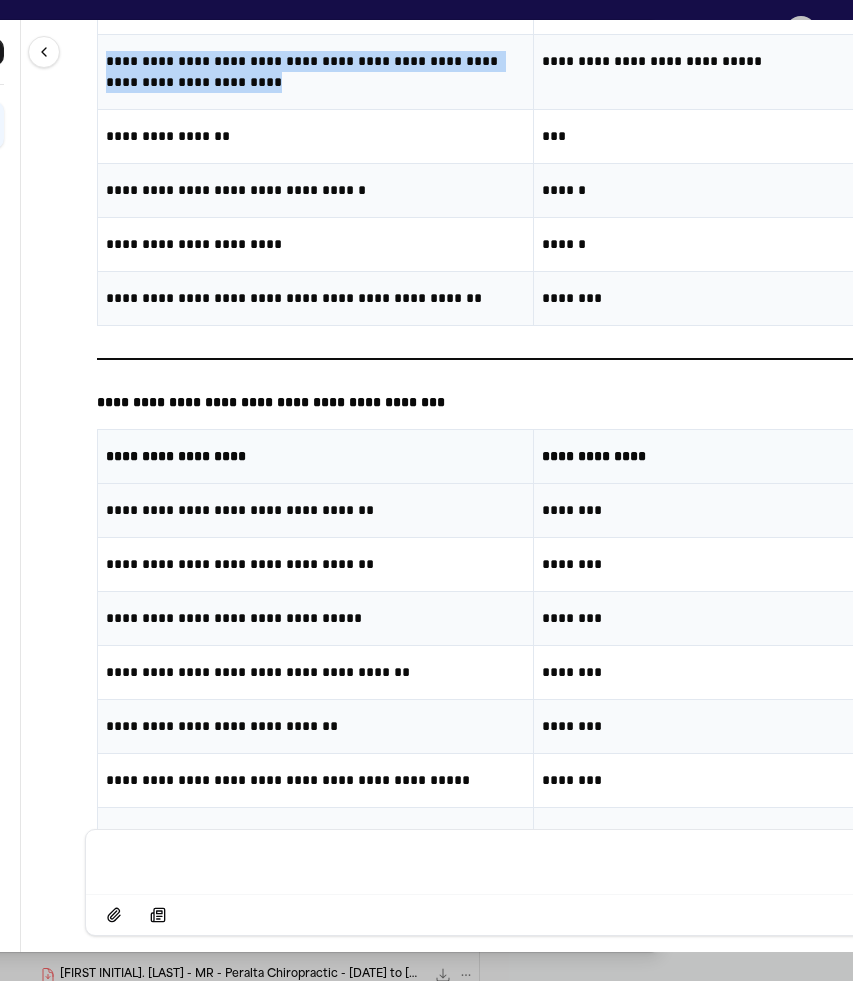 click on "**********" at bounding box center (315, 72) 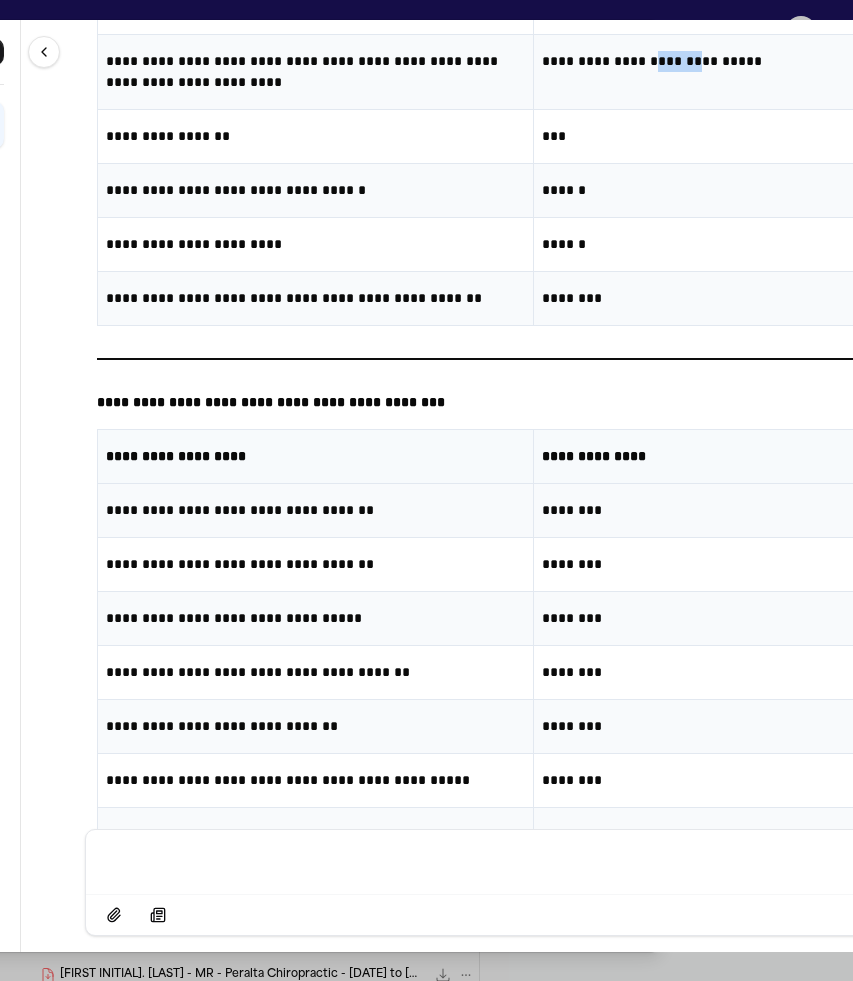 click on "**********" at bounding box center [751, 61] 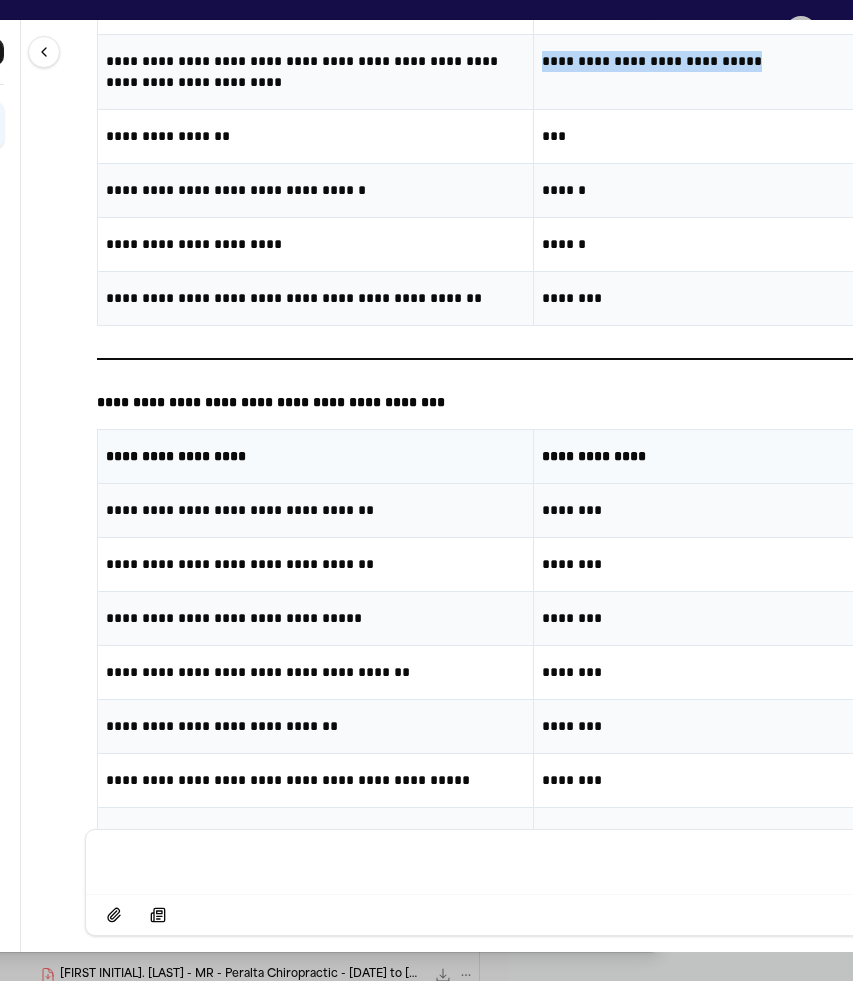 click on "**********" at bounding box center (751, 61) 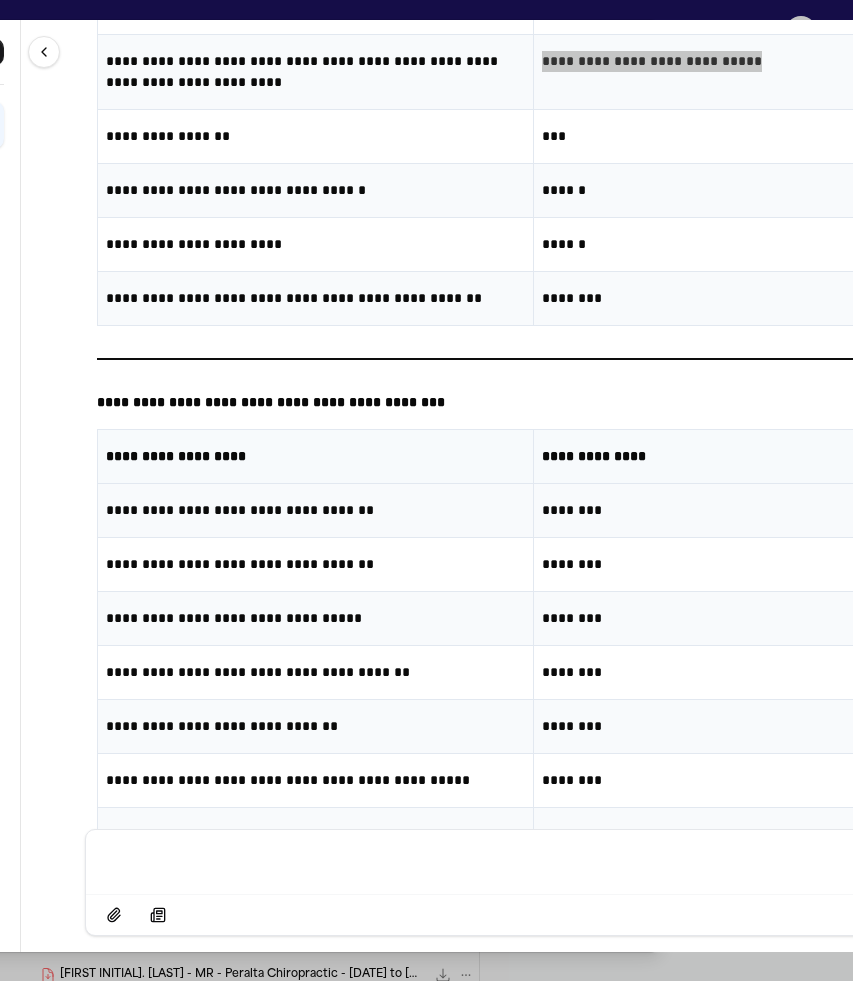 scroll, scrollTop: 23265, scrollLeft: 0, axis: vertical 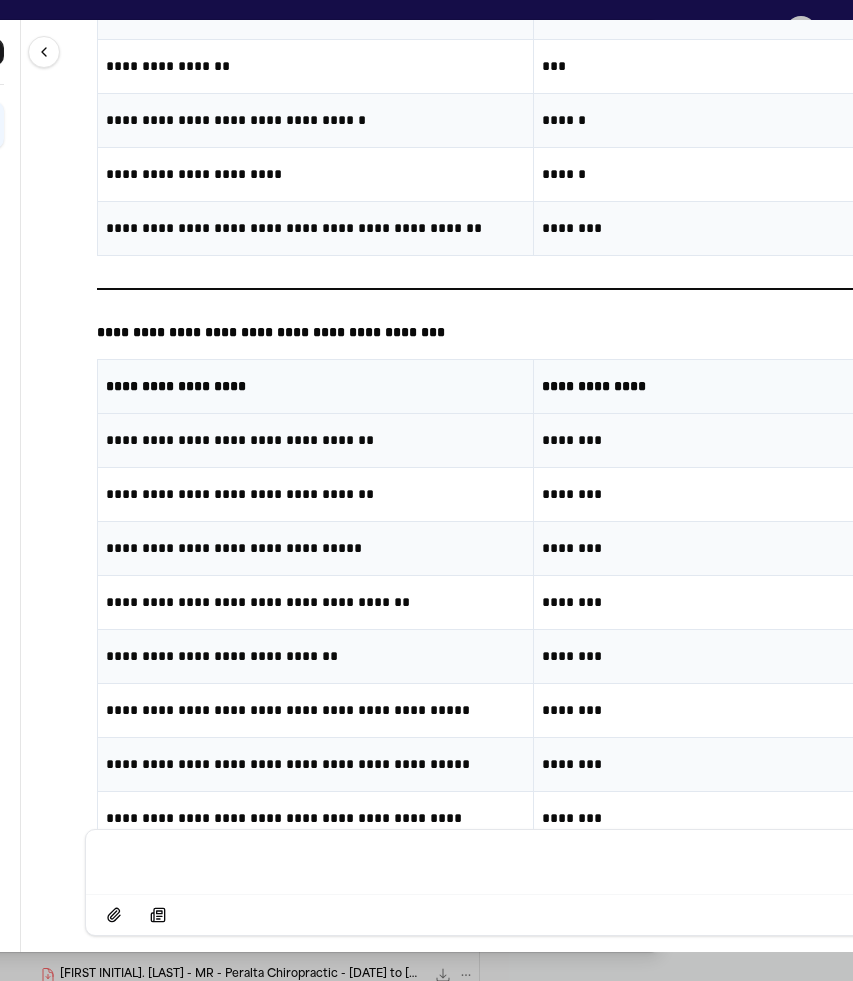 click on "**********" at bounding box center (315, 66) 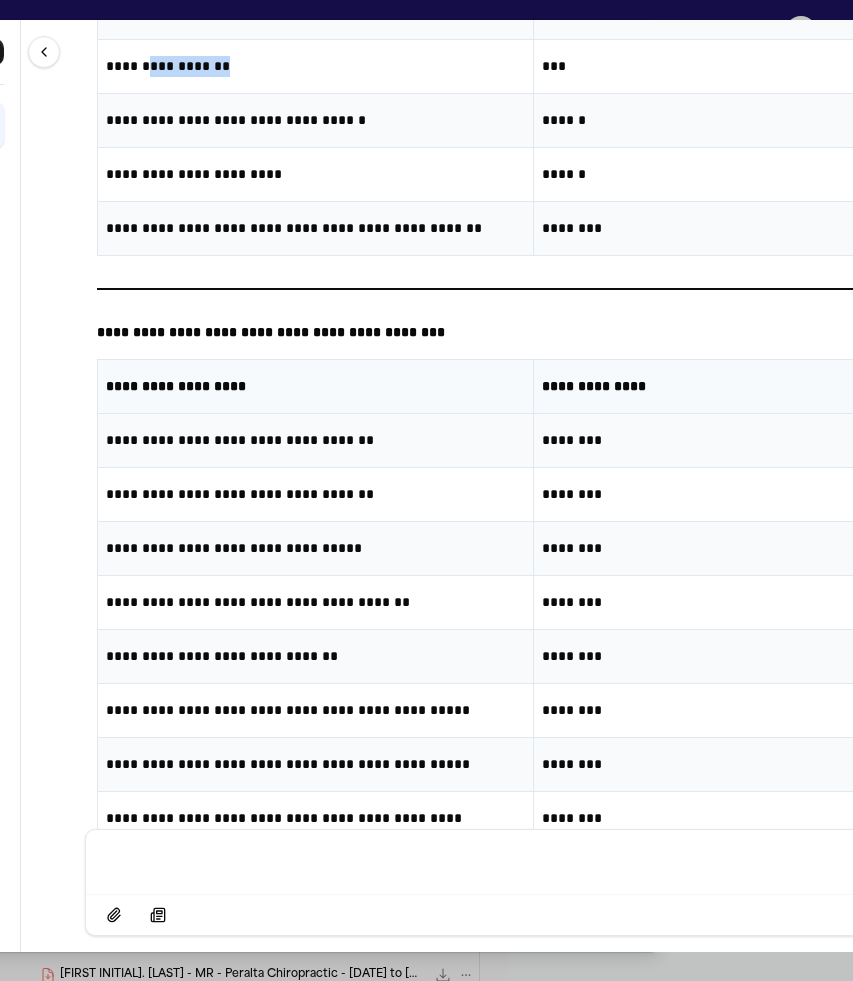 click on "**********" at bounding box center [315, 66] 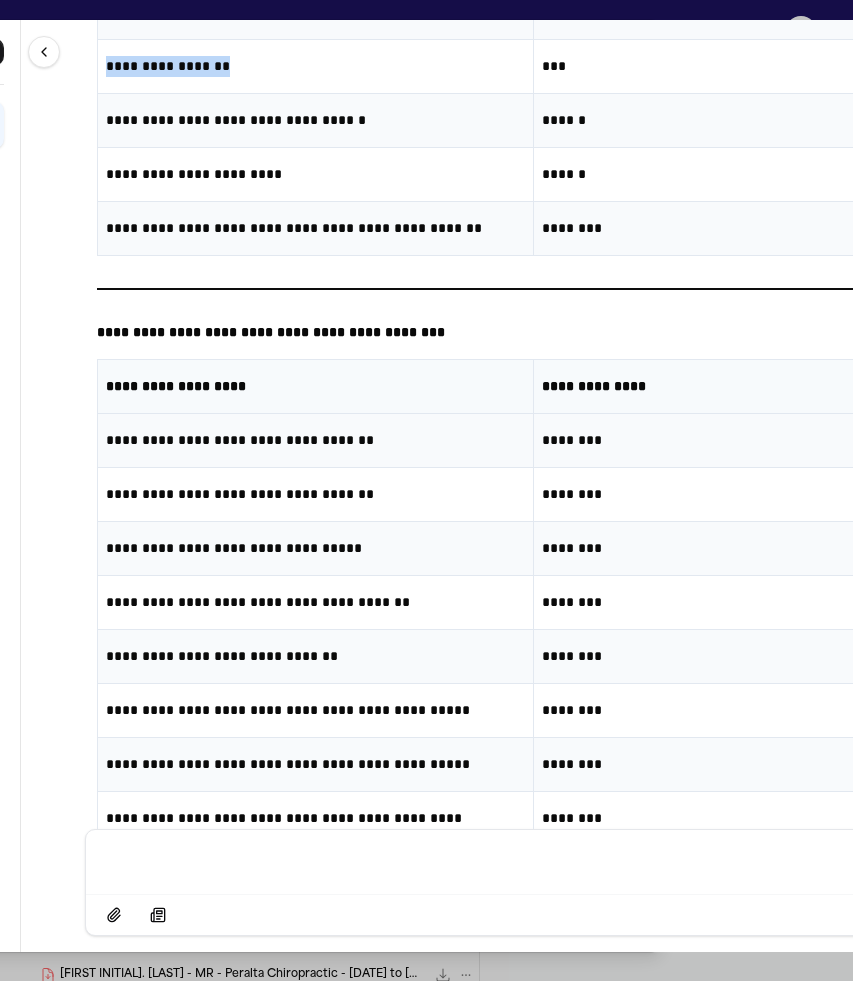 click on "**********" at bounding box center [315, 66] 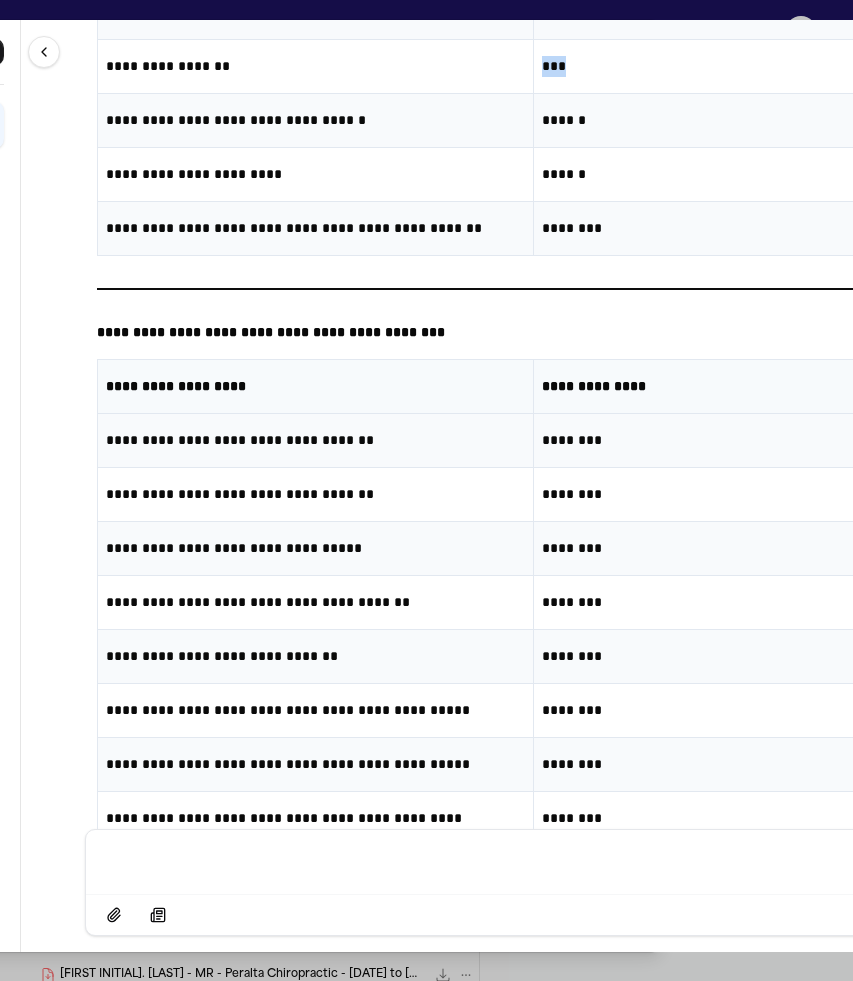 click on "***" at bounding box center [751, 66] 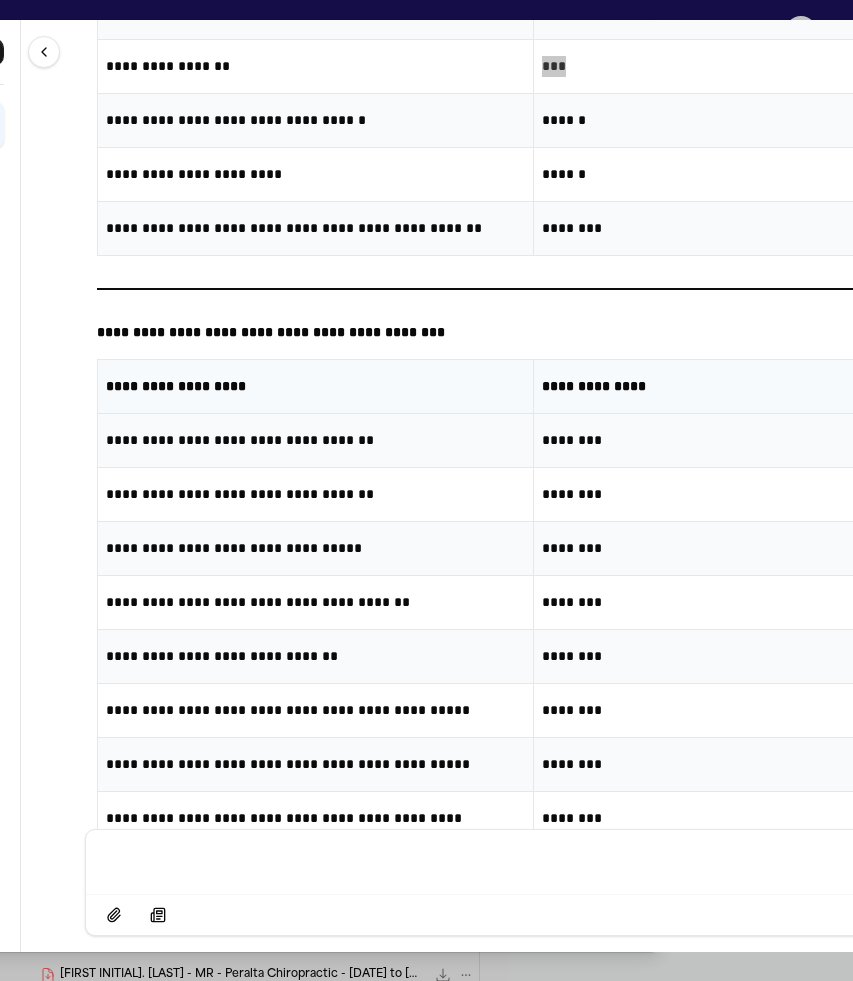 scroll, scrollTop: 23334, scrollLeft: 0, axis: vertical 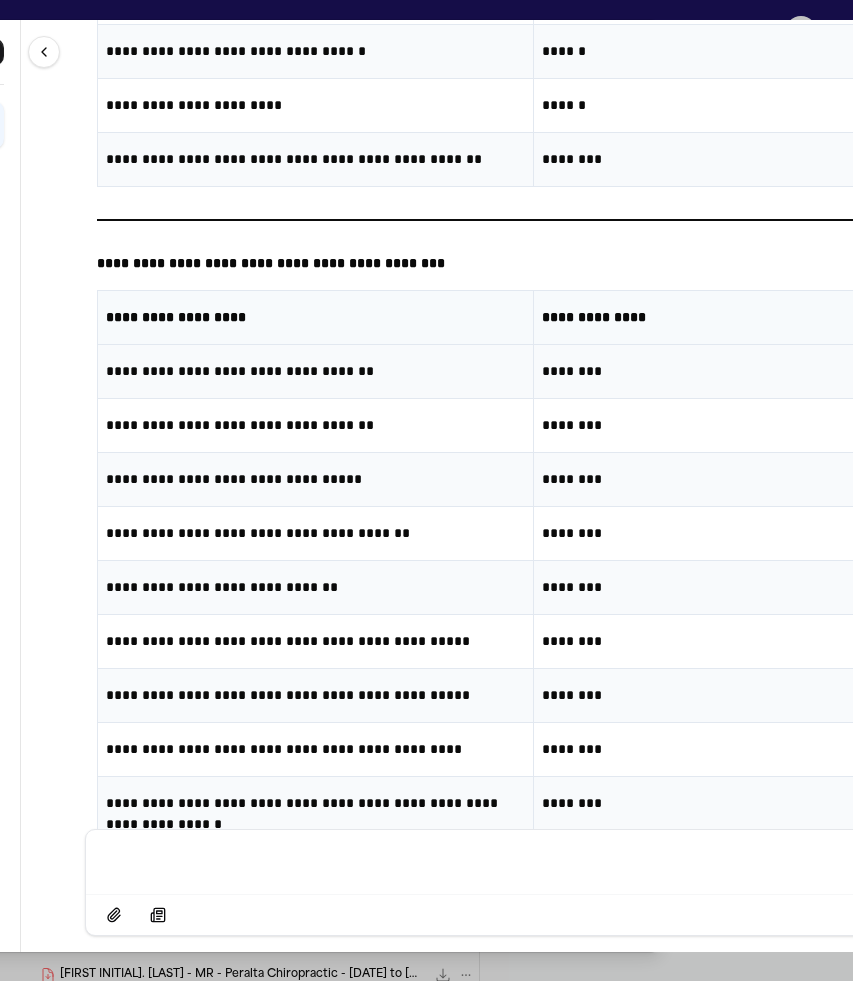 click on "**********" at bounding box center [315, 51] 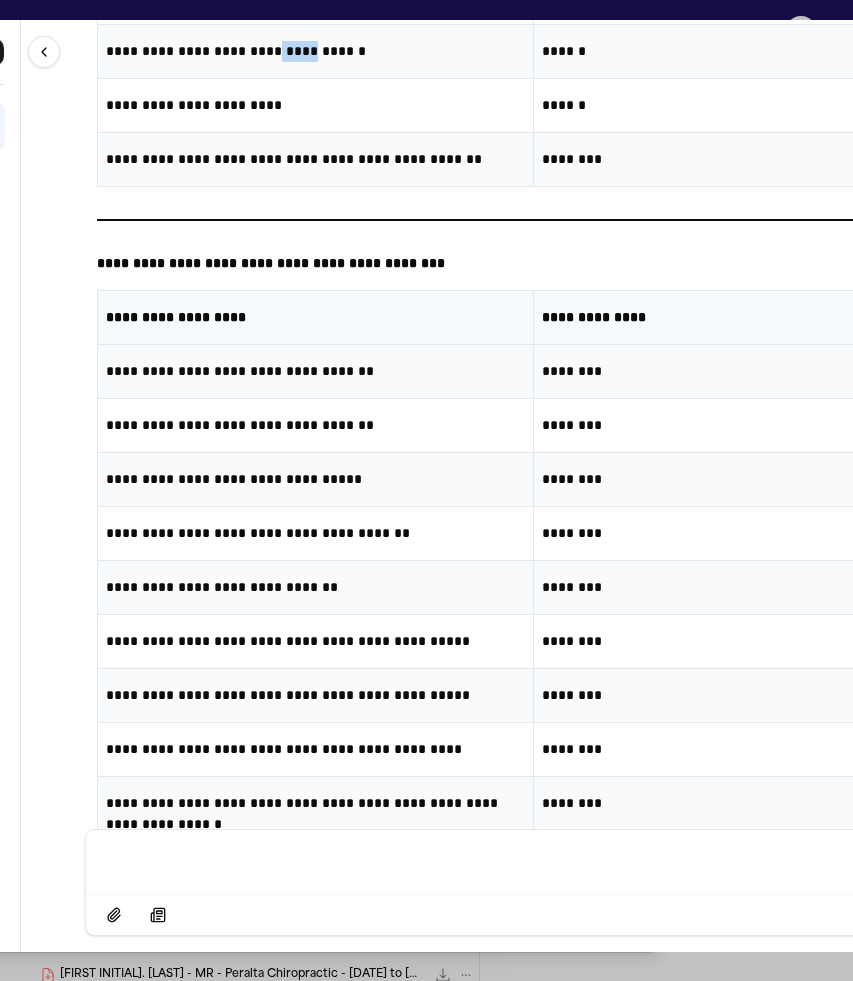 click on "**********" at bounding box center [315, 51] 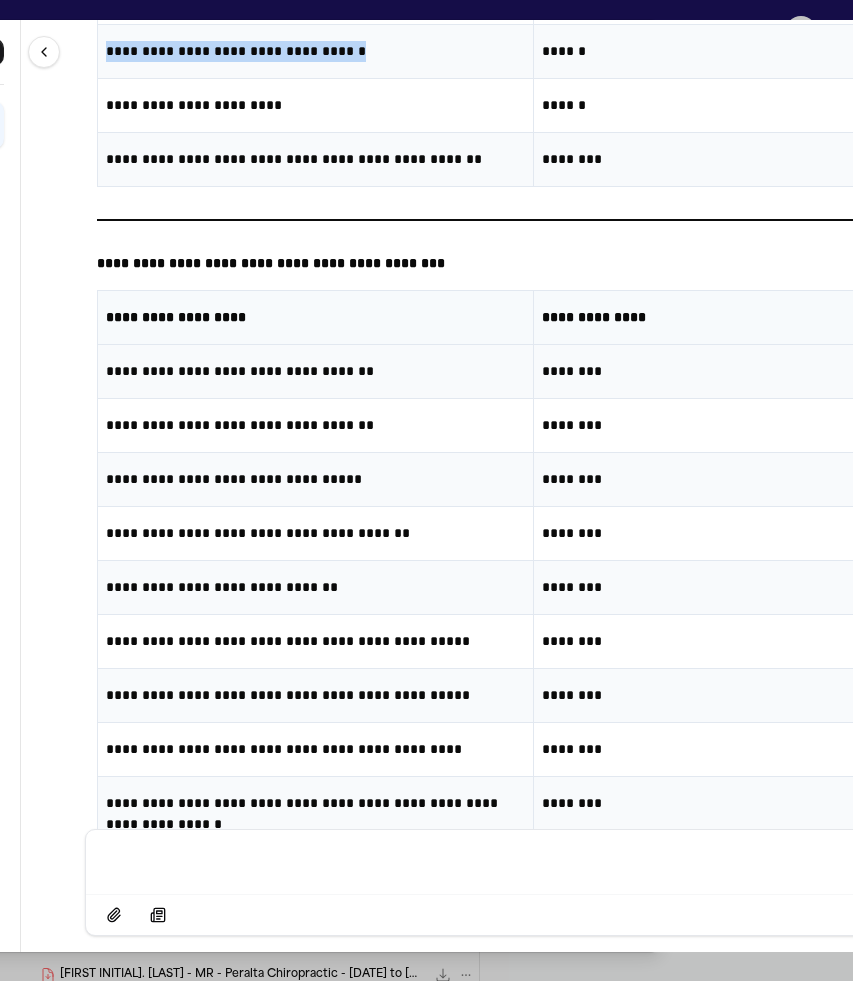 click on "**********" at bounding box center (315, 51) 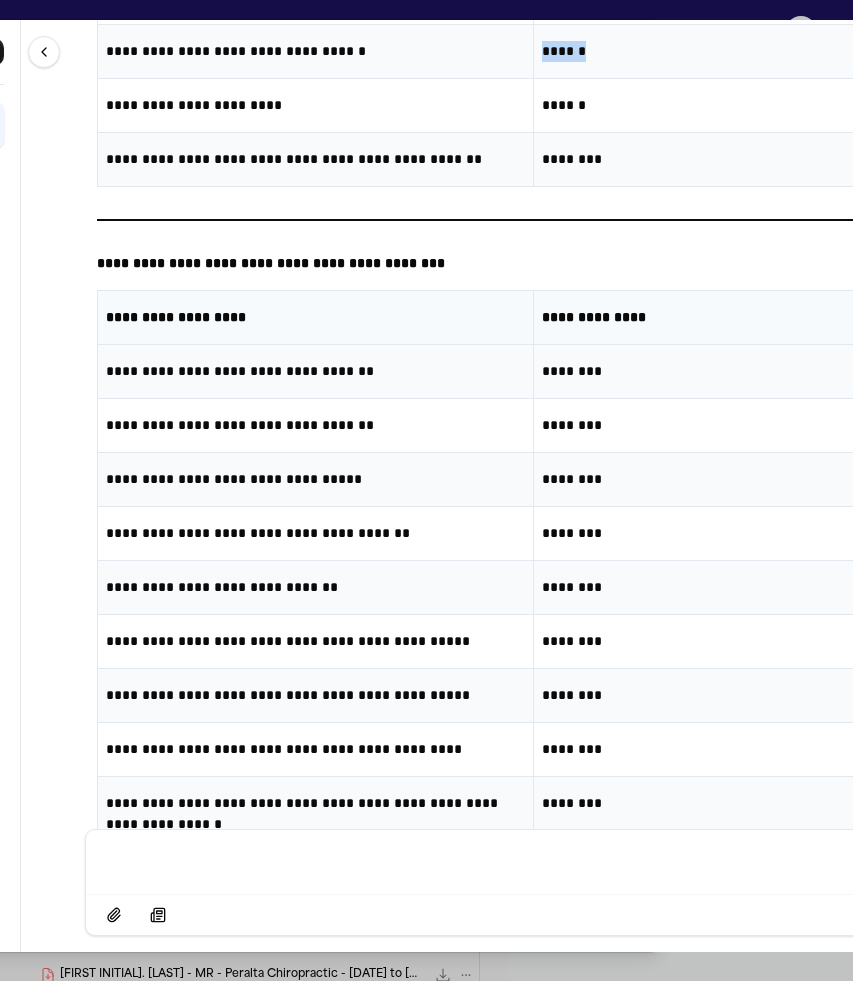 click on "******" at bounding box center [751, 51] 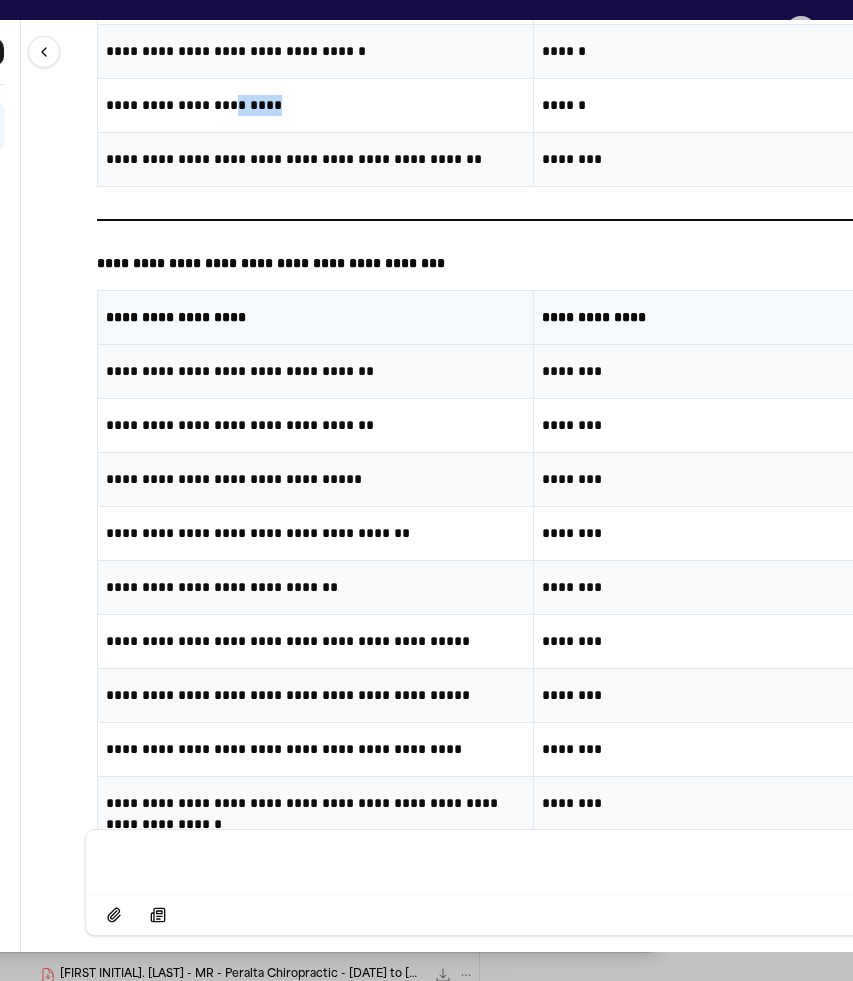 click on "**********" at bounding box center [315, 105] 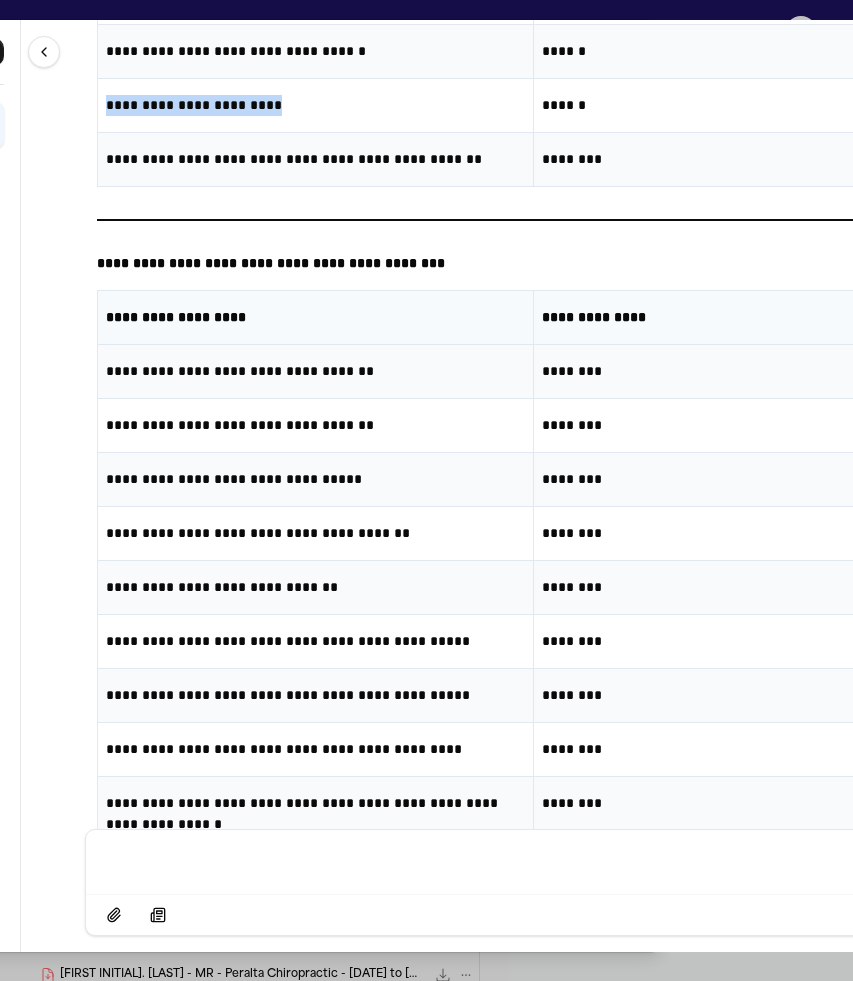 click on "**********" at bounding box center (315, 105) 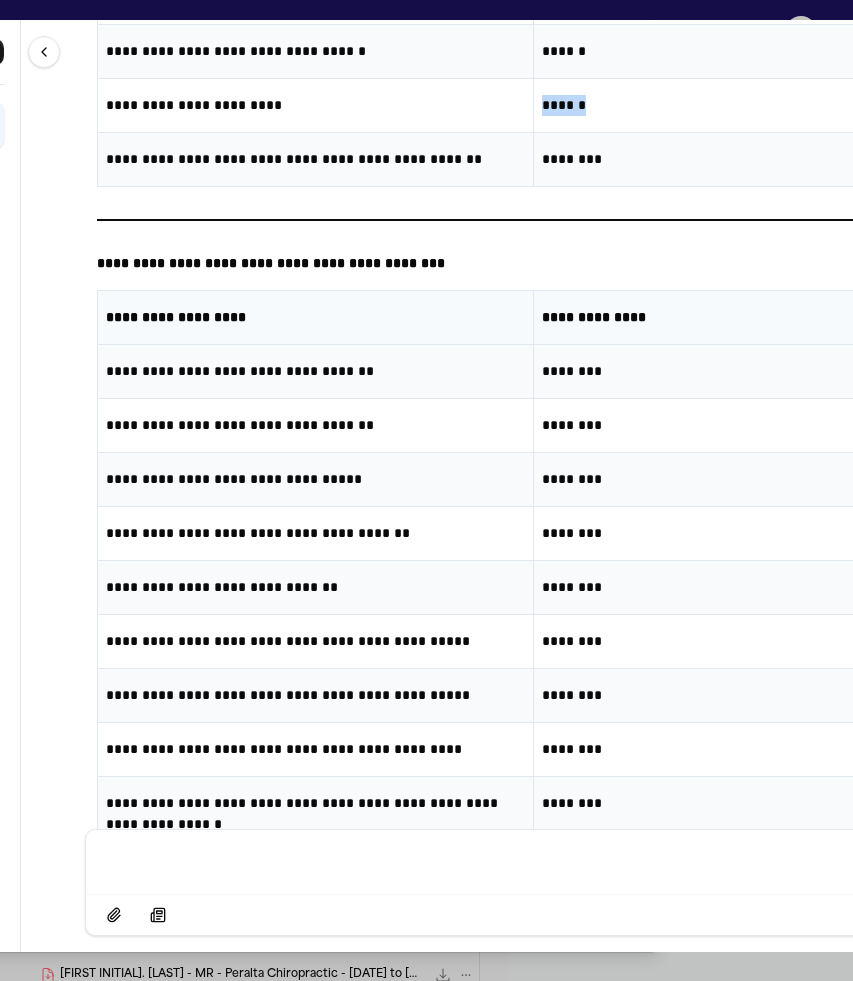 click on "******" at bounding box center [751, 105] 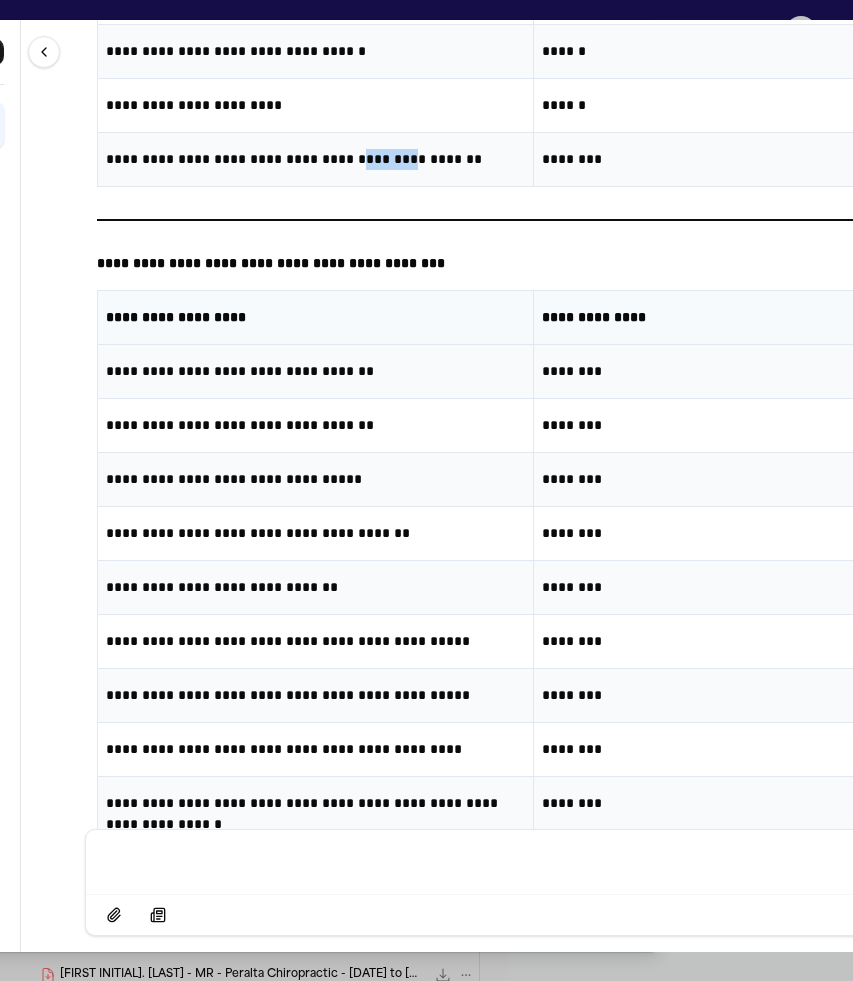 click on "**********" at bounding box center (315, 159) 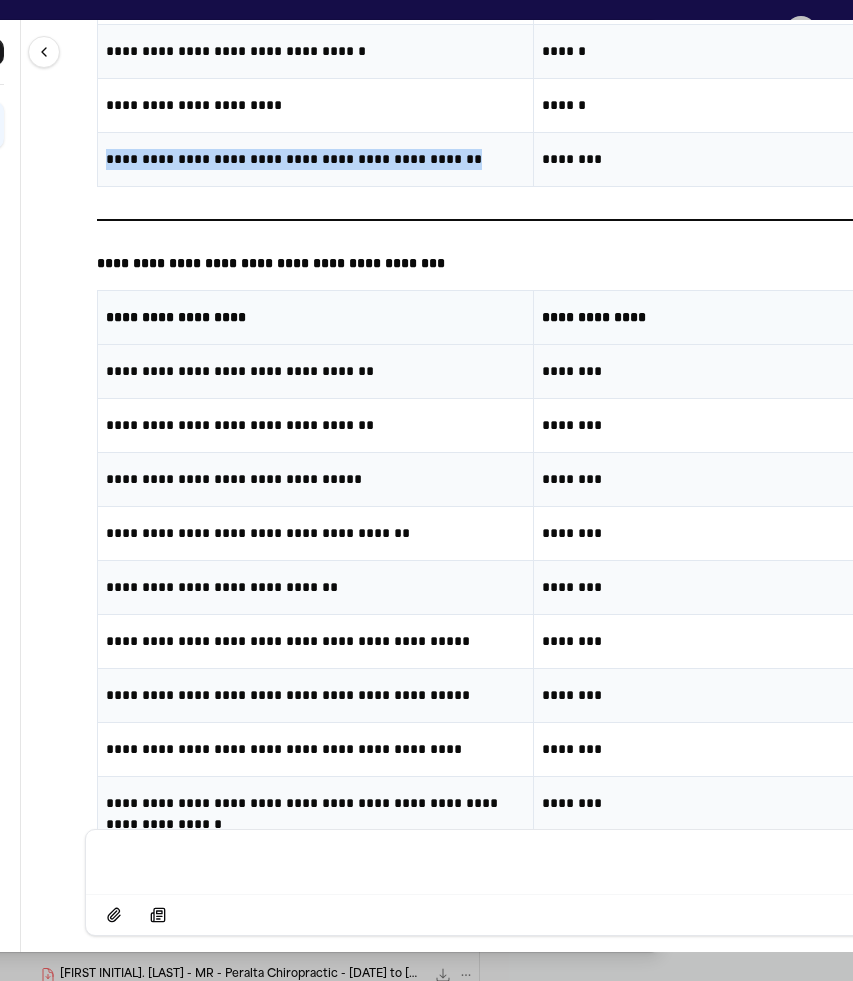 click on "**********" at bounding box center (315, 159) 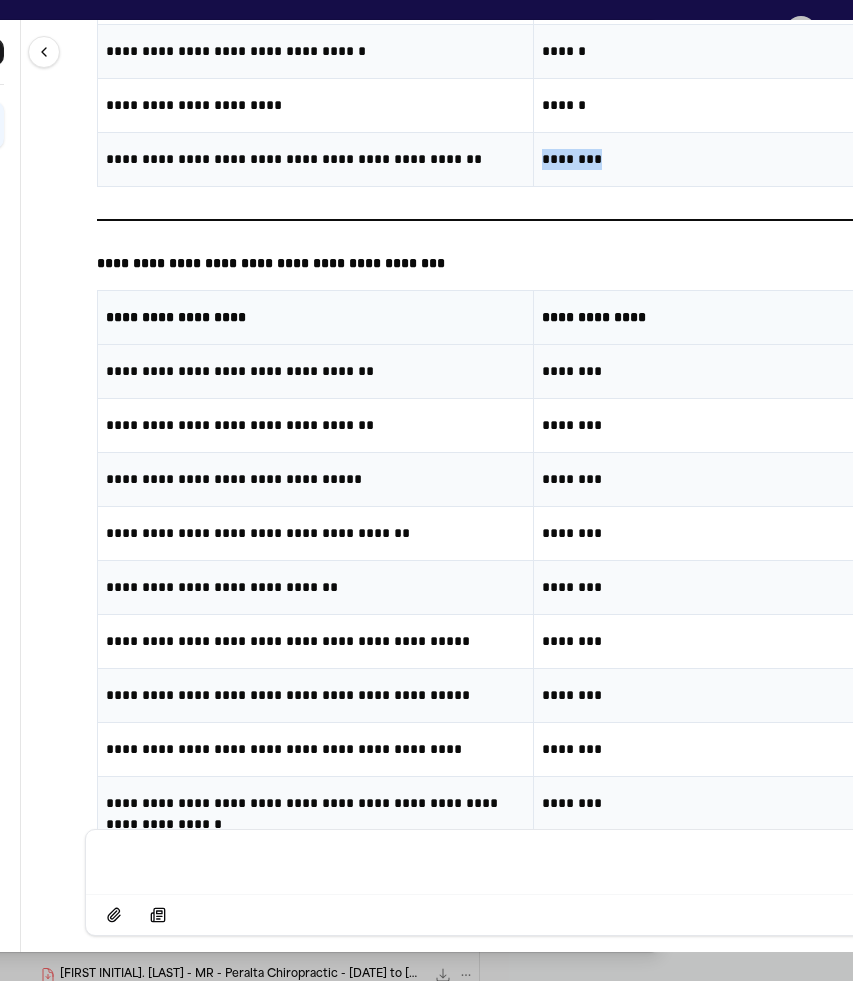 click on "********" at bounding box center (751, 159) 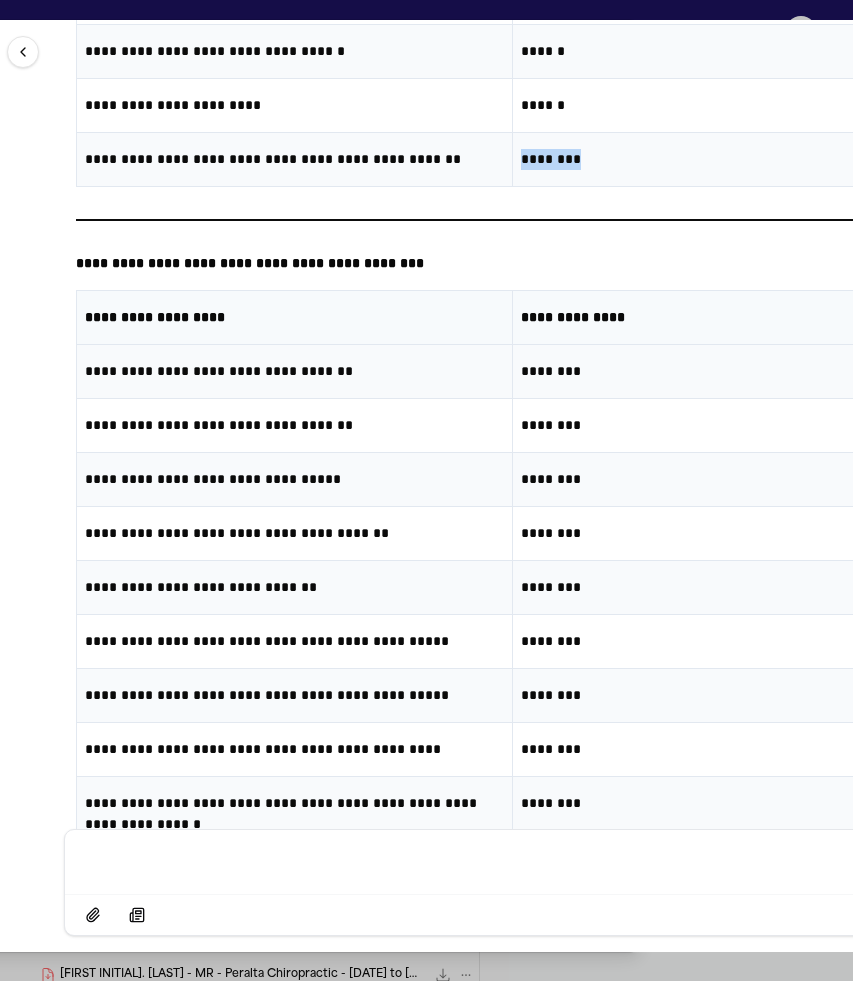 scroll, scrollTop: 0, scrollLeft: 192, axis: horizontal 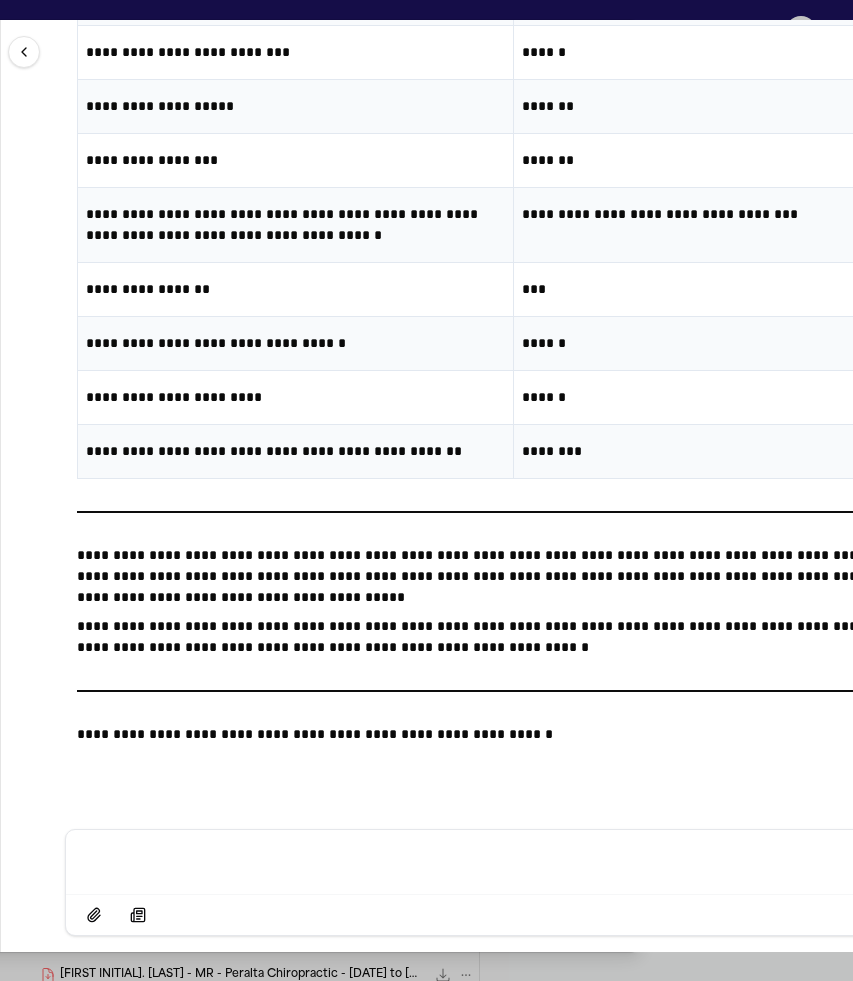 click at bounding box center (513, 860) 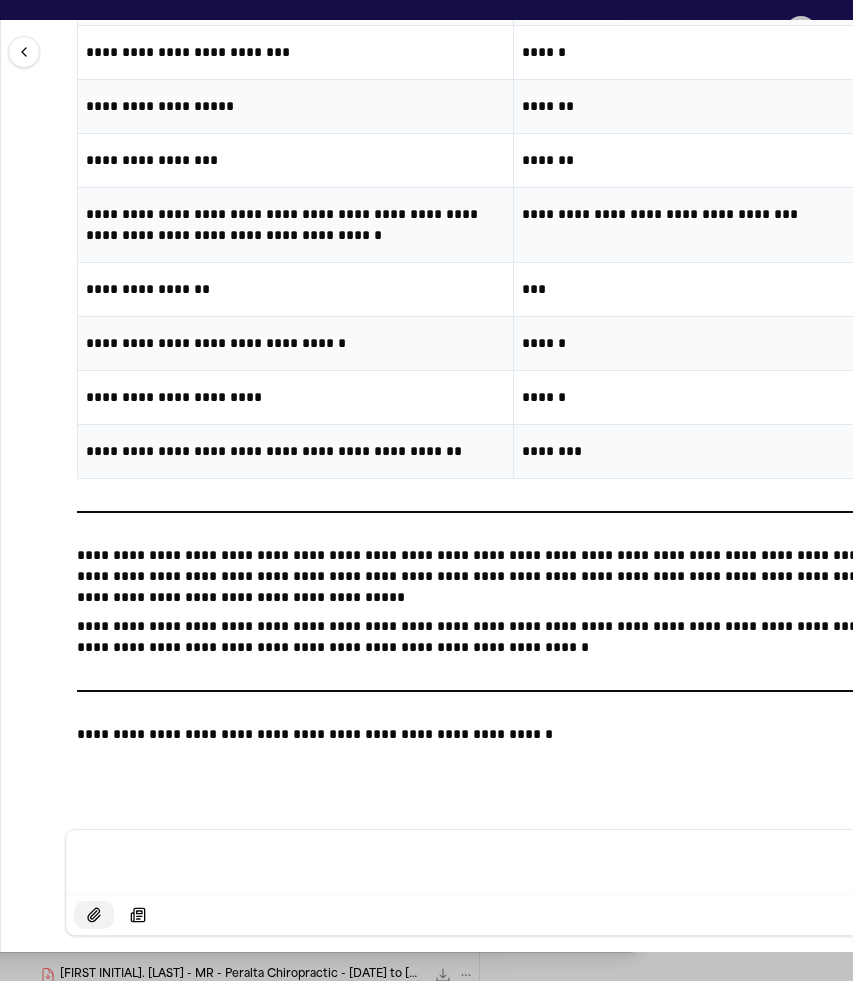 click 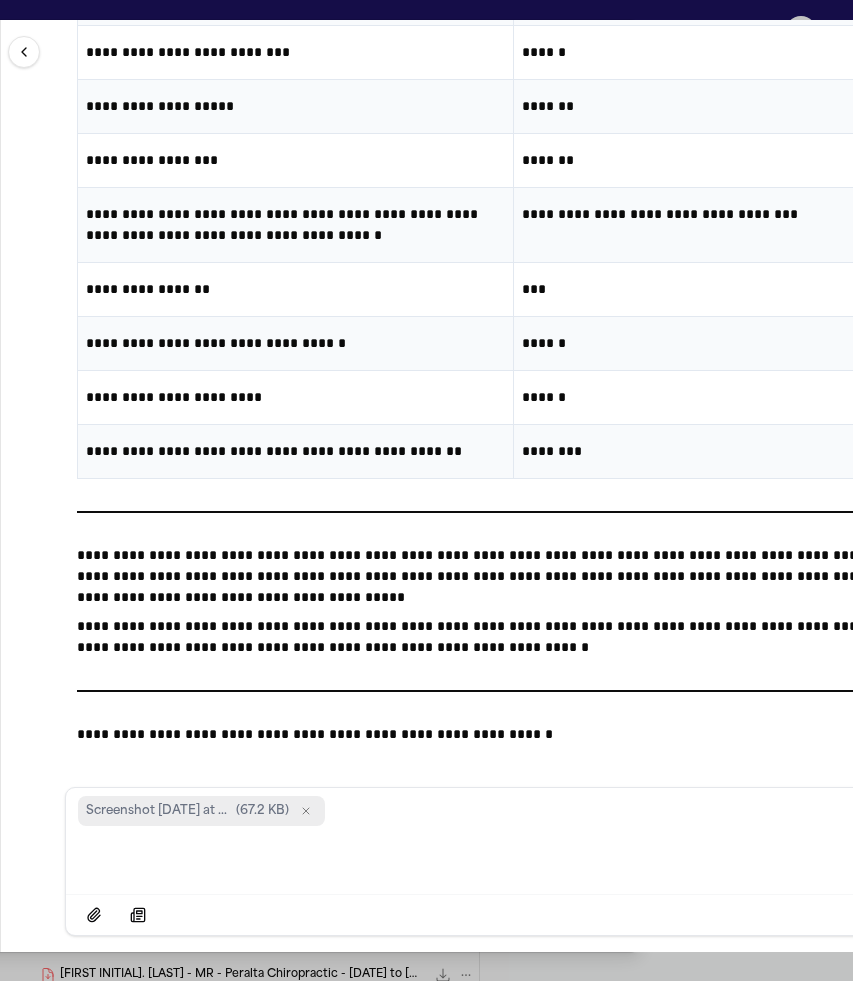 click at bounding box center [513, 860] 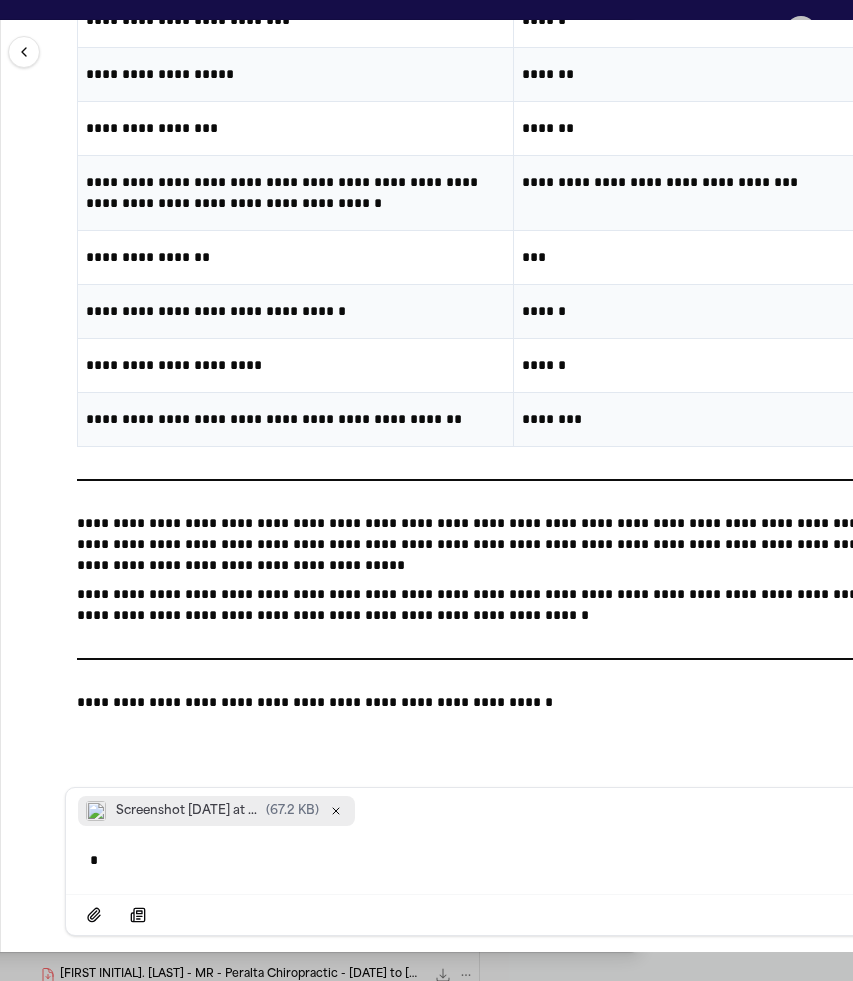 scroll, scrollTop: 24202, scrollLeft: 0, axis: vertical 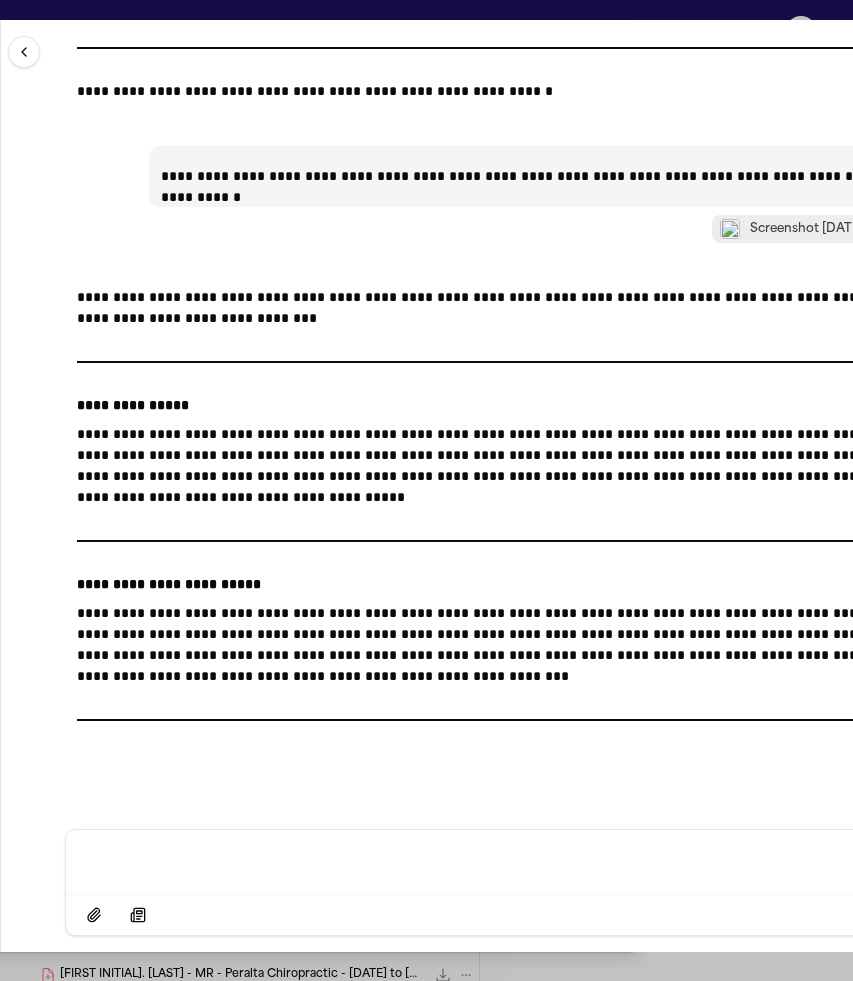click on "**********" at bounding box center [513, 466] 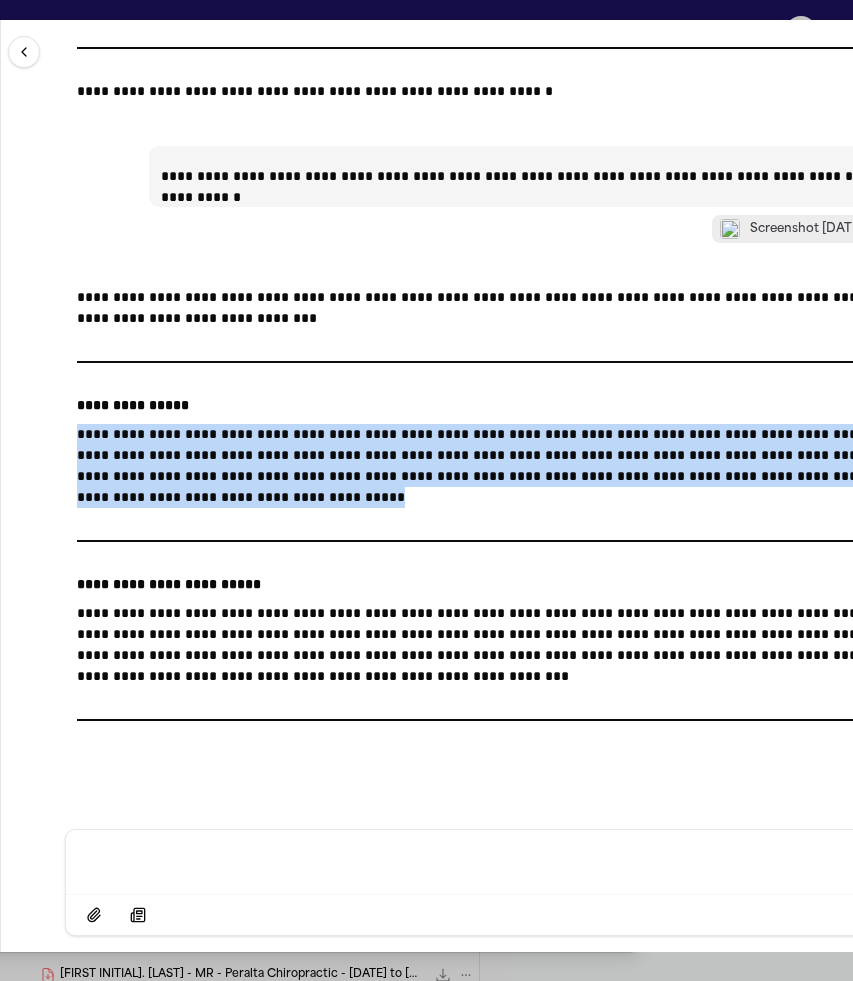 drag, startPoint x: 78, startPoint y: 435, endPoint x: 342, endPoint y: 497, distance: 271.1826 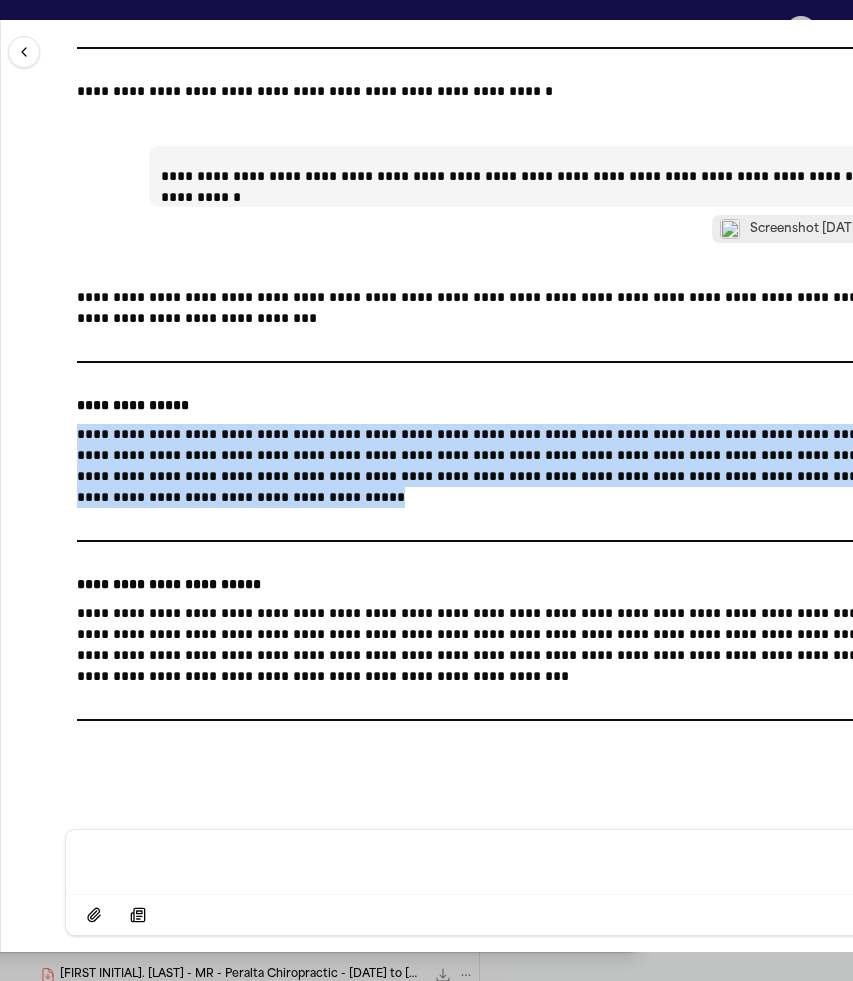 click on "**********" at bounding box center [513, 466] 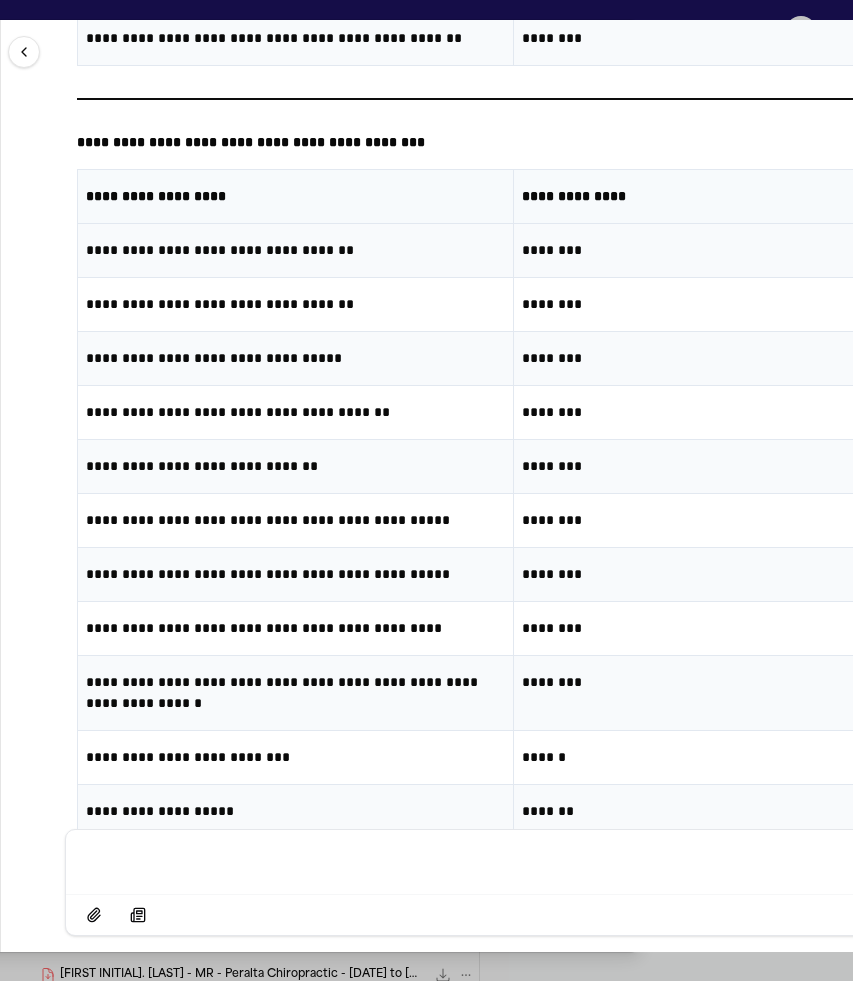 scroll, scrollTop: 23441, scrollLeft: 0, axis: vertical 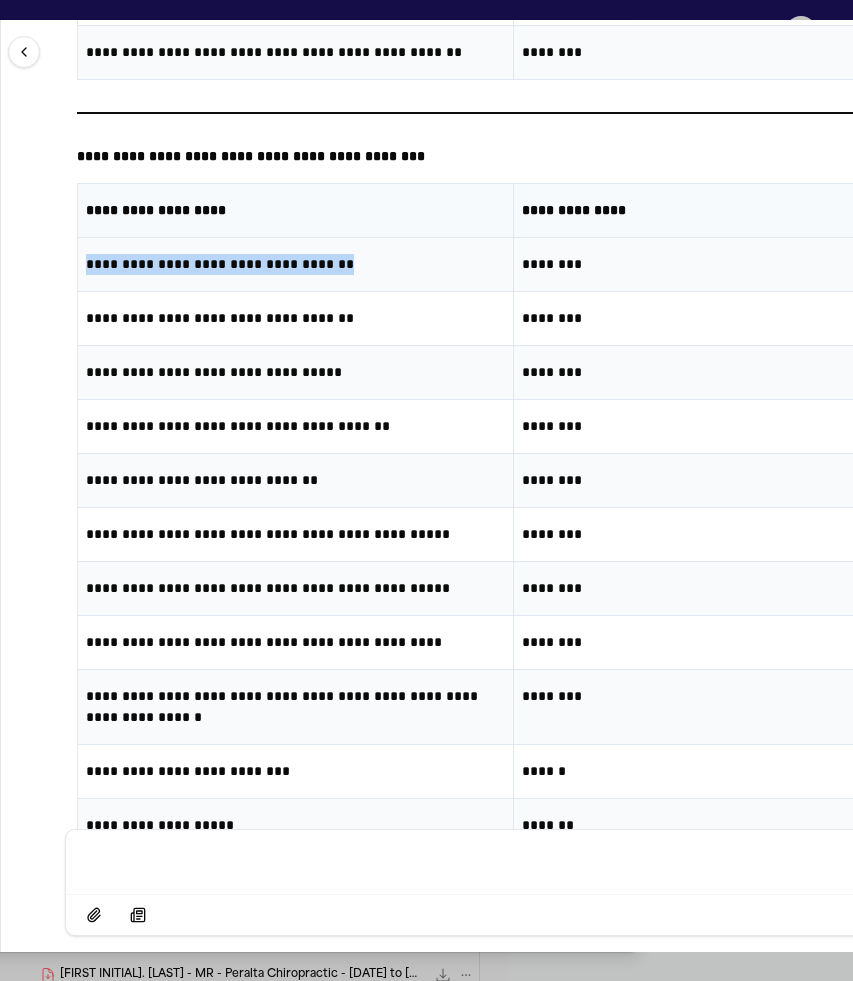 drag, startPoint x: 331, startPoint y: 266, endPoint x: 85, endPoint y: 273, distance: 246.09958 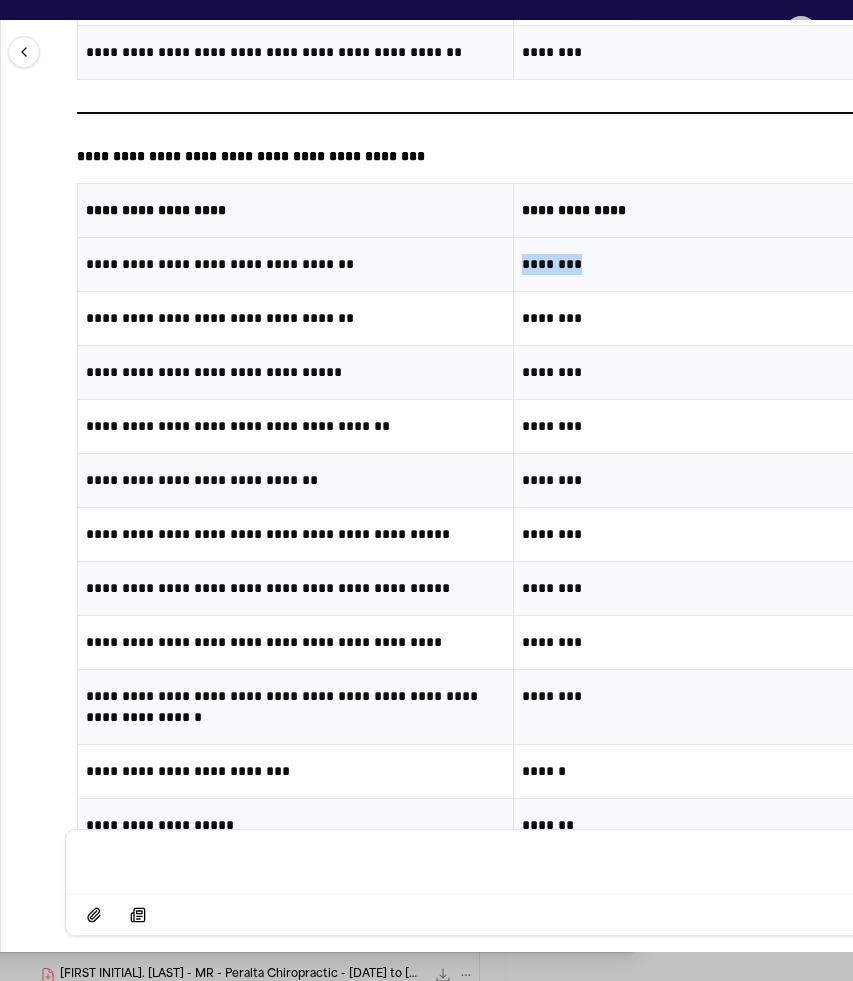 click on "********" at bounding box center [731, 264] 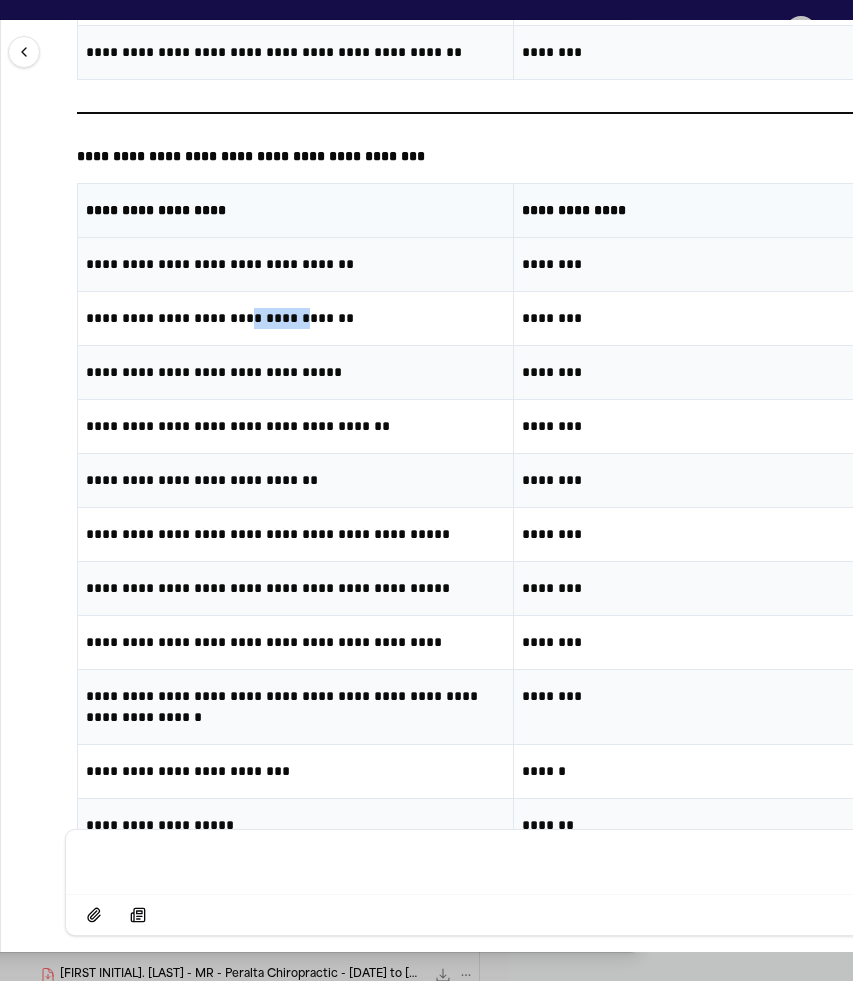 click on "**********" at bounding box center [295, 318] 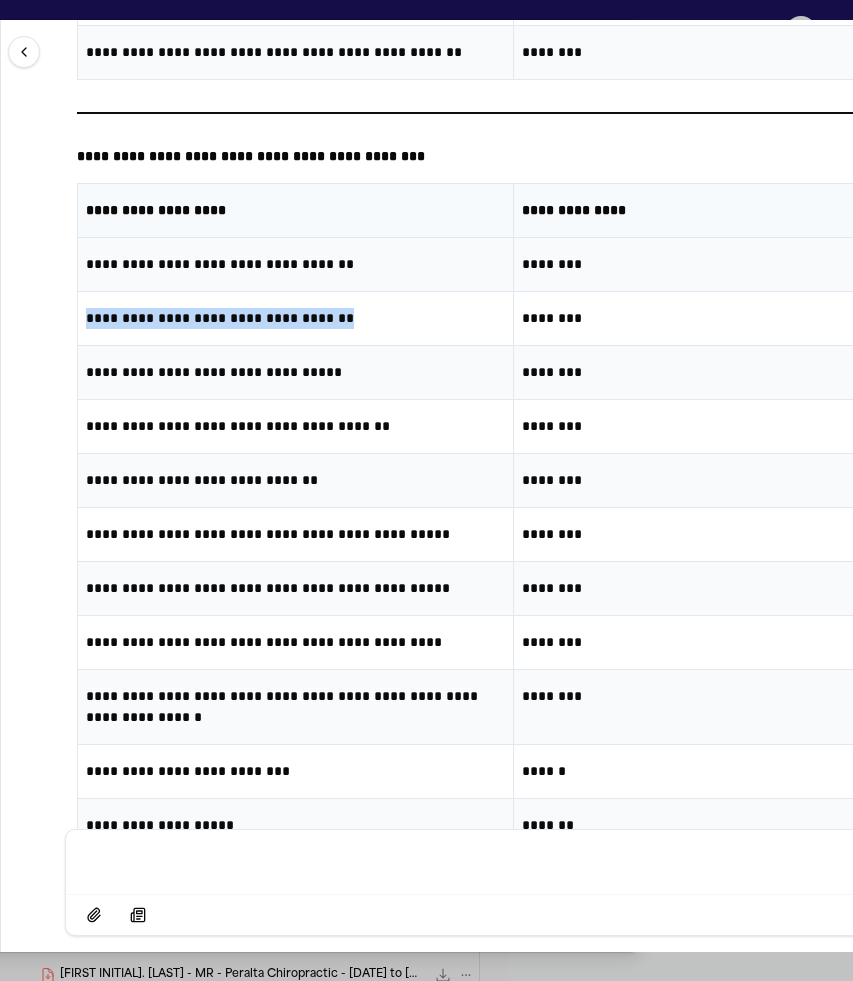 click on "**********" at bounding box center [295, 318] 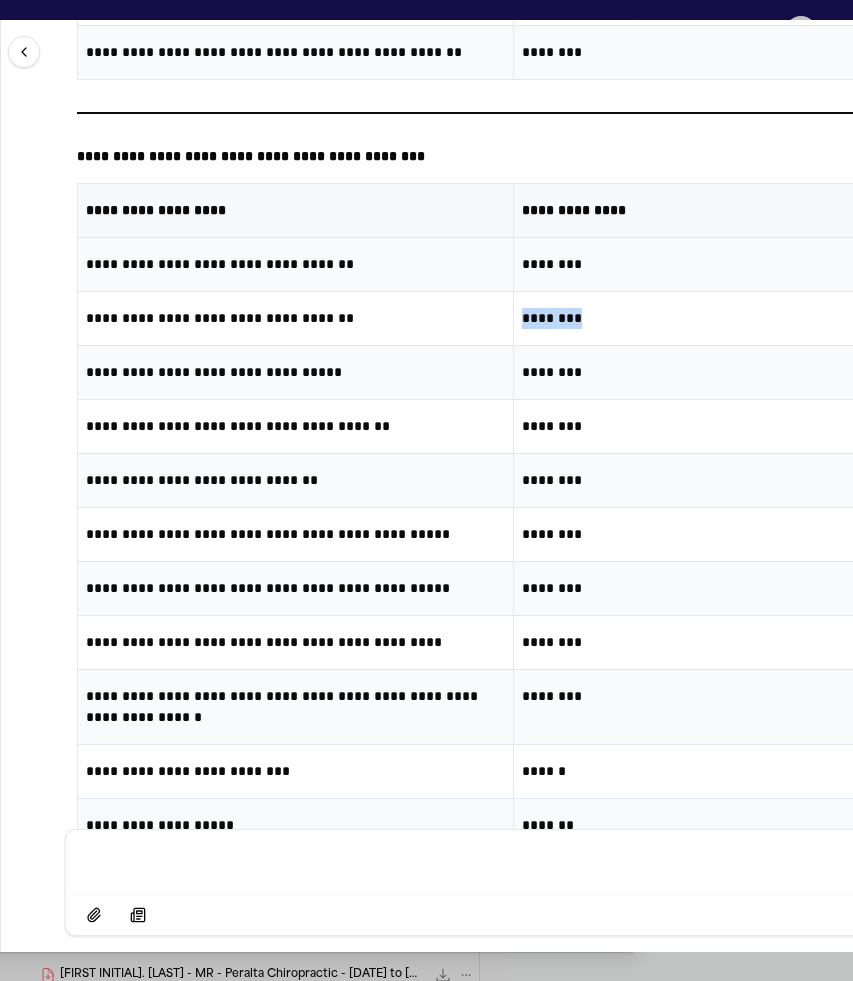 click on "********" at bounding box center (731, 318) 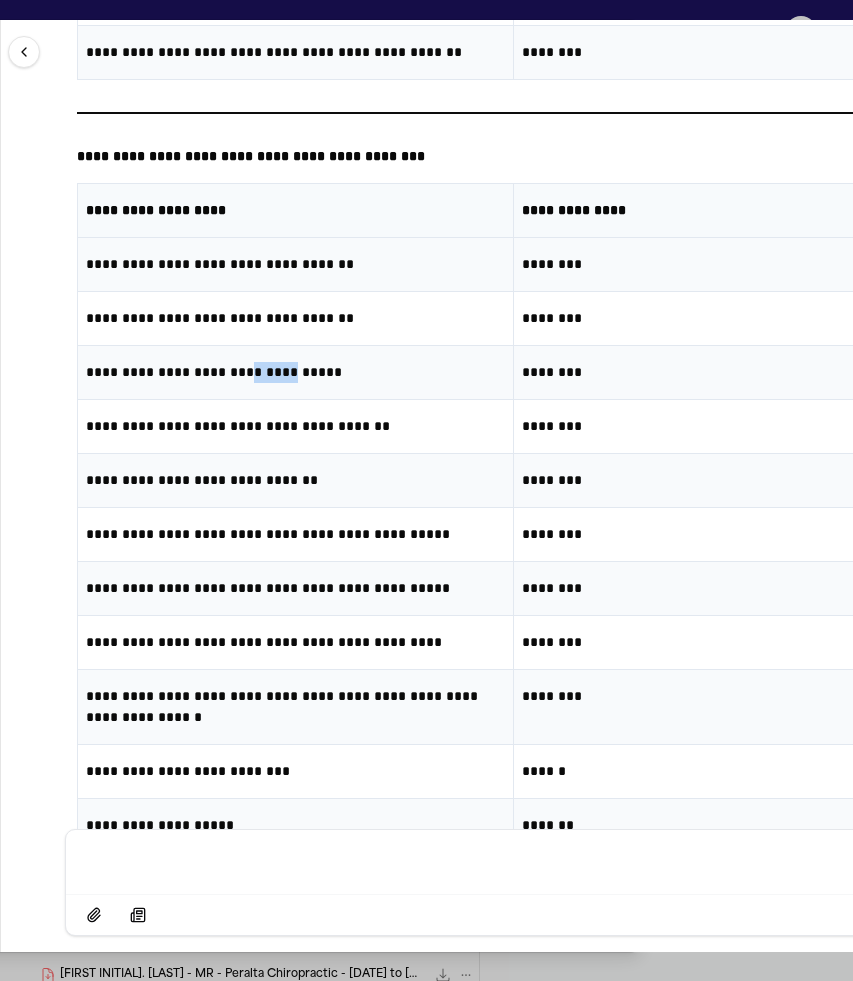 click on "**********" at bounding box center (295, 372) 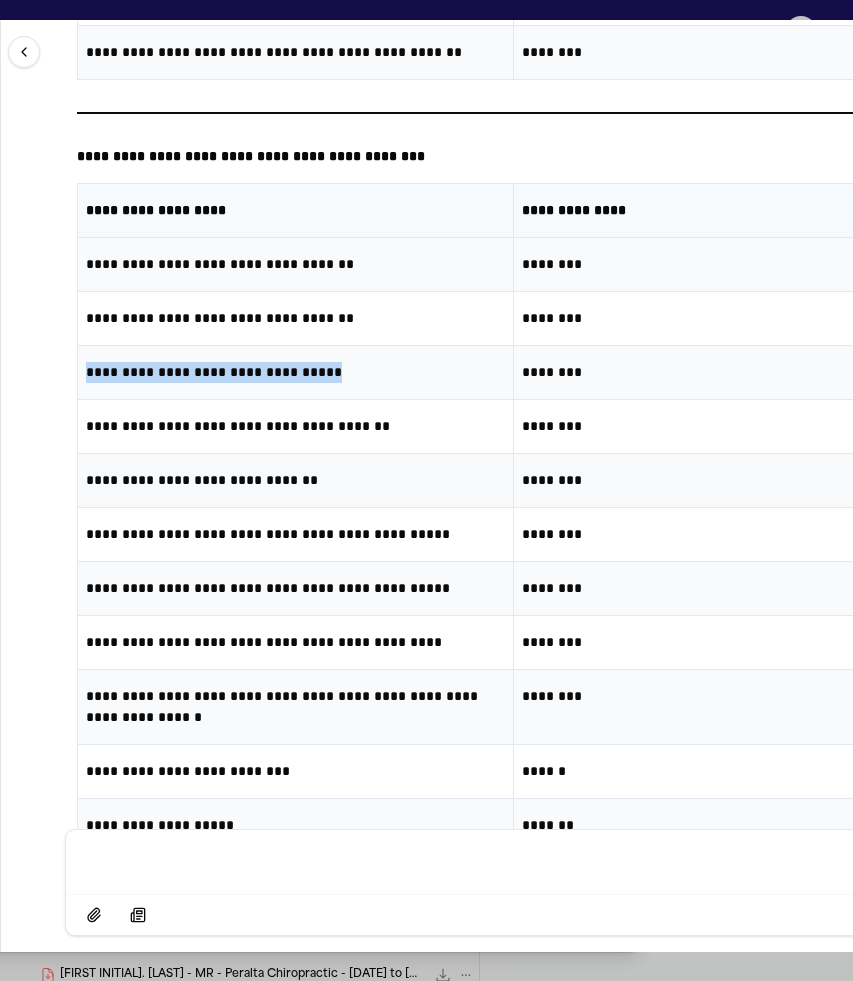 click on "**********" at bounding box center [295, 372] 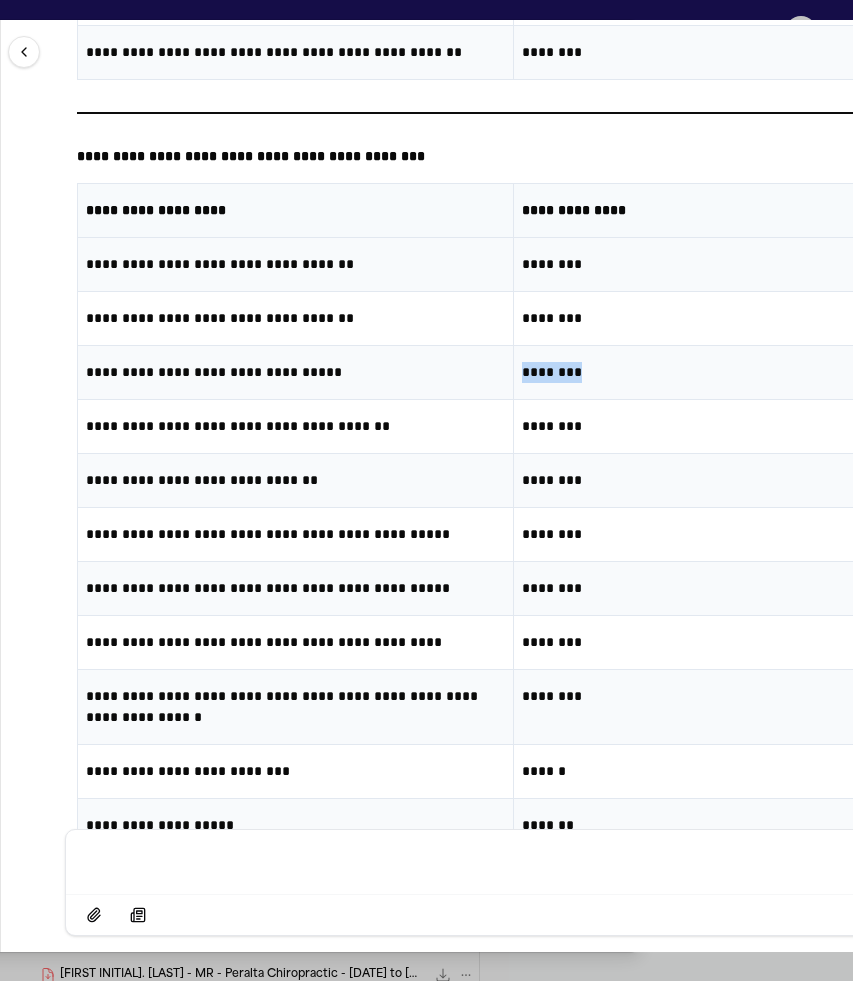 click on "********" at bounding box center (731, 372) 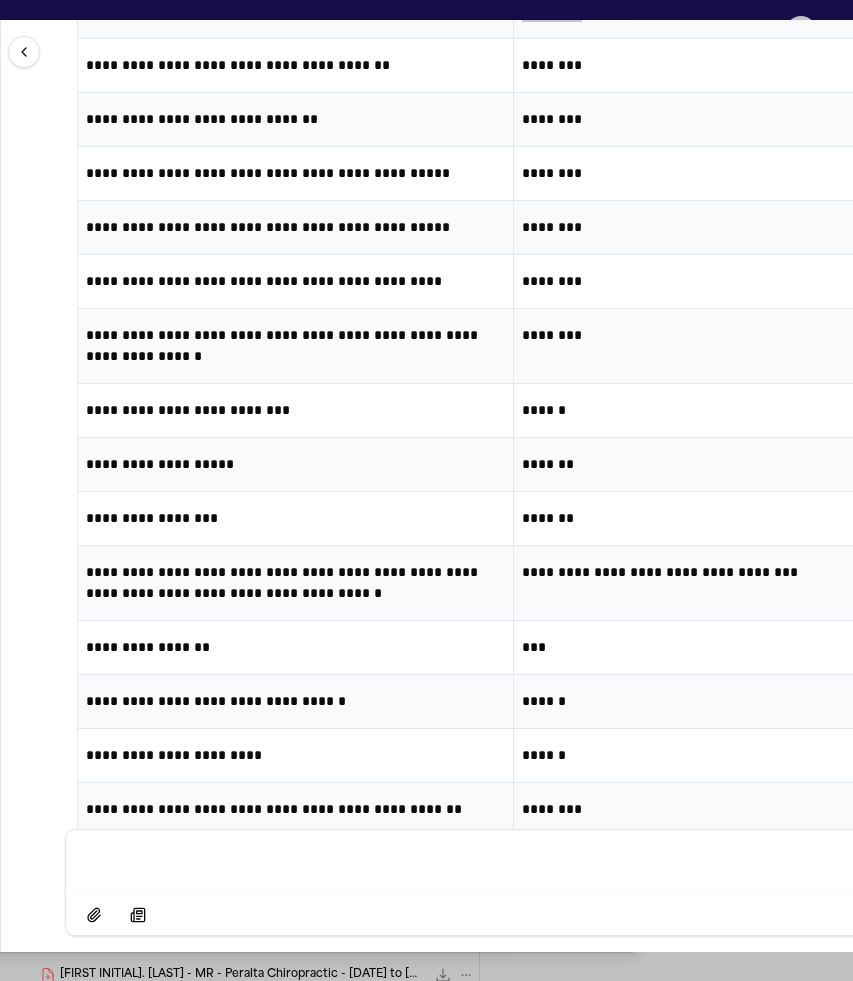 scroll, scrollTop: 23809, scrollLeft: 0, axis: vertical 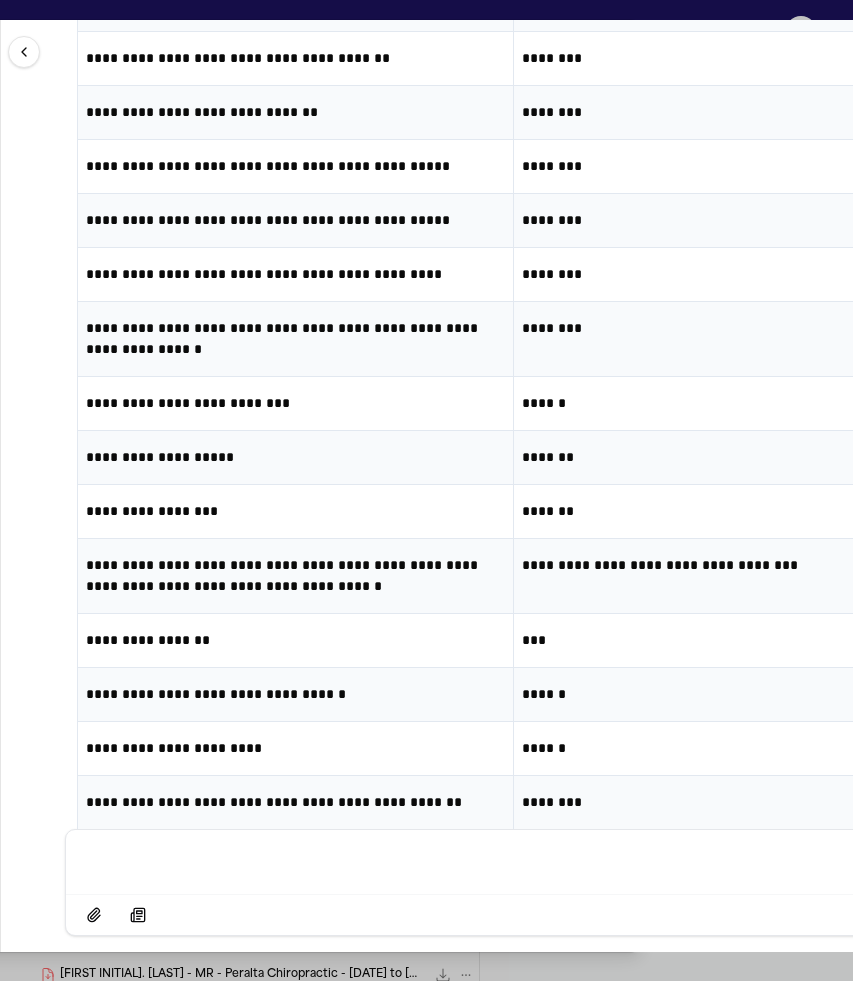 click on "**********" at bounding box center [295, 58] 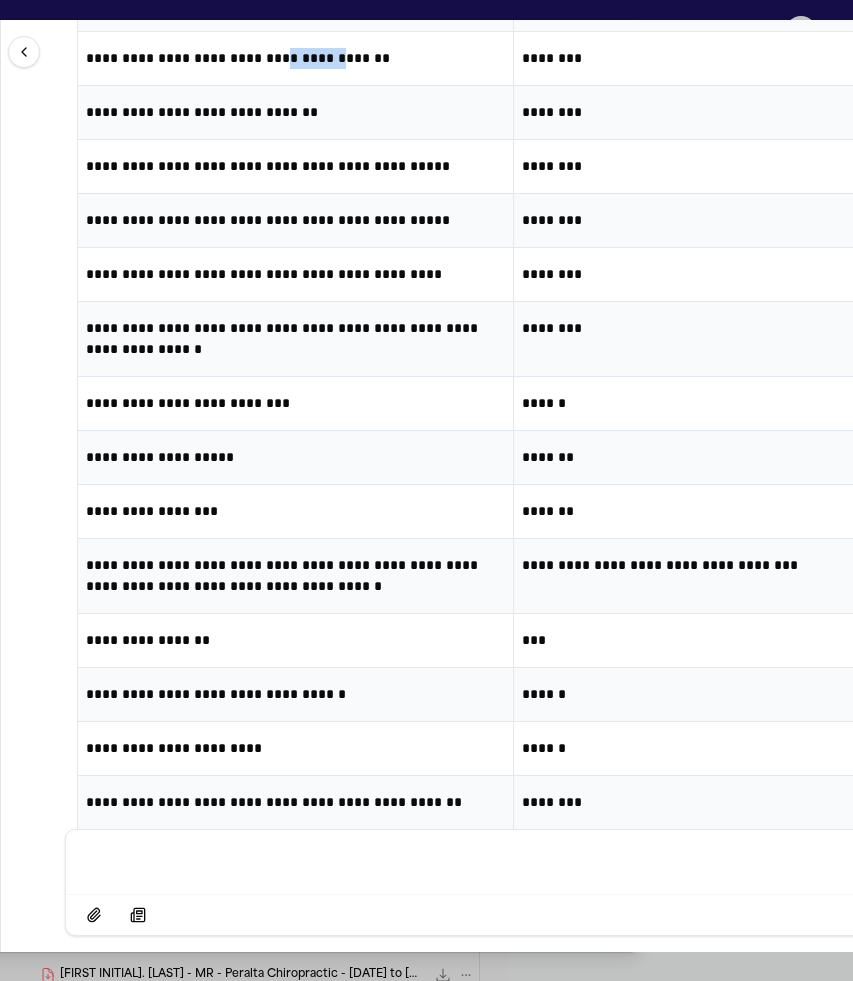 click on "**********" at bounding box center [295, 58] 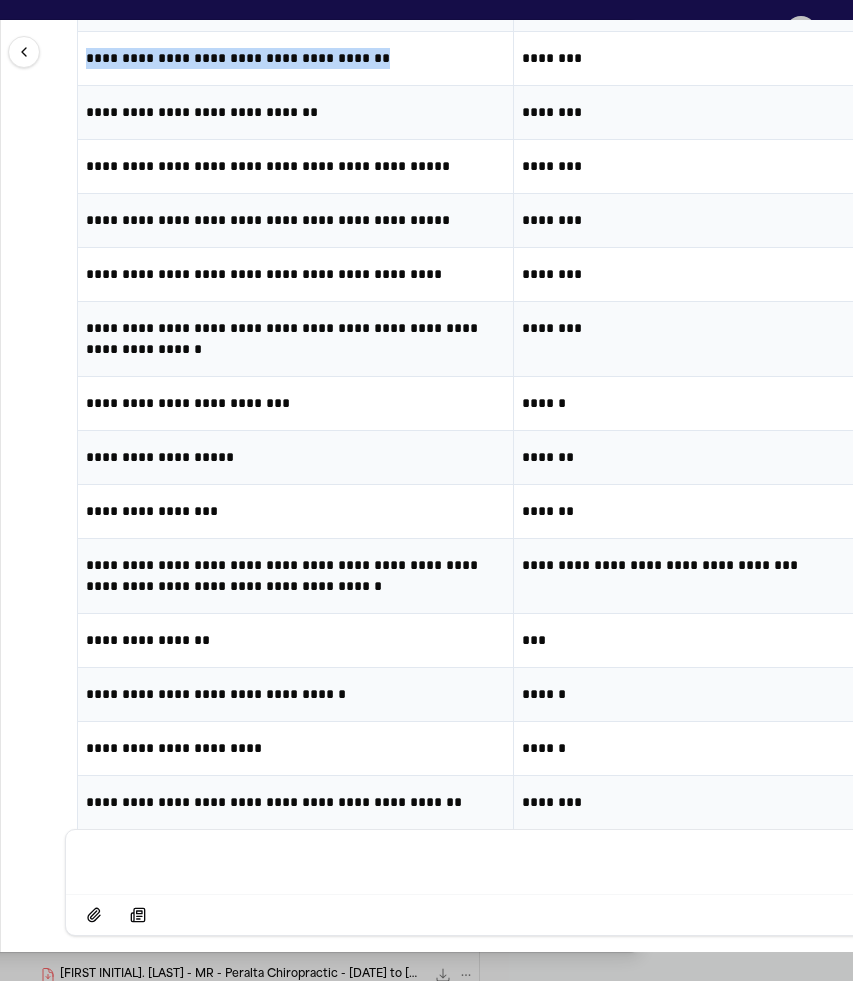 click on "**********" at bounding box center (295, 58) 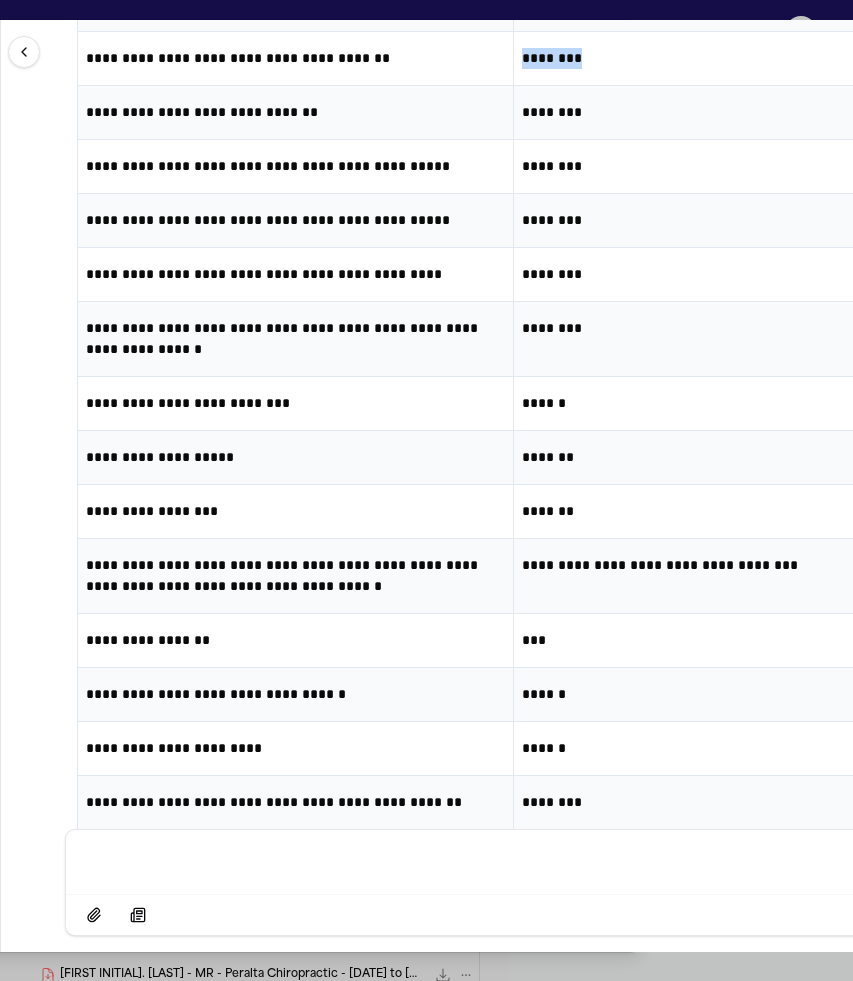 click on "********" at bounding box center [731, 58] 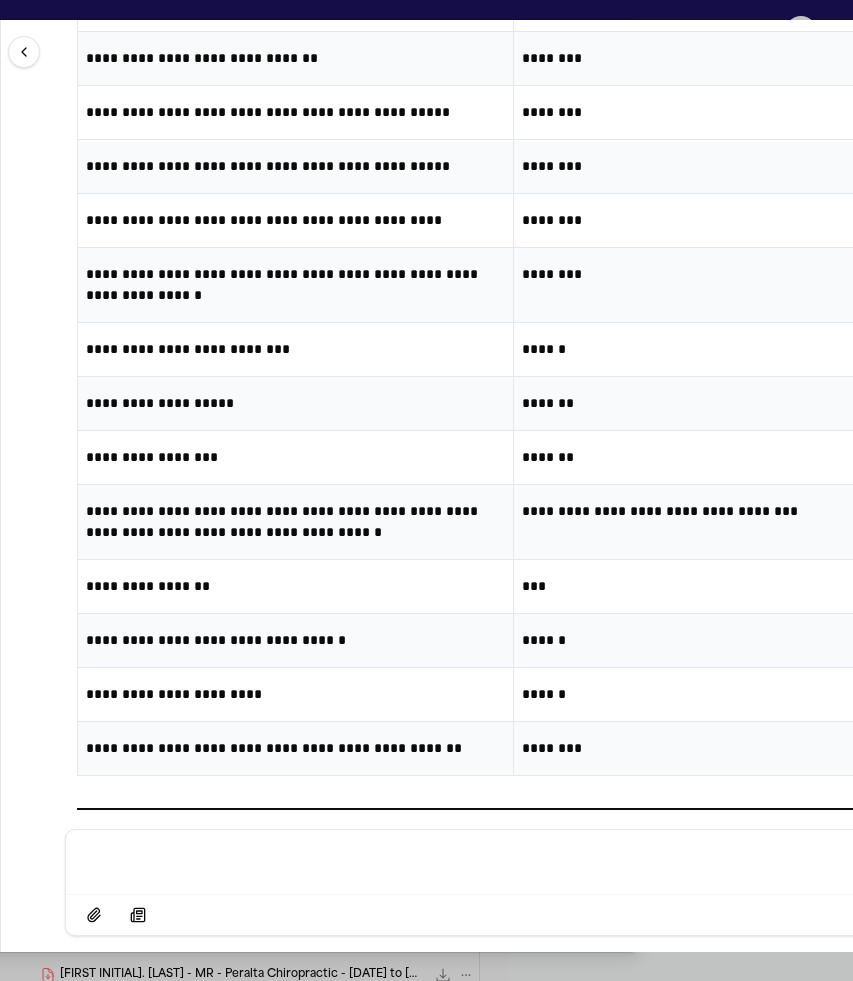 scroll, scrollTop: 23865, scrollLeft: 0, axis: vertical 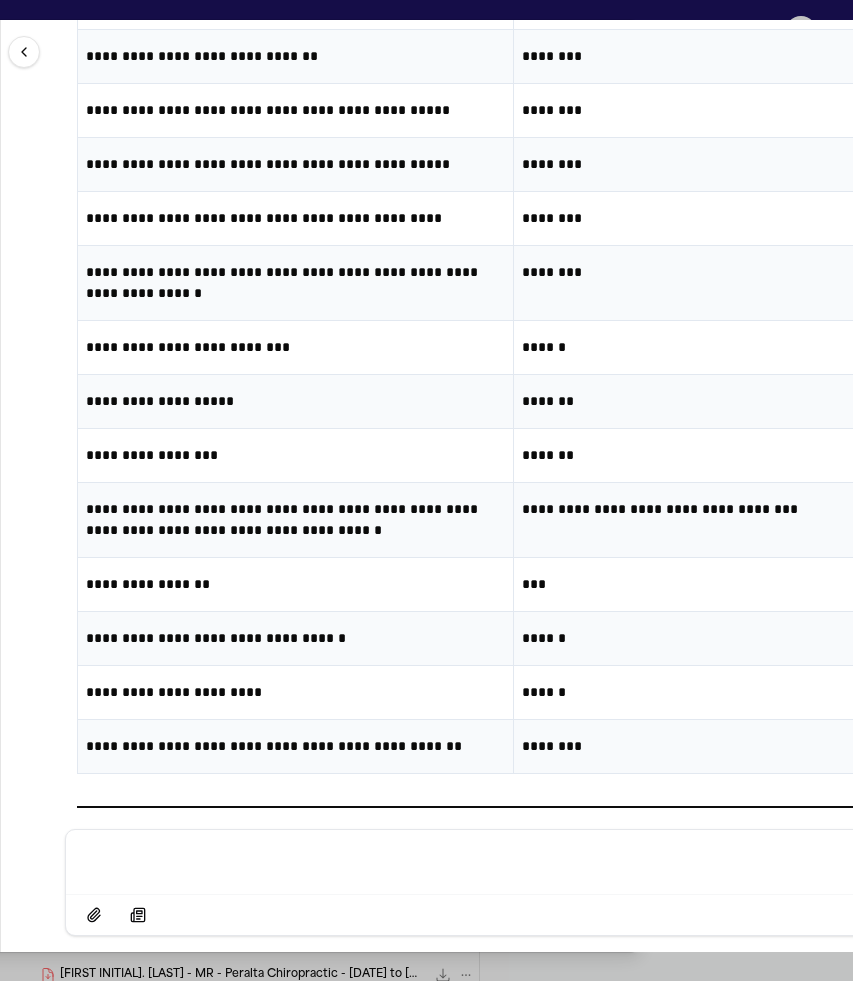 click on "**********" at bounding box center [295, 56] 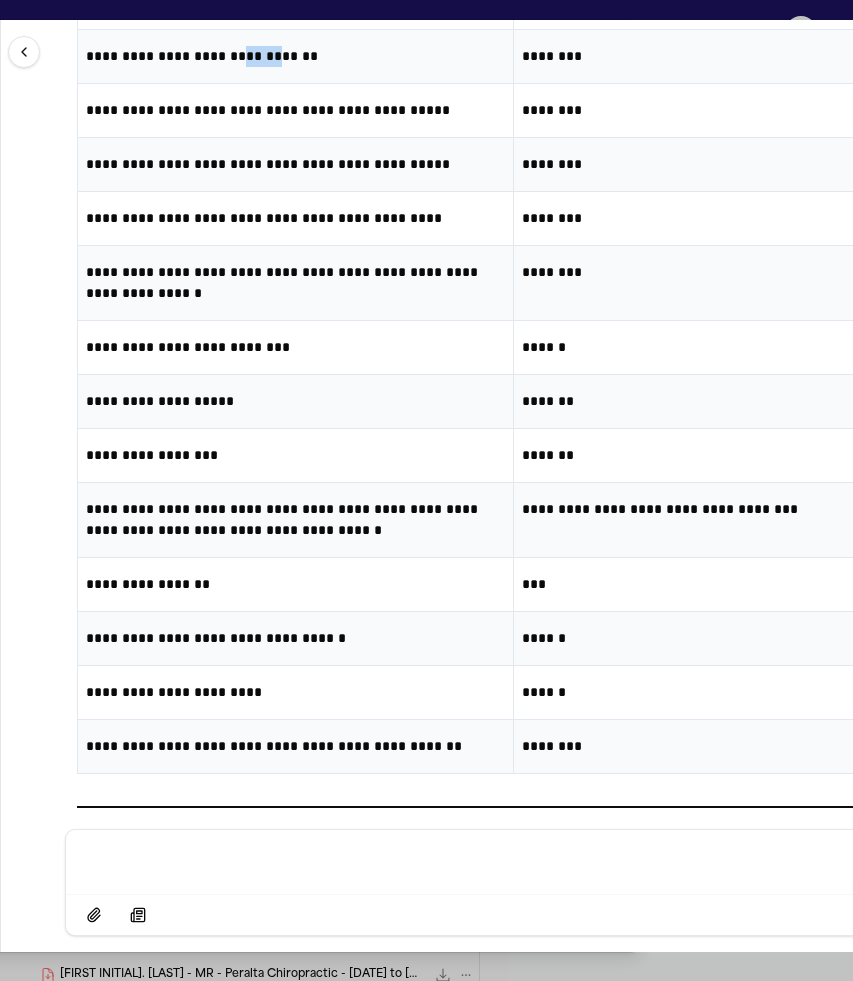 click on "**********" at bounding box center [295, 56] 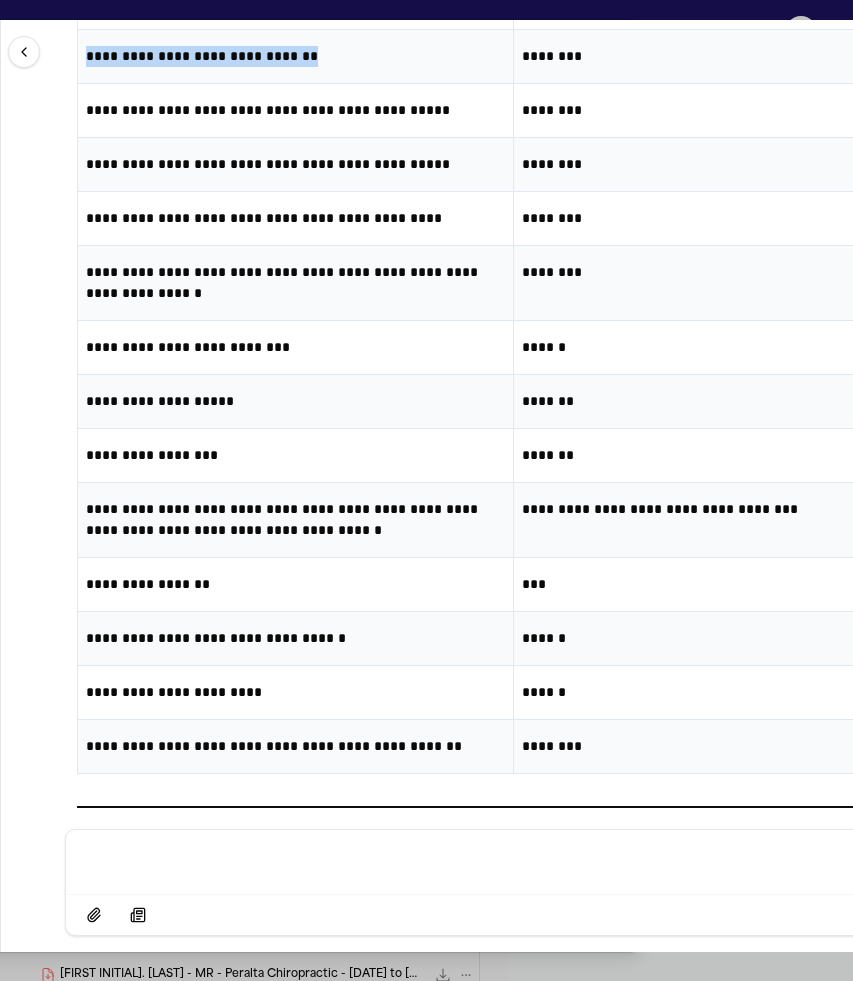 click on "**********" at bounding box center [295, 56] 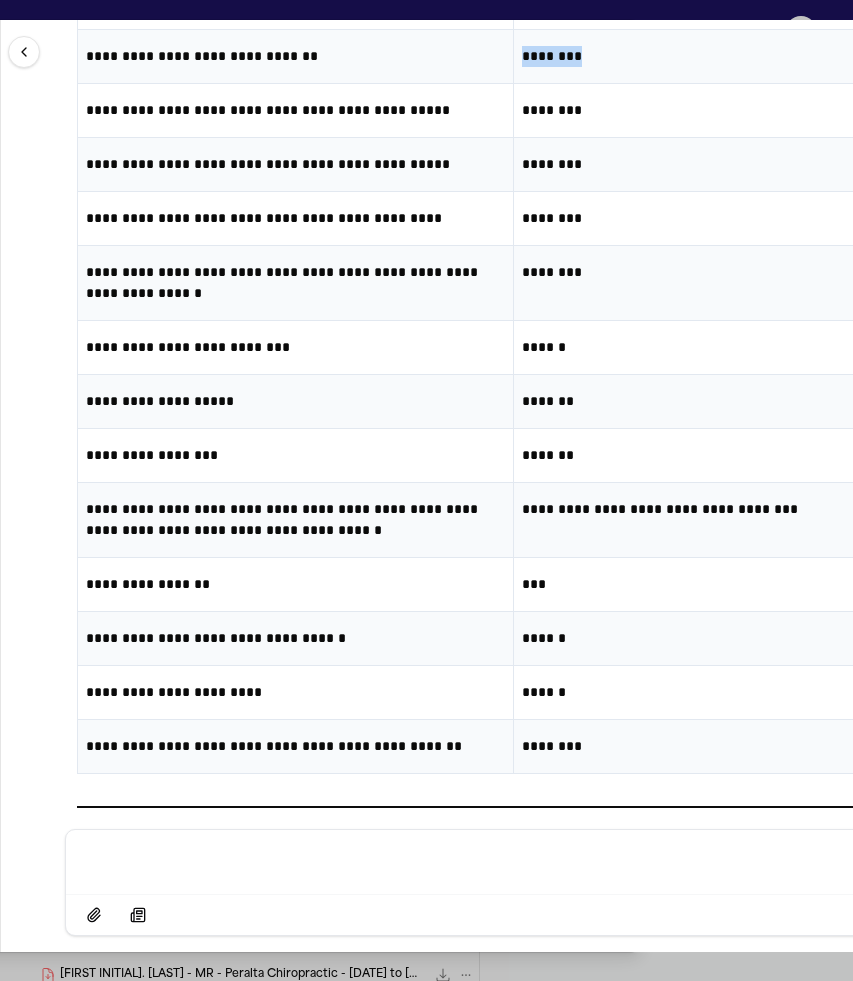 click on "********" at bounding box center [731, 56] 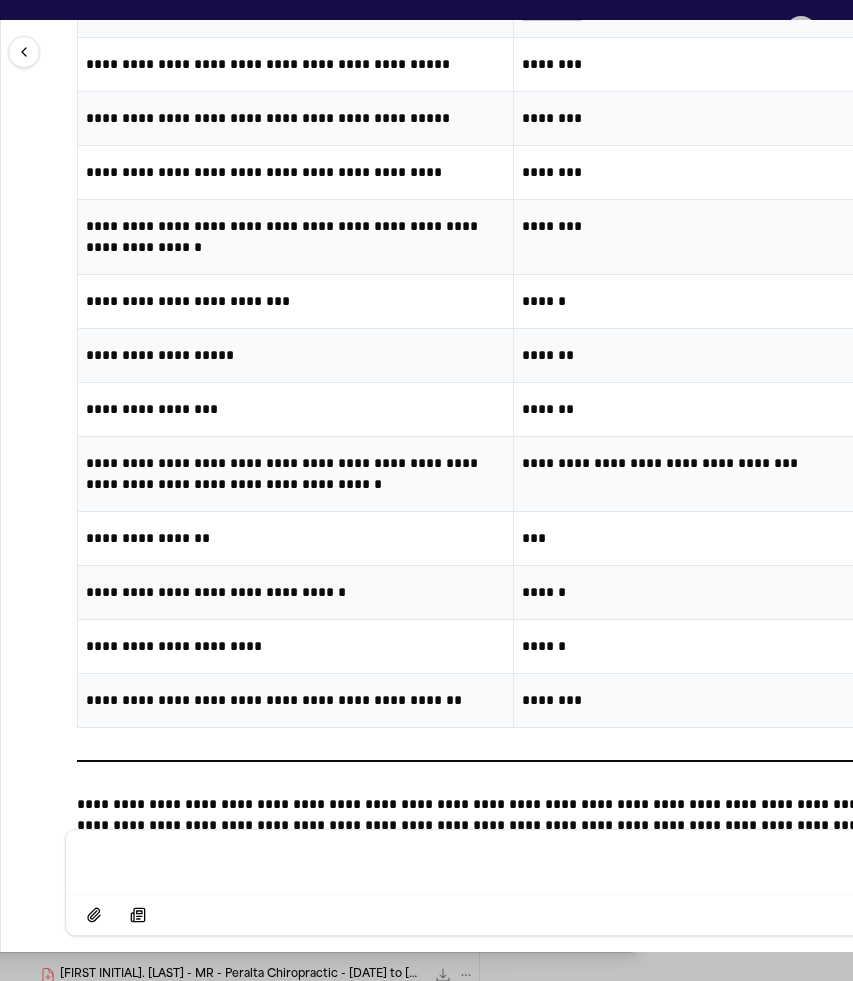 scroll, scrollTop: 23923, scrollLeft: 0, axis: vertical 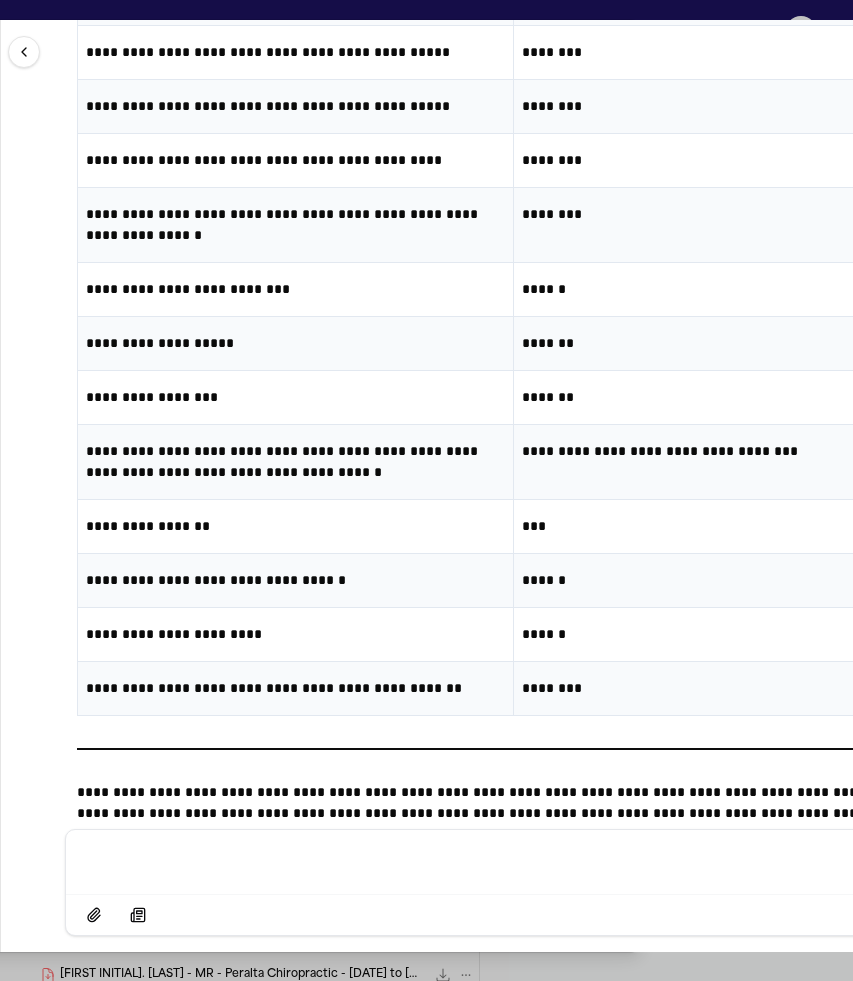 click on "**********" at bounding box center [295, 52] 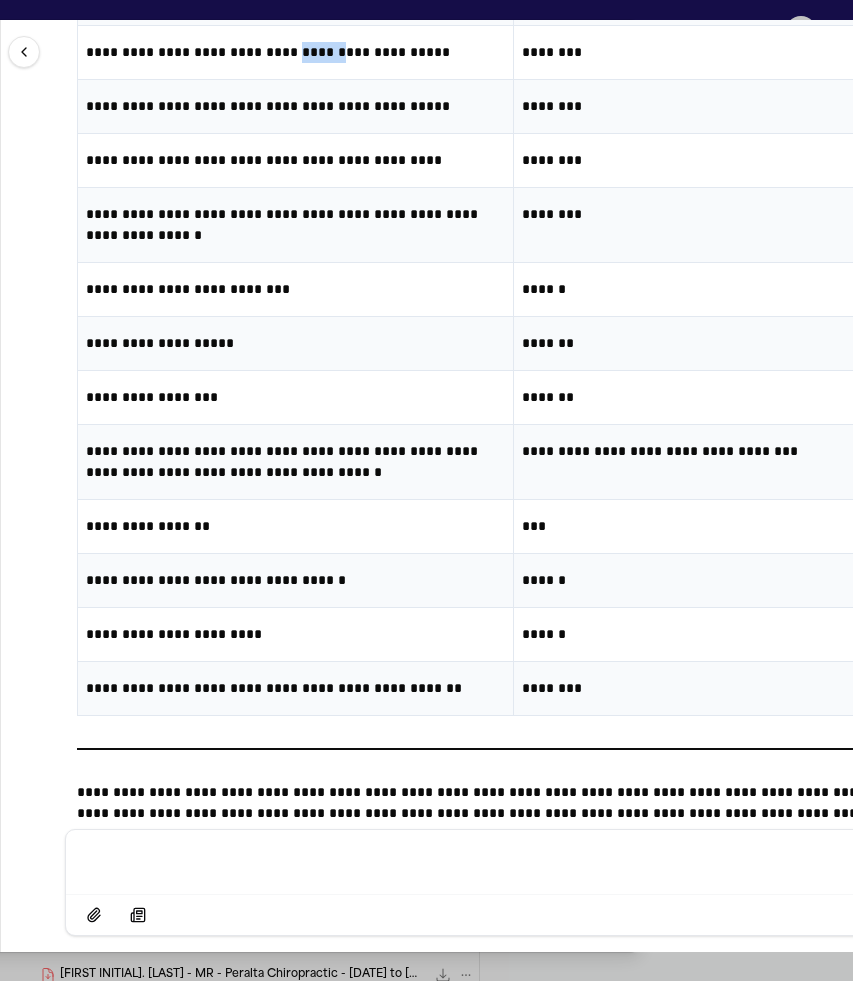 click on "**********" at bounding box center [295, 52] 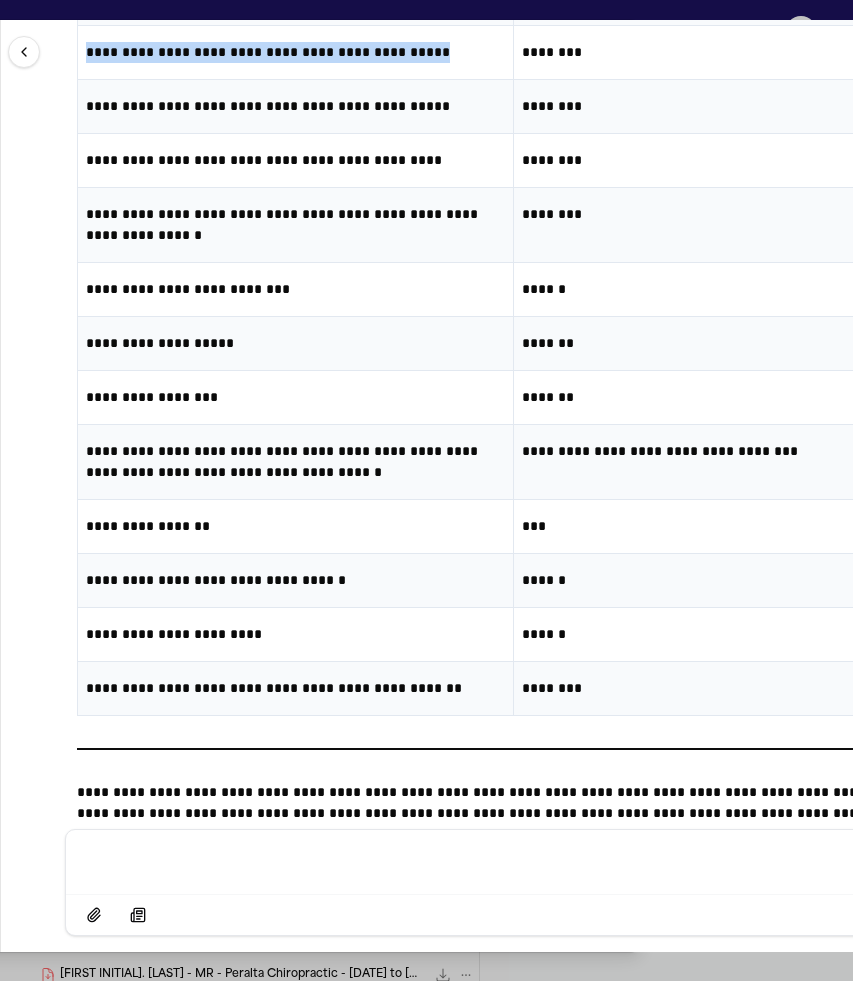 click on "**********" at bounding box center (295, 52) 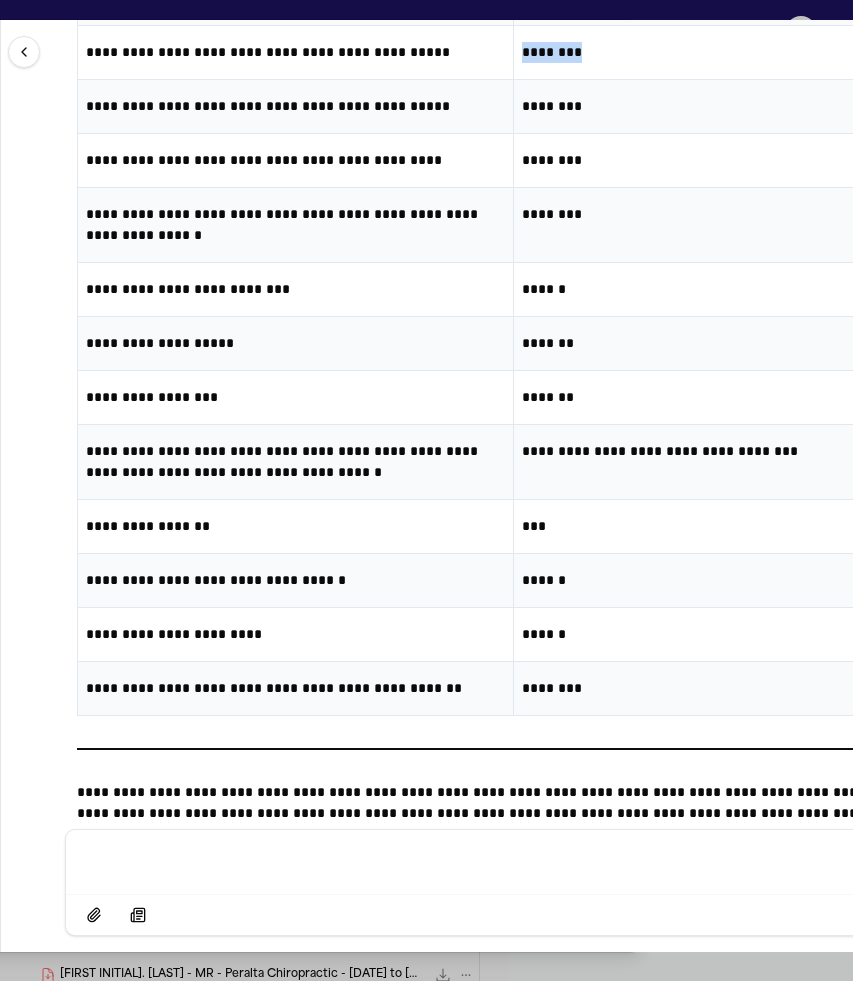 click on "********" at bounding box center (731, 52) 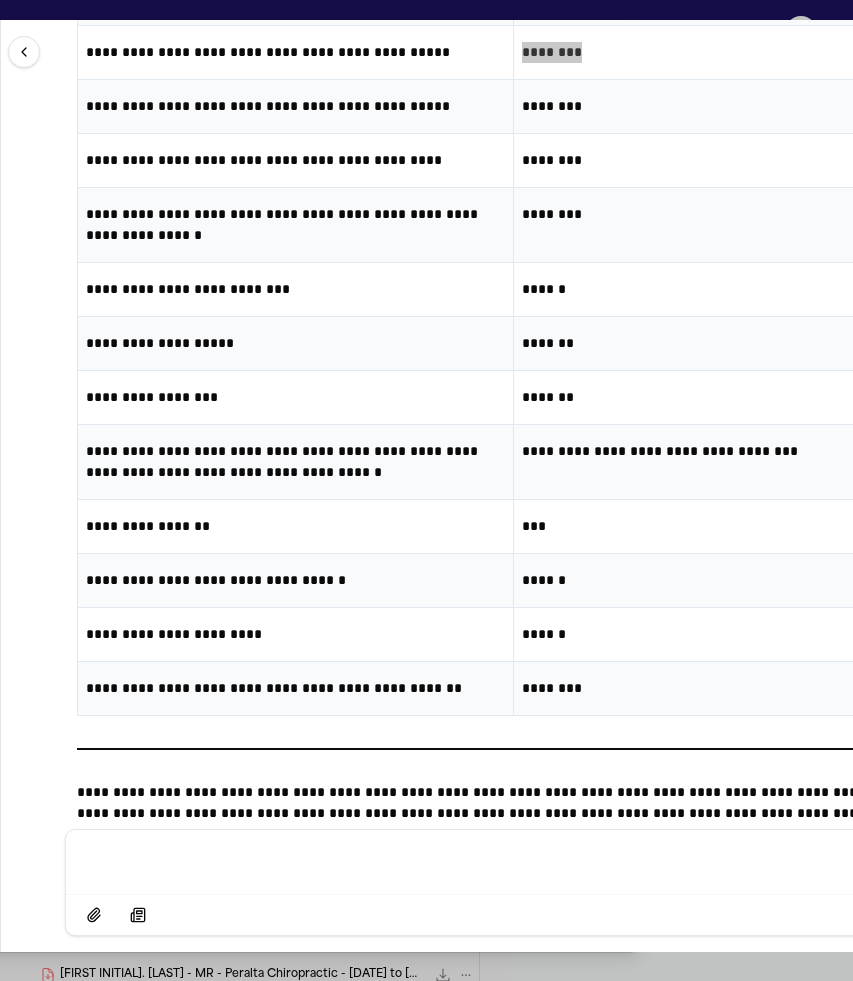 scroll, scrollTop: 23983, scrollLeft: 0, axis: vertical 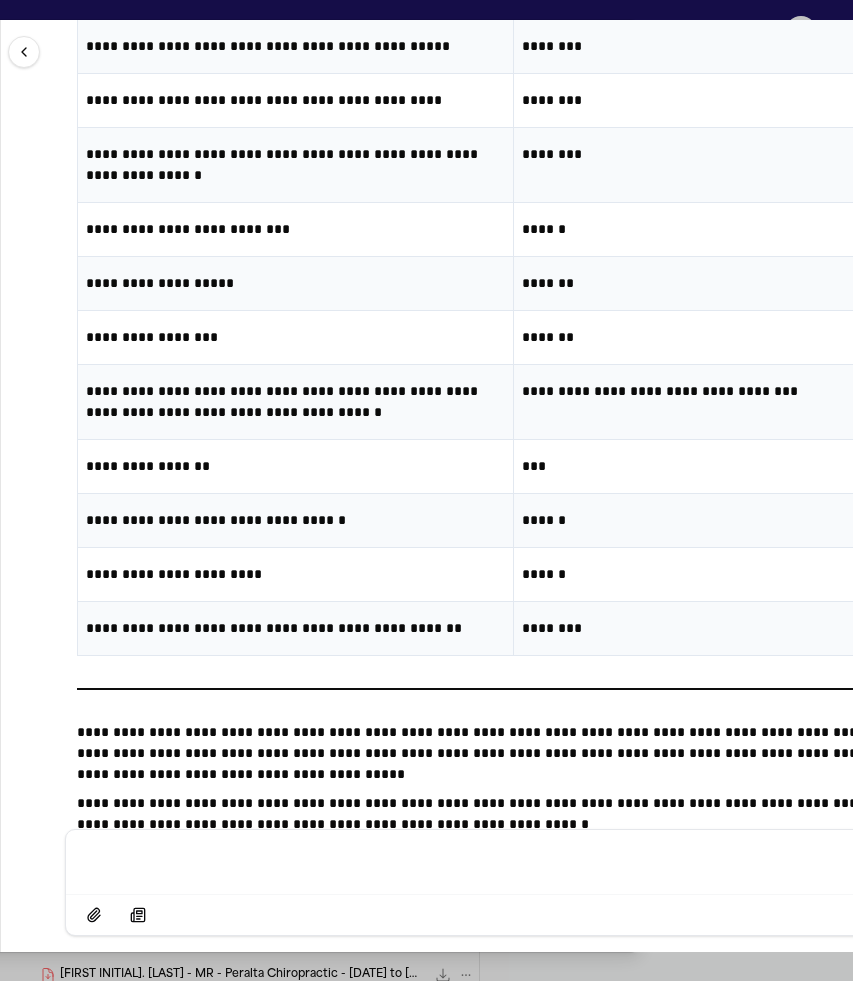 click on "**********" at bounding box center [295, 46] 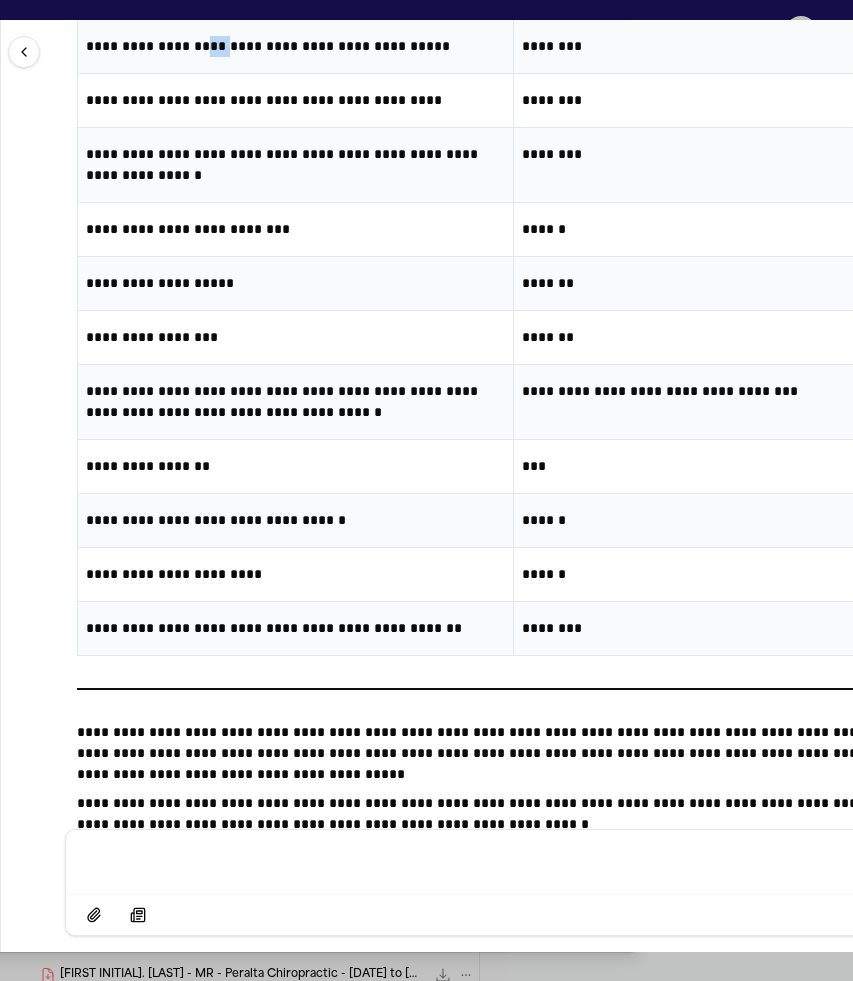click on "**********" at bounding box center (295, 46) 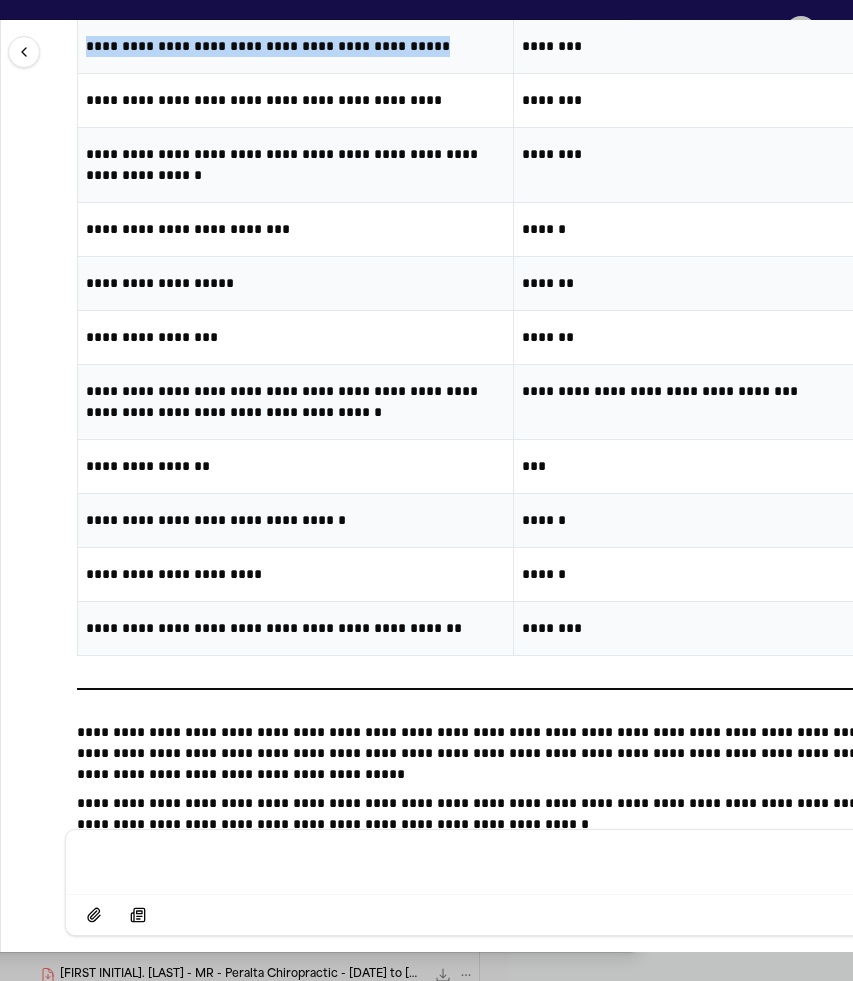 click on "**********" at bounding box center [295, 46] 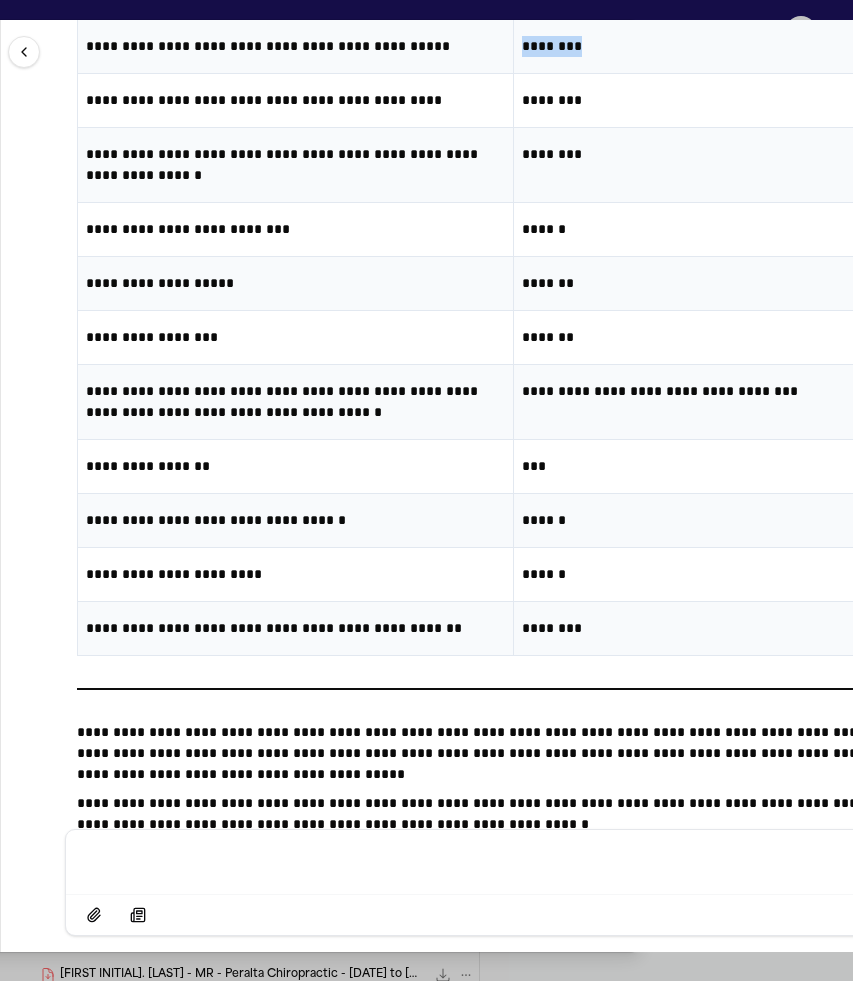 click on "********" at bounding box center [731, 46] 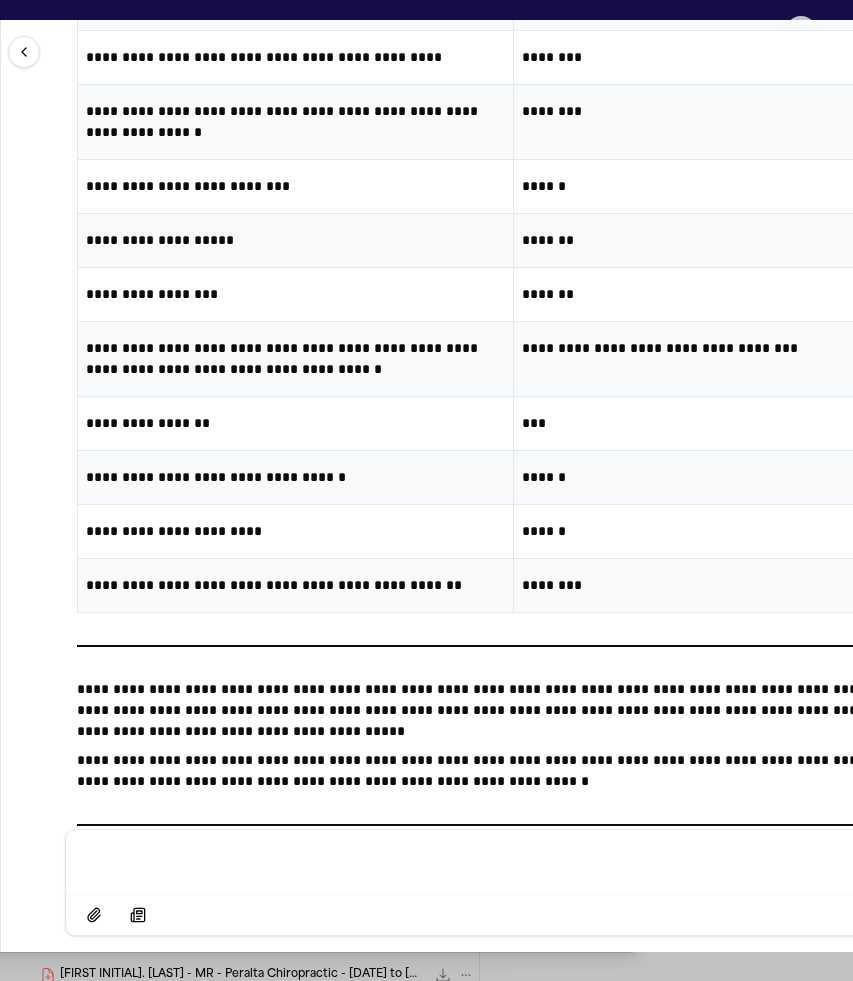 scroll, scrollTop: 24036, scrollLeft: 0, axis: vertical 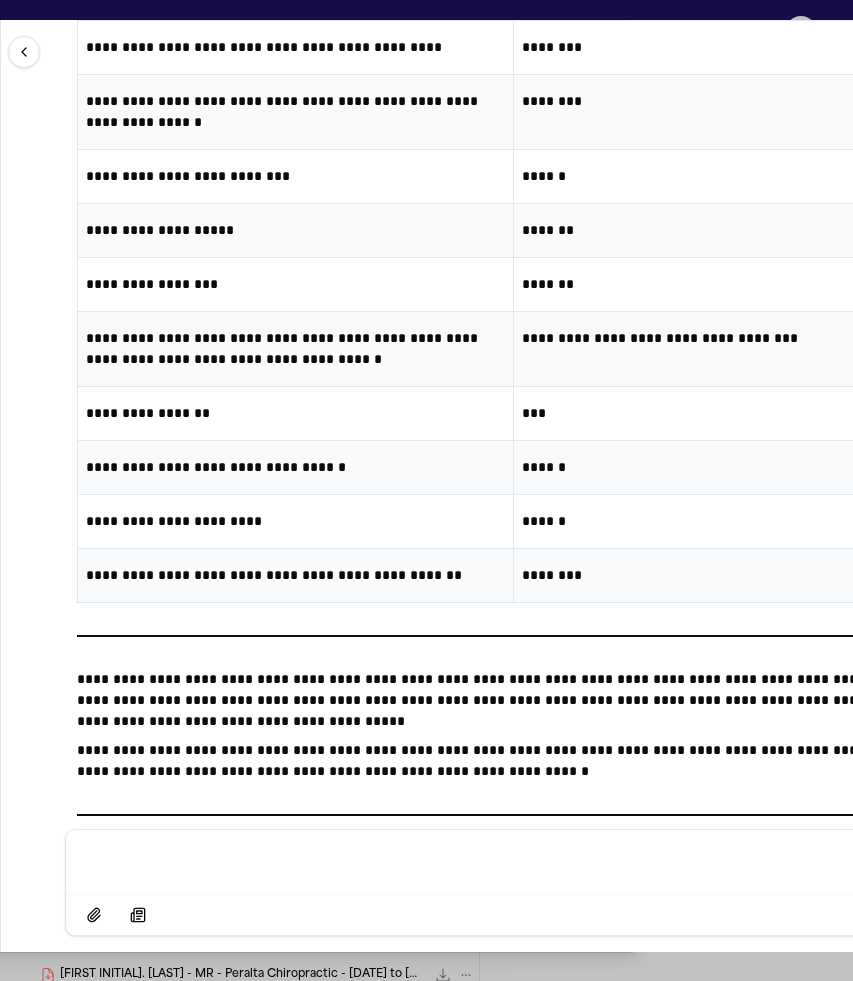 click on "**********" at bounding box center (295, 47) 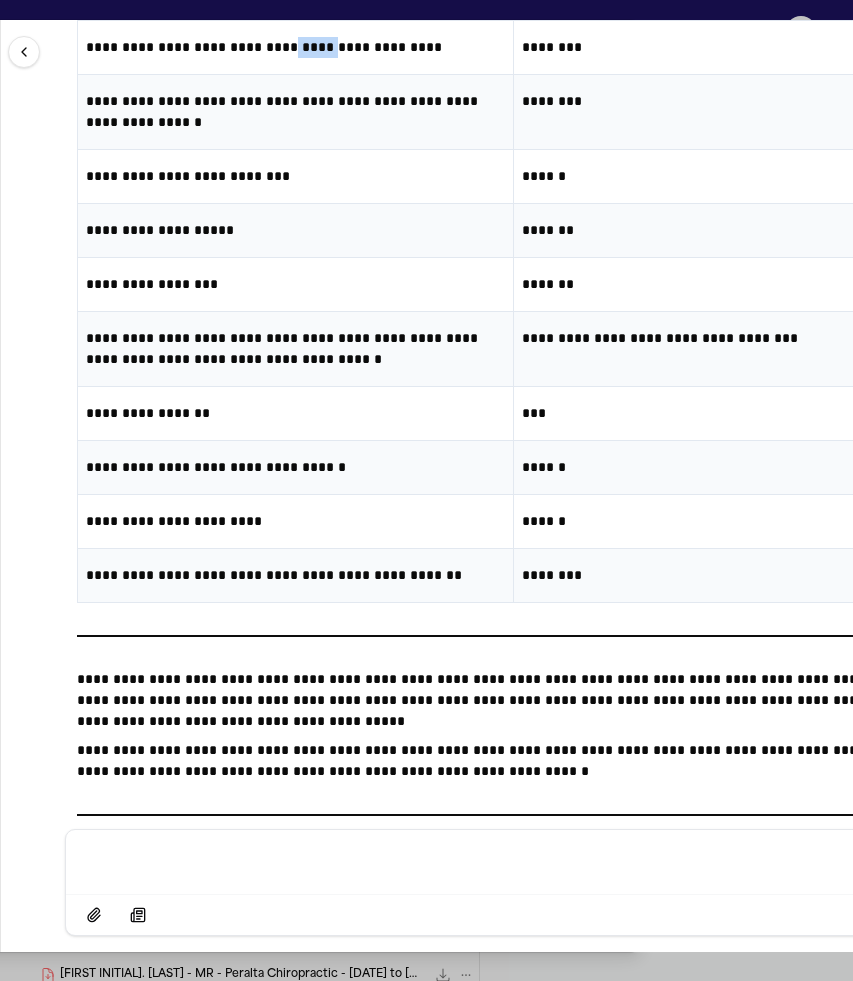 click on "**********" at bounding box center [295, 47] 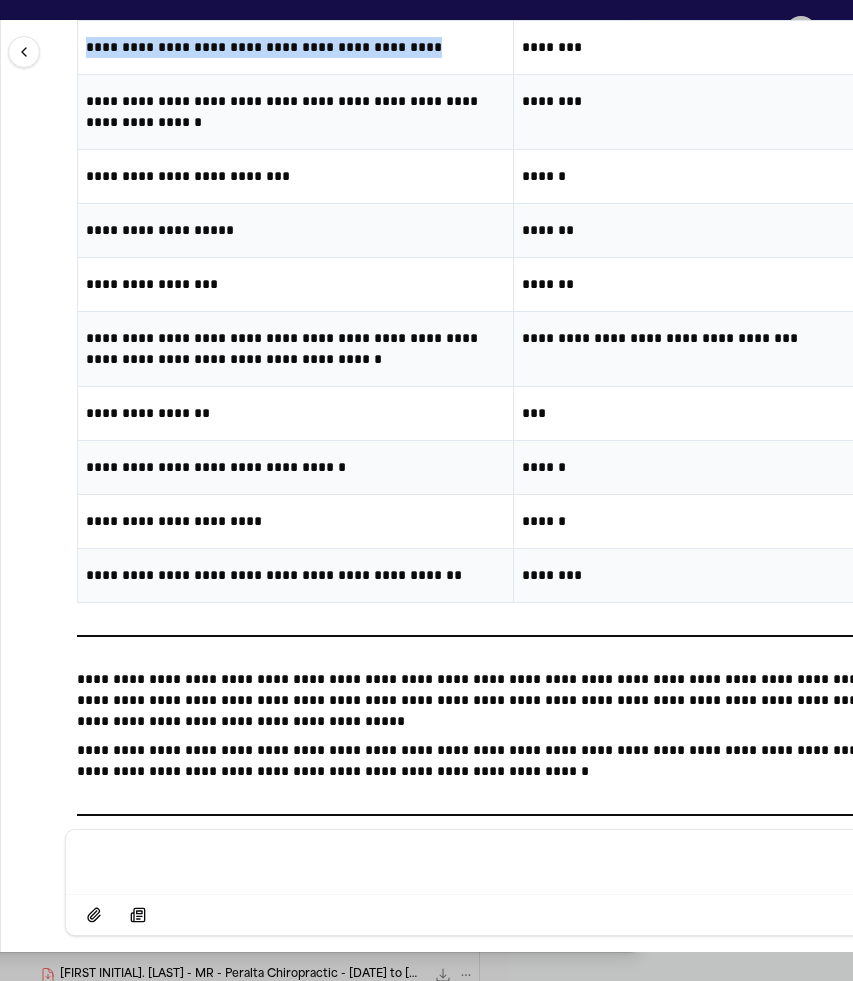 click on "**********" at bounding box center [295, 47] 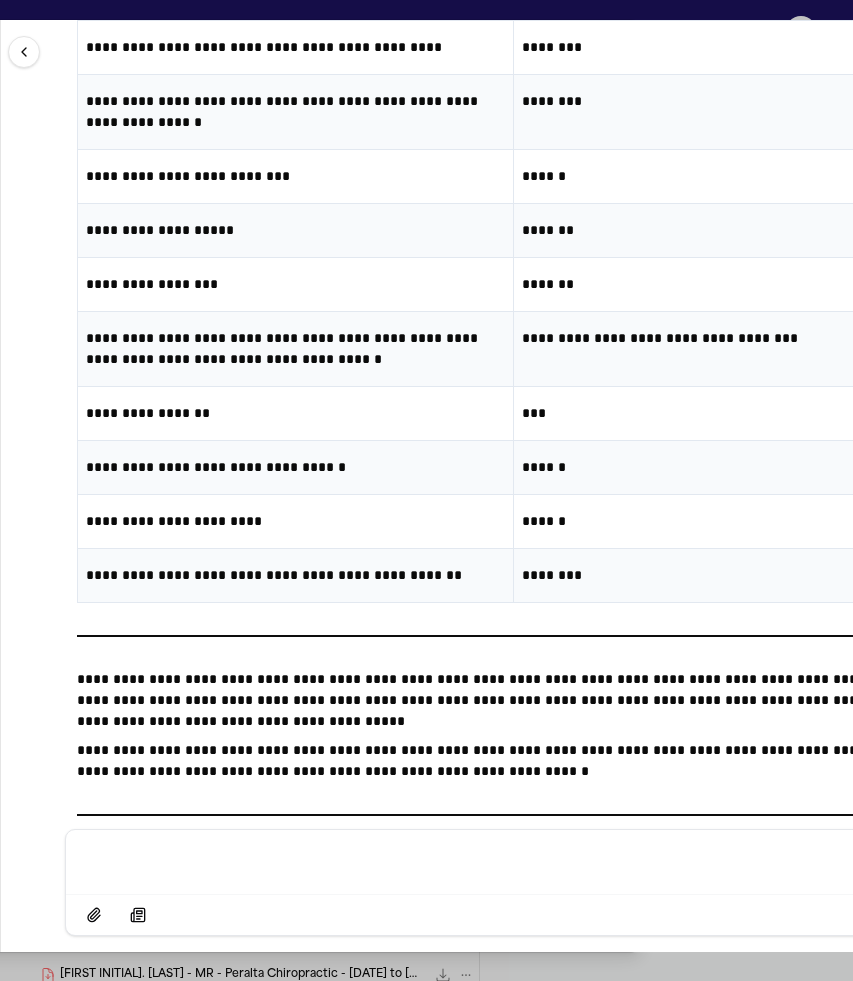 click on "********" at bounding box center (731, 47) 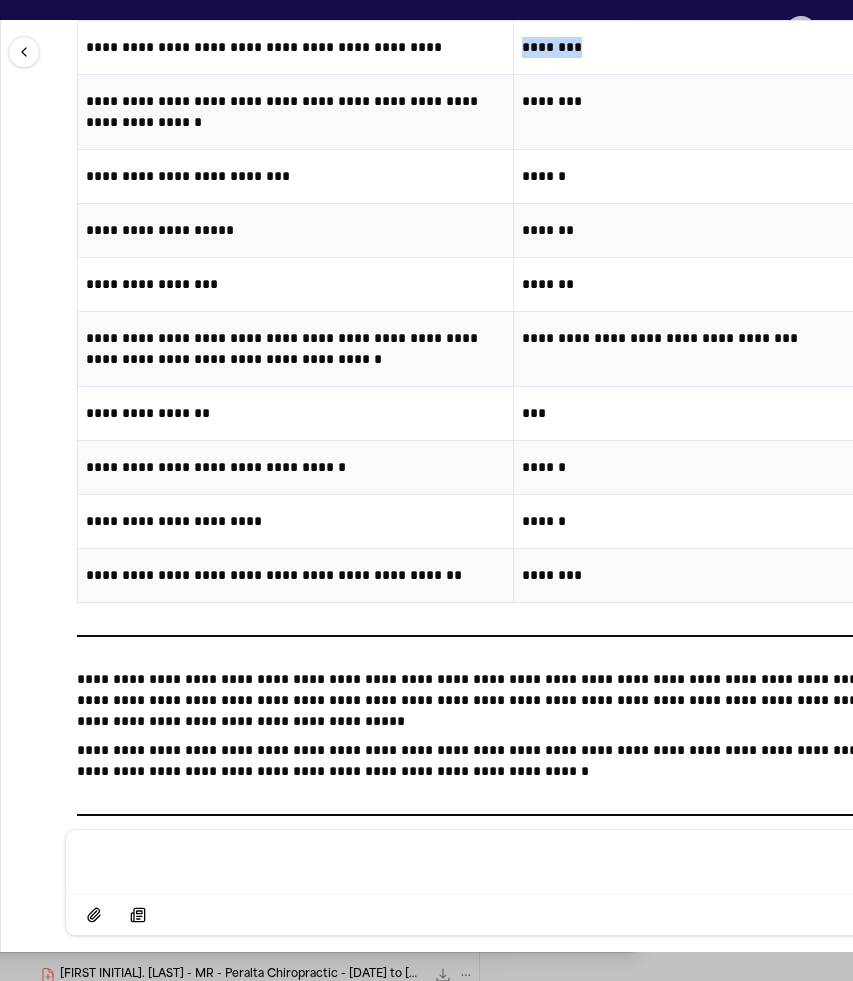 click on "********" at bounding box center (731, 47) 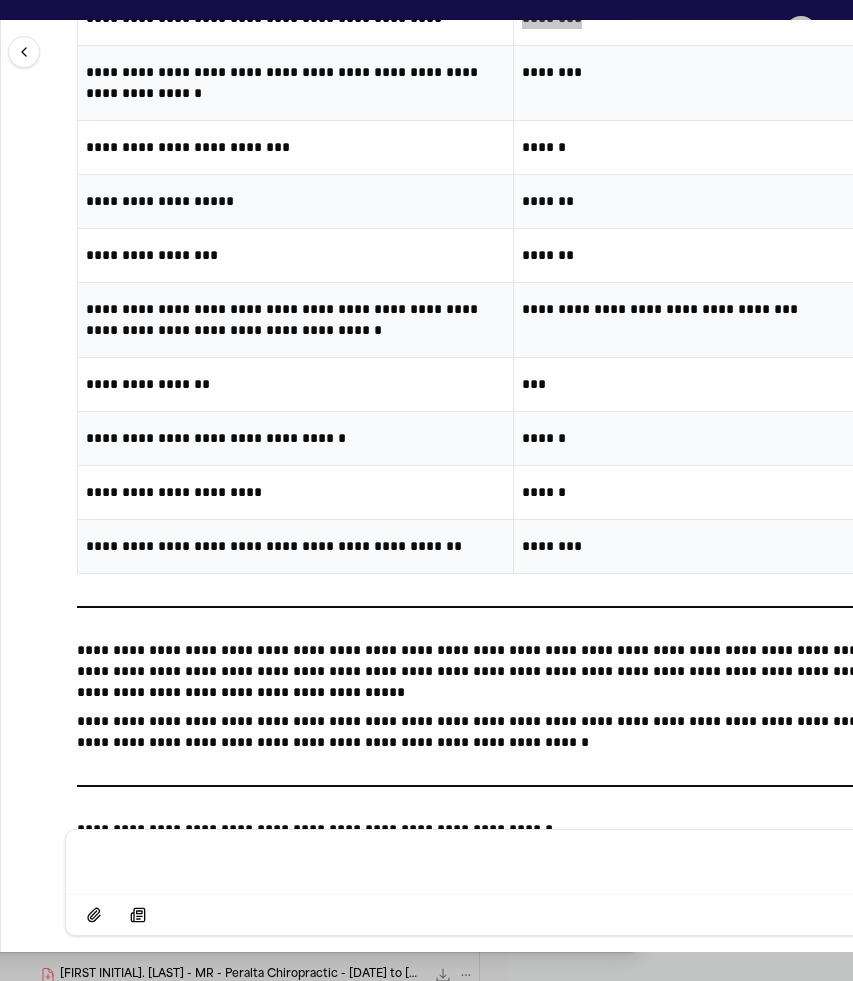 scroll, scrollTop: 24083, scrollLeft: 0, axis: vertical 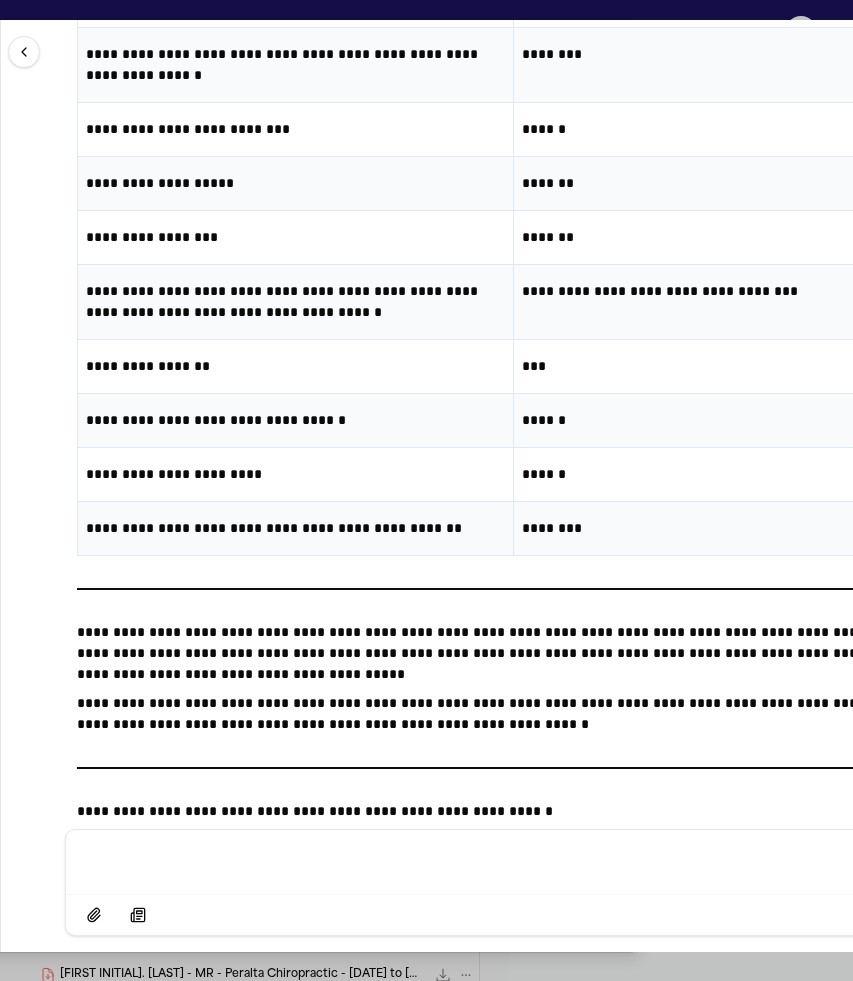 click on "**********" at bounding box center (295, 65) 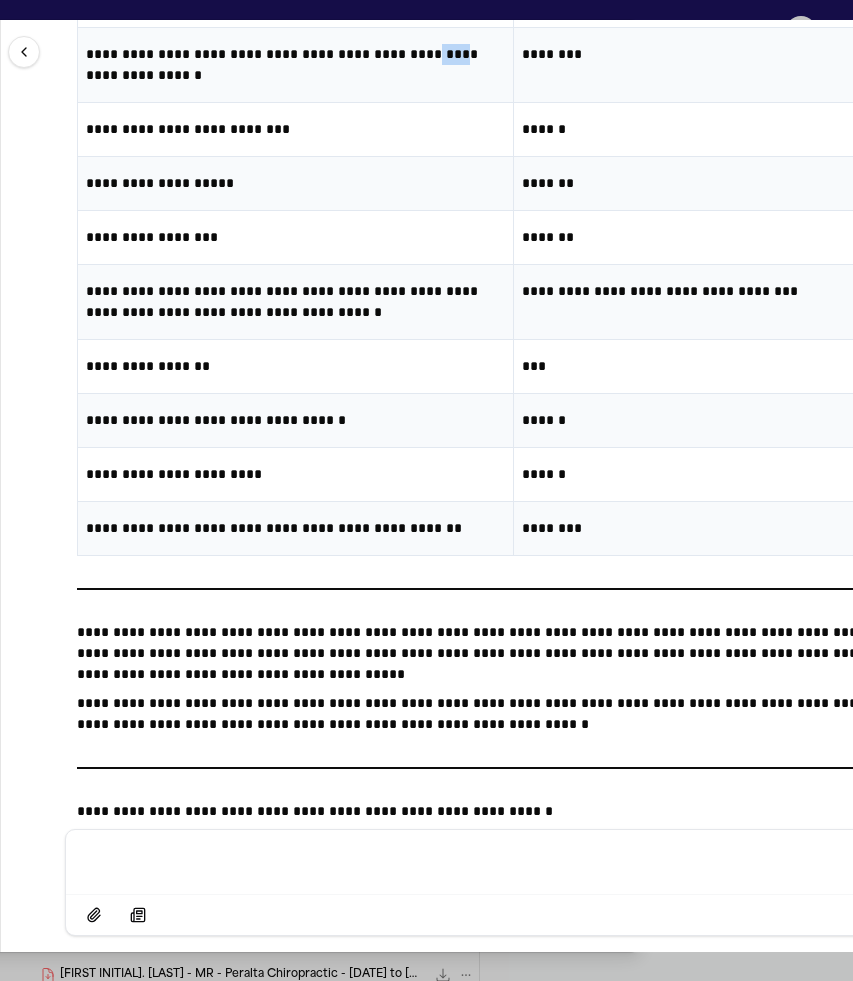click on "**********" at bounding box center [295, 65] 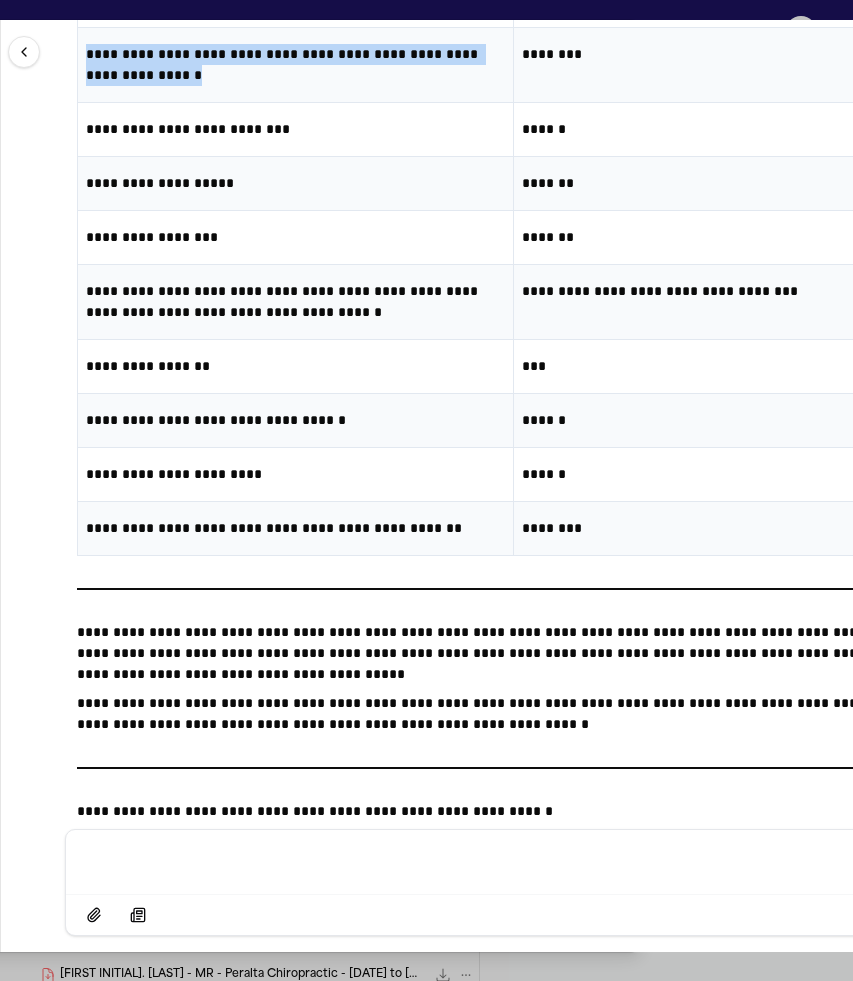 click on "**********" at bounding box center [295, 65] 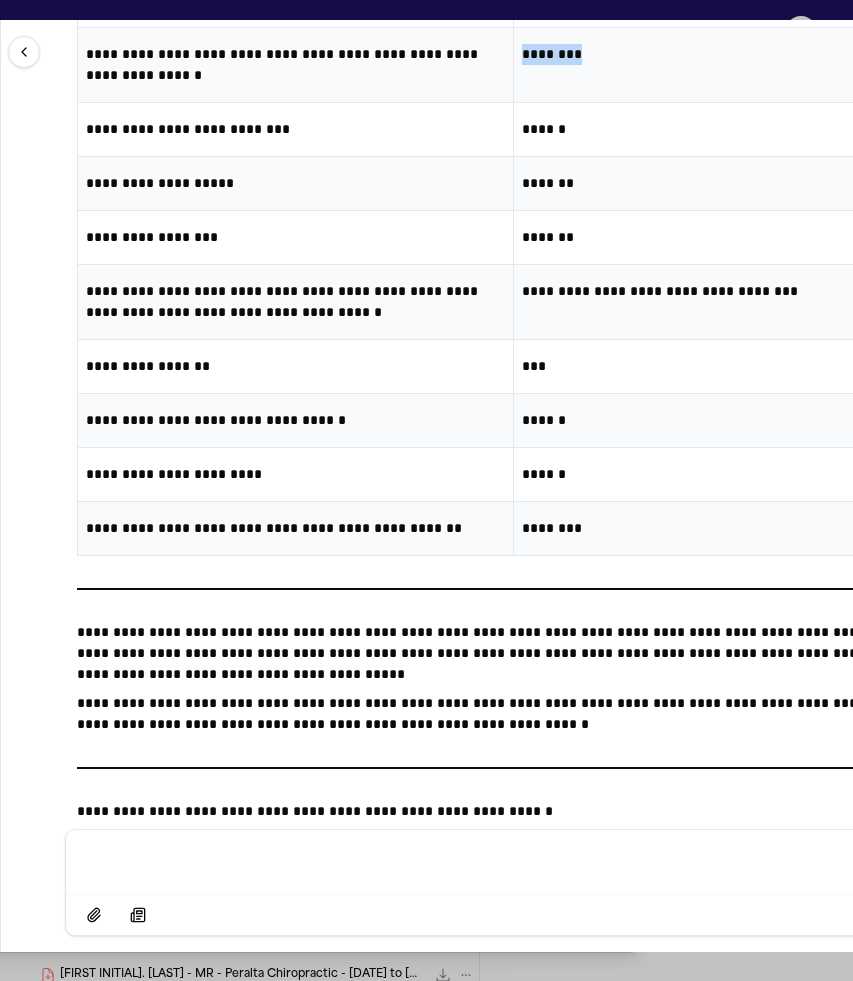 click on "********" at bounding box center [731, 54] 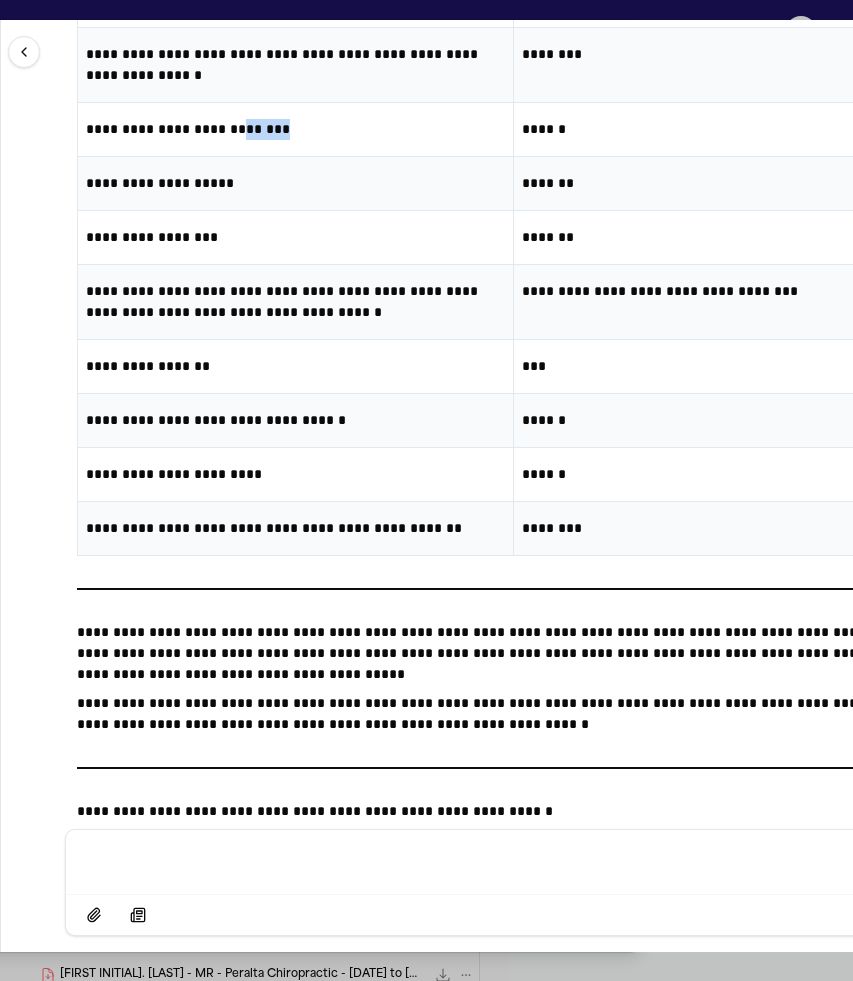 click on "**********" at bounding box center (295, 129) 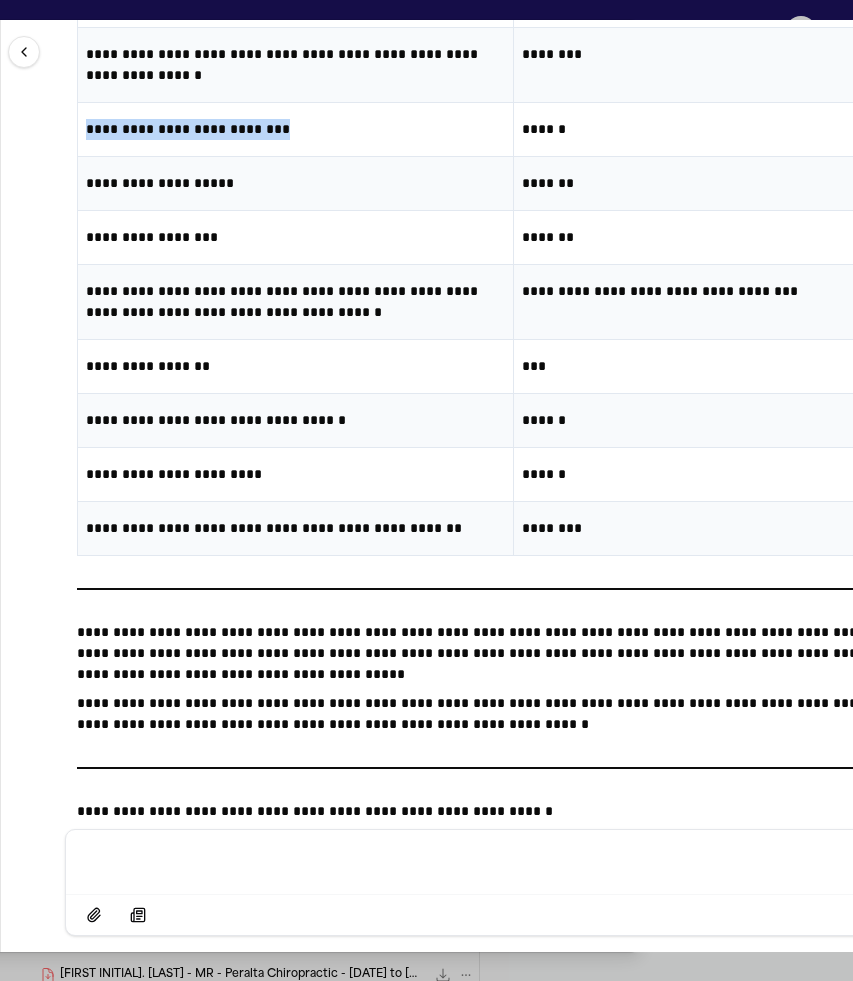click on "**********" at bounding box center (295, 129) 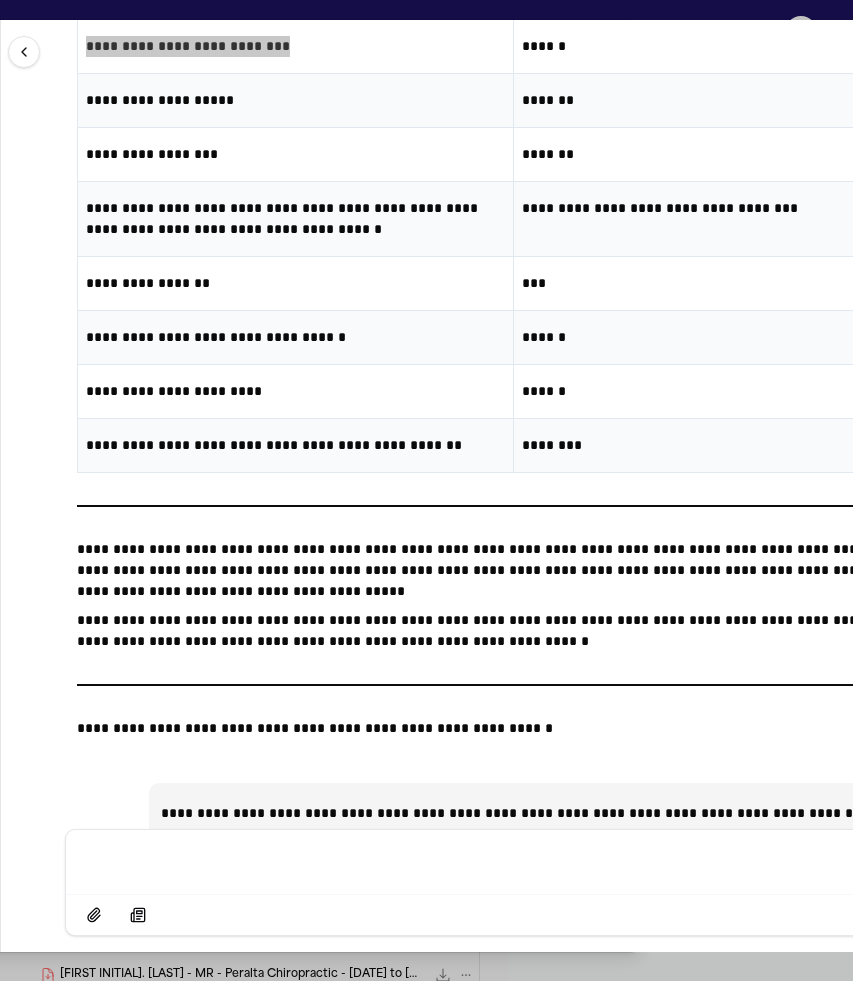 scroll, scrollTop: 24171, scrollLeft: 0, axis: vertical 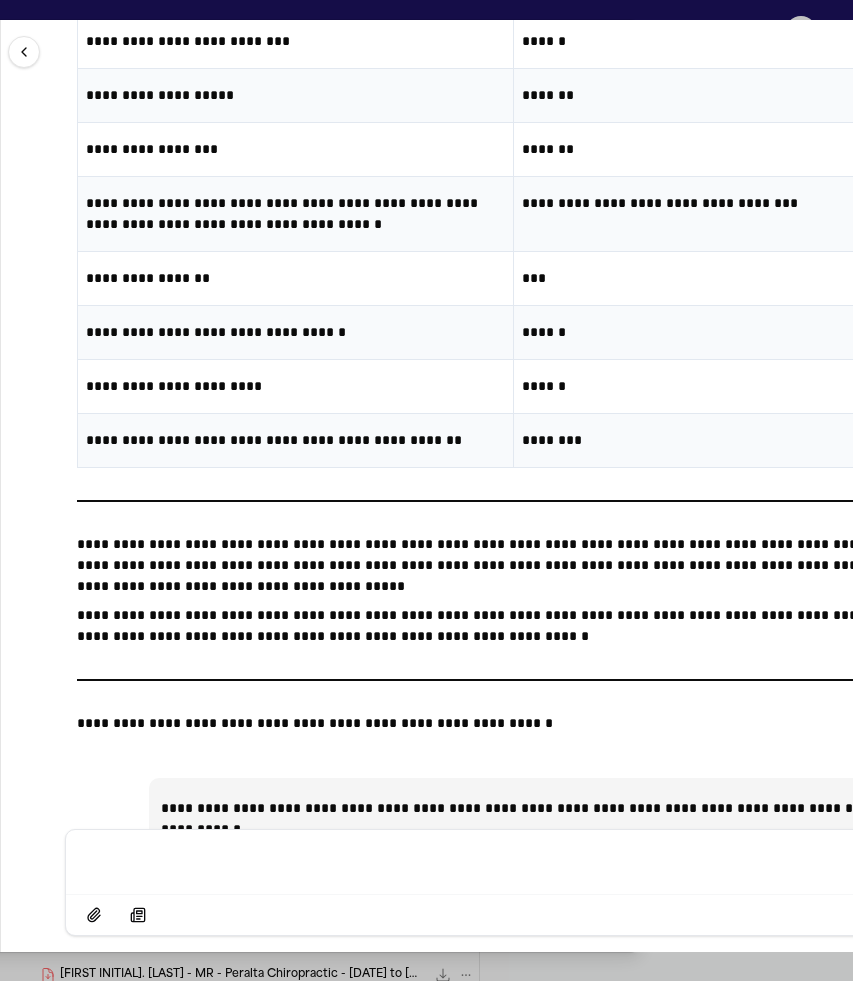 click on "******" at bounding box center (731, 41) 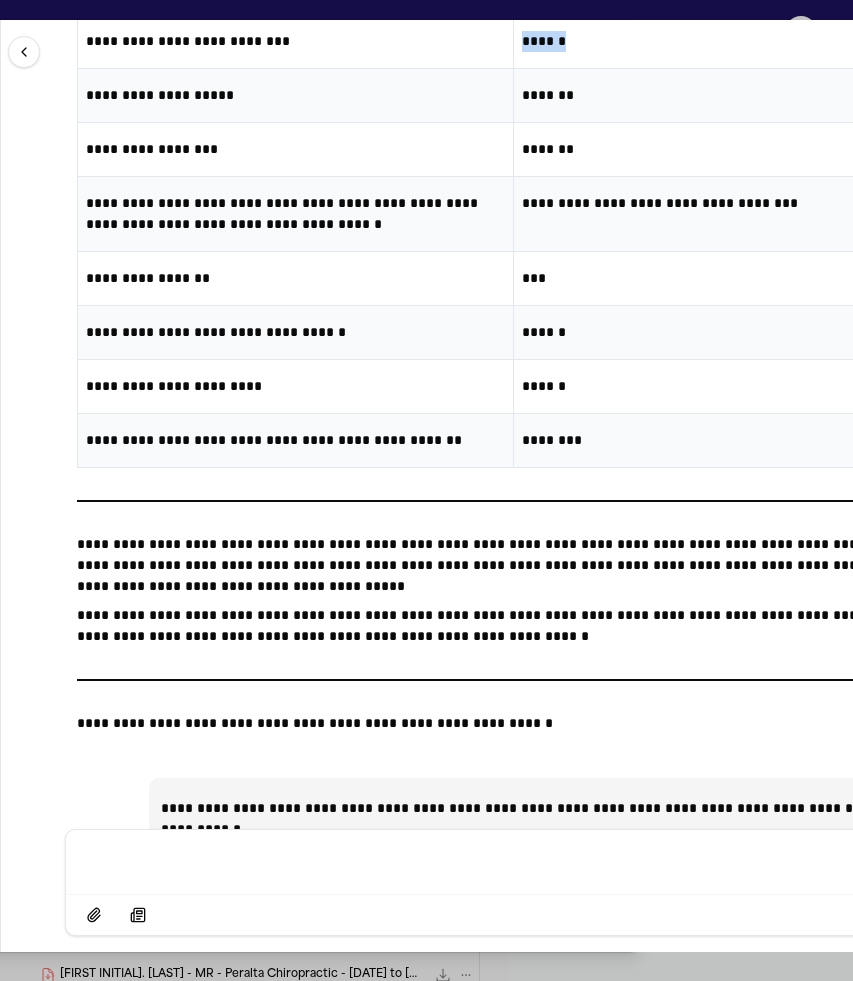 click on "******" at bounding box center [731, 41] 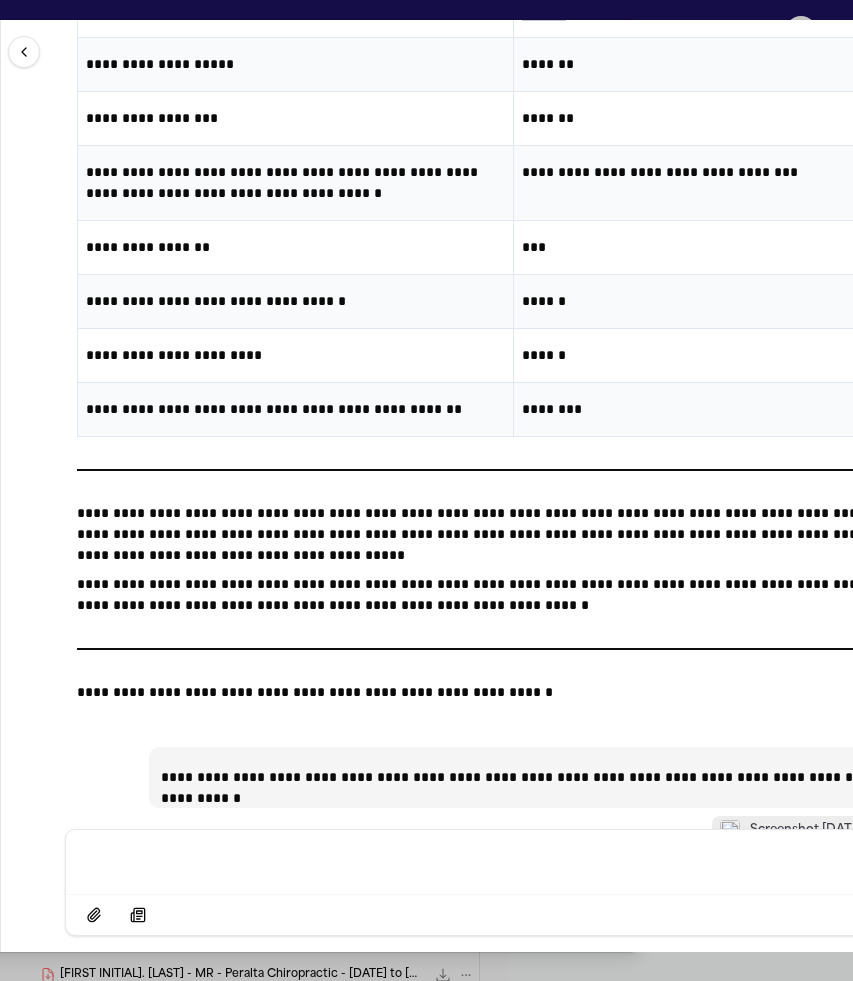scroll, scrollTop: 24218, scrollLeft: 0, axis: vertical 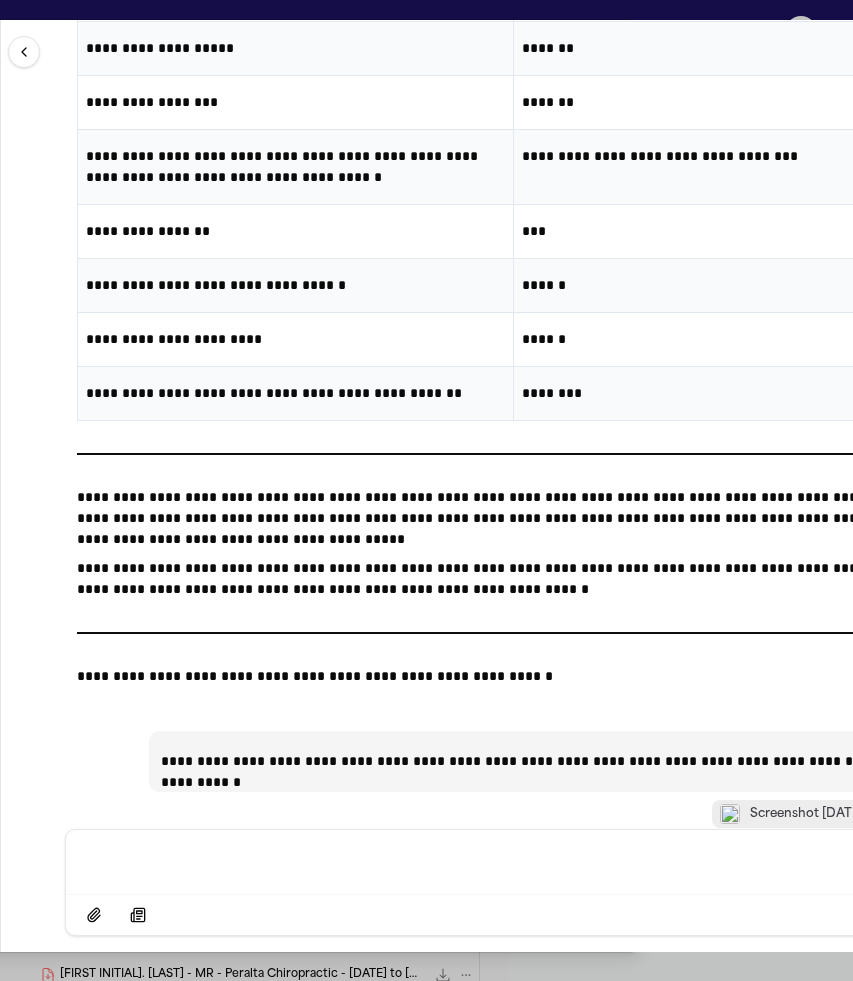 click on "**********" at bounding box center [295, 48] 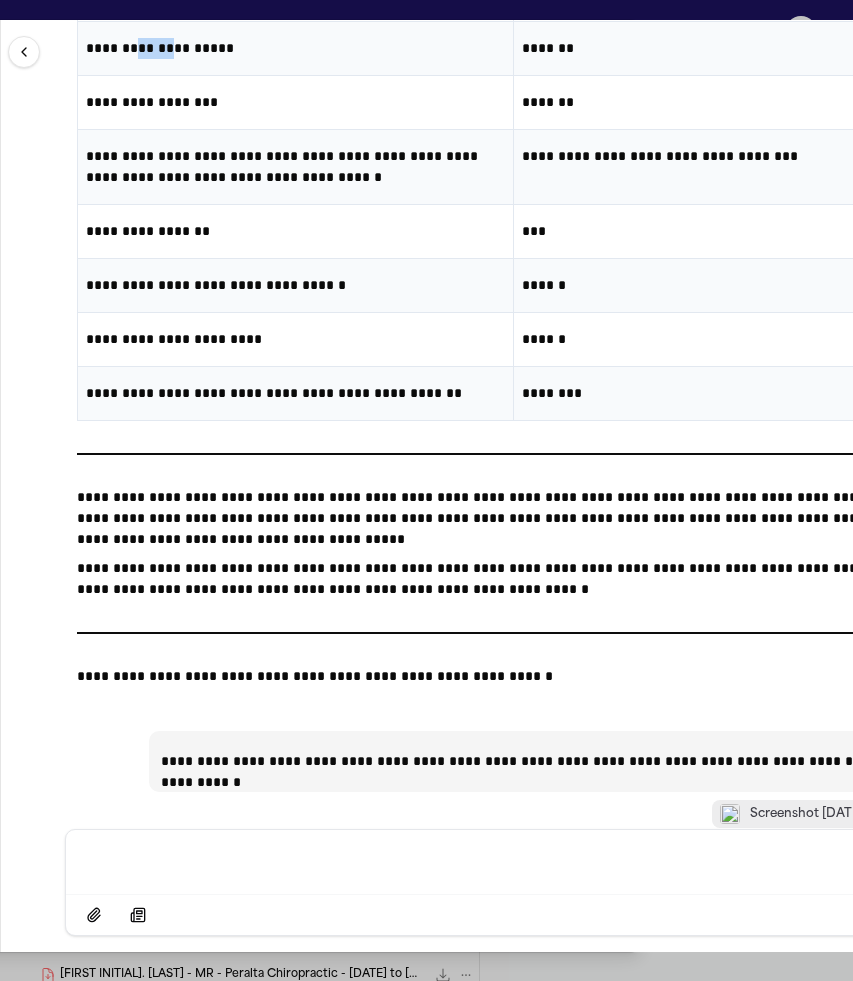 click on "**********" at bounding box center [295, 48] 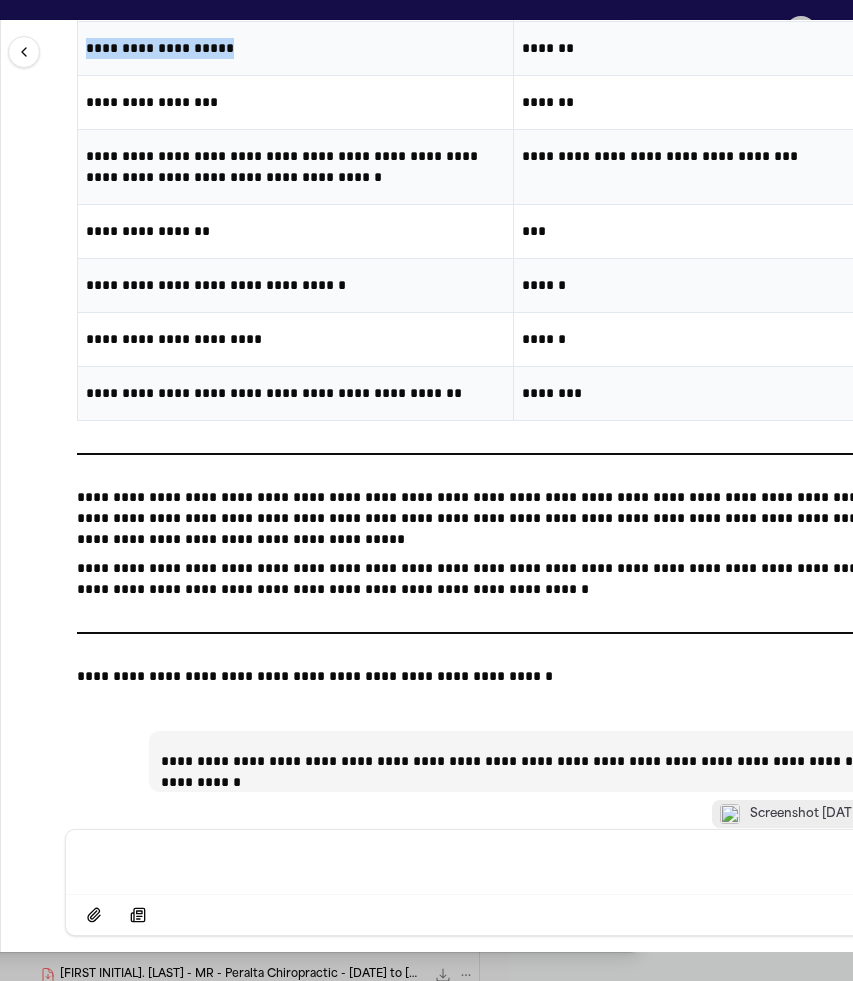 click on "**********" at bounding box center (295, 48) 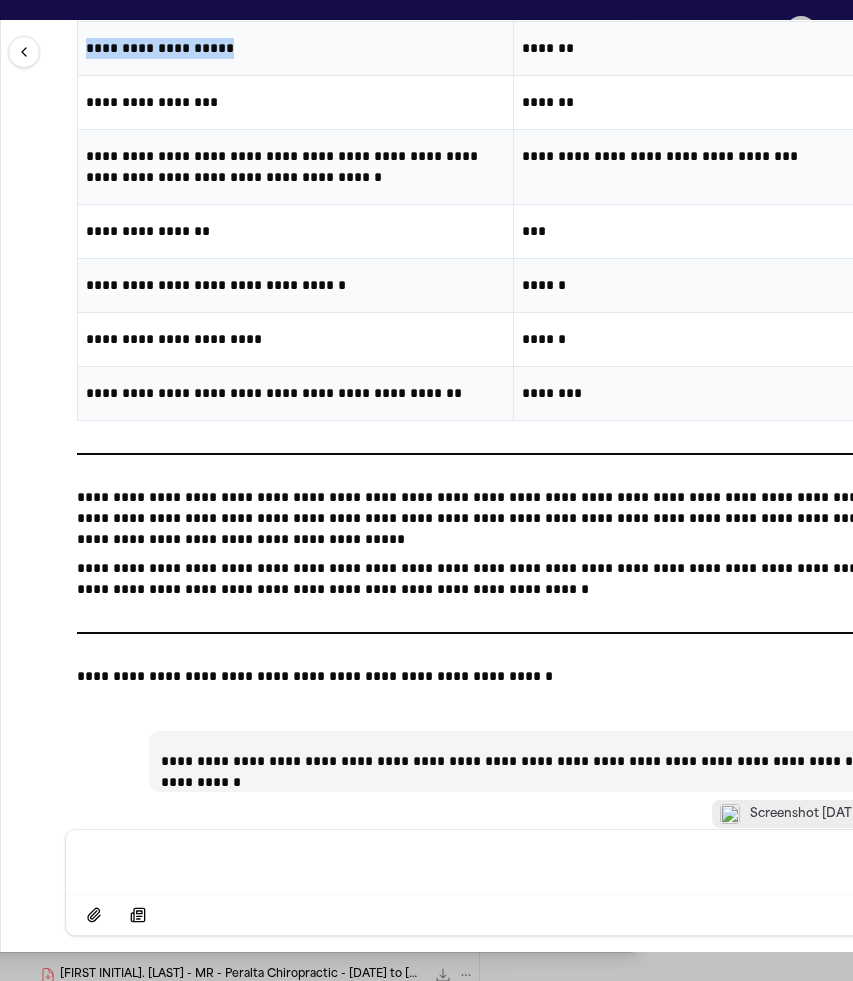 click on "*******" at bounding box center (731, 48) 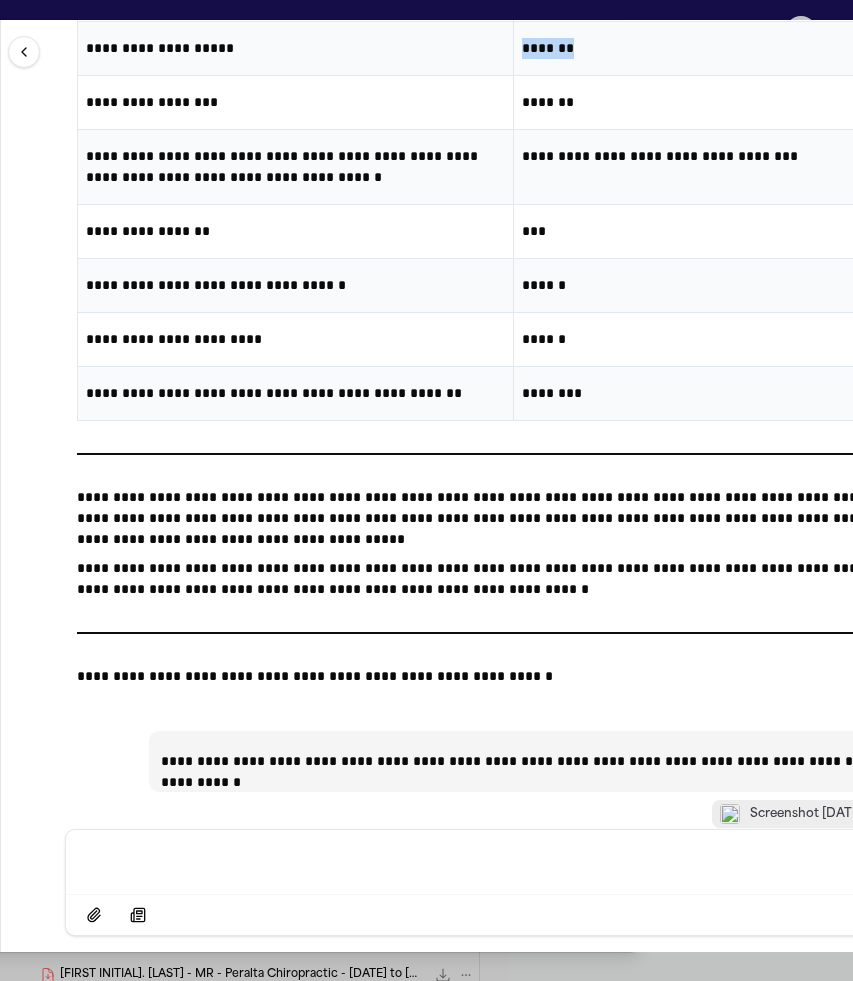 click on "*******" at bounding box center [731, 48] 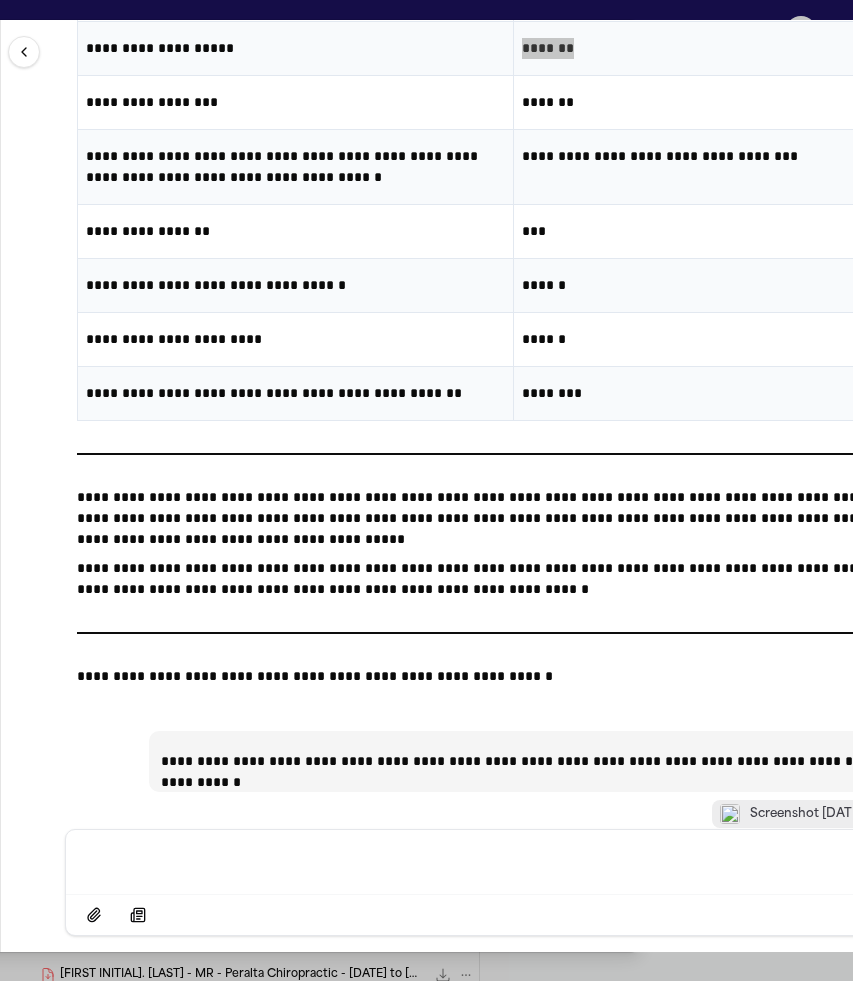 scroll, scrollTop: 24262, scrollLeft: 0, axis: vertical 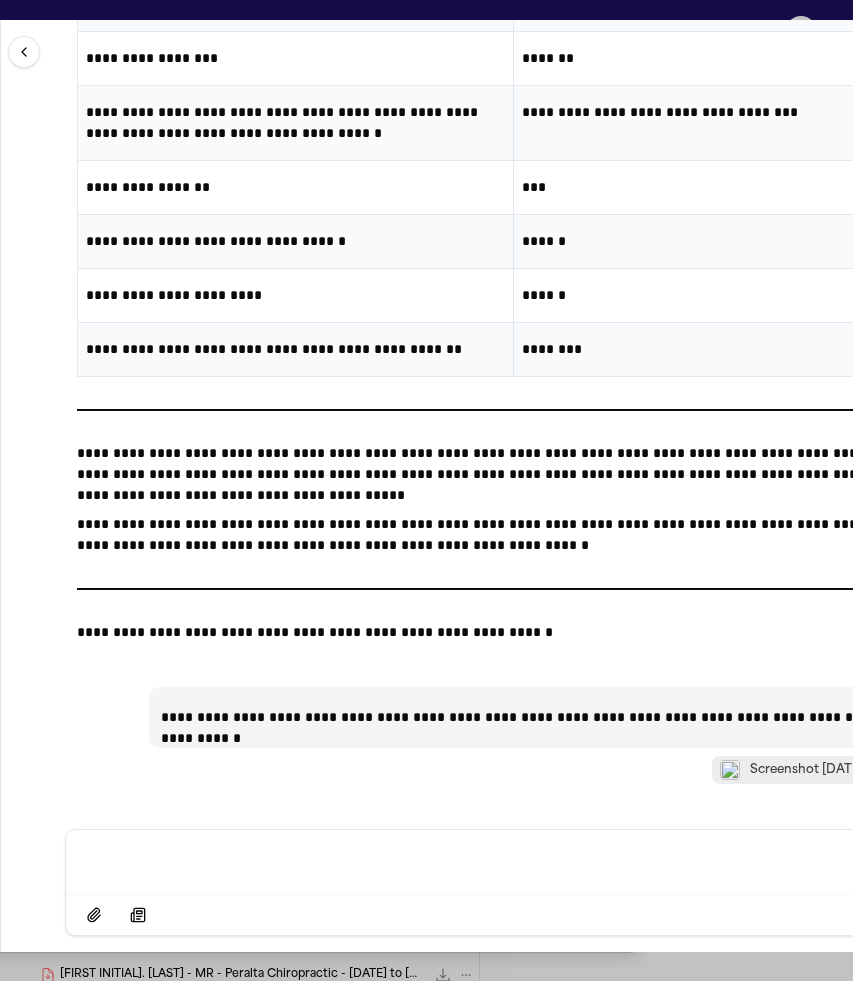 click on "**********" at bounding box center (296, 59) 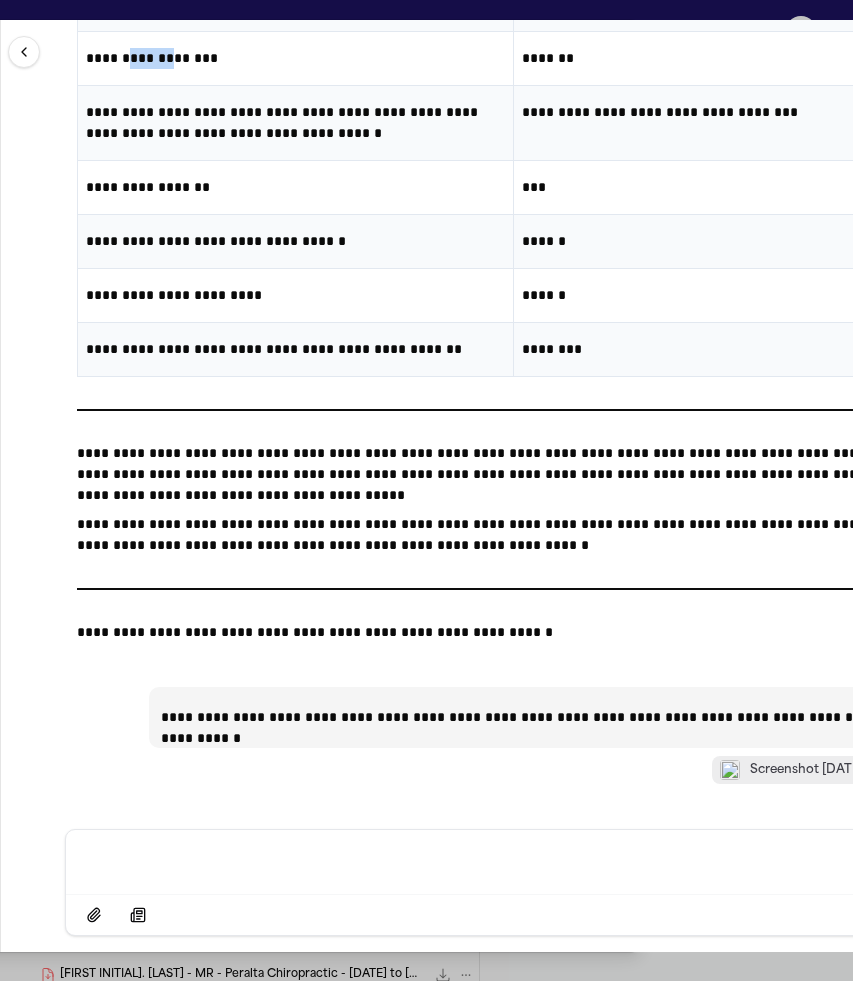 click on "**********" at bounding box center [295, 58] 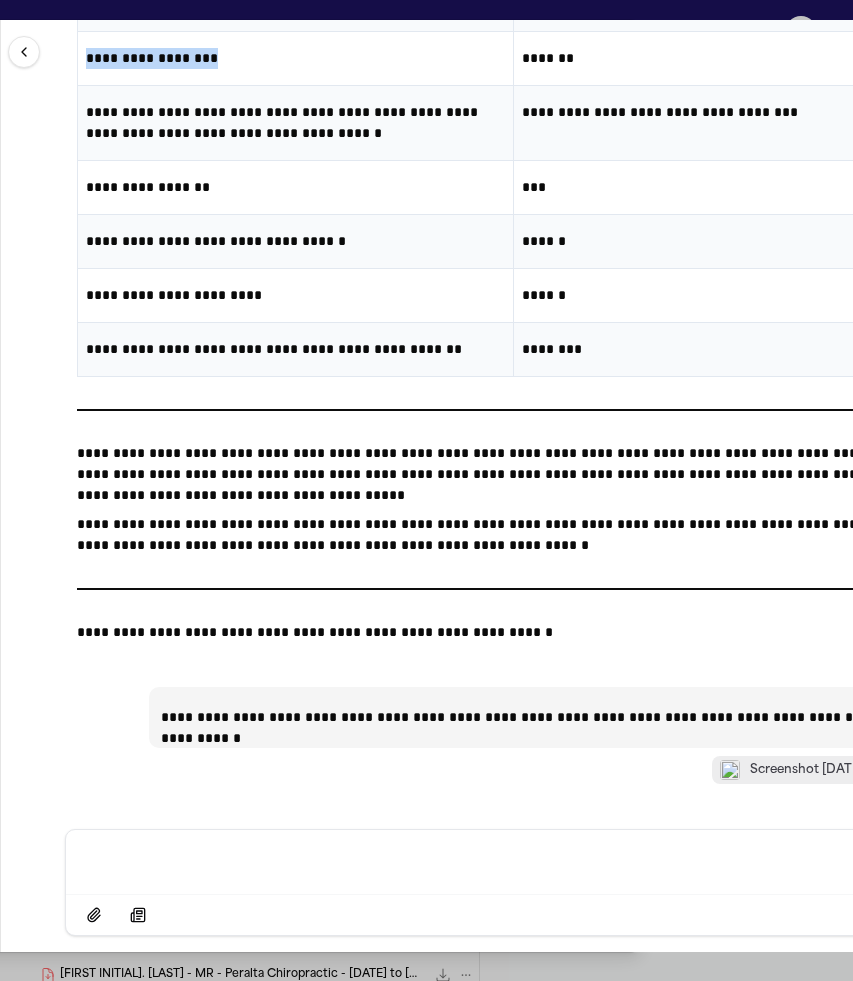 click on "**********" at bounding box center (295, 58) 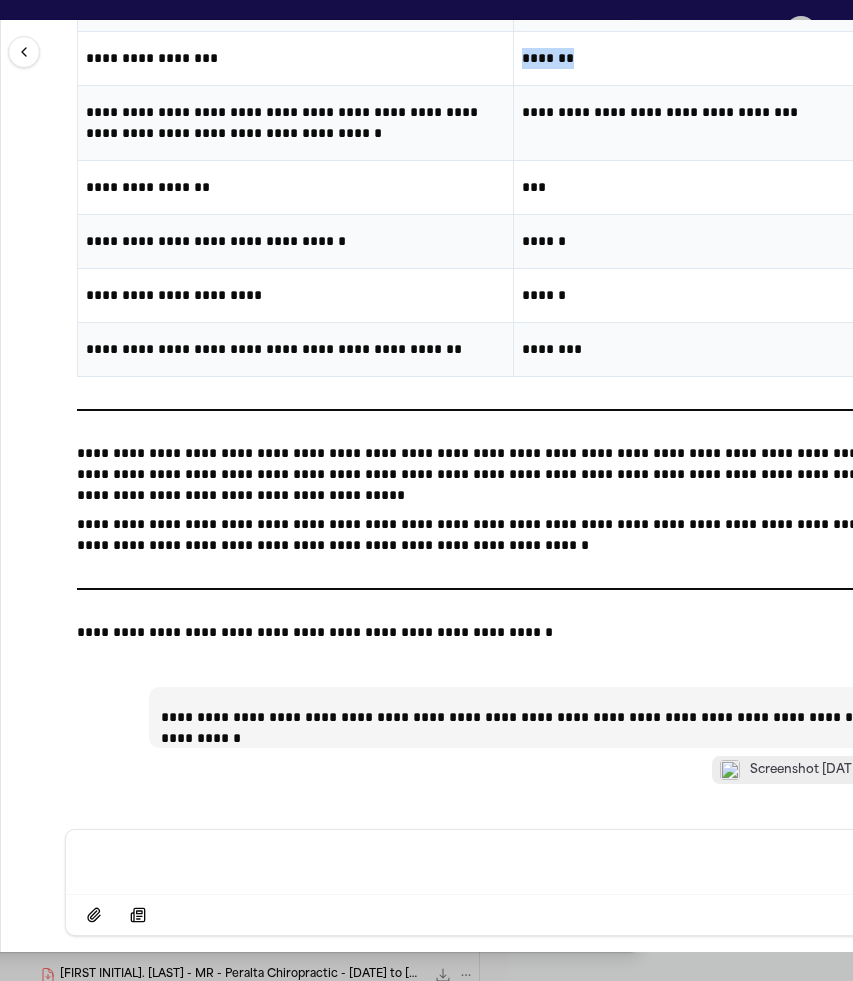 click on "*******" at bounding box center (731, 58) 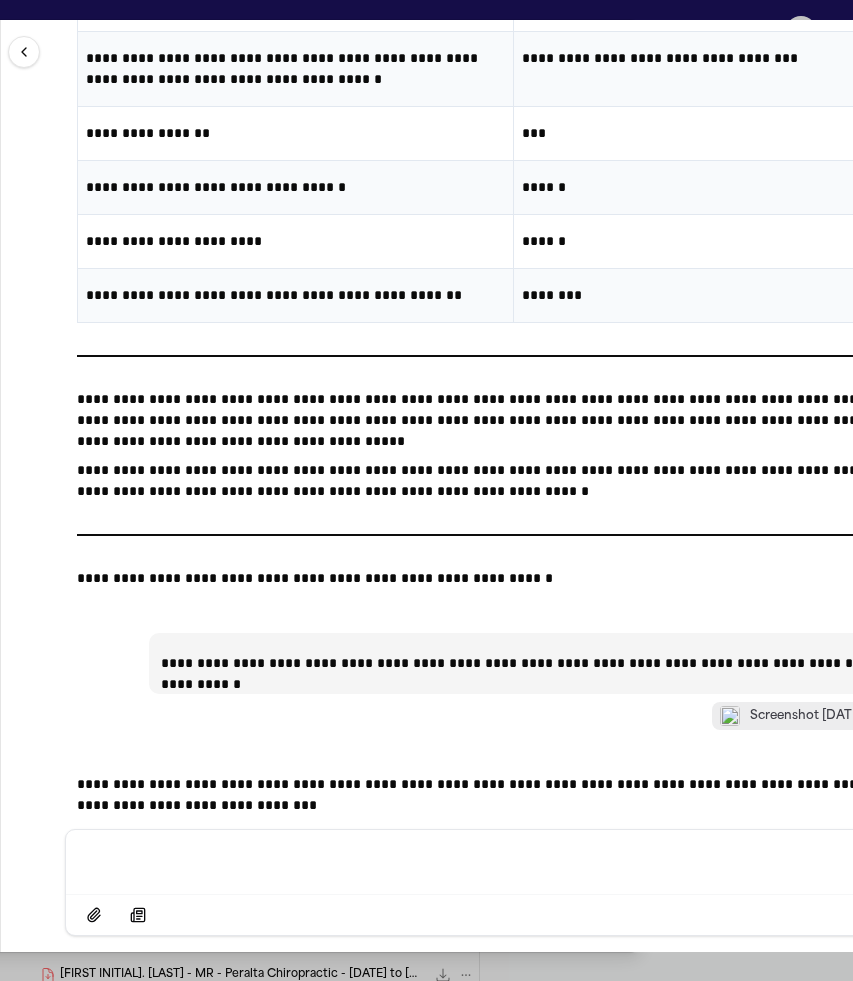 scroll, scrollTop: 24318, scrollLeft: 0, axis: vertical 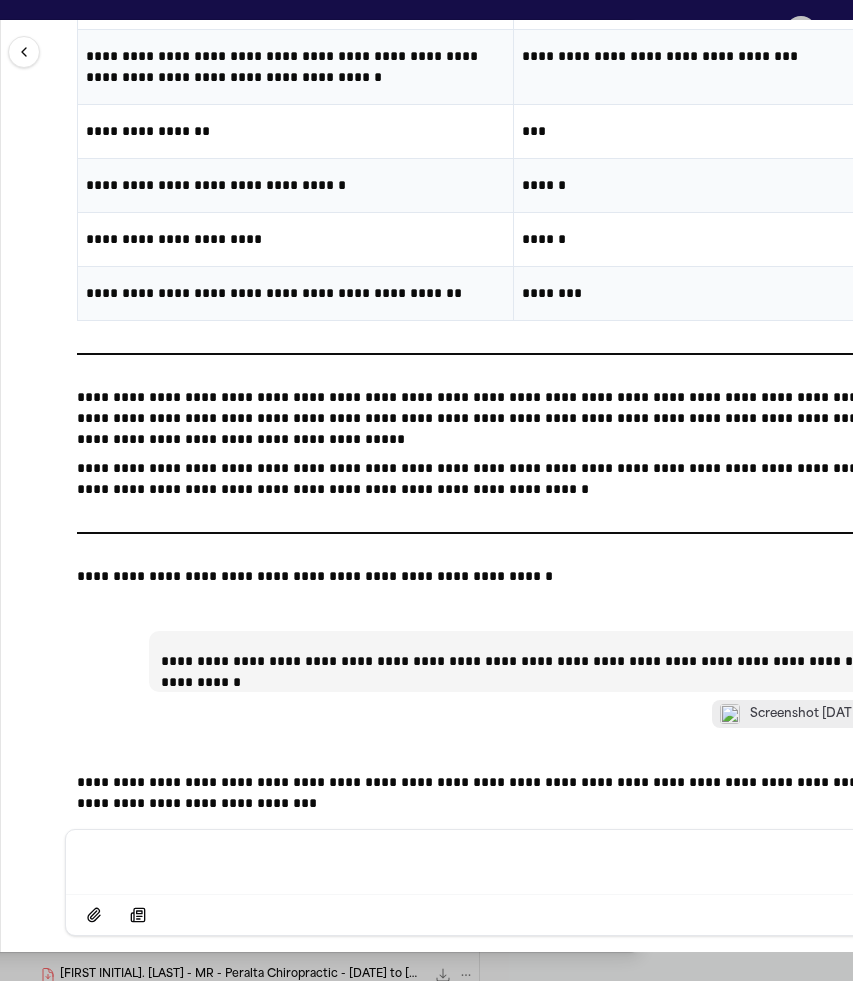click on "**********" at bounding box center [295, 67] 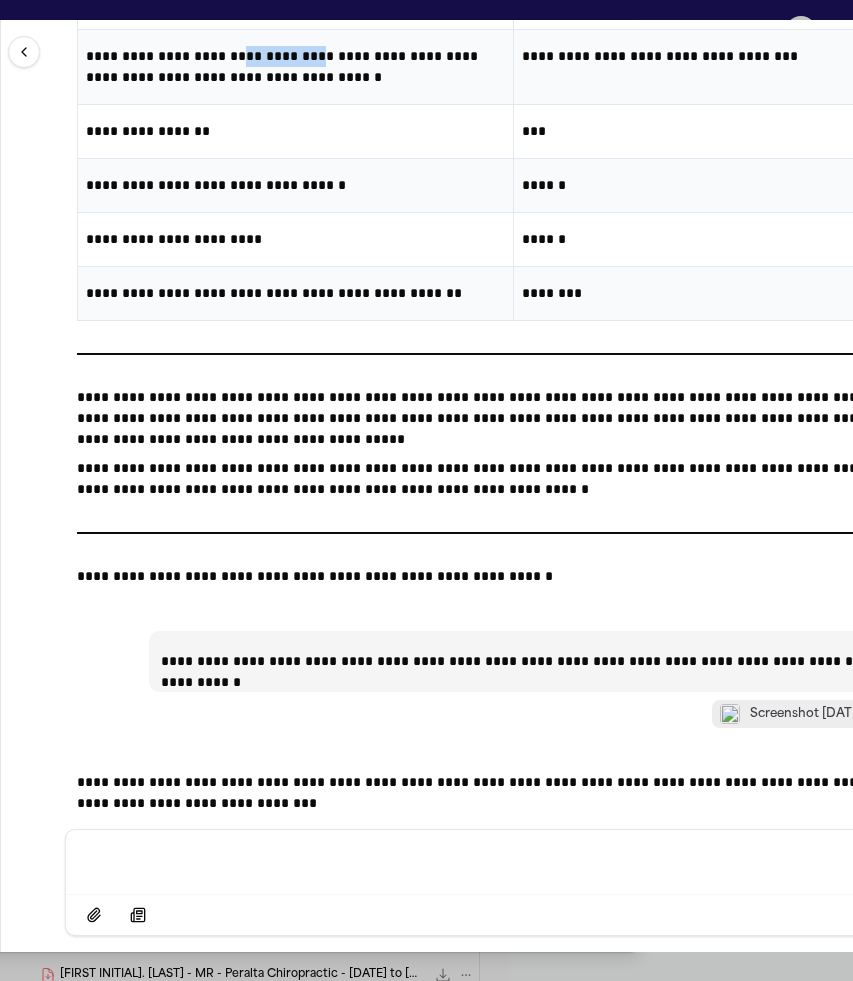 click on "**********" at bounding box center (295, 67) 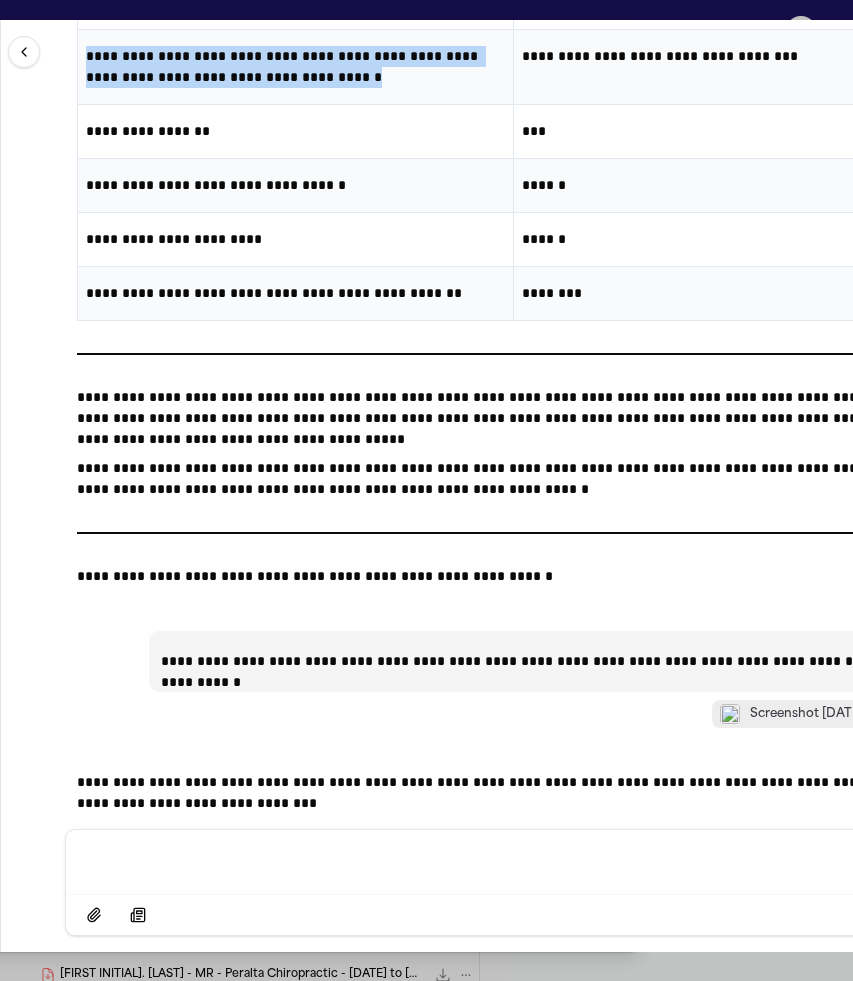 click on "**********" at bounding box center (295, 67) 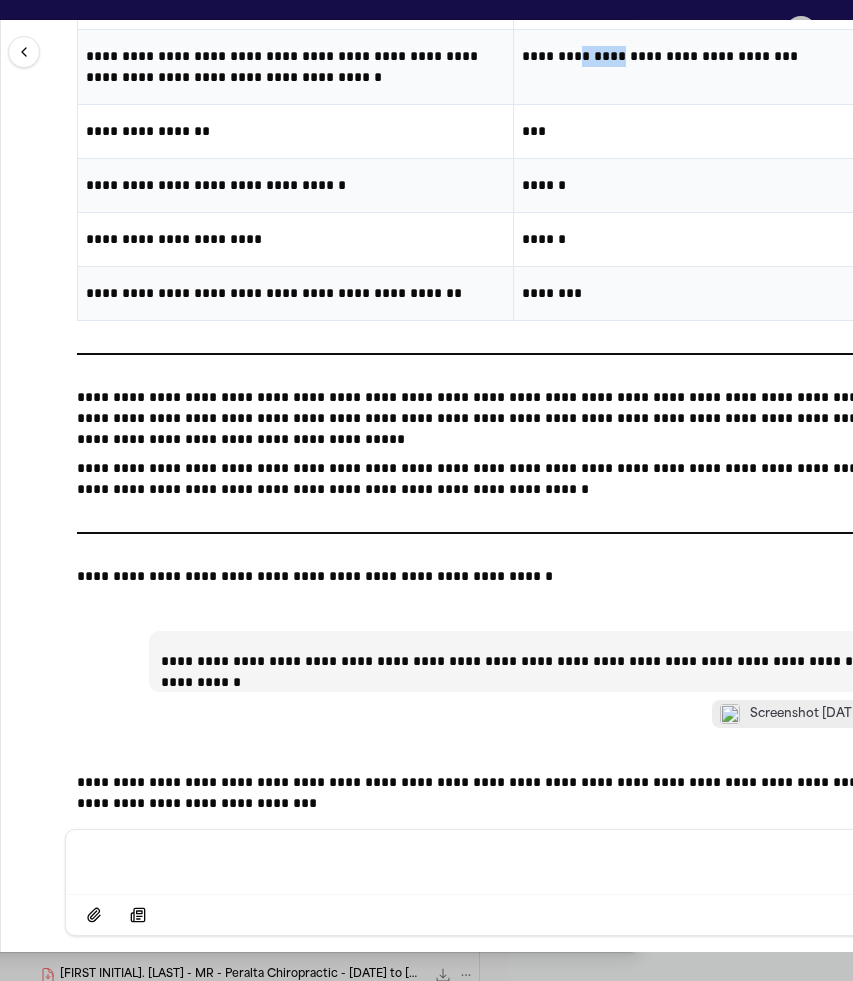 click on "**********" at bounding box center [731, 56] 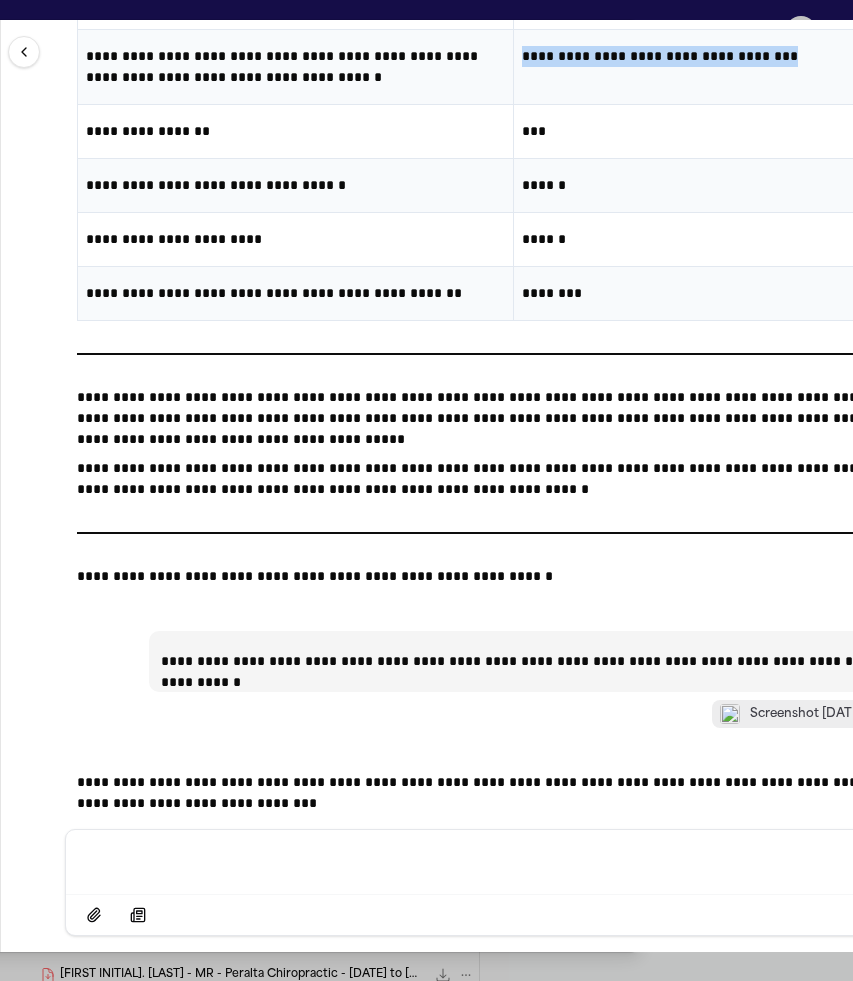 click on "**********" at bounding box center [731, 56] 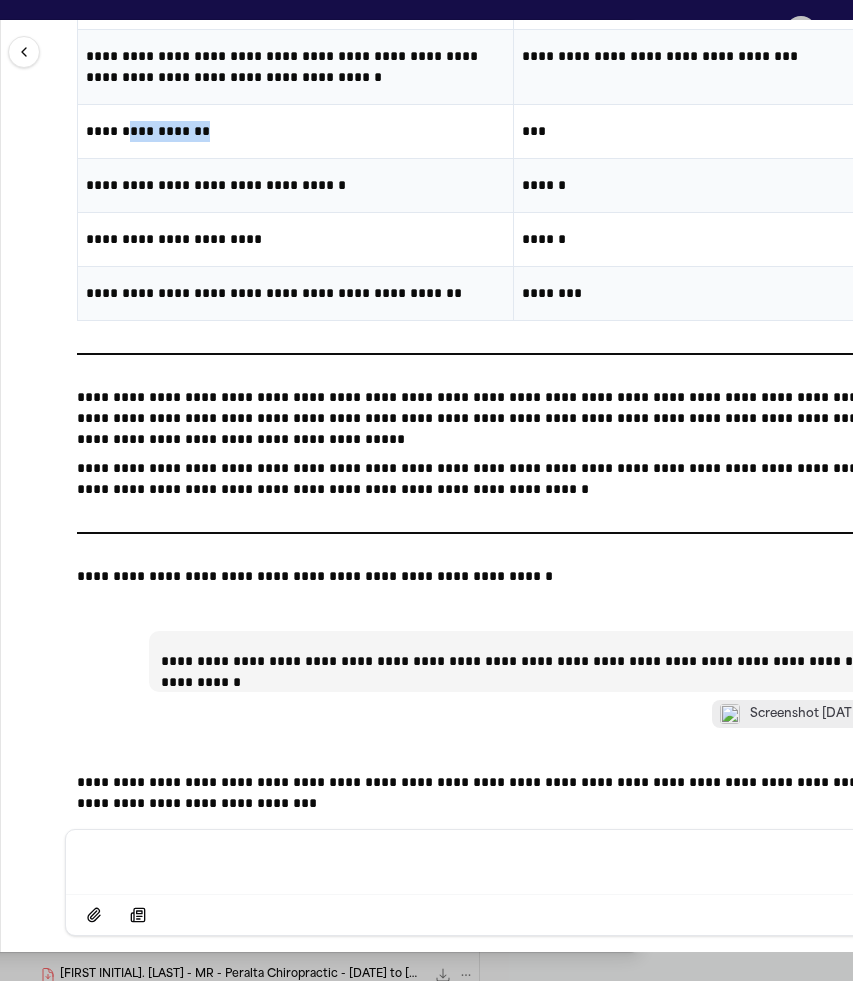 click on "**********" at bounding box center (295, 131) 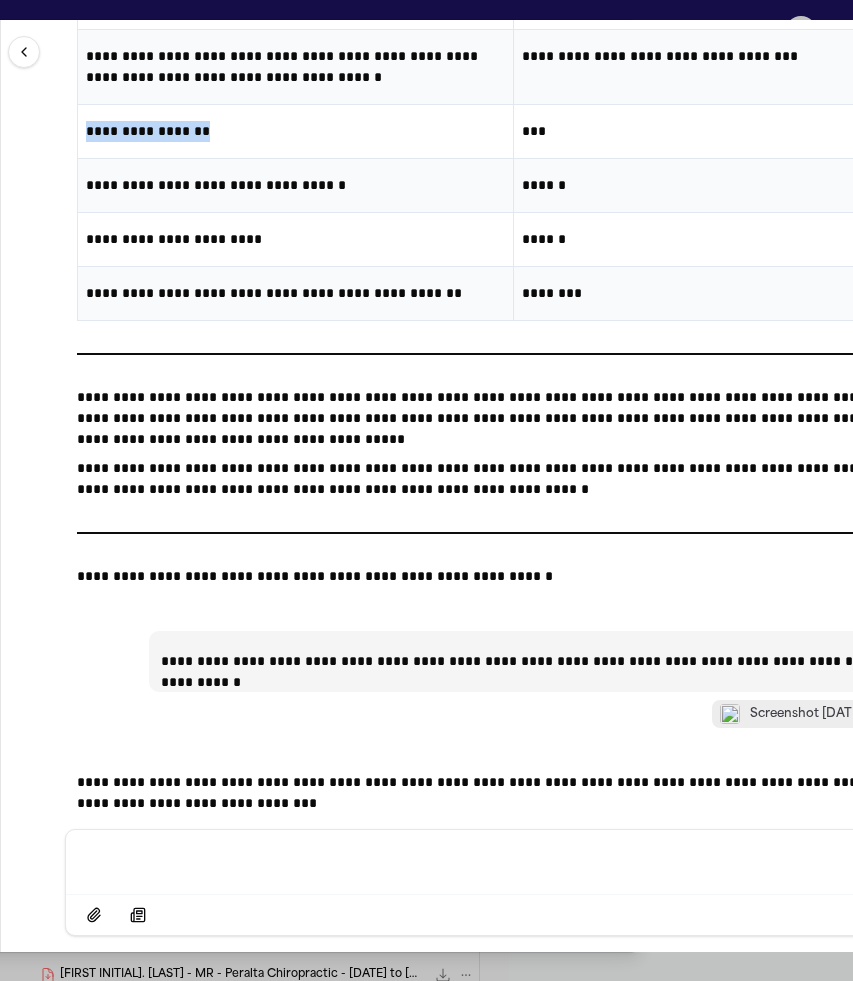 click on "**********" at bounding box center (295, 131) 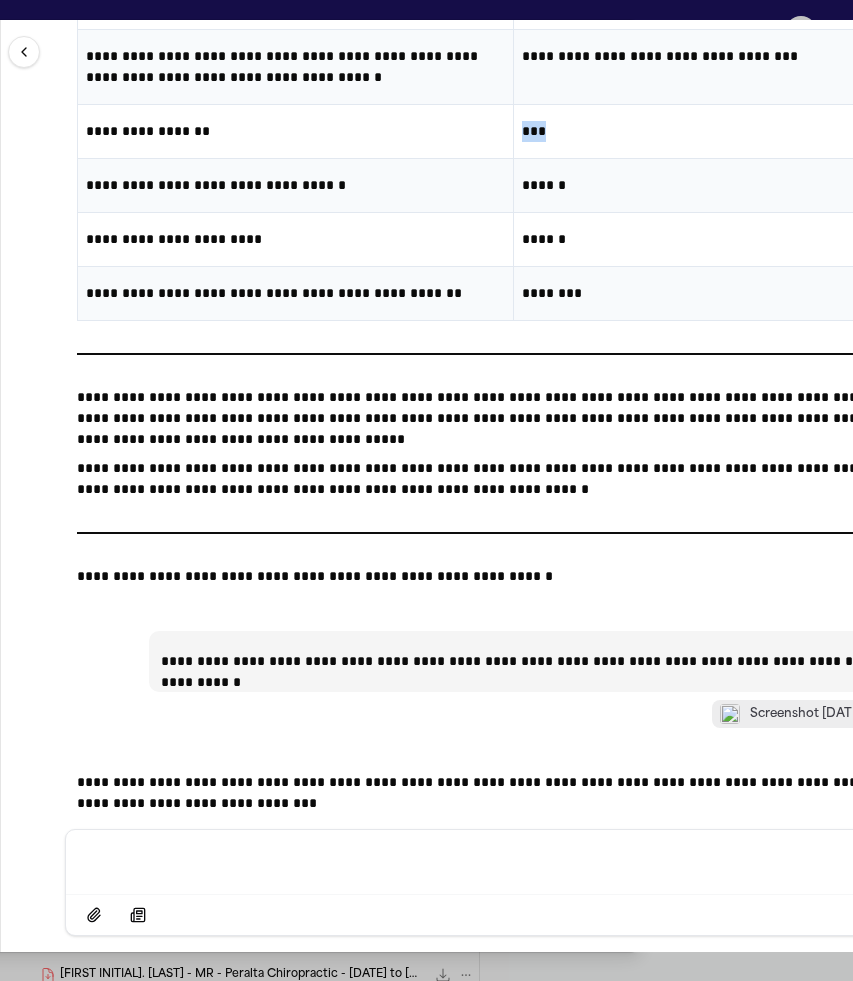 click on "***" at bounding box center [731, 131] 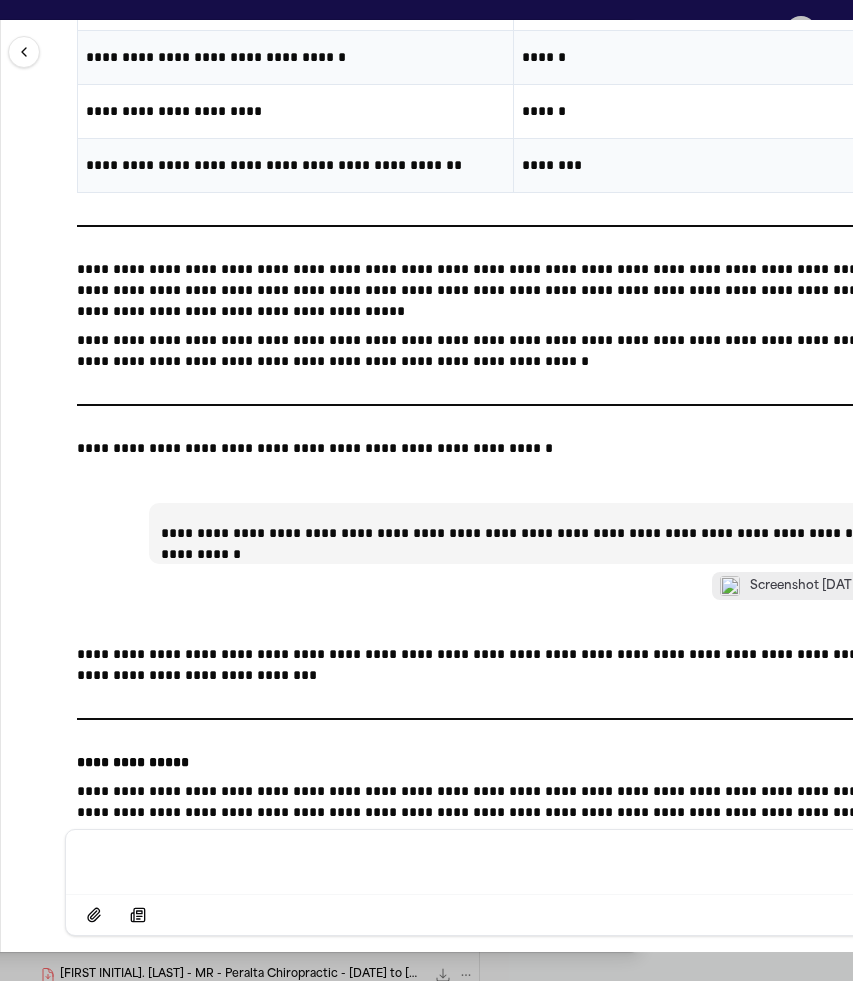 scroll, scrollTop: 24450, scrollLeft: 0, axis: vertical 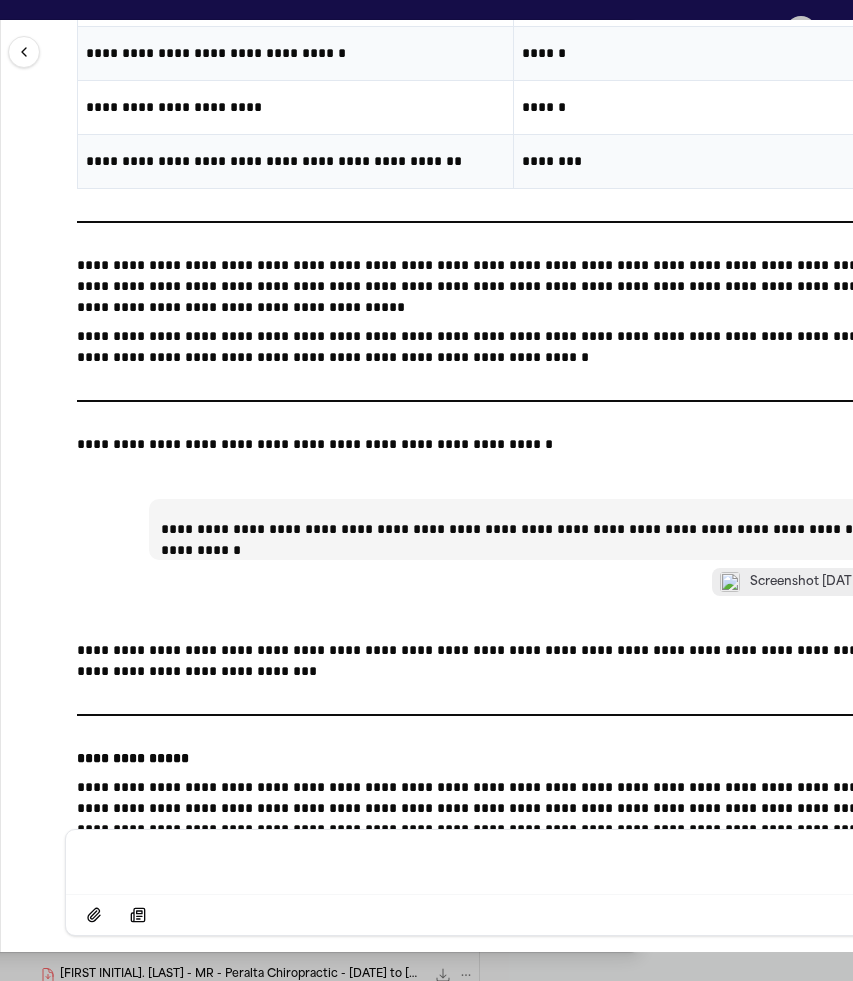 click on "**********" at bounding box center (295, 53) 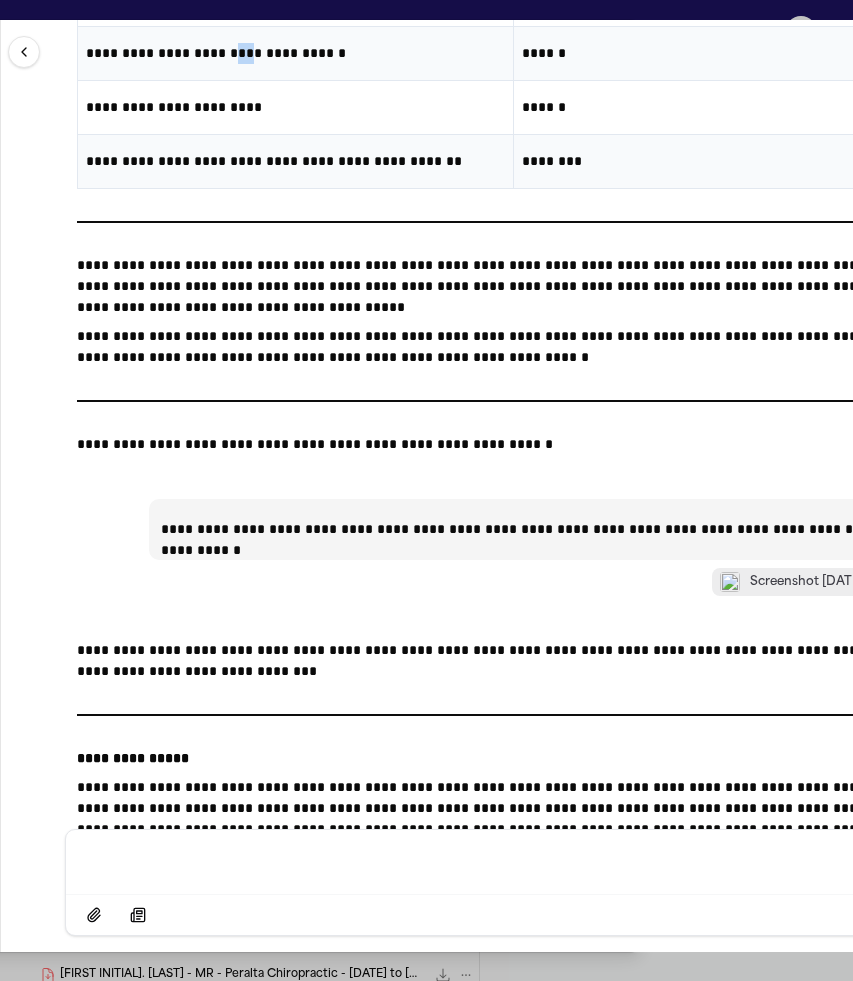 click on "**********" at bounding box center [295, 53] 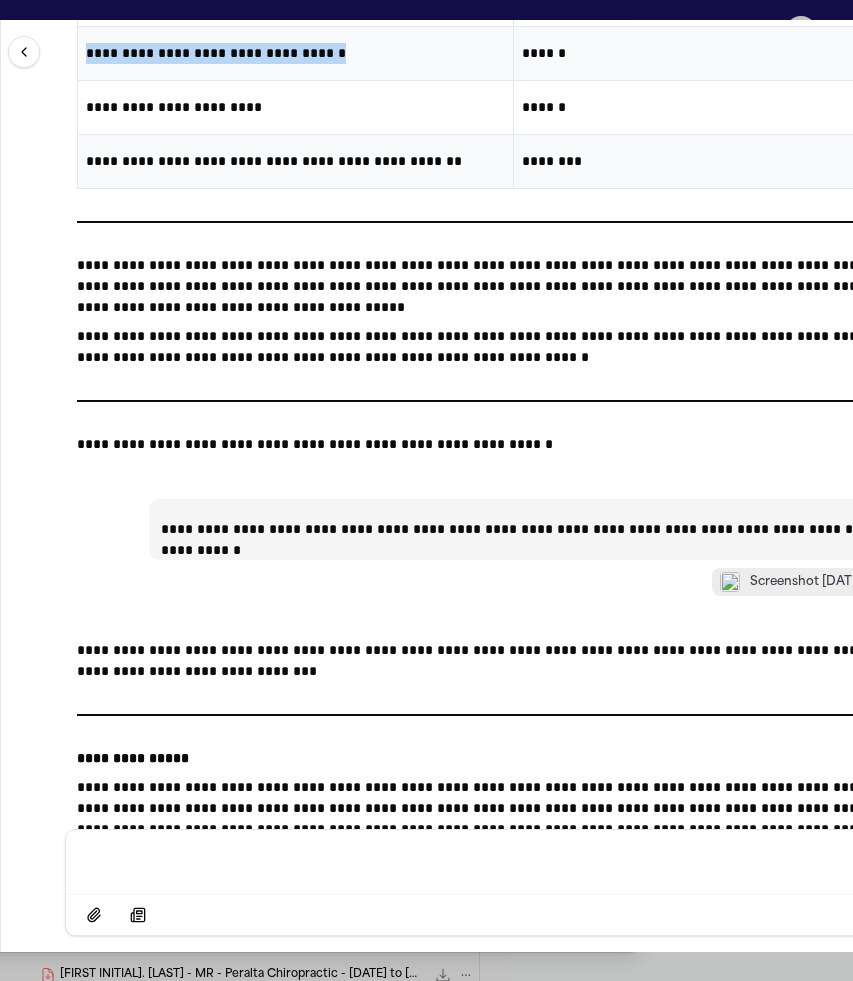 click on "**********" at bounding box center (295, 53) 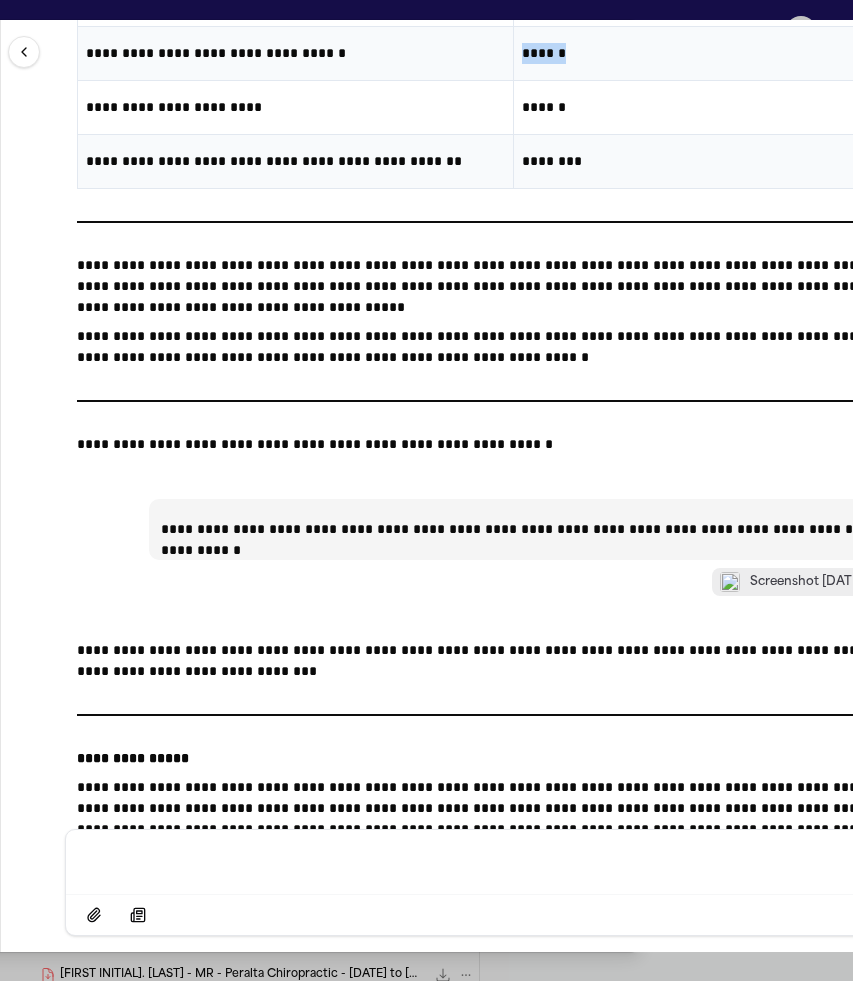 click on "******" at bounding box center [731, 53] 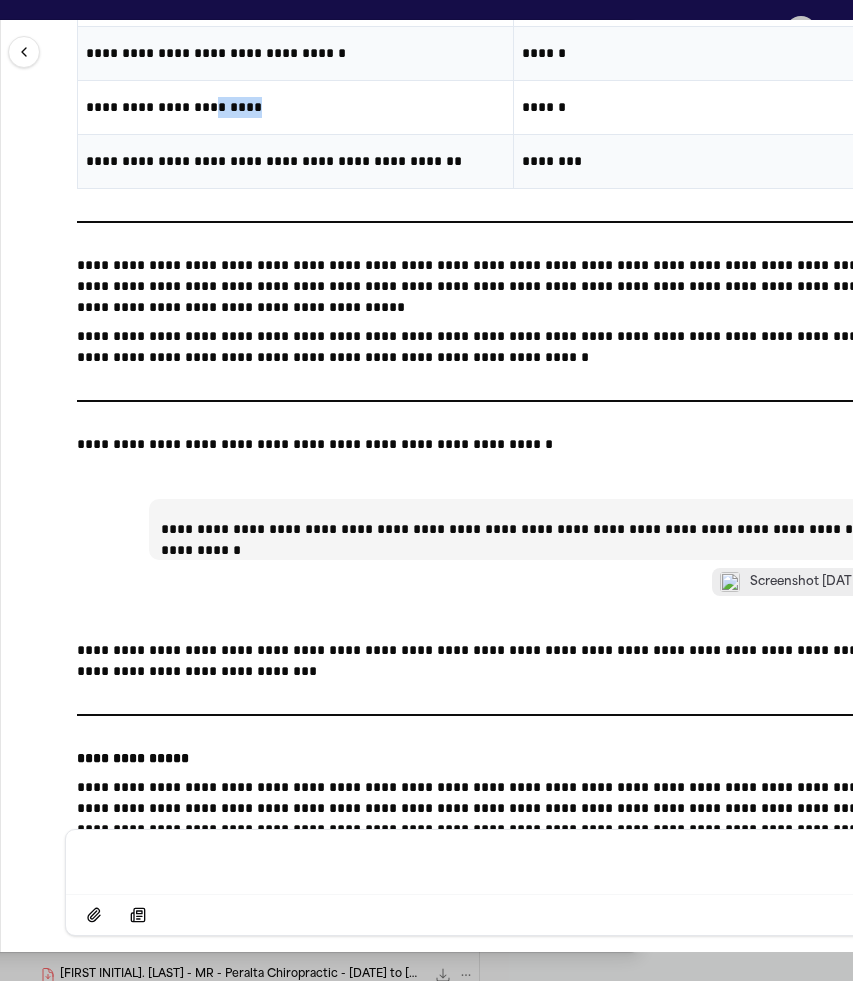 click on "**********" at bounding box center [295, 107] 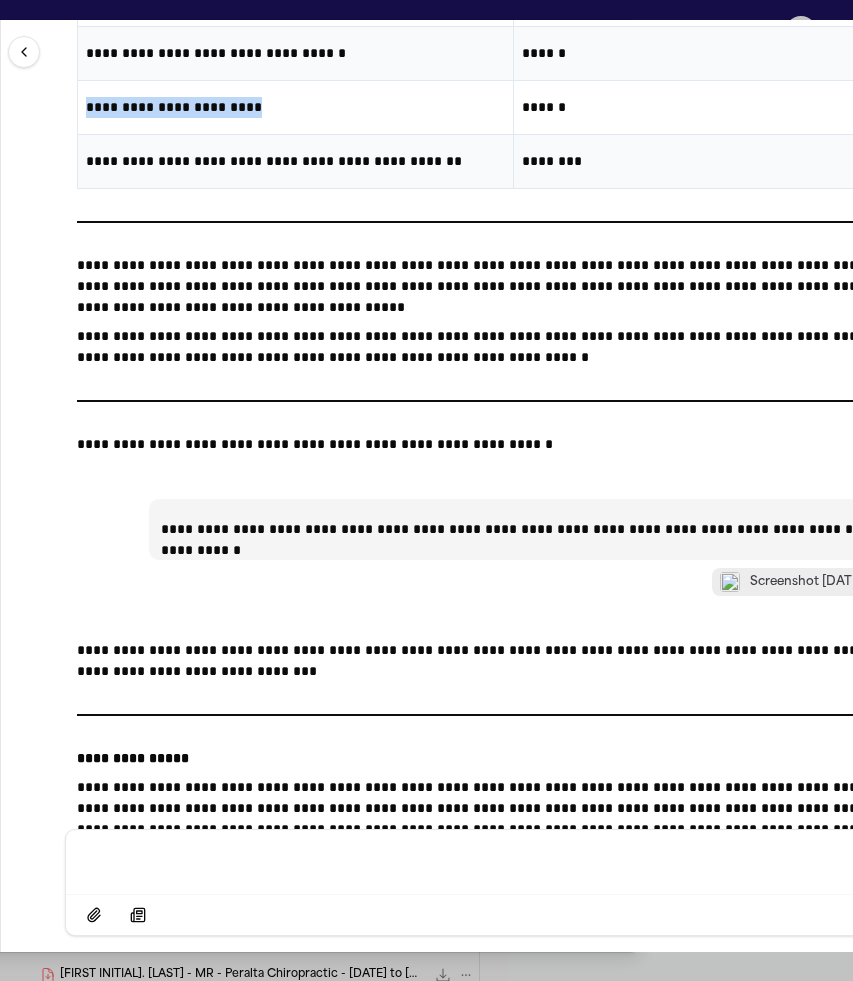 click on "**********" at bounding box center [295, 107] 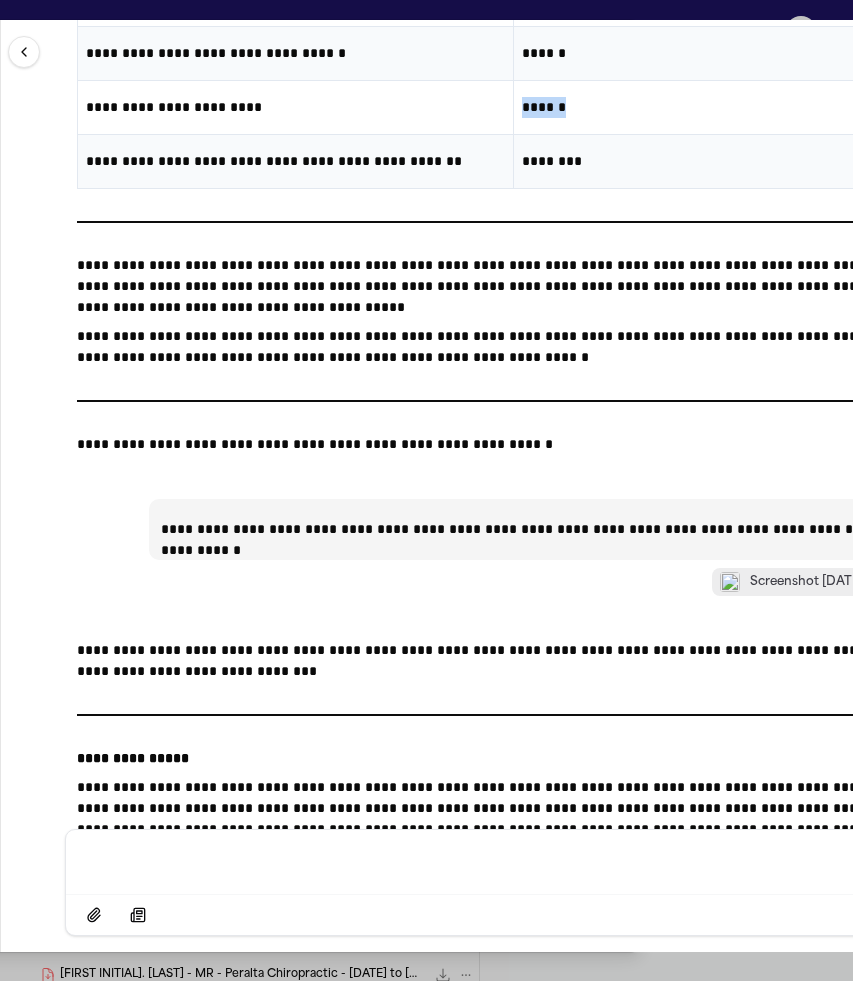 click on "******" at bounding box center (731, 107) 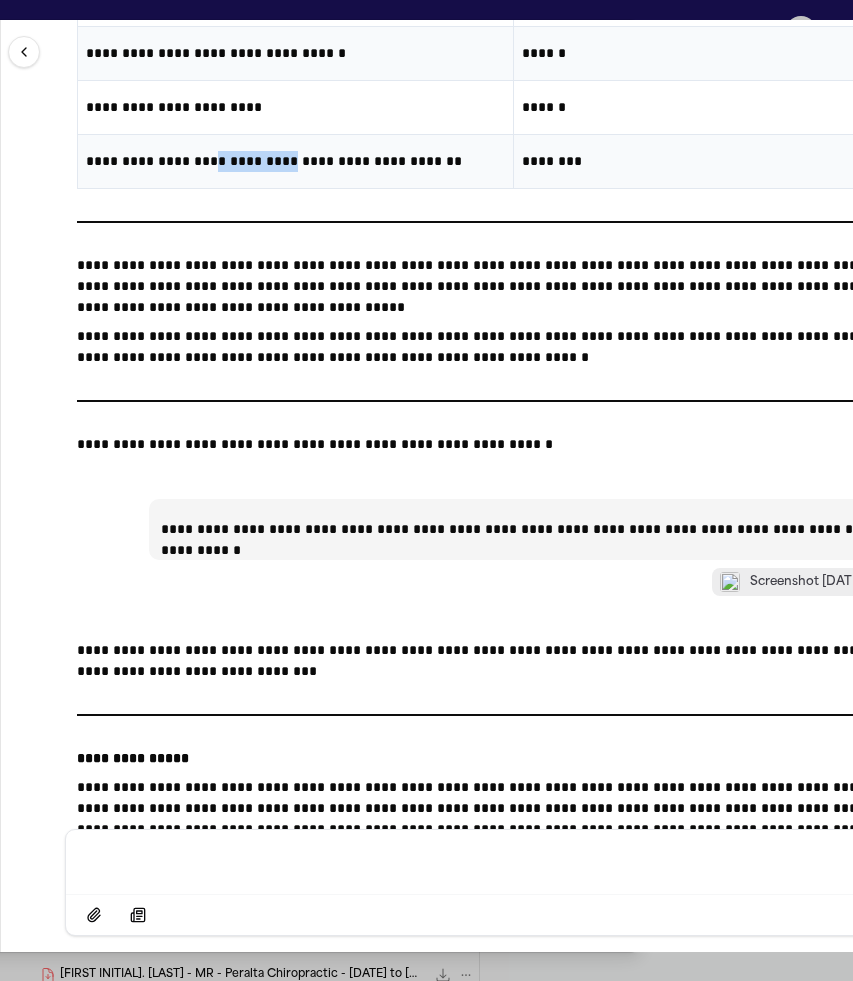 click on "**********" at bounding box center [295, 161] 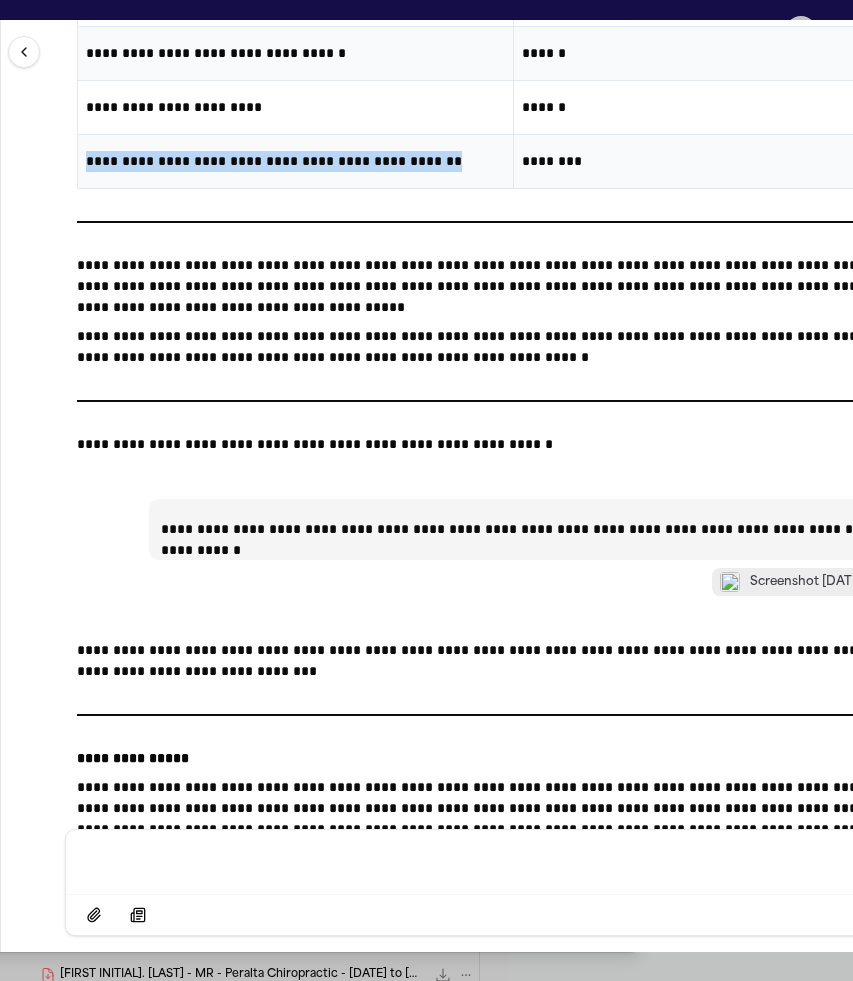 click on "**********" at bounding box center [295, 161] 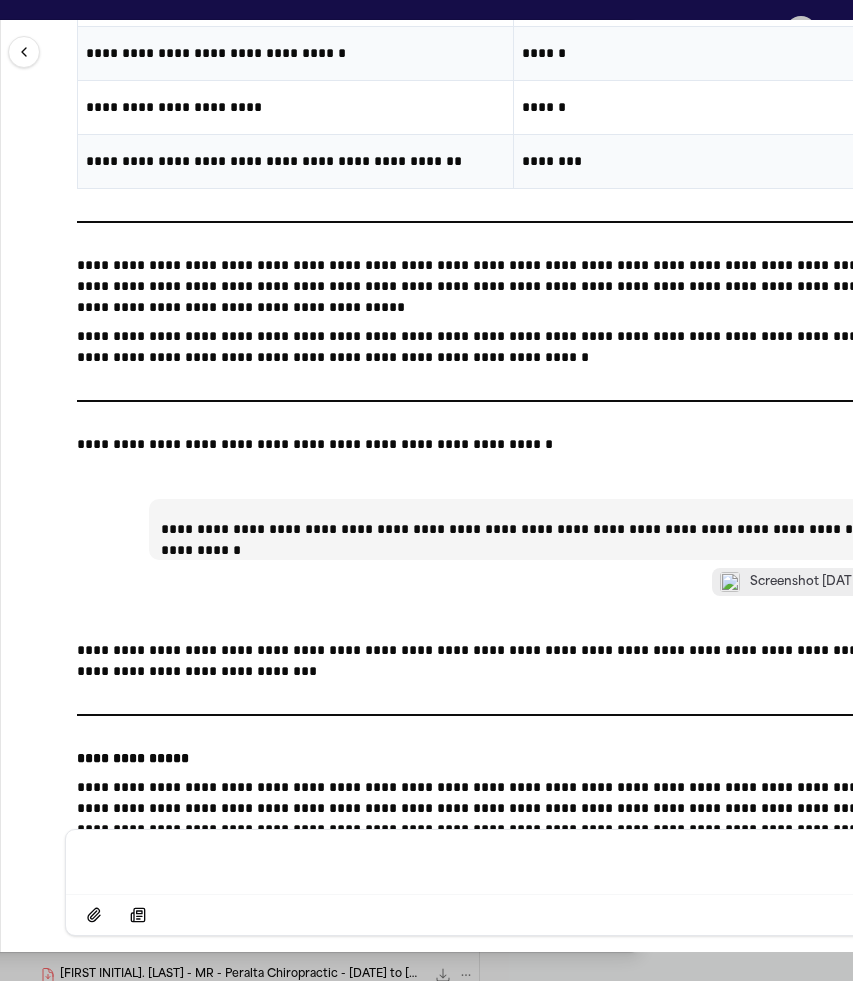 click on "********" at bounding box center [731, 161] 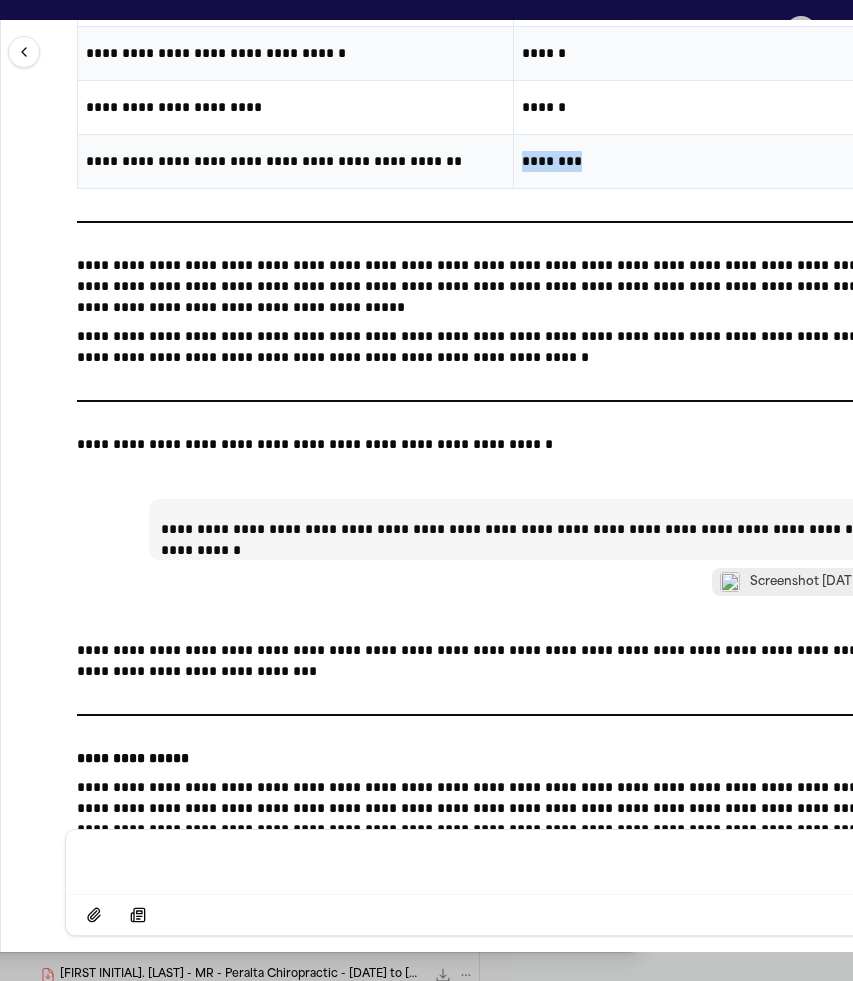click on "********" at bounding box center [731, 161] 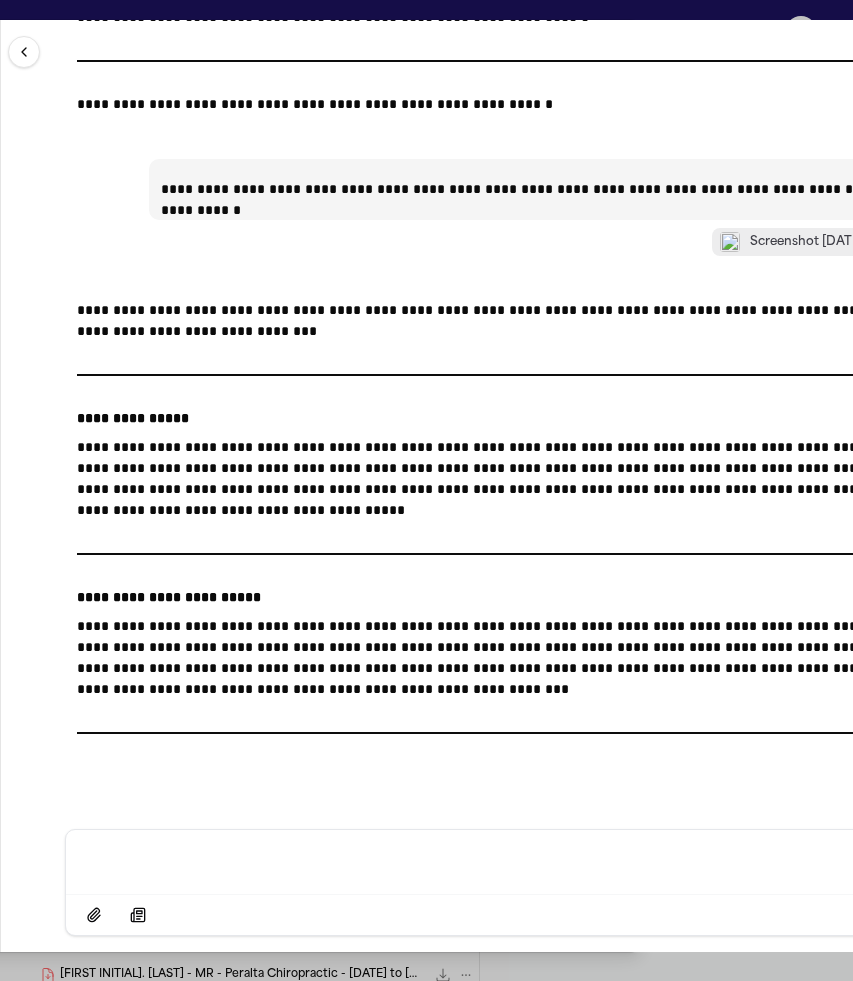 scroll, scrollTop: 24803, scrollLeft: 0, axis: vertical 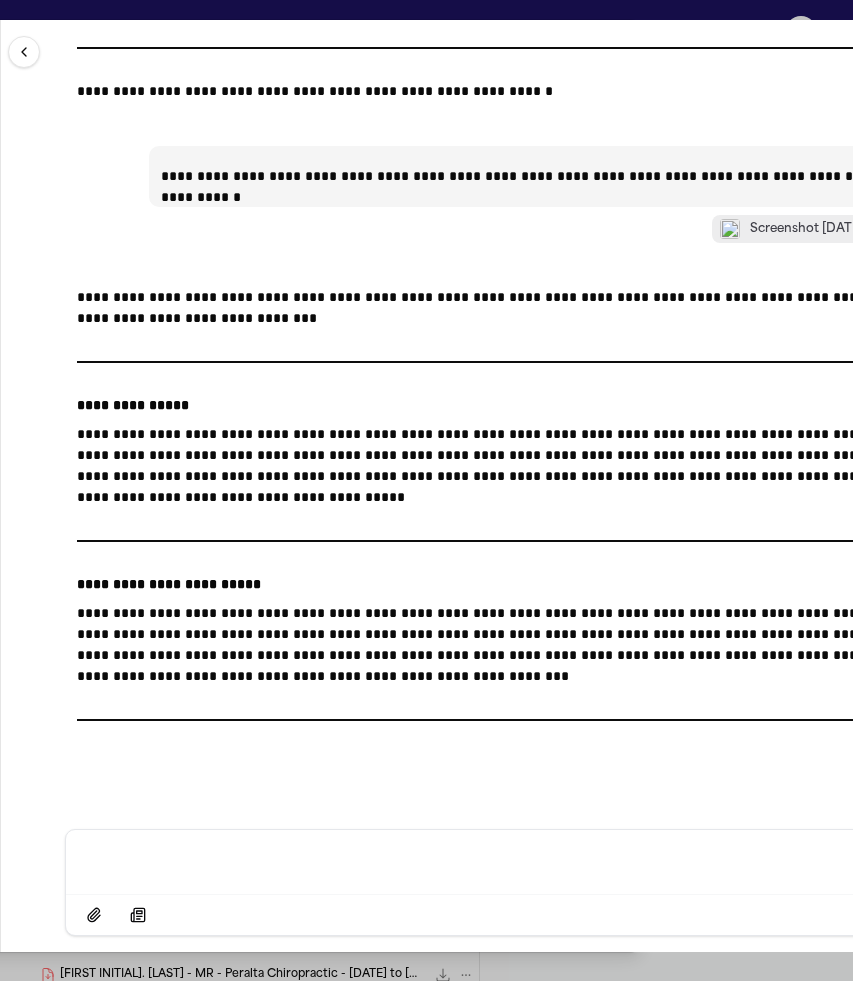 drag, startPoint x: 79, startPoint y: 616, endPoint x: 381, endPoint y: 705, distance: 314.84122 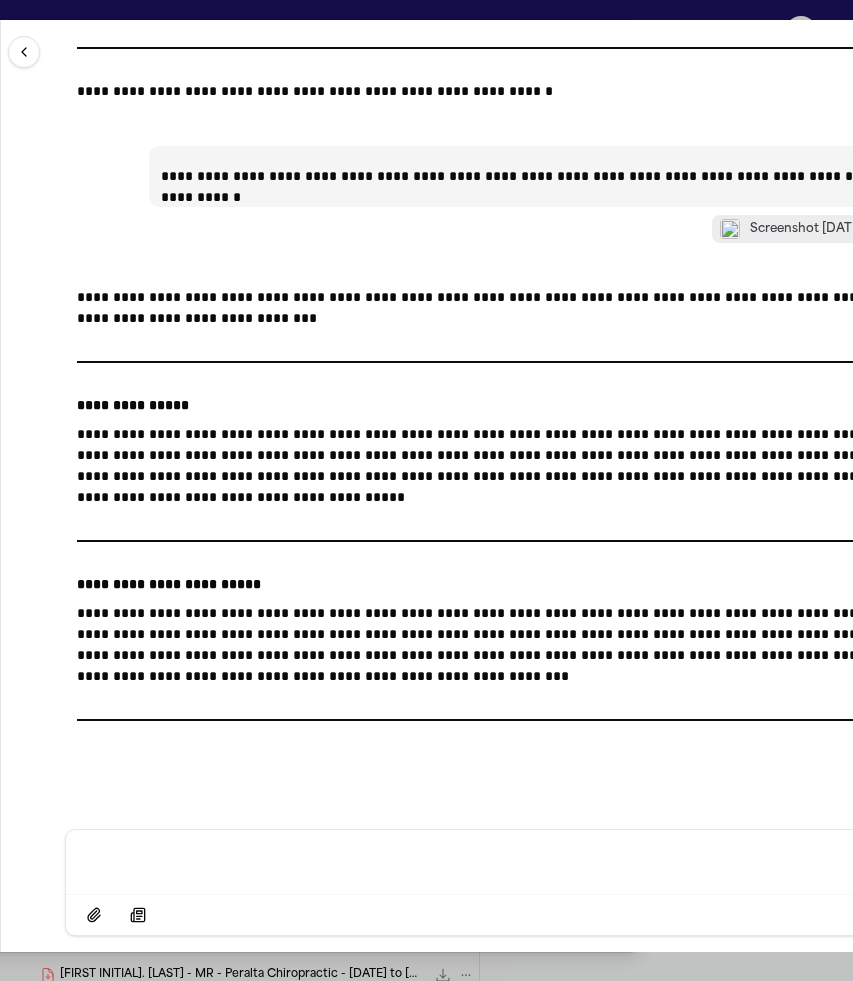click on "**********" at bounding box center (513, 504) 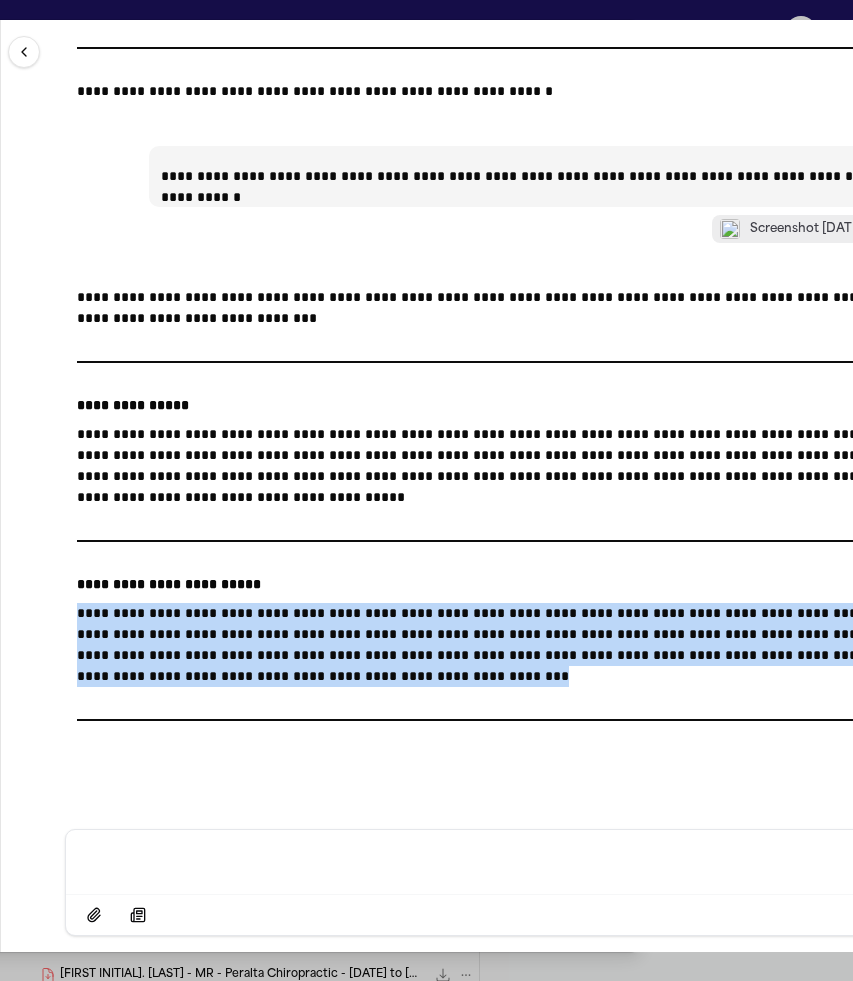 click at bounding box center [513, 860] 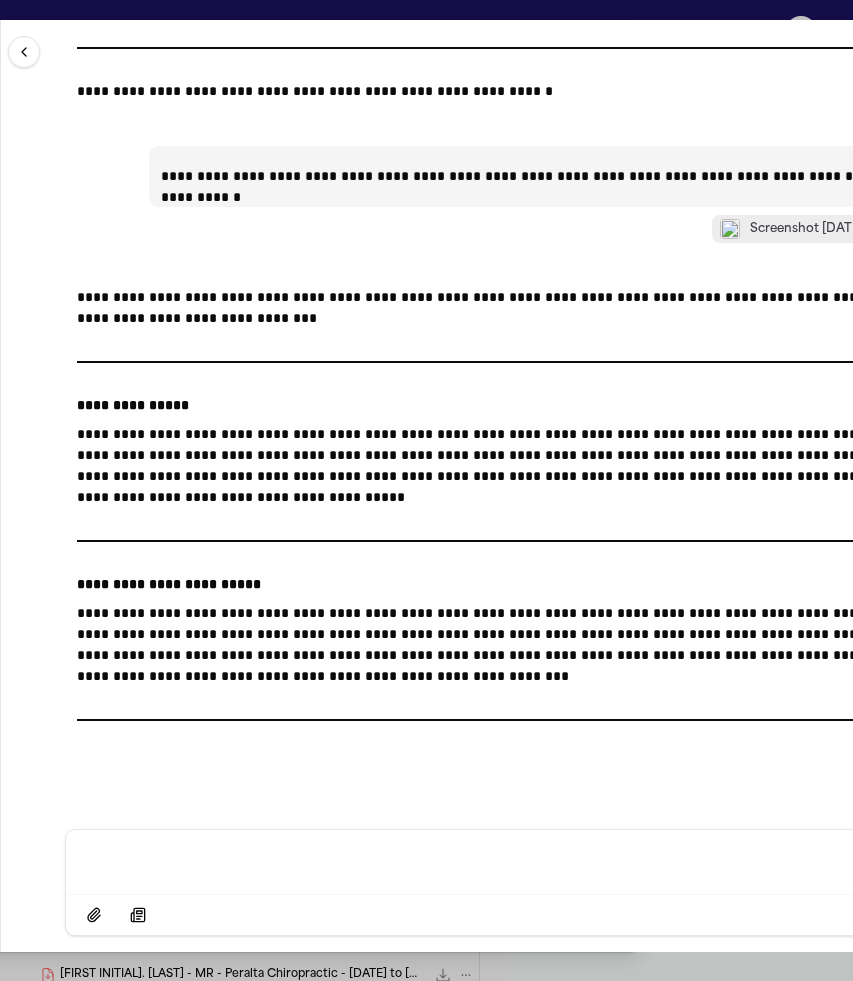 click at bounding box center [513, 860] 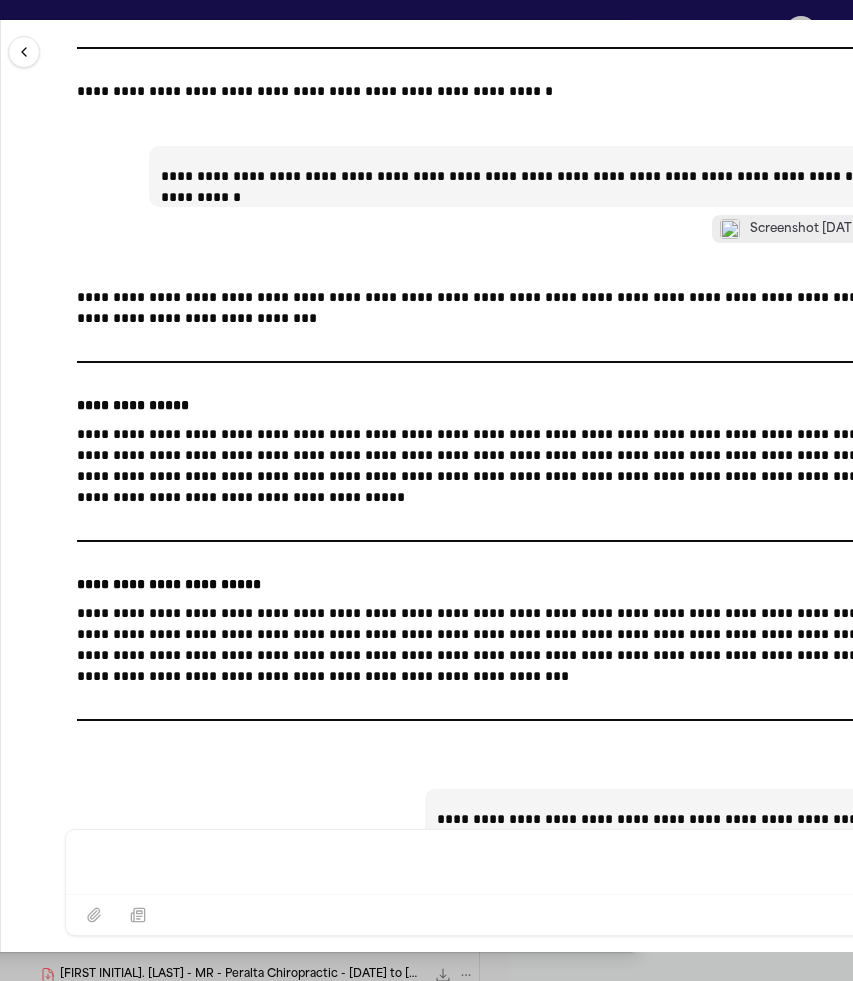 scroll, scrollTop: 24888, scrollLeft: 0, axis: vertical 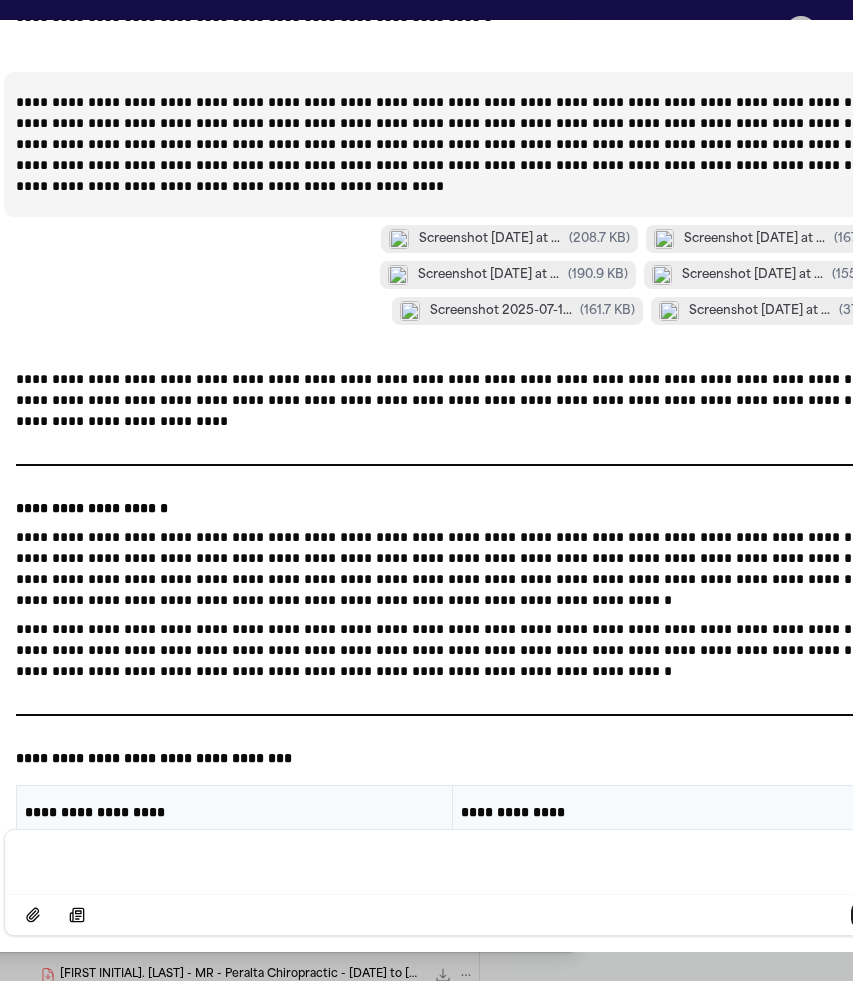 click at bounding box center [669, 311] 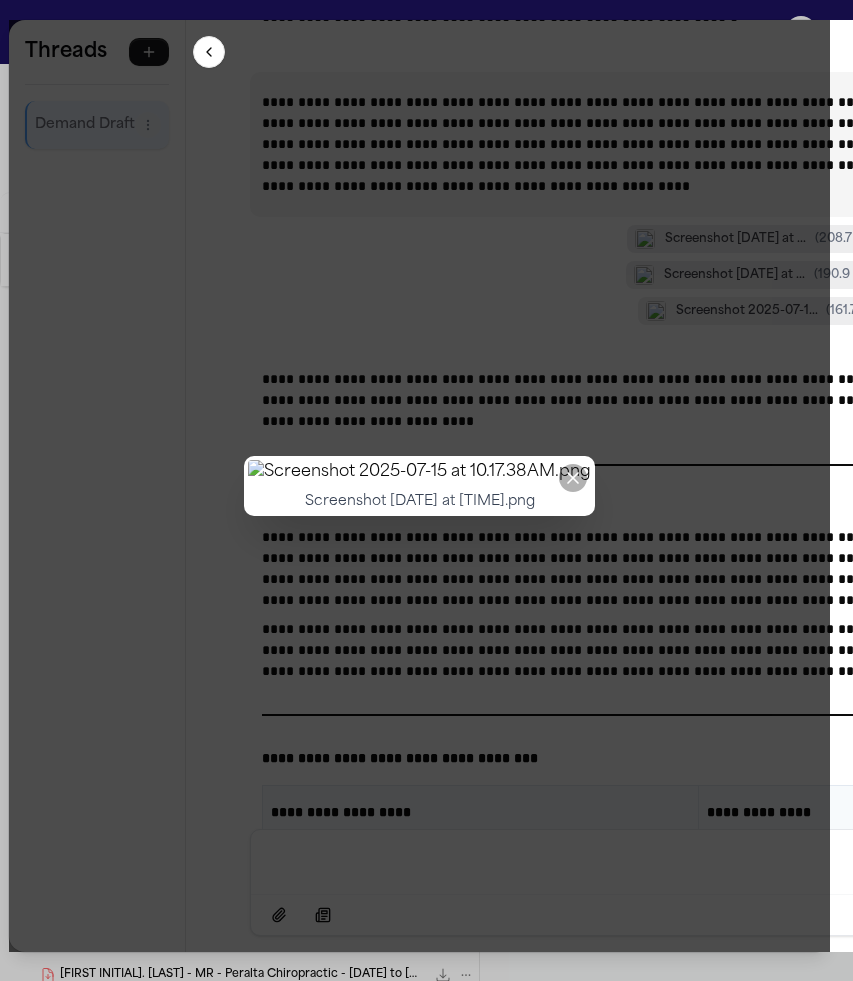 scroll, scrollTop: 0, scrollLeft: 8, axis: horizontal 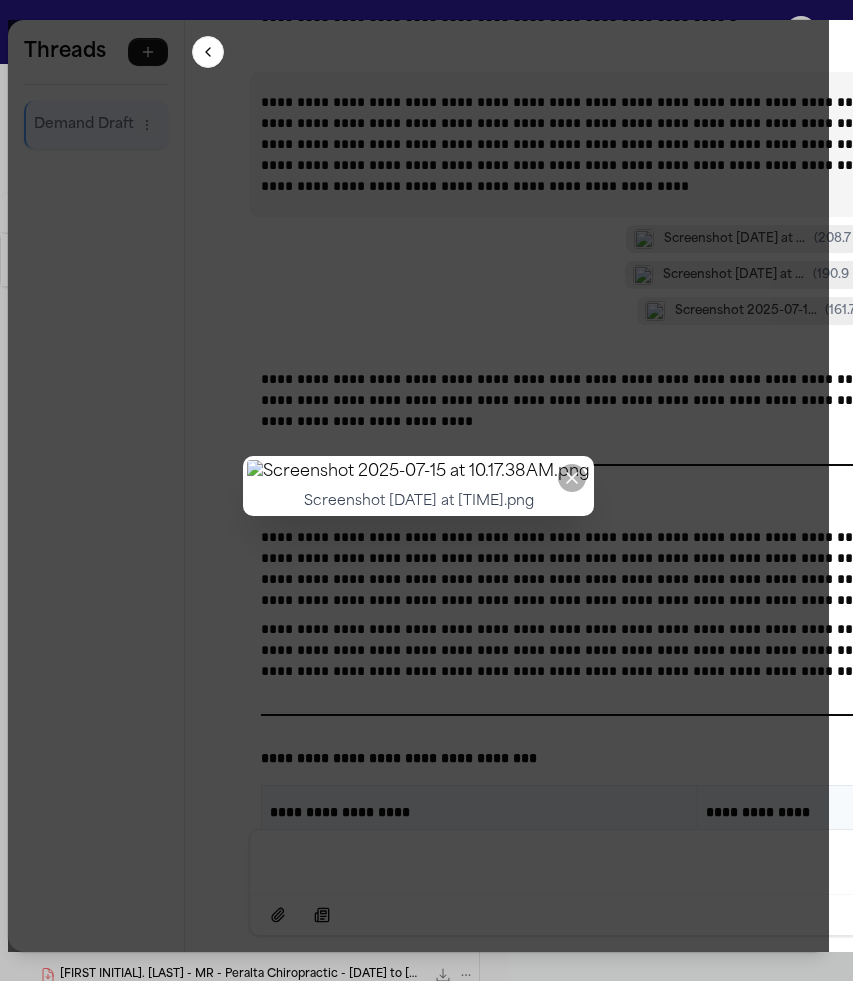 click 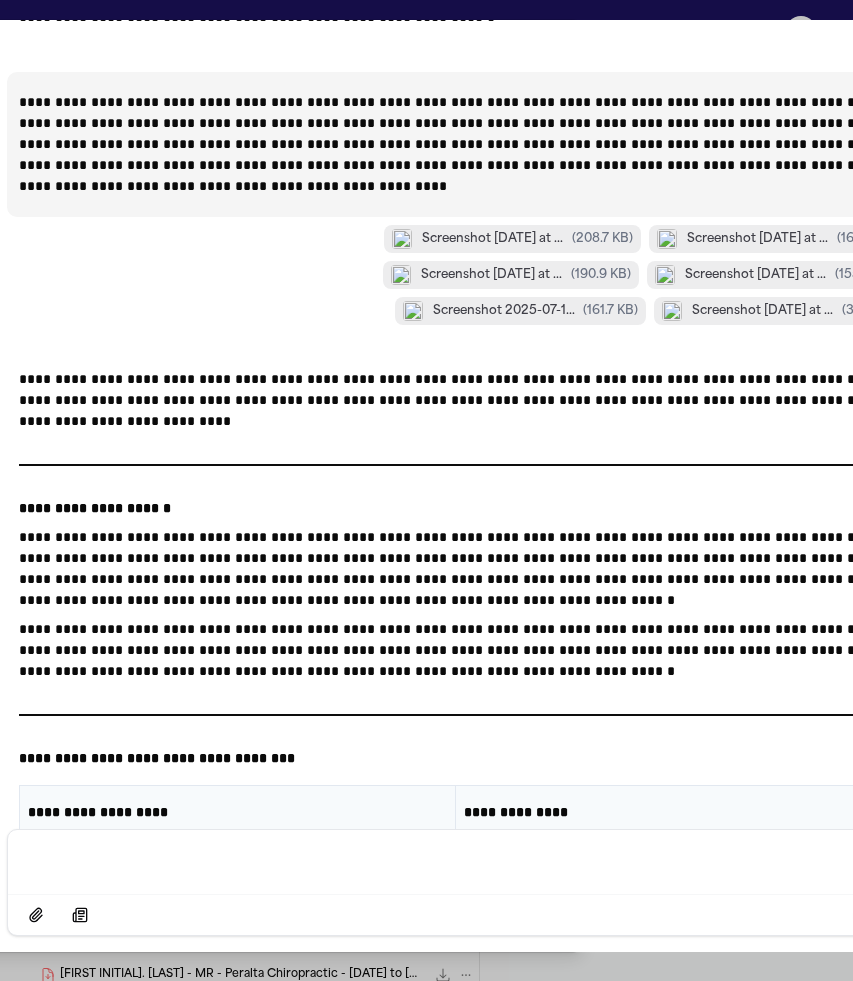 scroll, scrollTop: 0, scrollLeft: 251, axis: horizontal 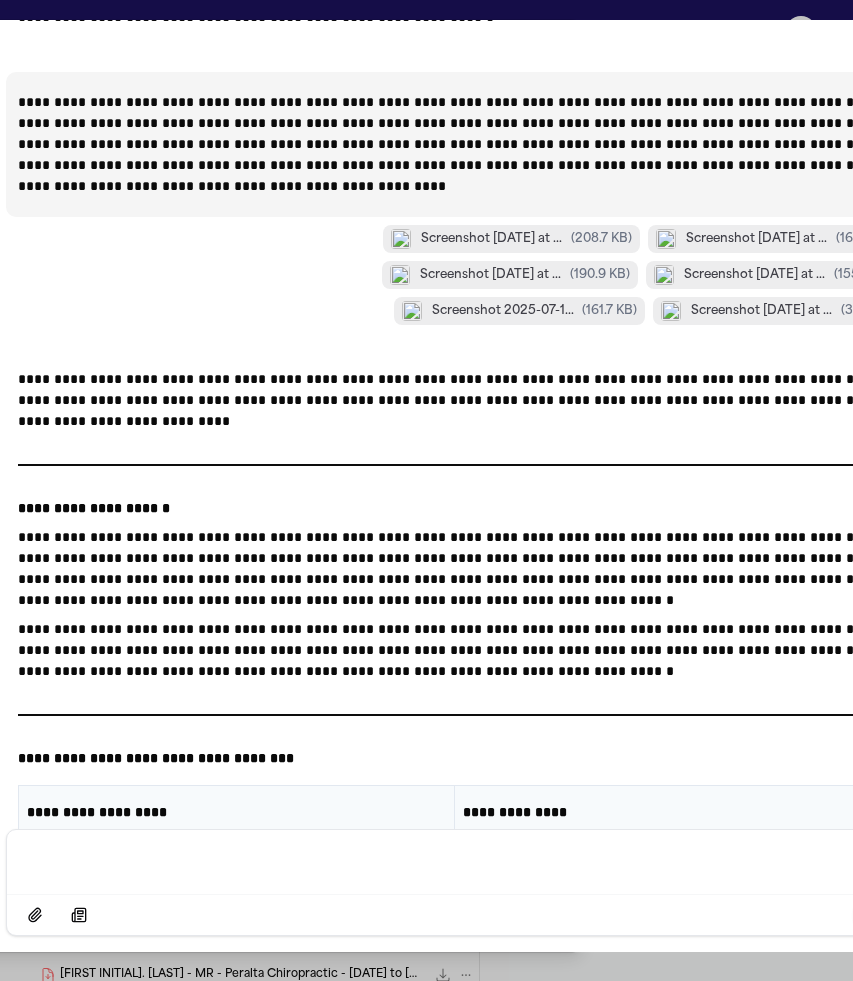 click at bounding box center [412, 311] 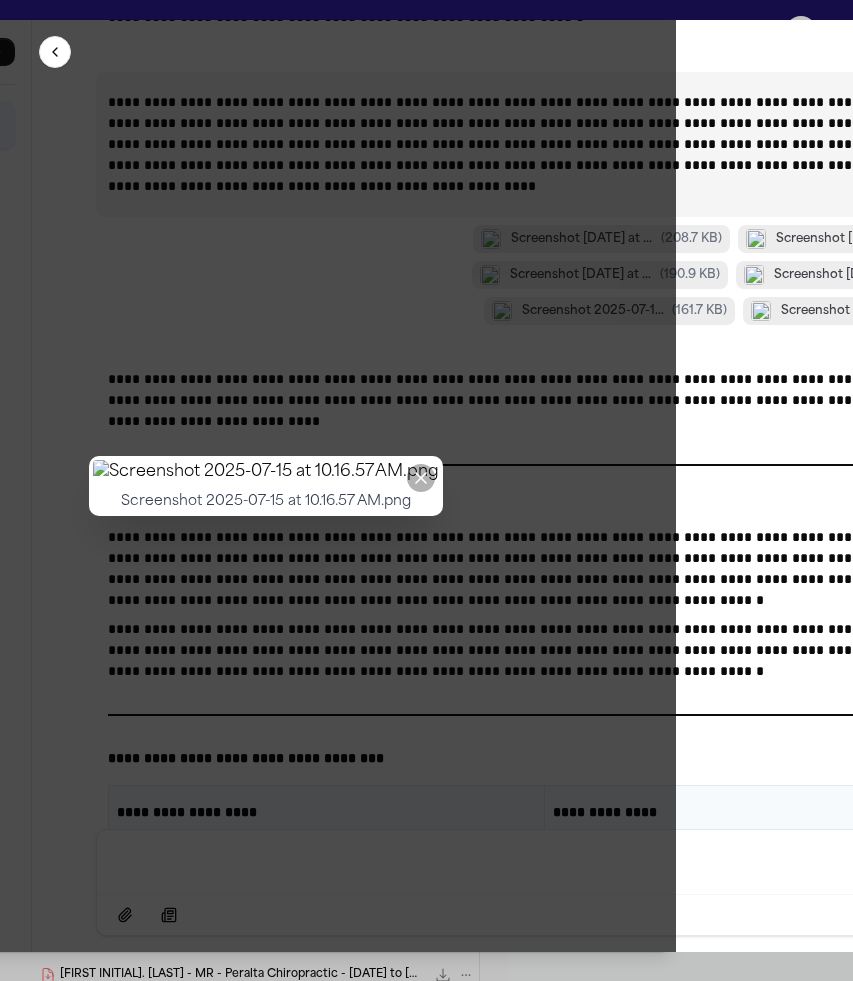 scroll, scrollTop: 0, scrollLeft: 140, axis: horizontal 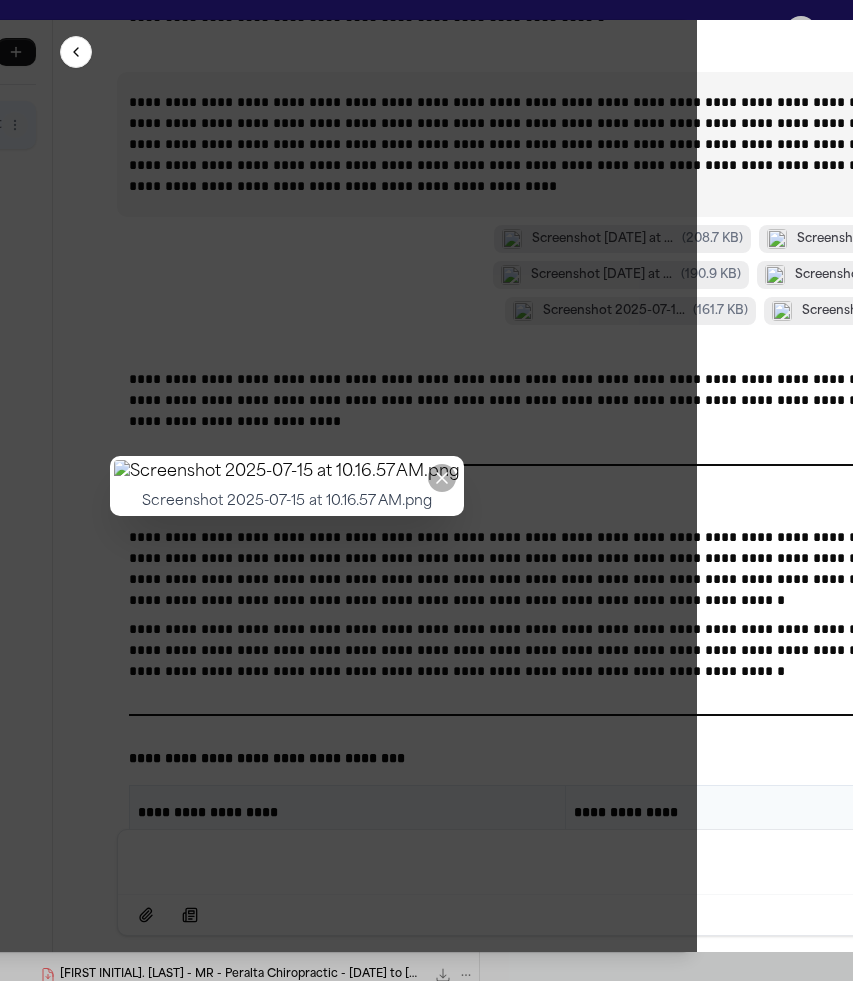 click 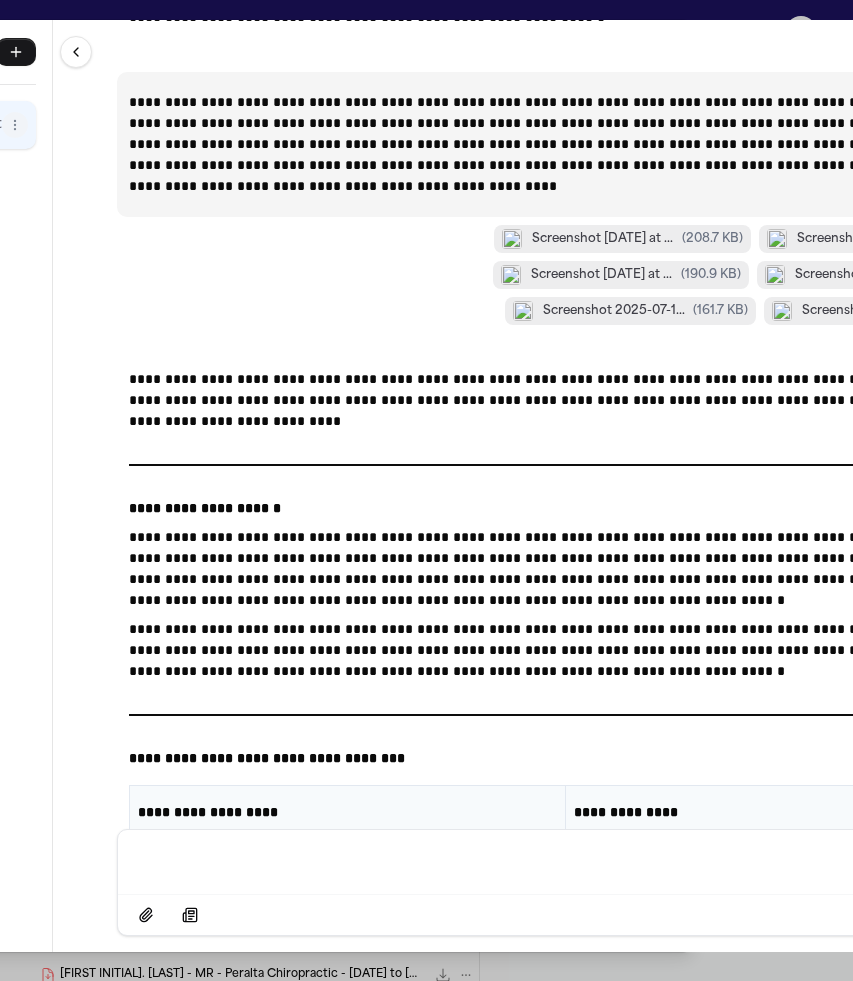 click on "Screenshot [DATE] at [TIME].png ( [SIZE] ) Screenshot [DATE] at [TIME].png ( [SIZE] ) Screenshot [DATE] at [TIME].png ( [SIZE] ) Screenshot [DATE] at [TIME].png ( [SIZE] ) Screenshot [DATE] at [TIME].png ( [SIZE] ) Screenshot [DATE] at [TIME].png ( [SIZE] )" at bounding box center [629, 275] 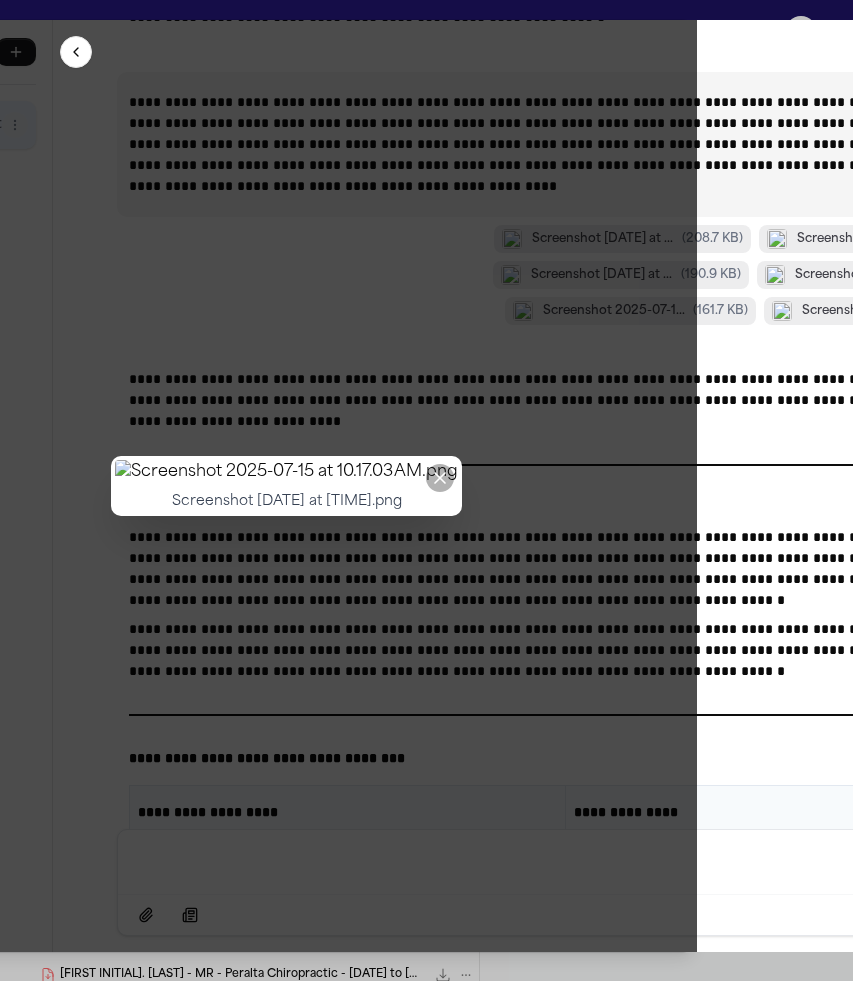 click 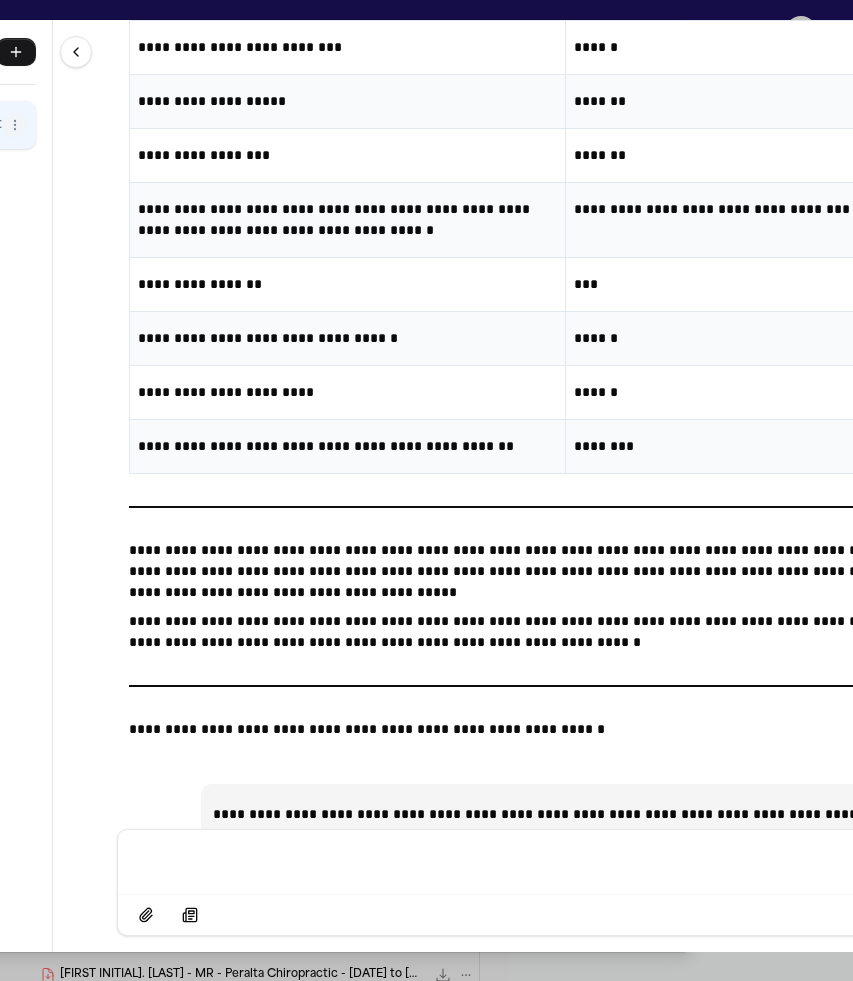 scroll, scrollTop: 24230, scrollLeft: 0, axis: vertical 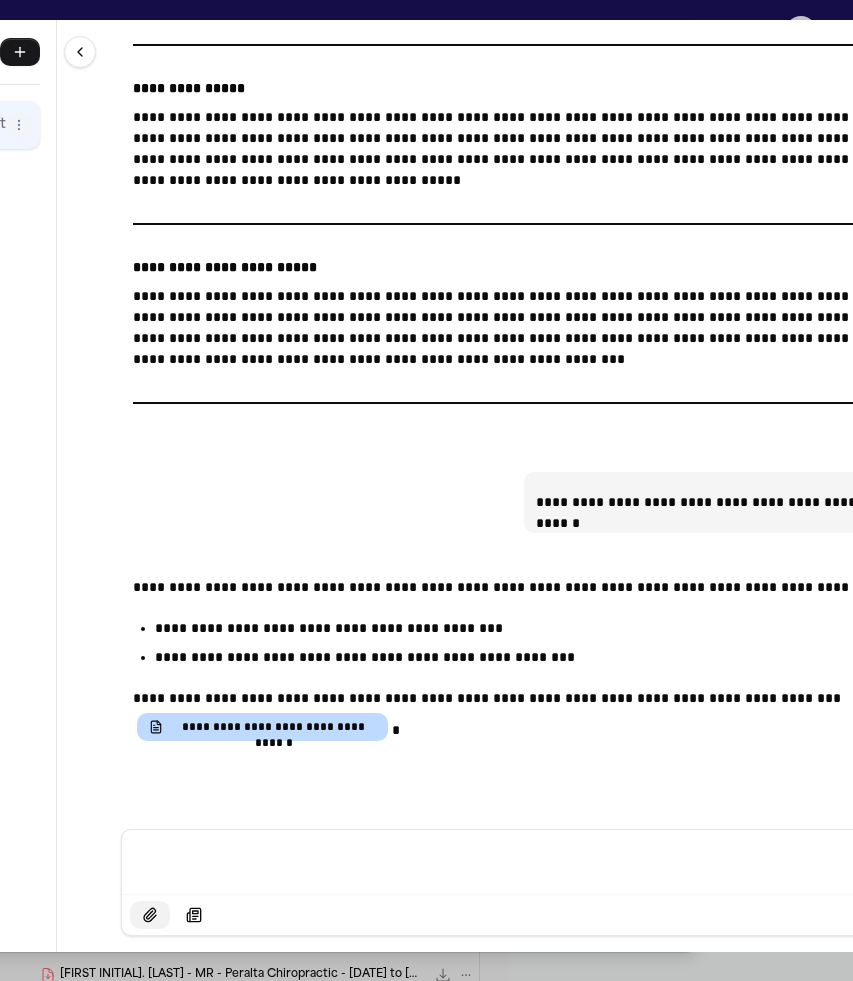 click 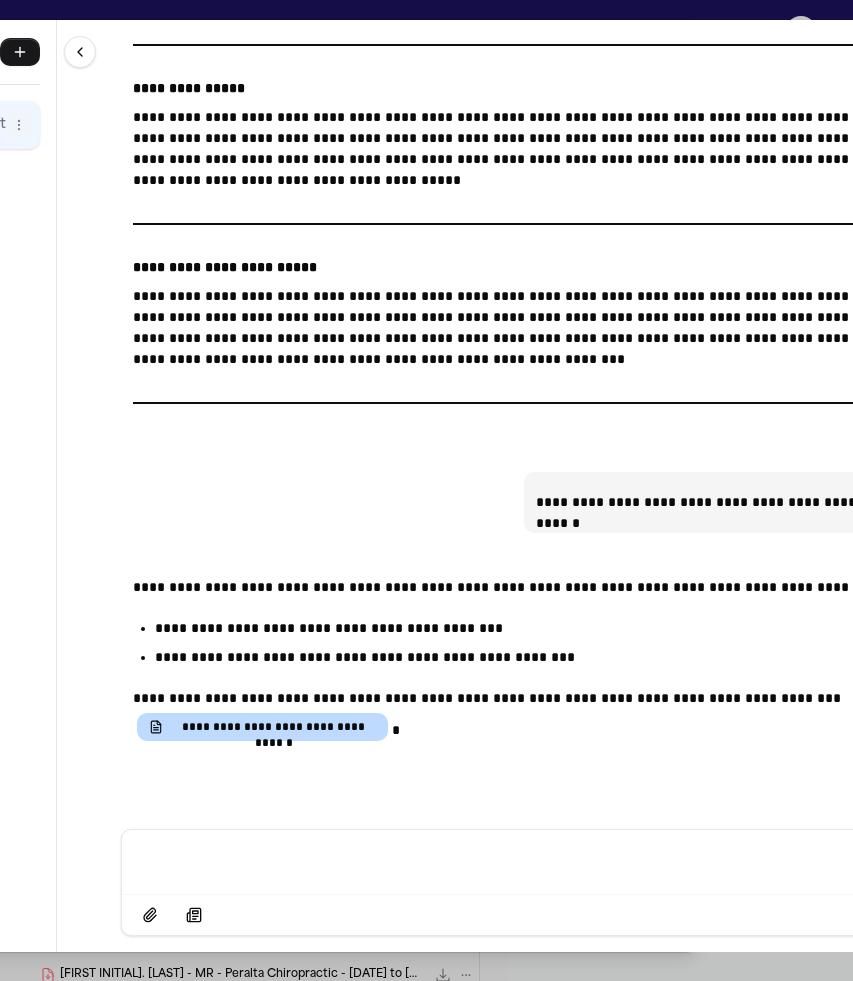 type 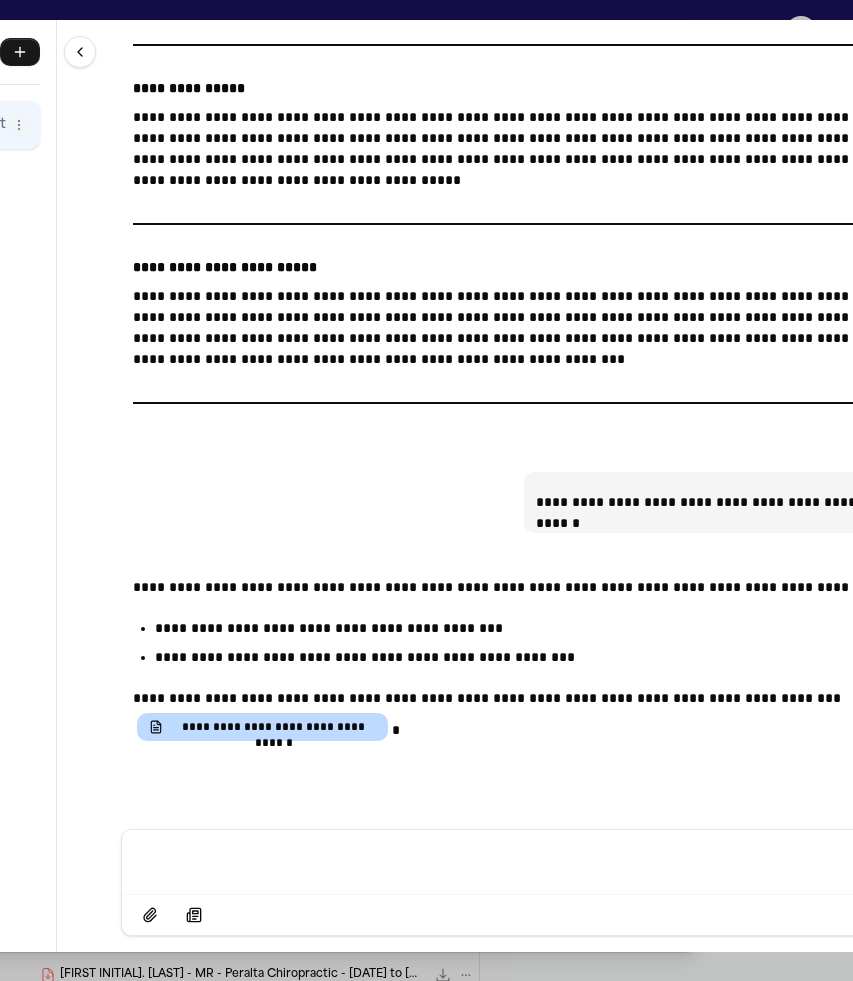 click at bounding box center [569, 860] 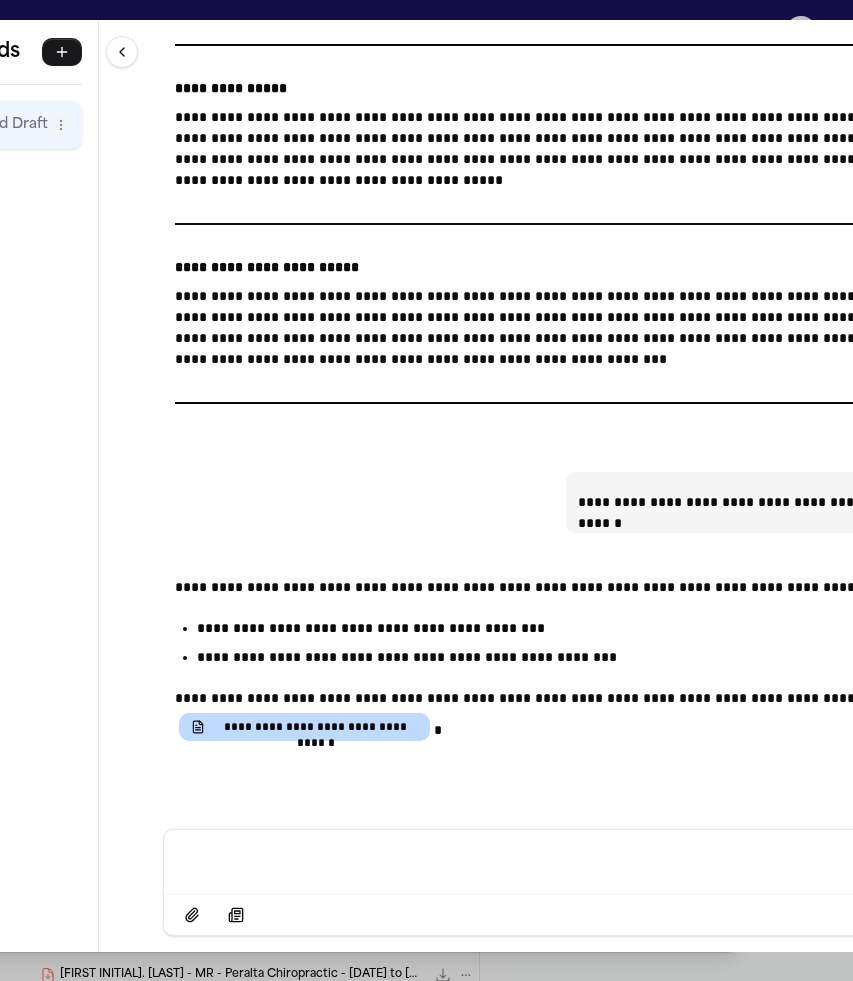 scroll, scrollTop: 0, scrollLeft: 65, axis: horizontal 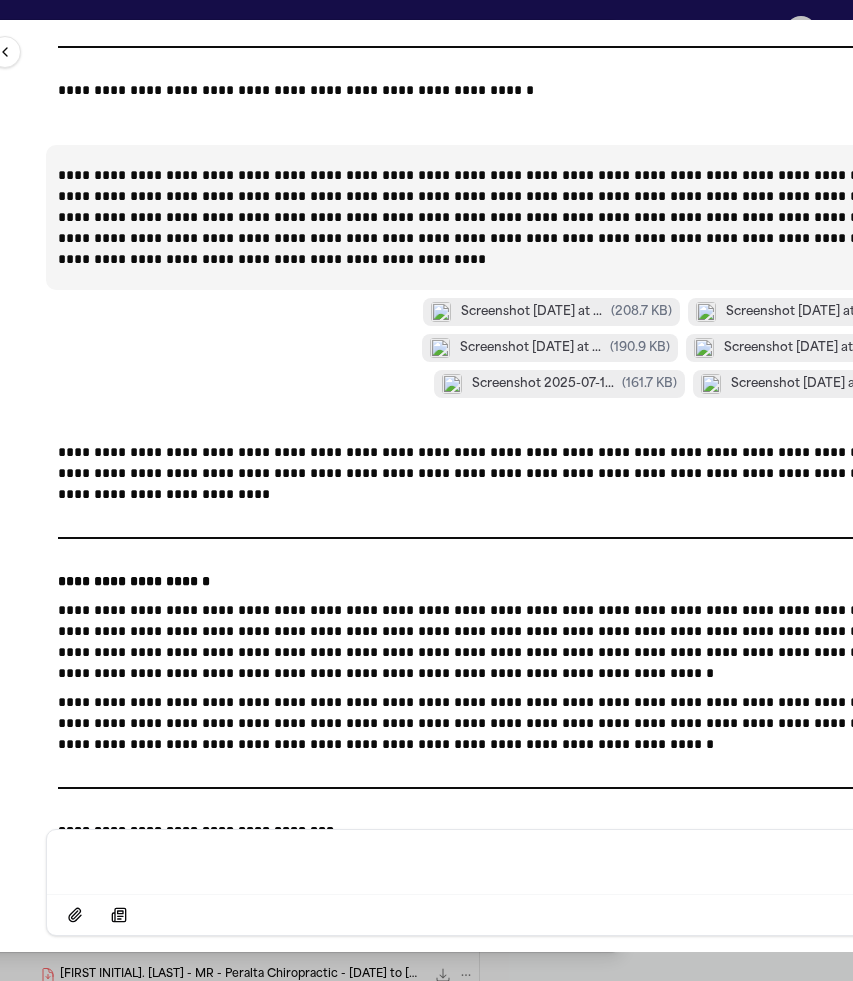 click on "**********" at bounding box center [494, 217] 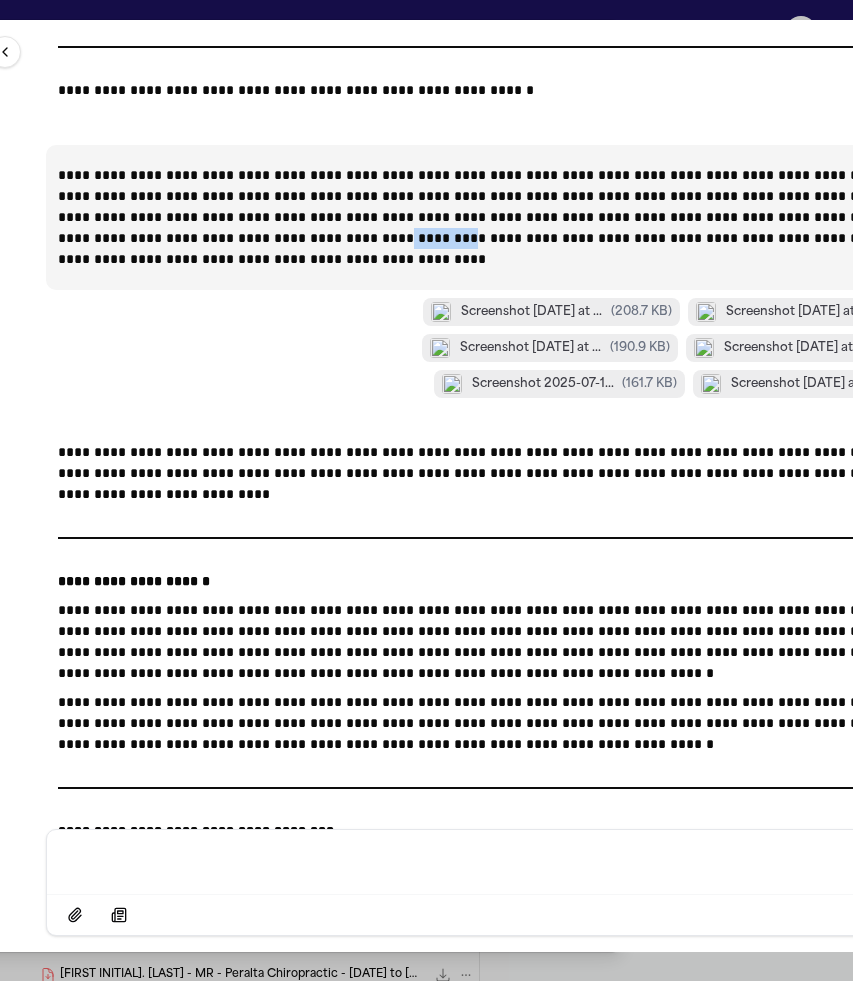 click on "**********" at bounding box center [494, 217] 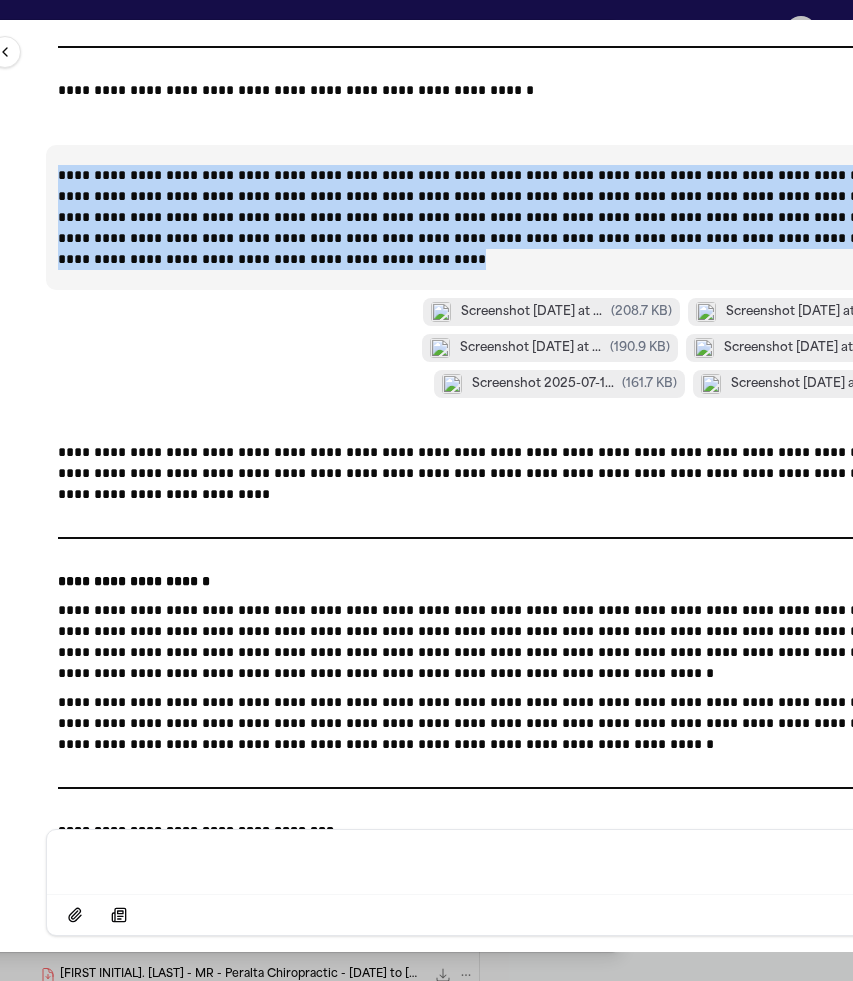 click on "**********" at bounding box center [494, 217] 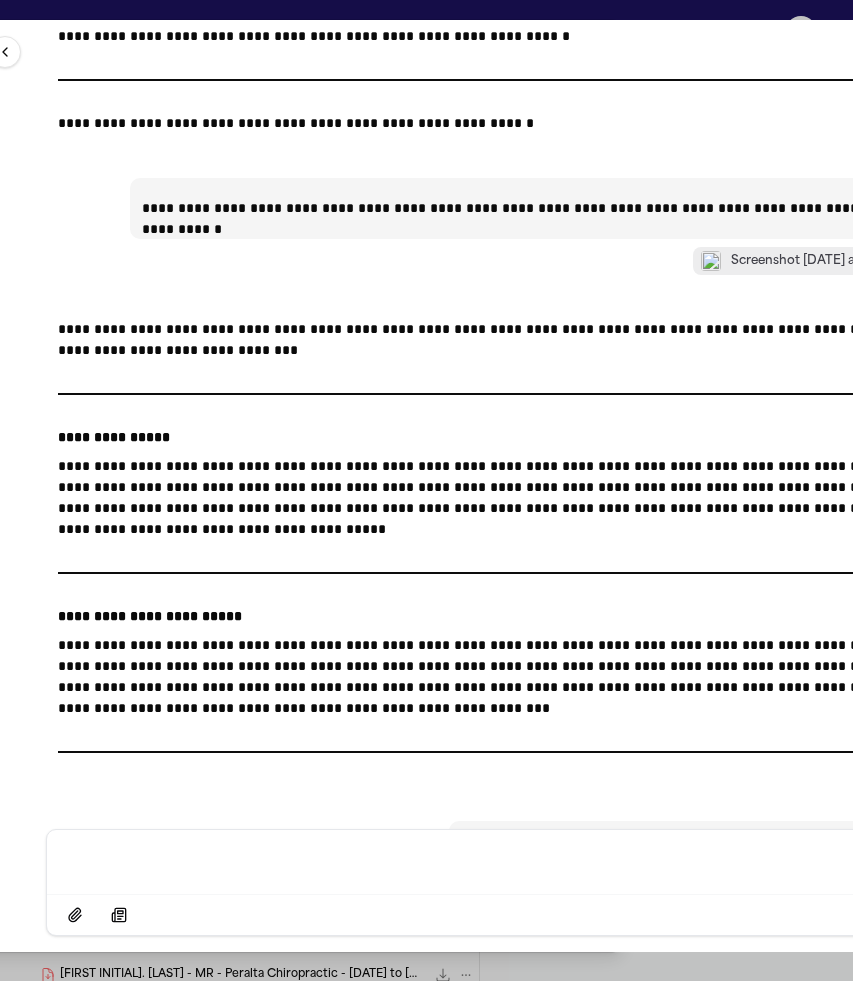 scroll, scrollTop: 25120, scrollLeft: 0, axis: vertical 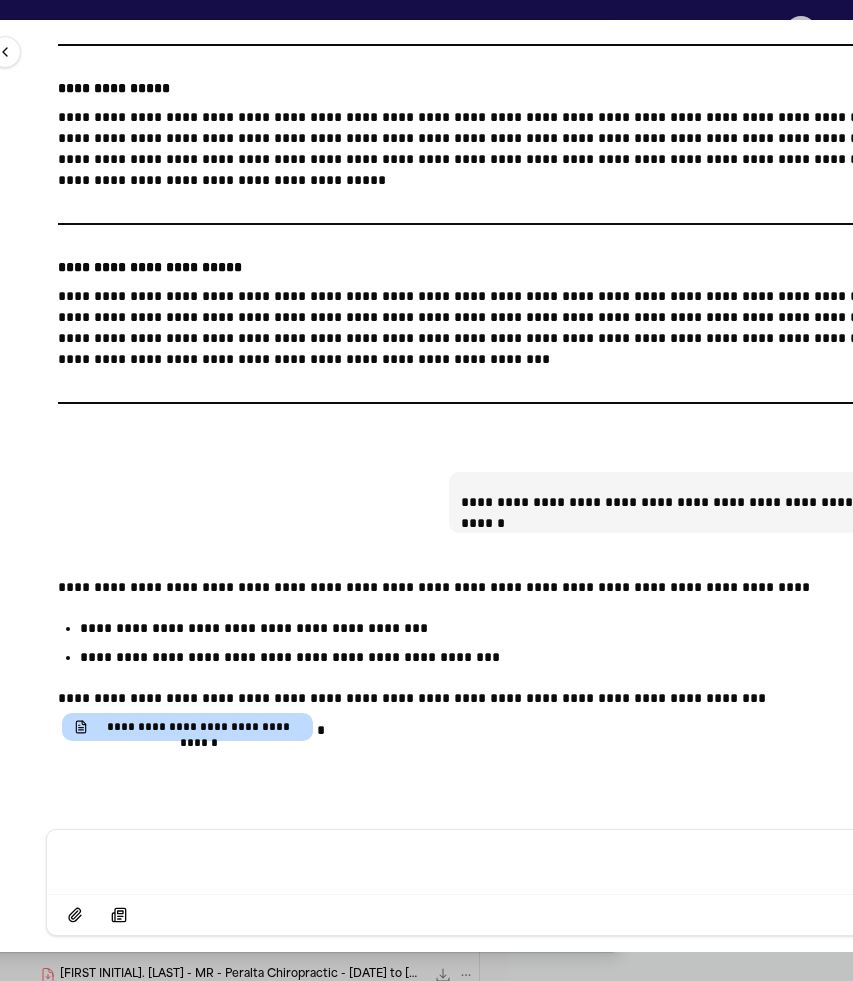 click at bounding box center [494, 860] 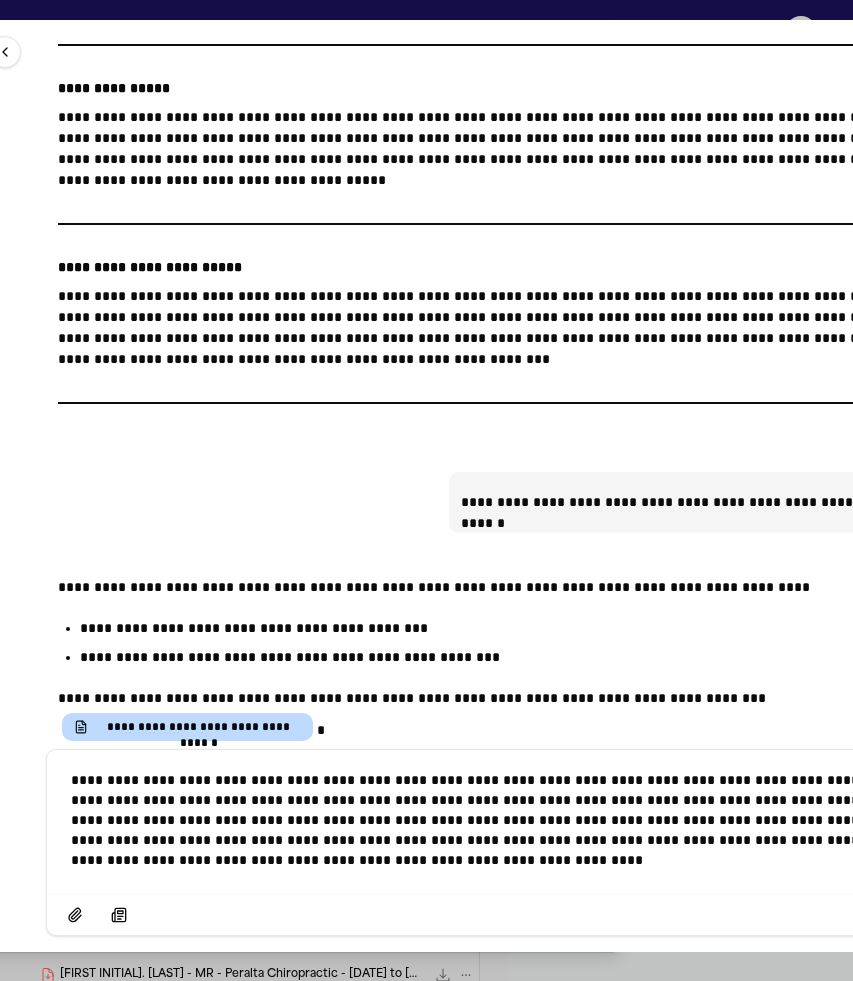 scroll, scrollTop: 25200, scrollLeft: 0, axis: vertical 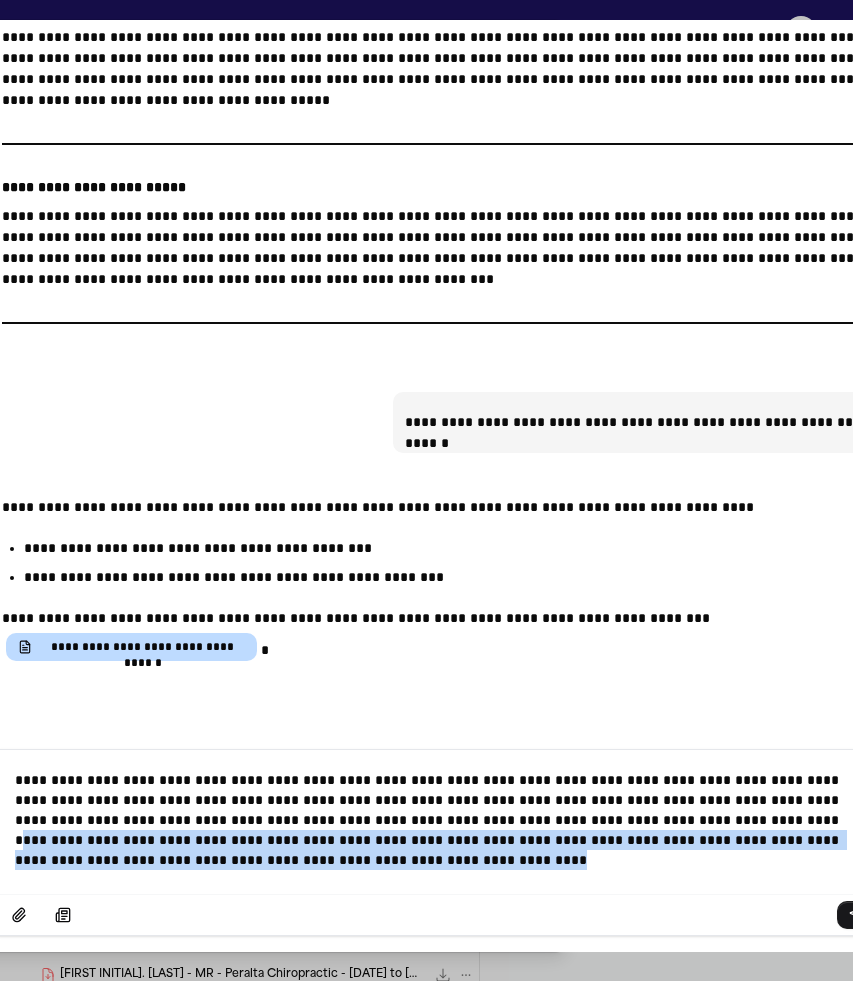 drag, startPoint x: 779, startPoint y: 826, endPoint x: 782, endPoint y: 888, distance: 62.072536 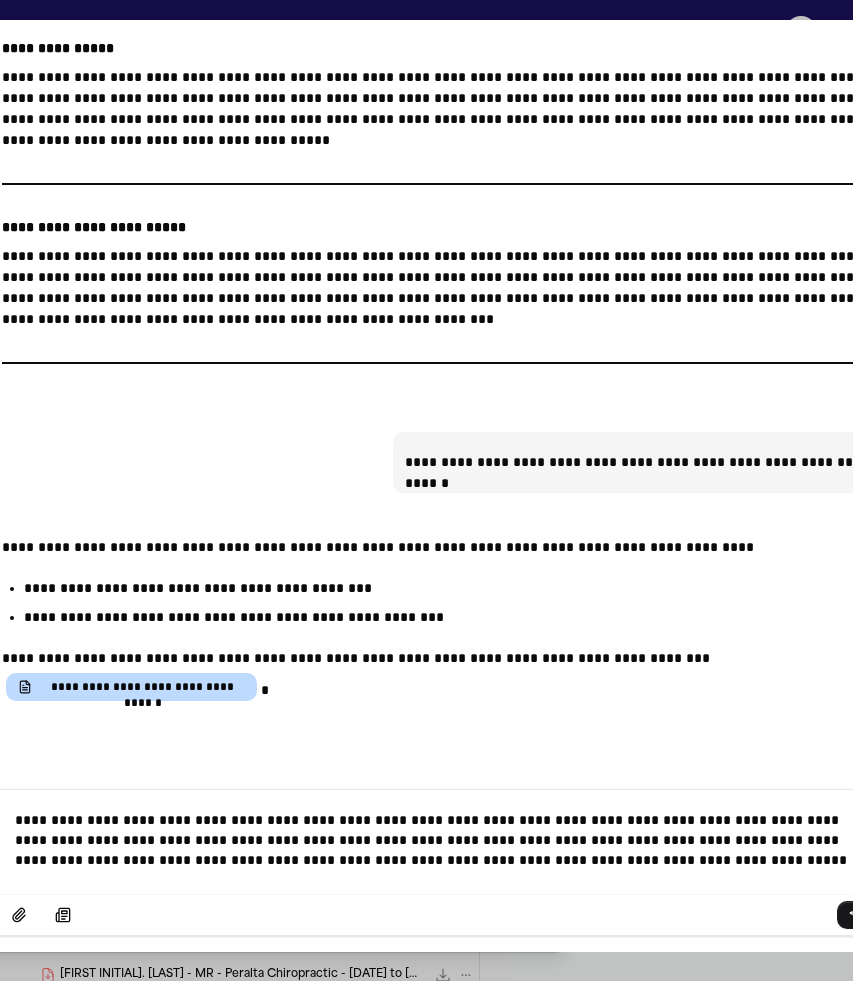 scroll, scrollTop: 25160, scrollLeft: 0, axis: vertical 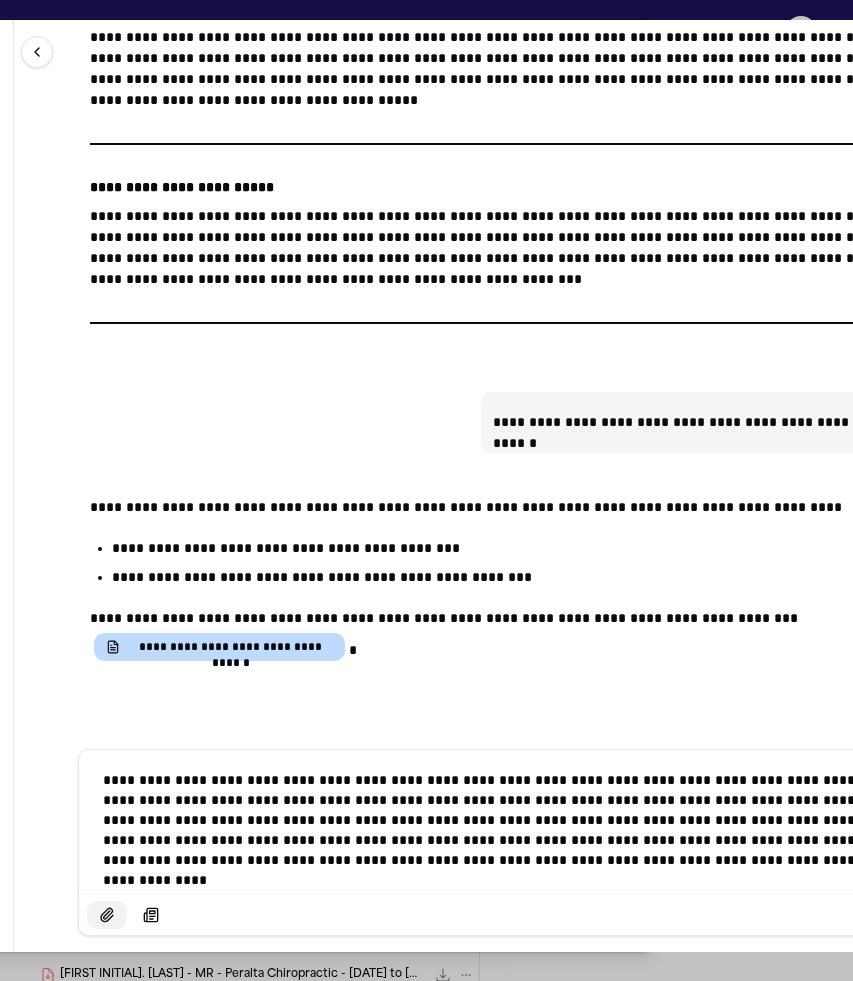 click 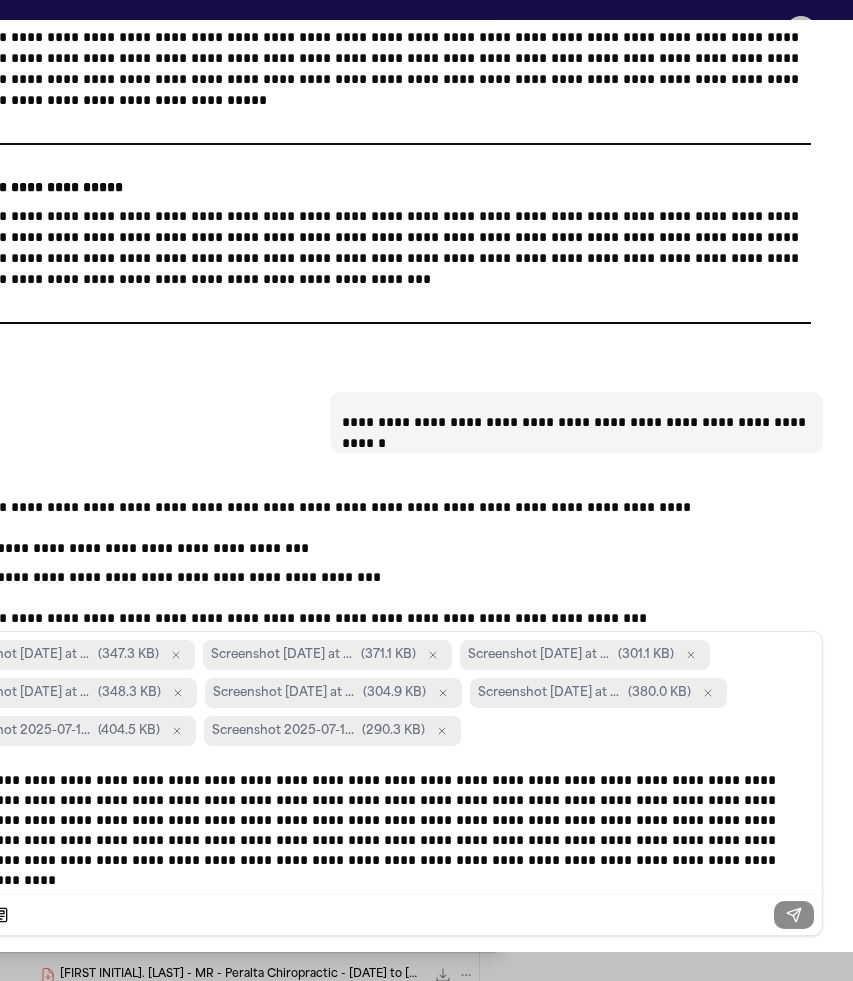 scroll, scrollTop: 0, scrollLeft: 334, axis: horizontal 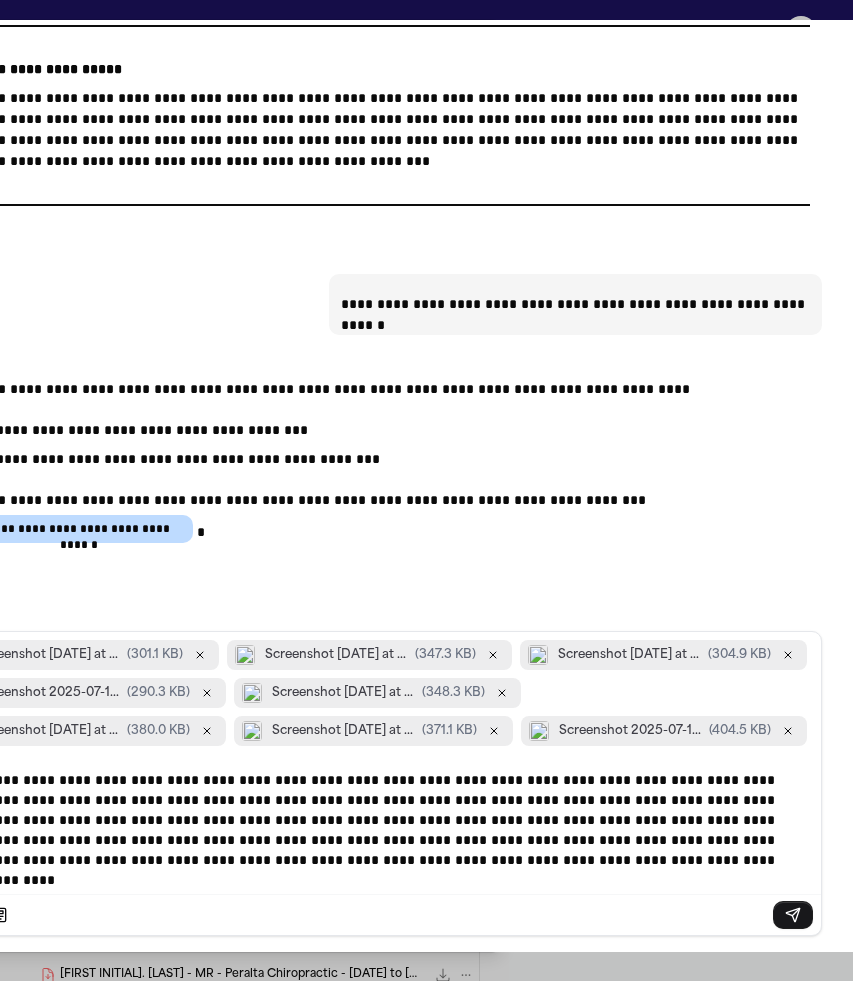 click on "**********" at bounding box center (374, 820) 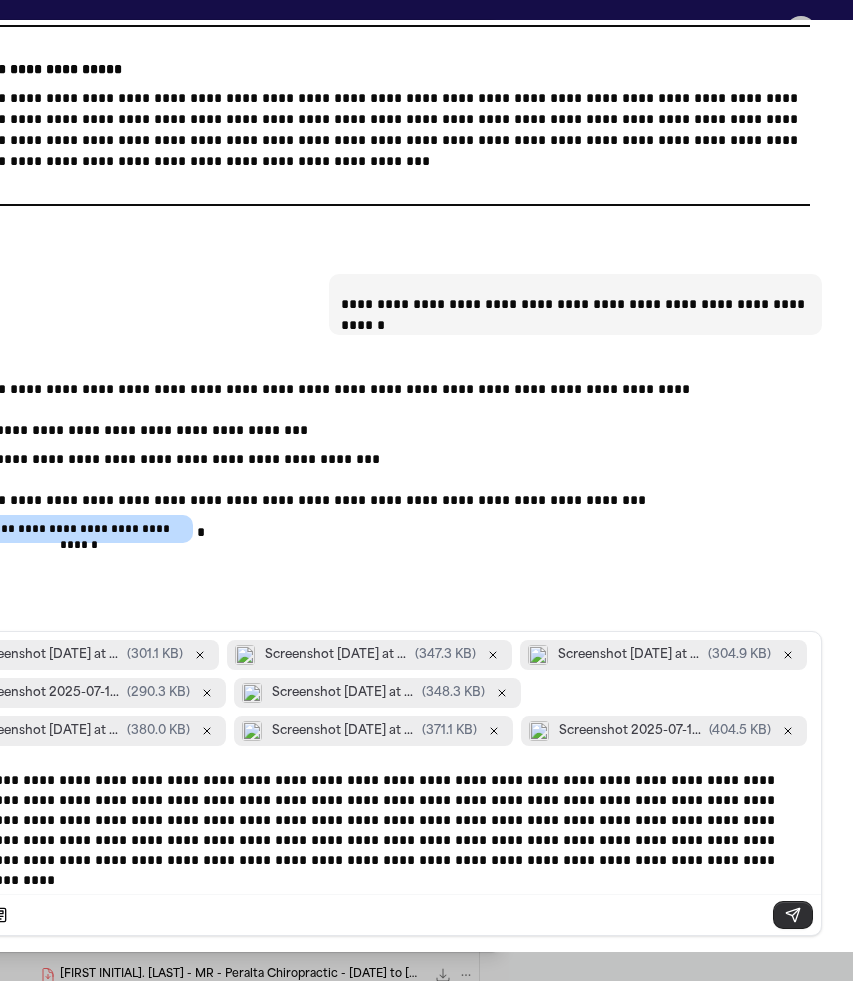 click at bounding box center [793, 915] 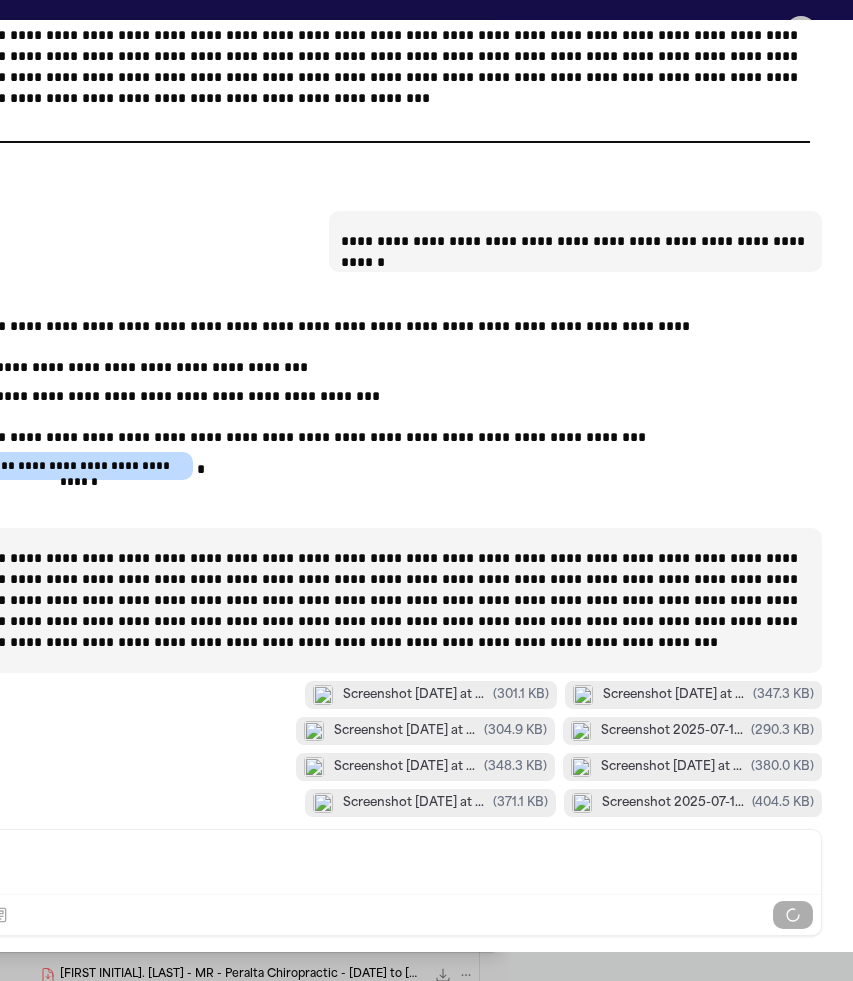 scroll, scrollTop: 25433, scrollLeft: 0, axis: vertical 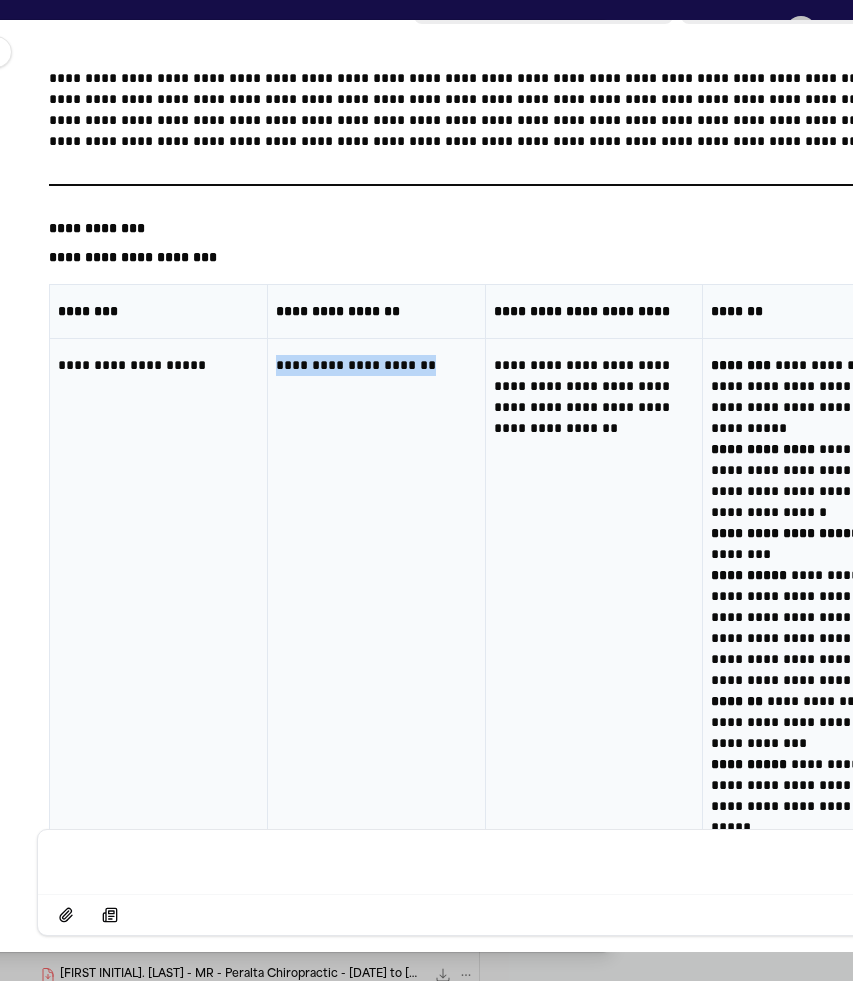 drag, startPoint x: 275, startPoint y: 366, endPoint x: 435, endPoint y: 360, distance: 160.11246 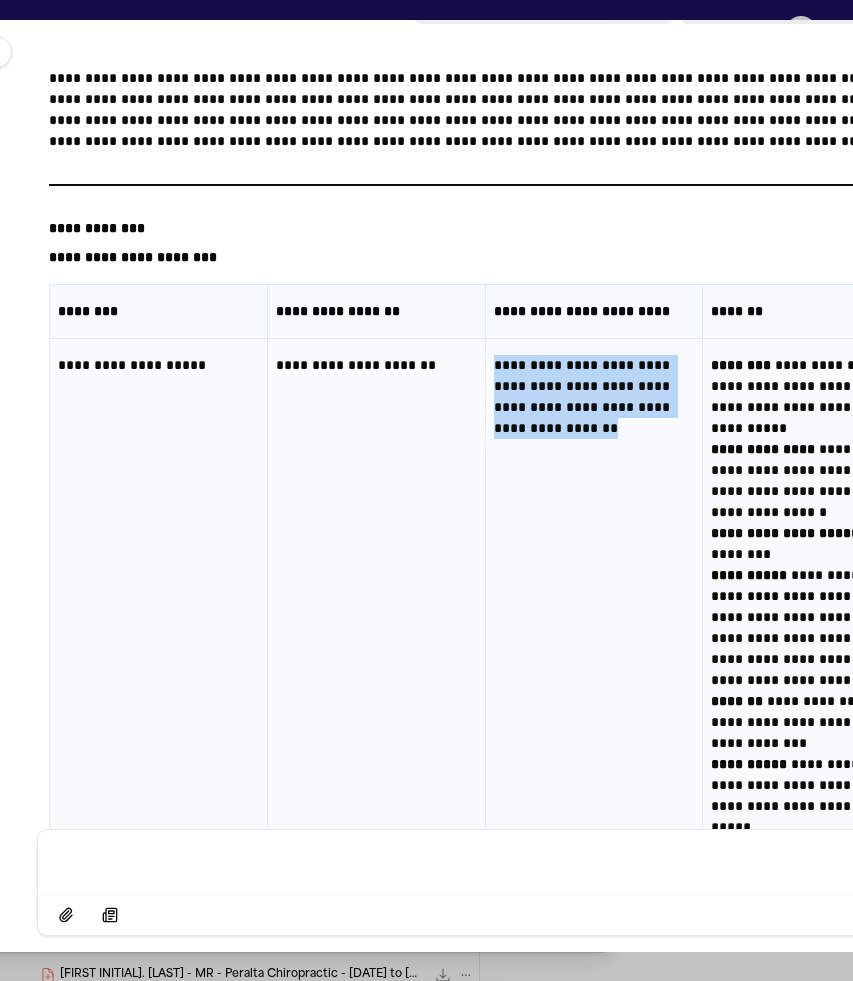 drag, startPoint x: 493, startPoint y: 363, endPoint x: 609, endPoint y: 428, distance: 132.96992 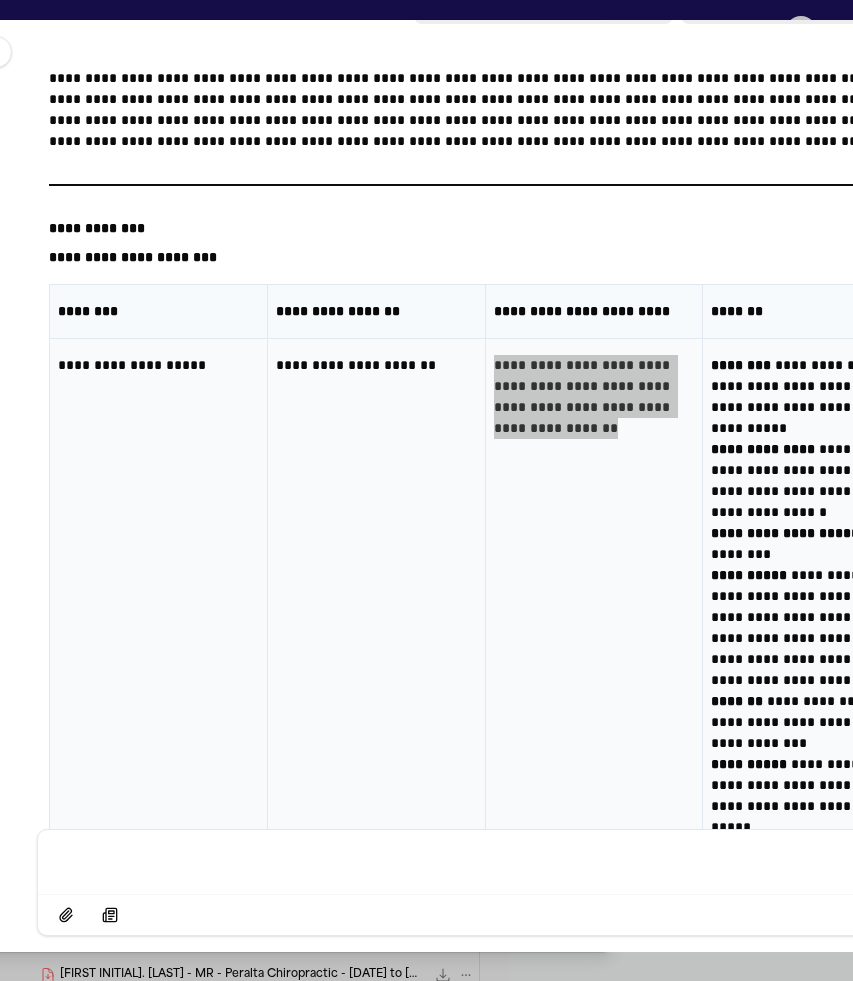scroll, scrollTop: 0, scrollLeft: 307, axis: horizontal 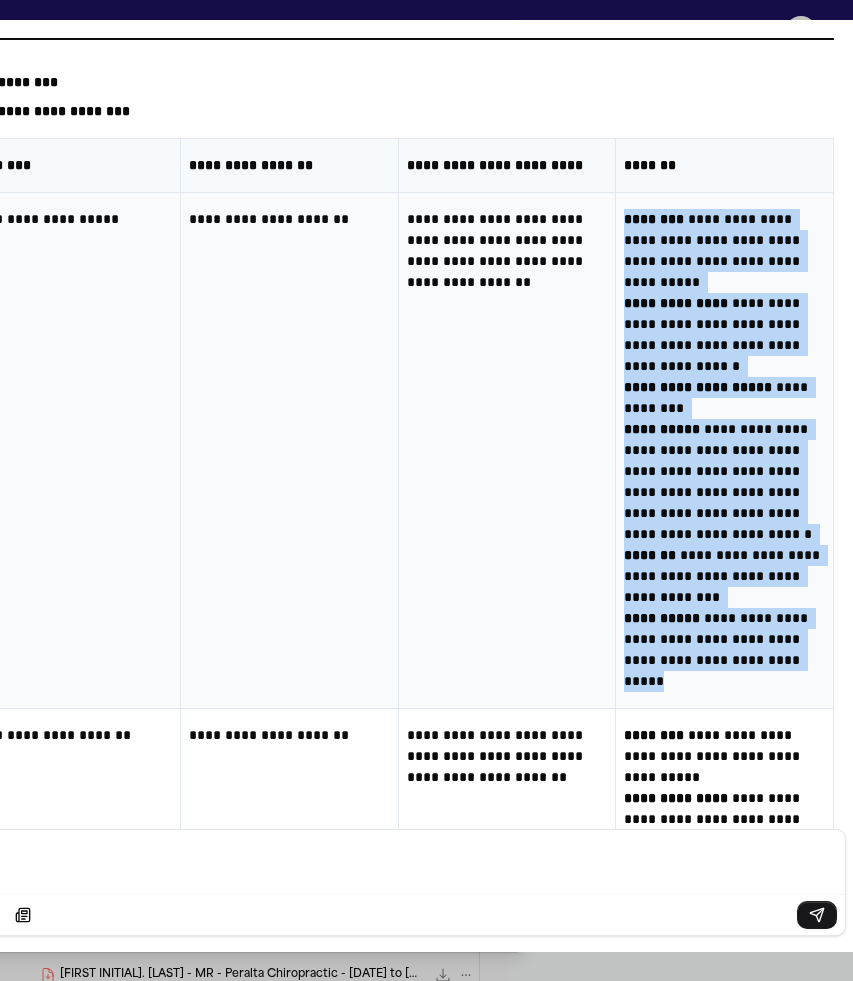 drag, startPoint x: 625, startPoint y: 220, endPoint x: 732, endPoint y: 674, distance: 466.43863 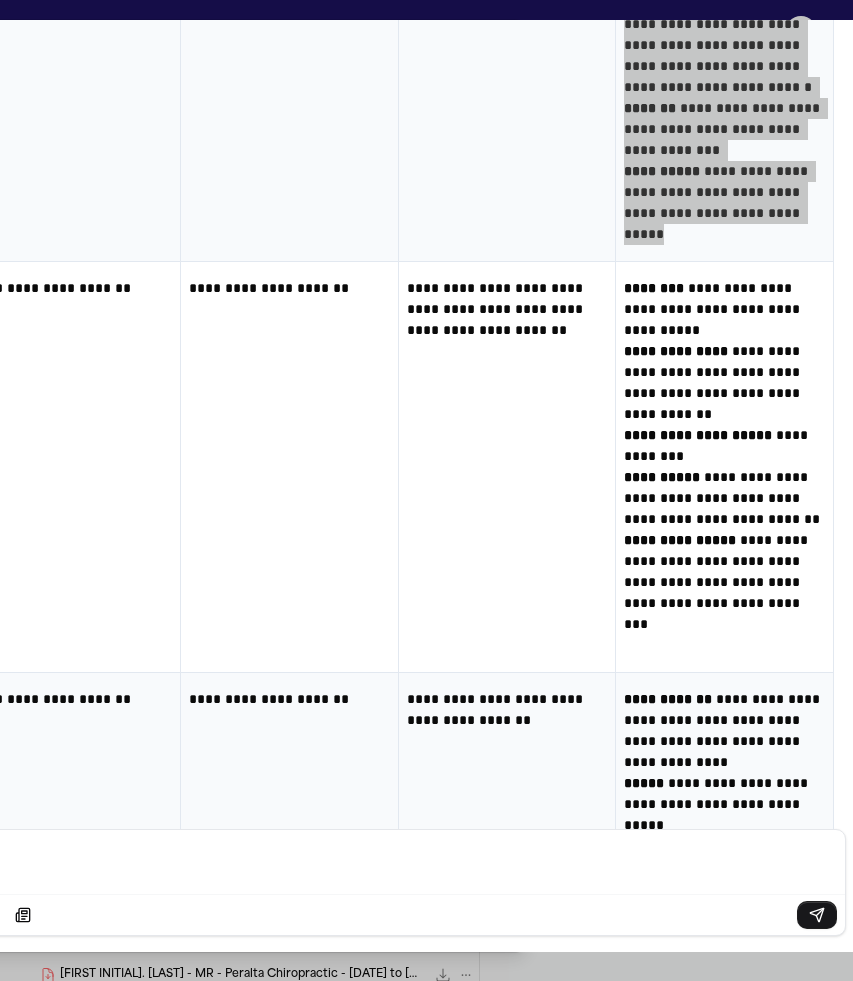 scroll, scrollTop: 26766, scrollLeft: 0, axis: vertical 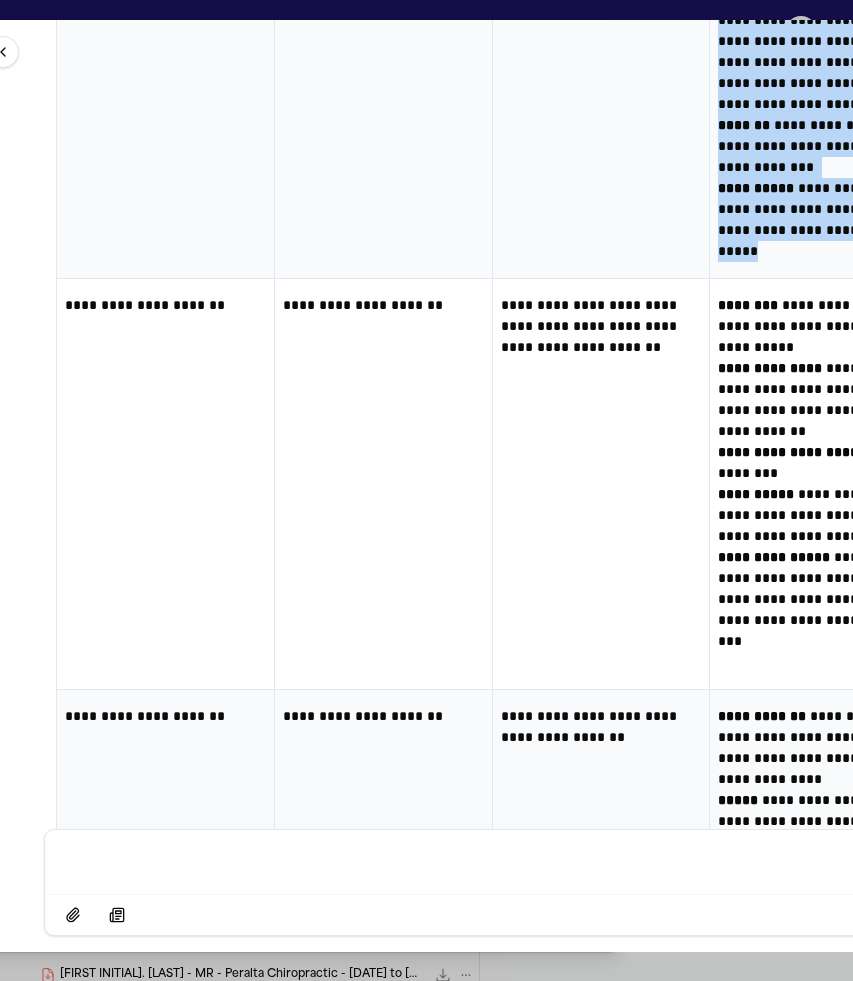 click on "**********" at bounding box center [601, 337] 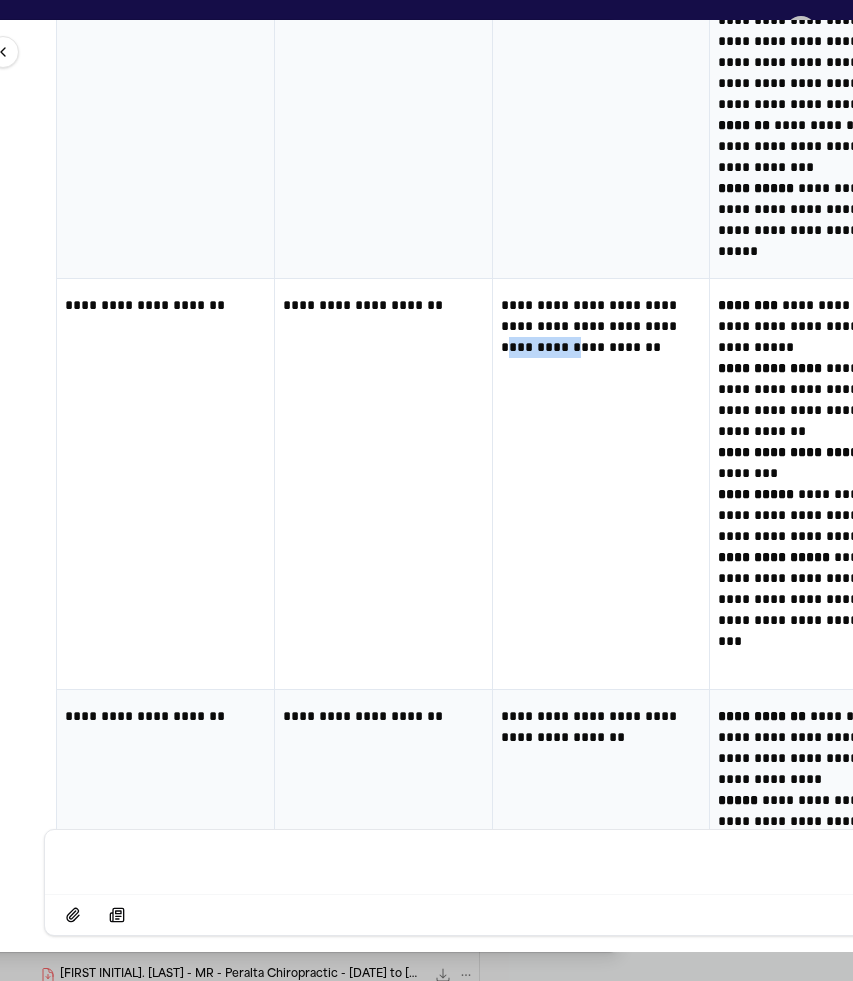 click on "**********" at bounding box center (601, 337) 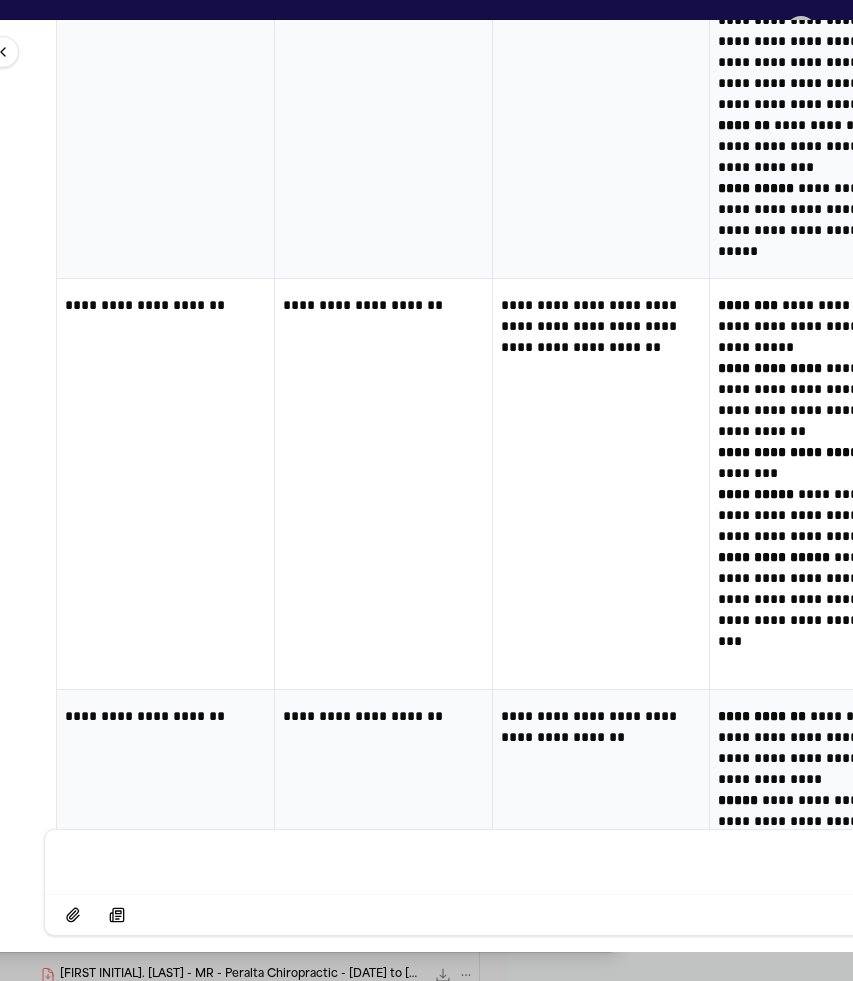 click on "**********" at bounding box center (383, 305) 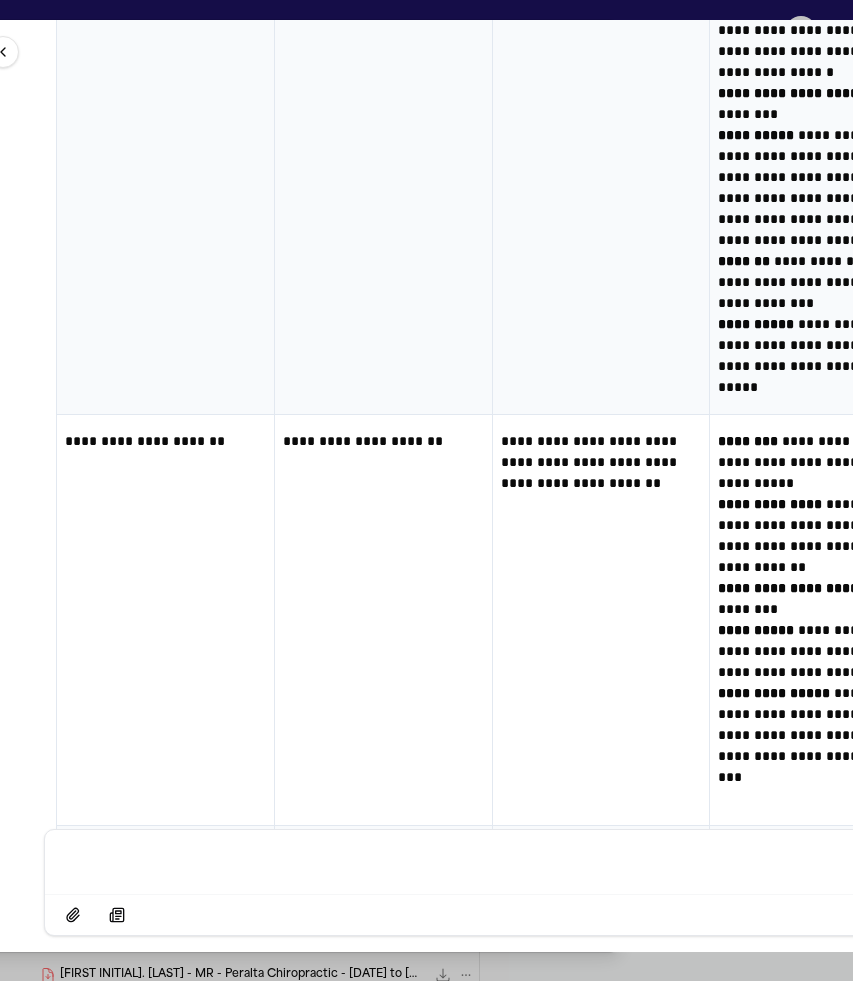 scroll, scrollTop: 26615, scrollLeft: 0, axis: vertical 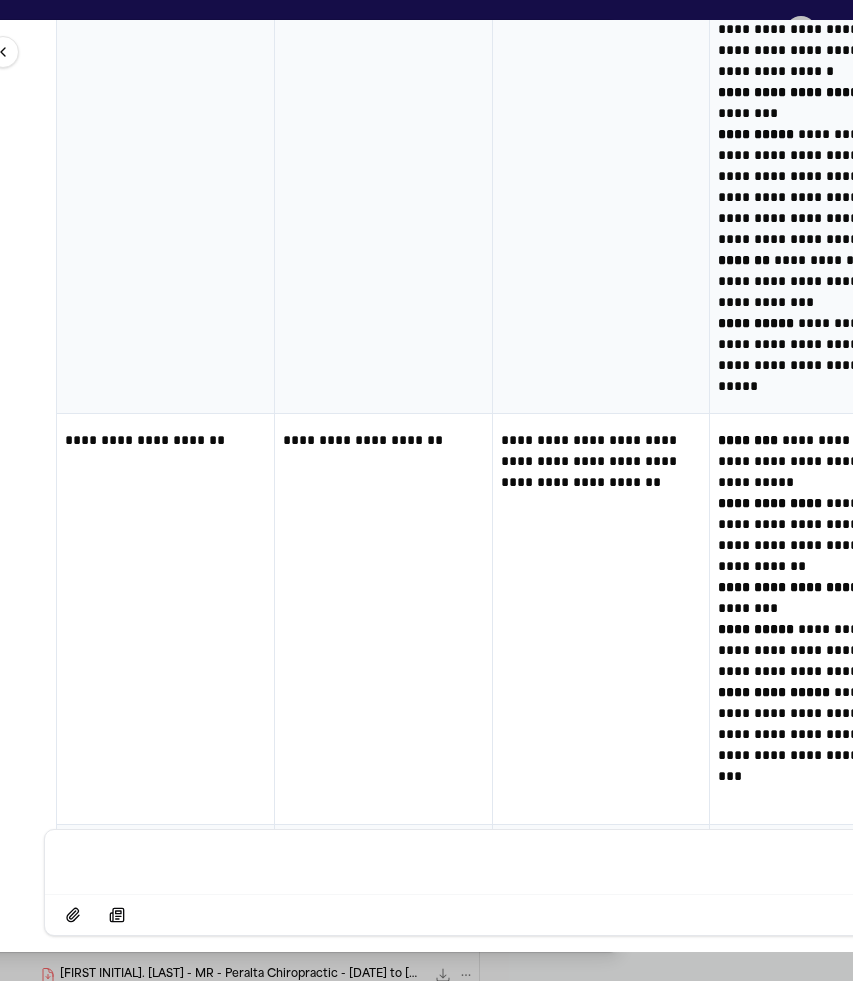 click on "**********" at bounding box center (383, 440) 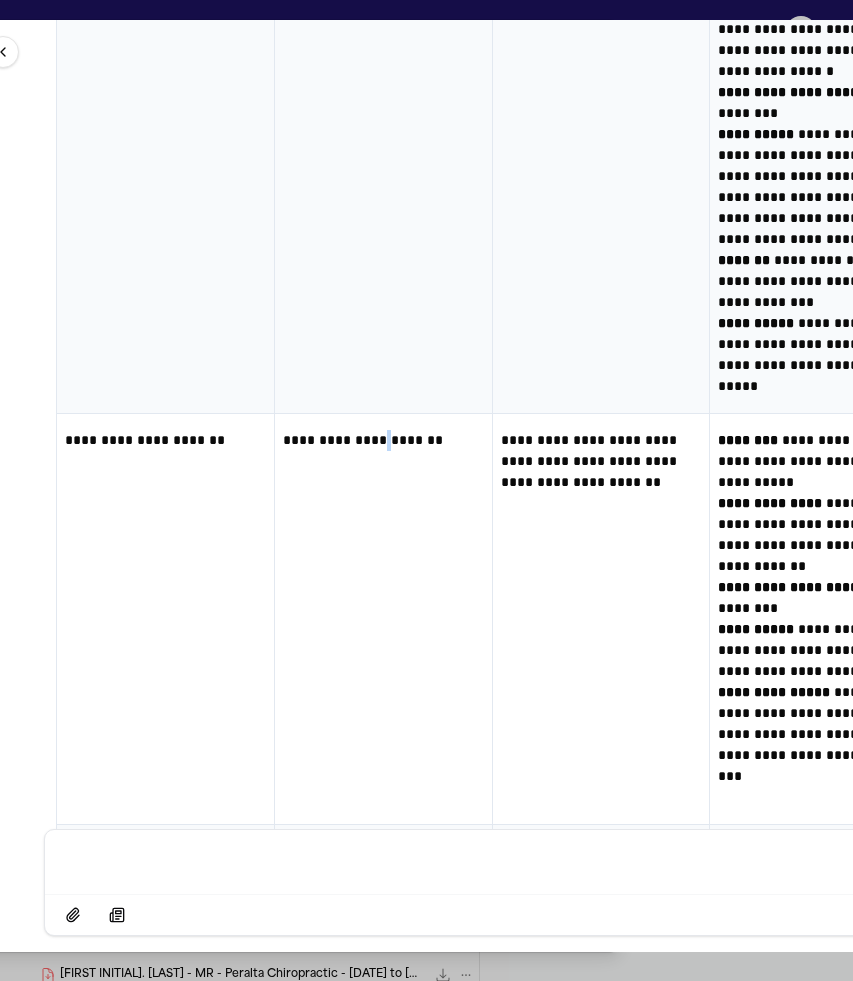 click on "**********" at bounding box center (383, 440) 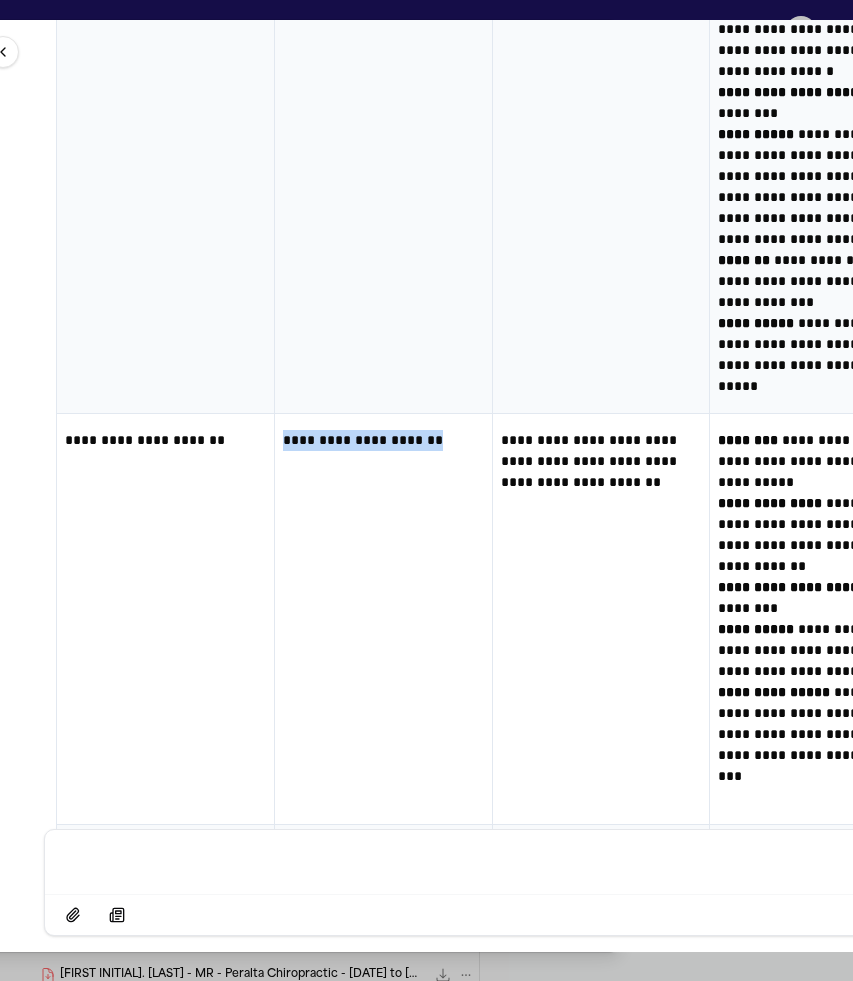 click on "**********" at bounding box center [383, 440] 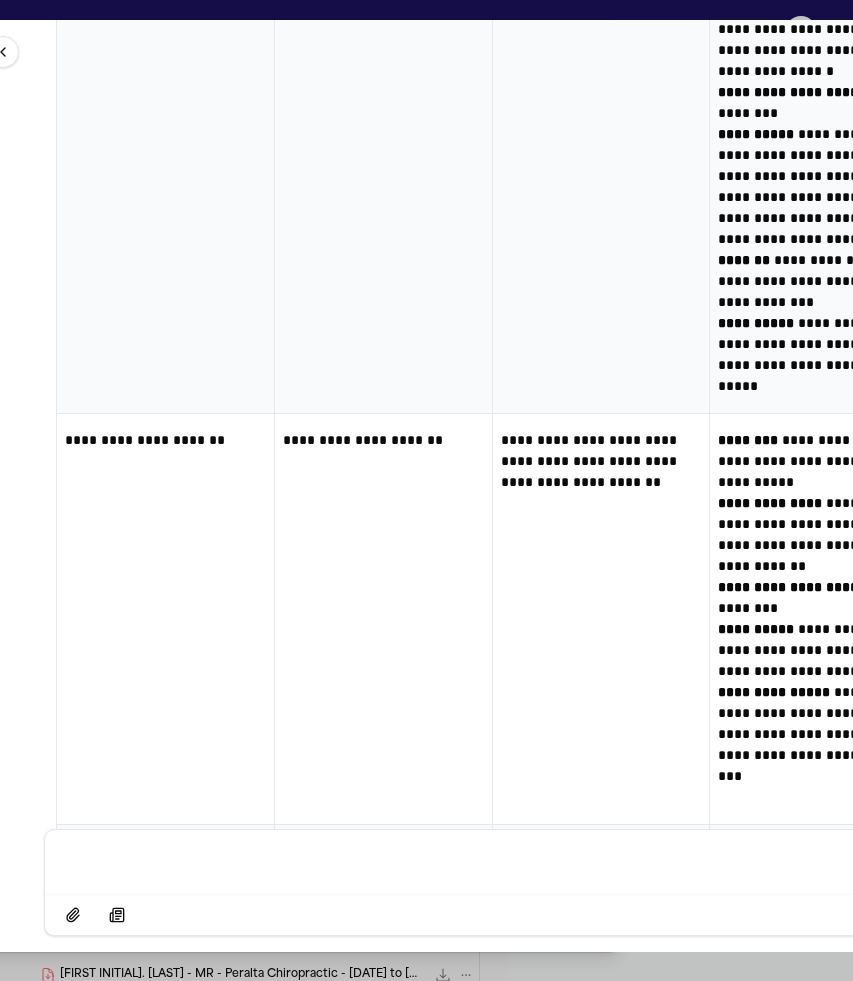click on "**********" at bounding box center [601, 619] 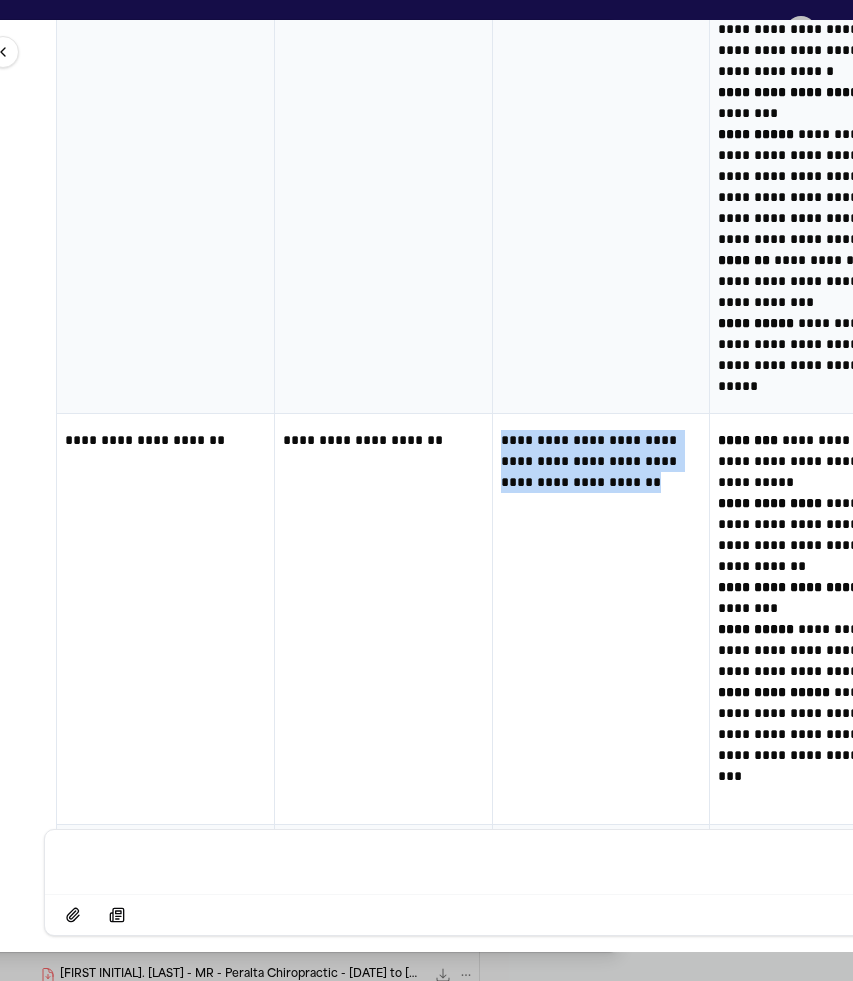 drag, startPoint x: 502, startPoint y: 439, endPoint x: 617, endPoint y: 535, distance: 149.8032 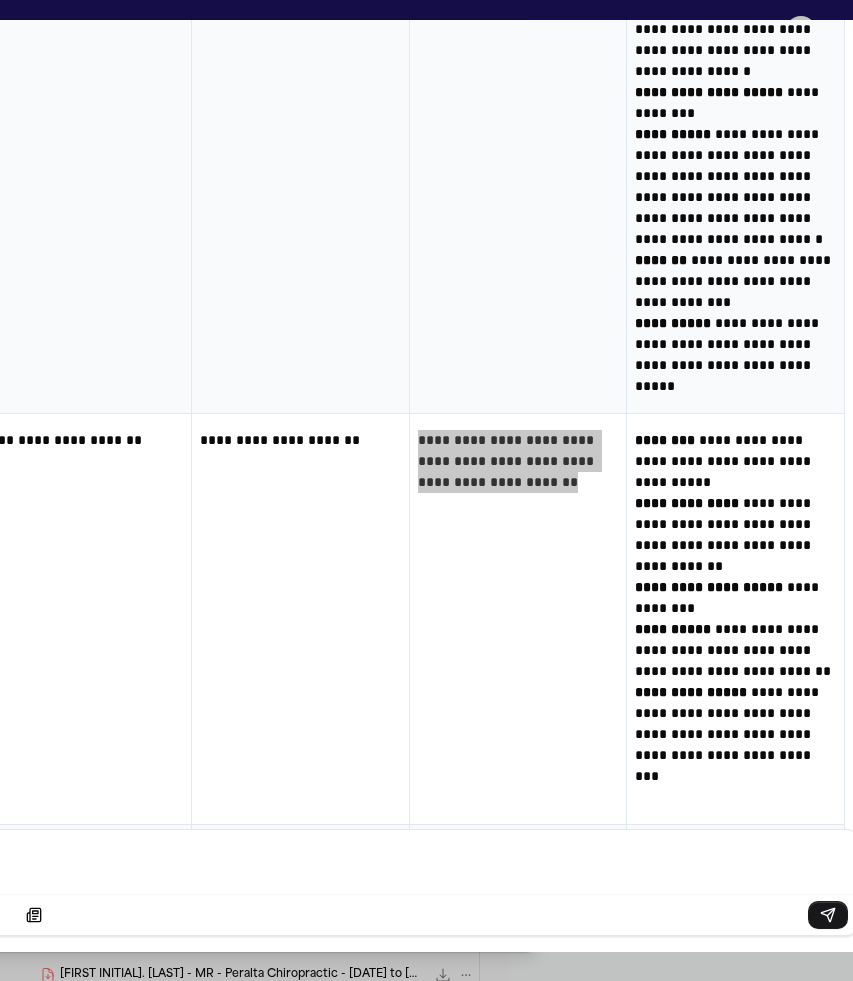 scroll, scrollTop: 0, scrollLeft: 320, axis: horizontal 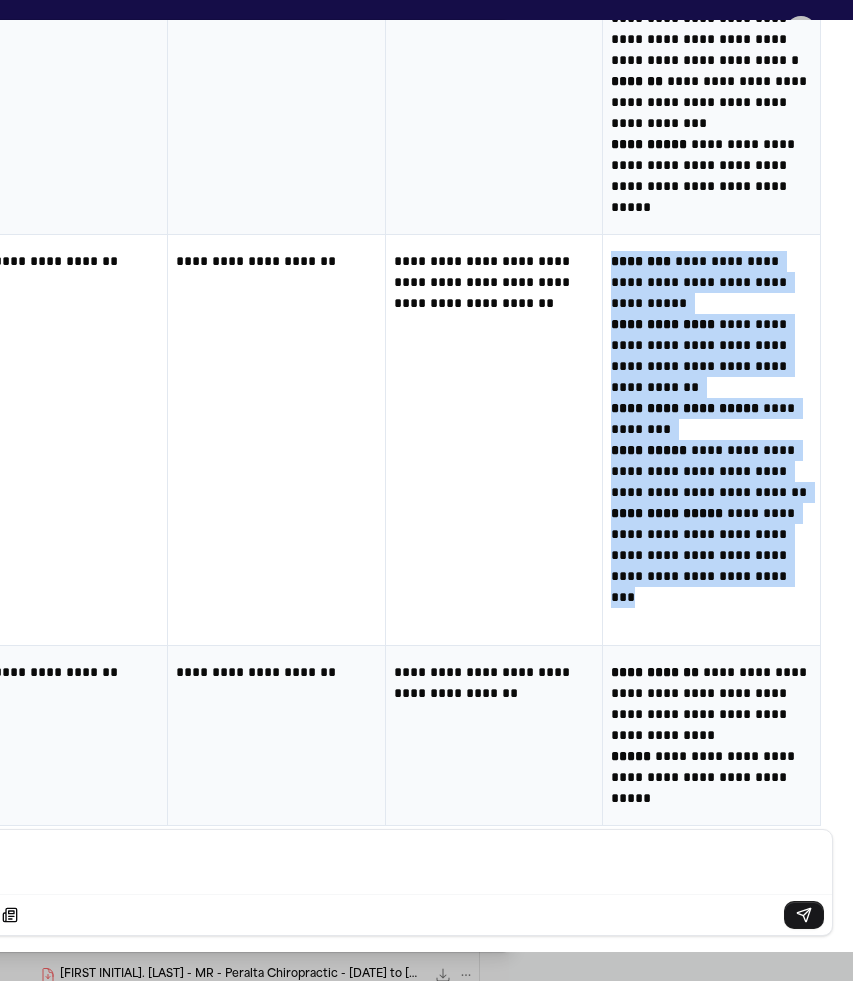 drag, startPoint x: 609, startPoint y: 258, endPoint x: 758, endPoint y: 619, distance: 390.54065 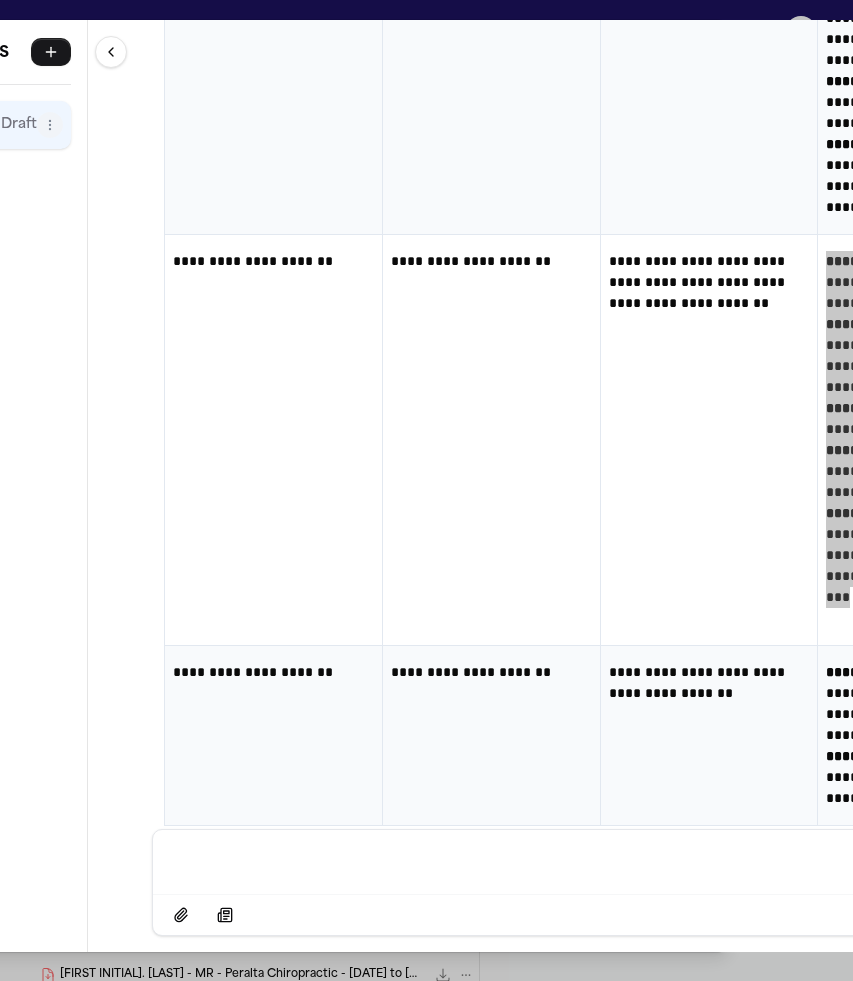 scroll, scrollTop: 0, scrollLeft: 0, axis: both 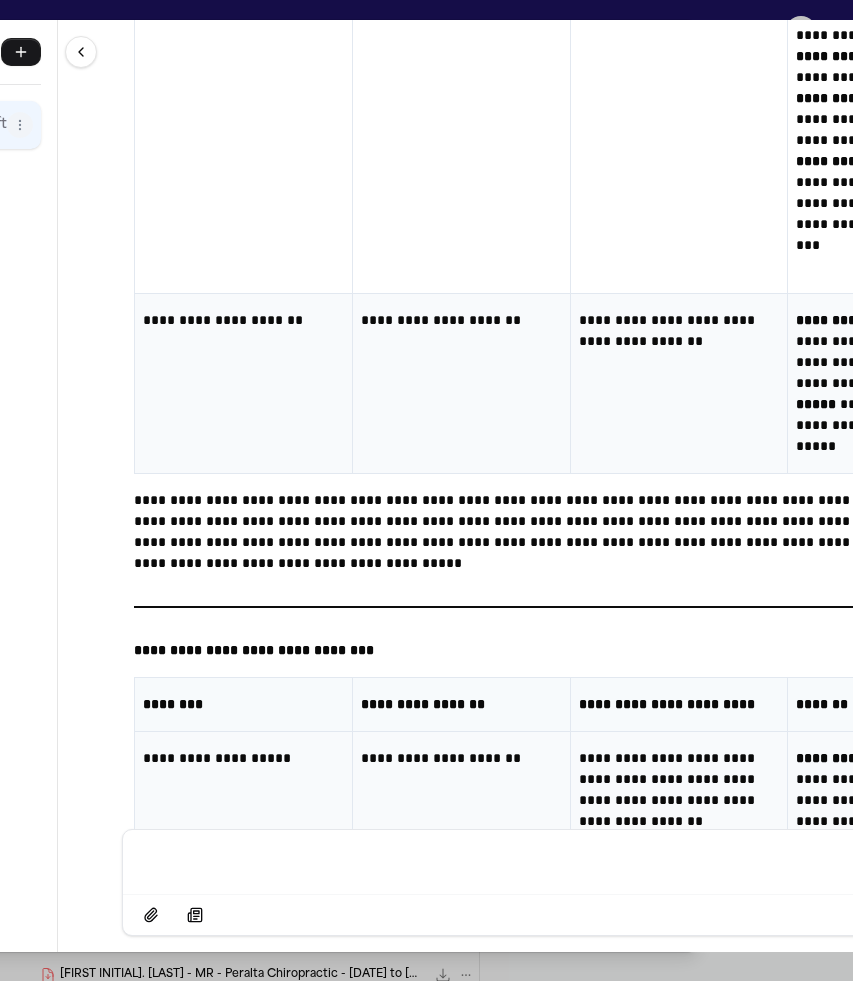 click on "**********" at bounding box center [461, 384] 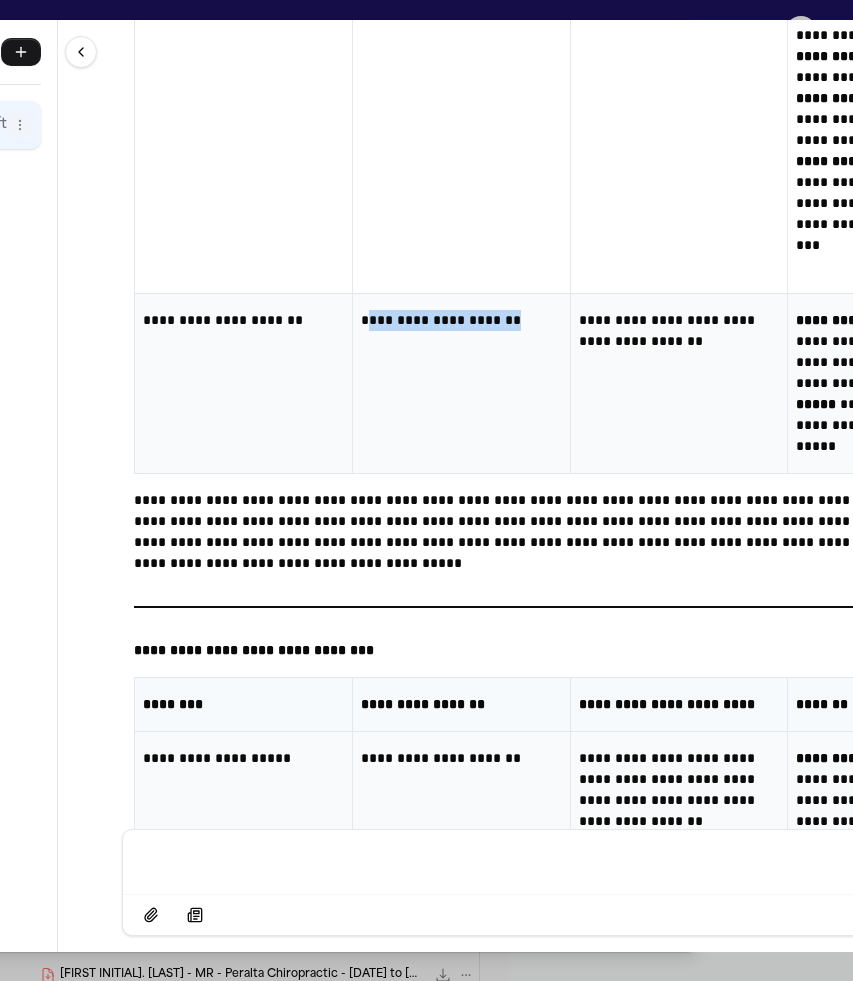 drag, startPoint x: 364, startPoint y: 323, endPoint x: 540, endPoint y: 334, distance: 176.34341 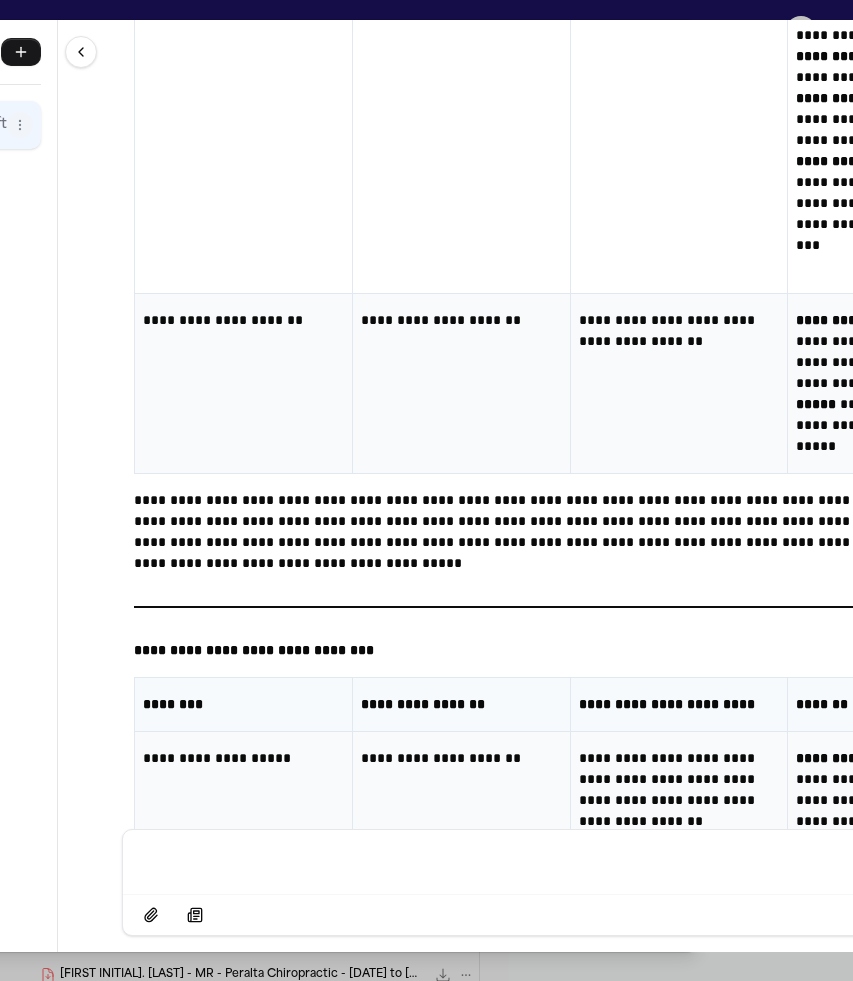 click on "**********" at bounding box center (461, 384) 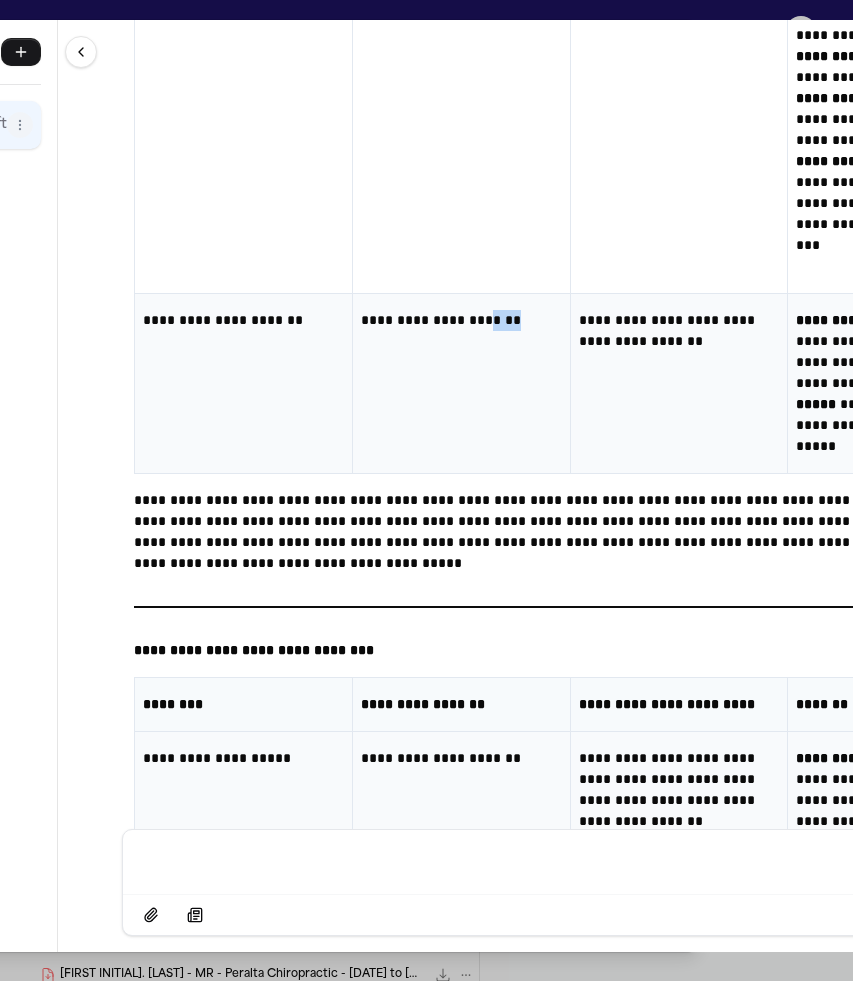 click on "**********" at bounding box center [461, 320] 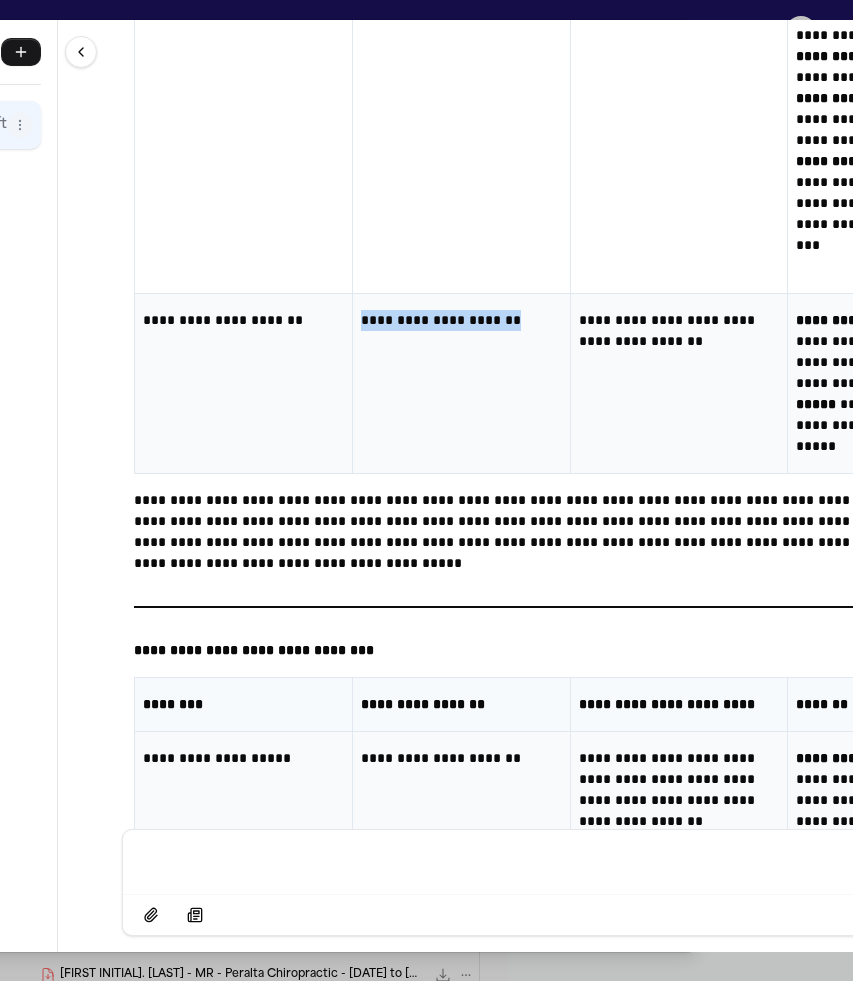 click on "**********" at bounding box center [461, 320] 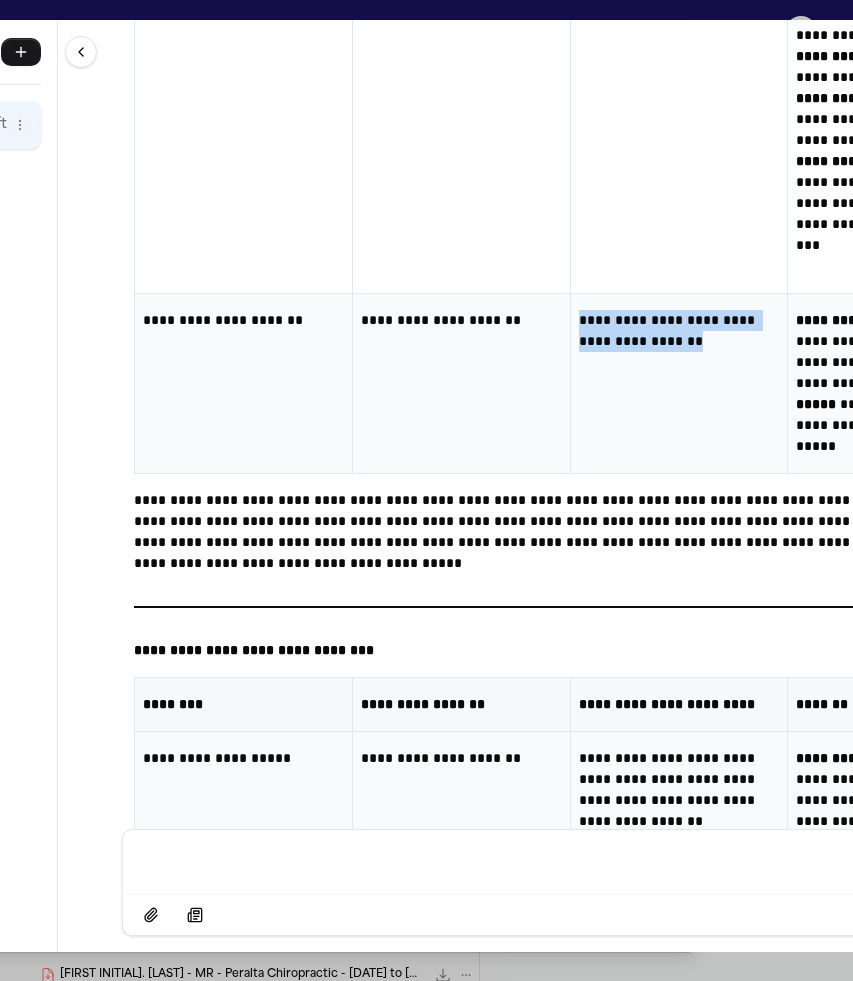drag, startPoint x: 579, startPoint y: 318, endPoint x: 703, endPoint y: 336, distance: 125.299644 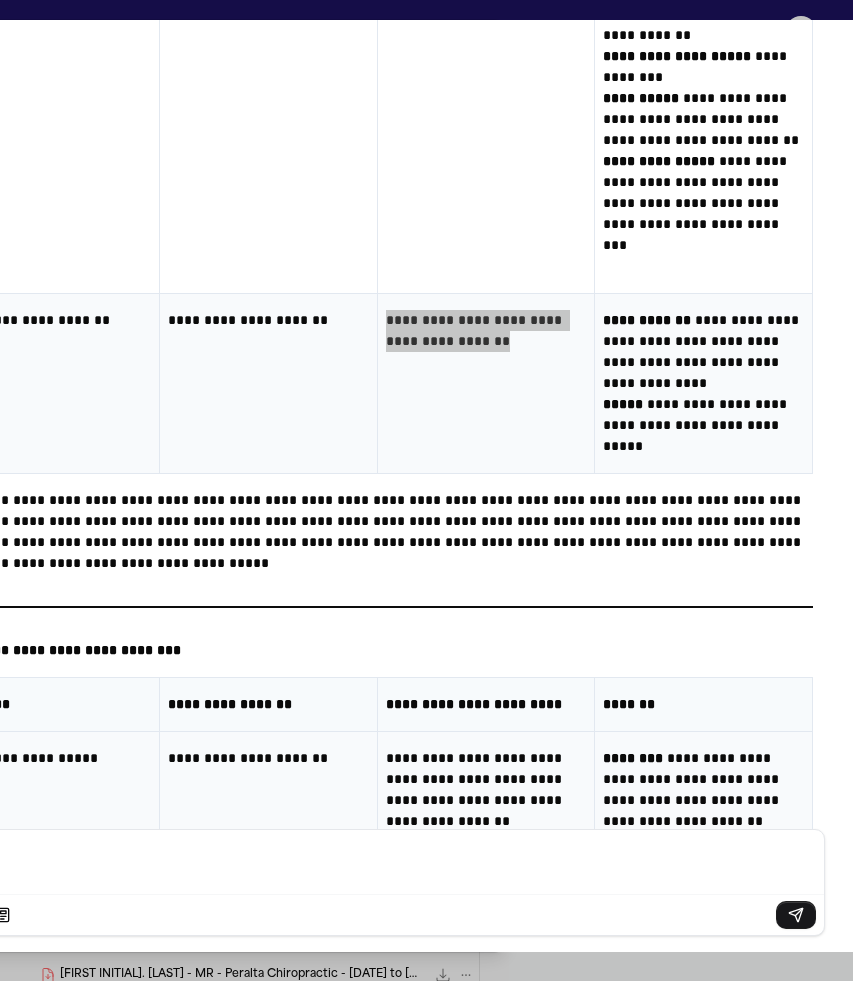 scroll, scrollTop: 0, scrollLeft: 352, axis: horizontal 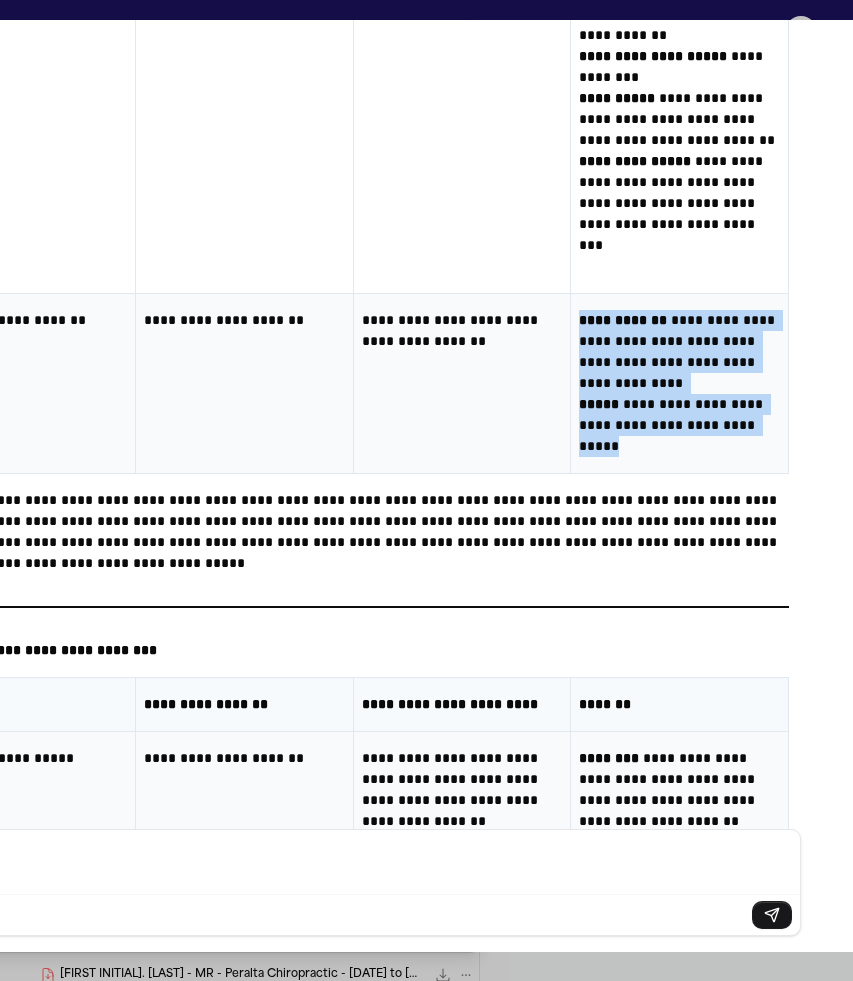drag, startPoint x: 579, startPoint y: 322, endPoint x: 664, endPoint y: 462, distance: 163.78339 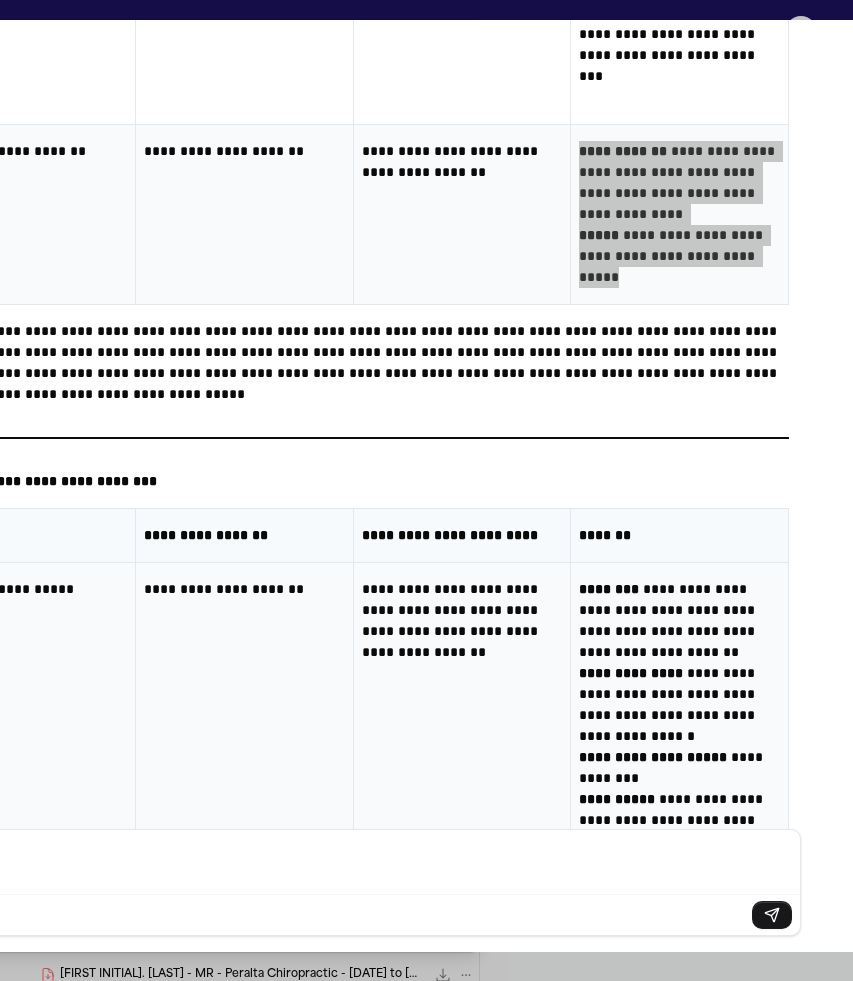 scroll, scrollTop: 27392, scrollLeft: 0, axis: vertical 